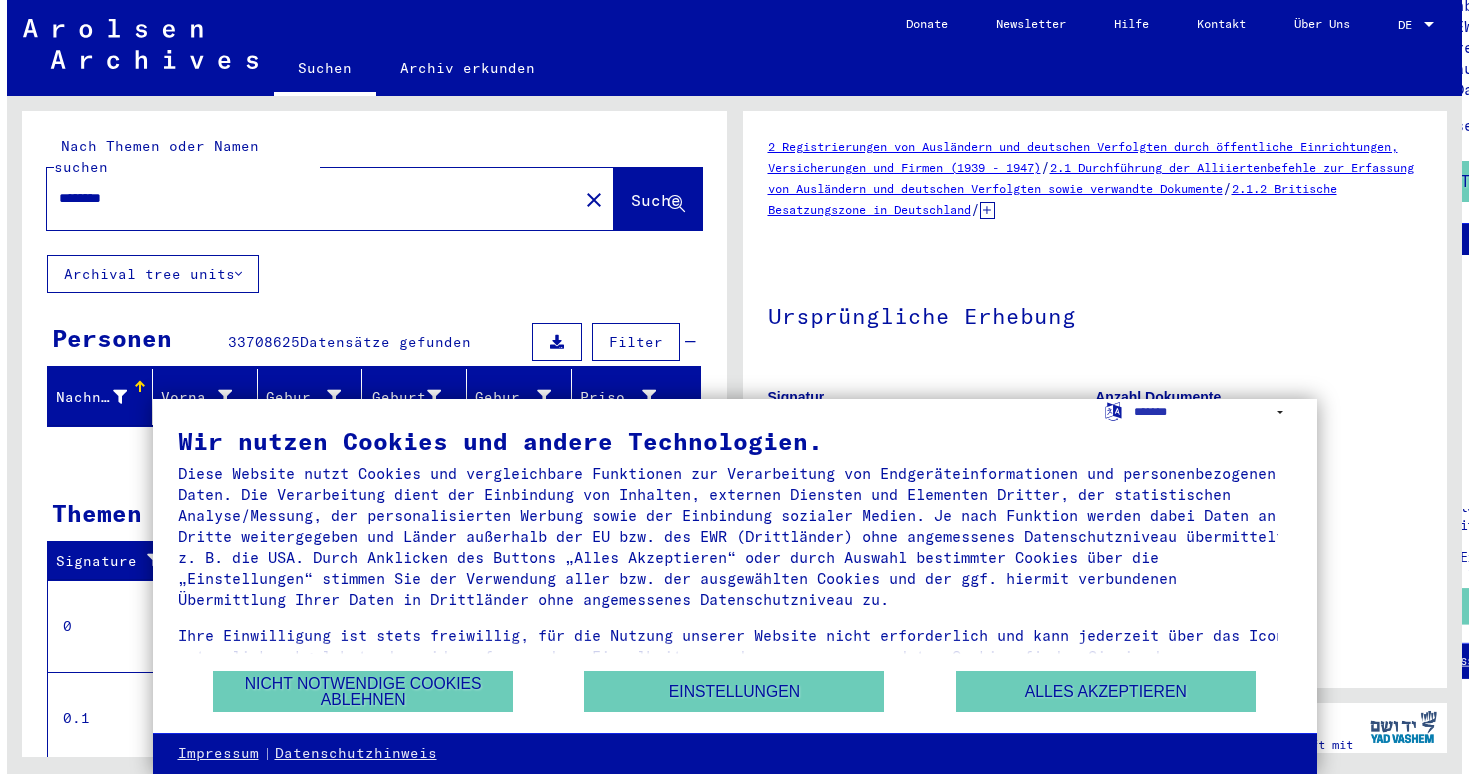 scroll, scrollTop: 0, scrollLeft: 0, axis: both 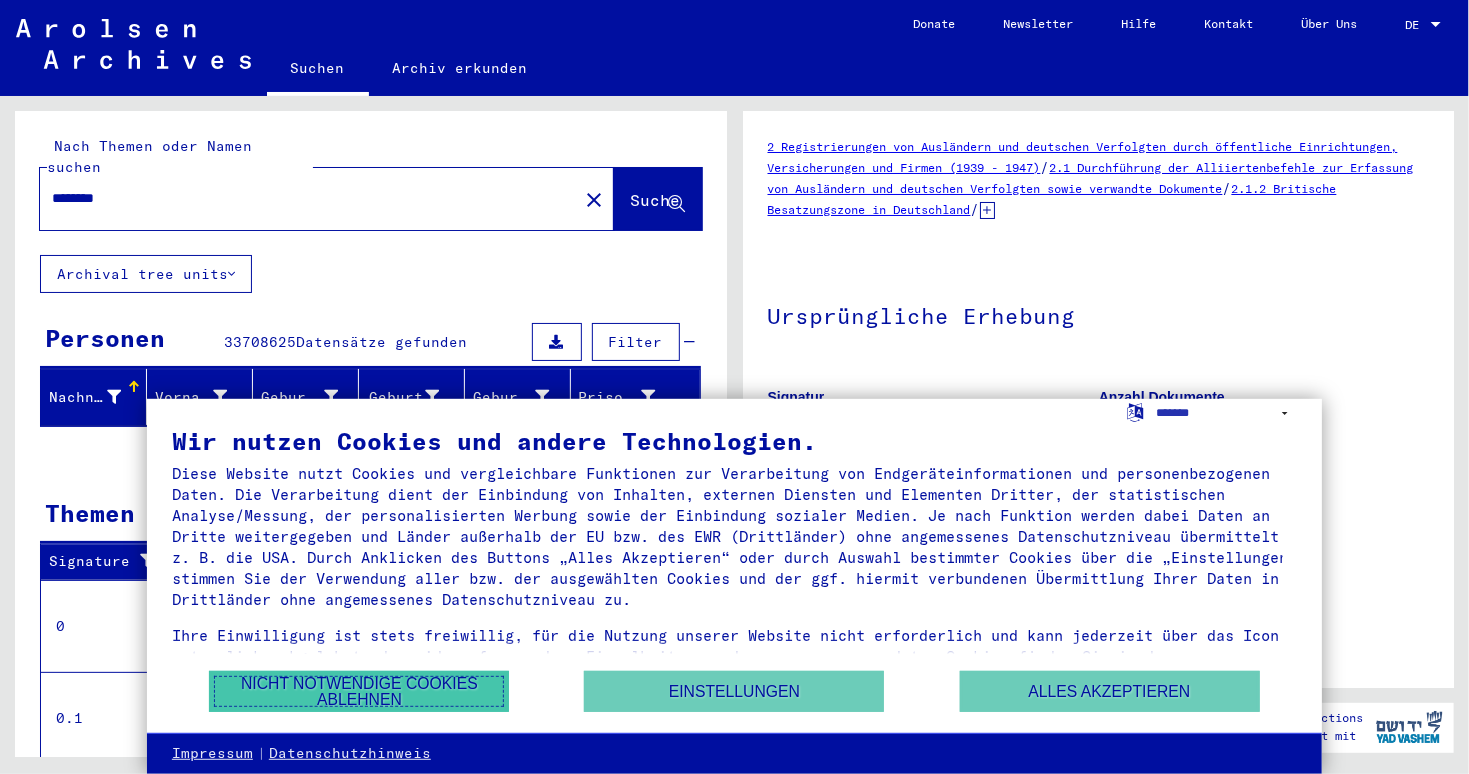 click on "Nicht notwendige Cookies ablehnen" at bounding box center (359, 691) 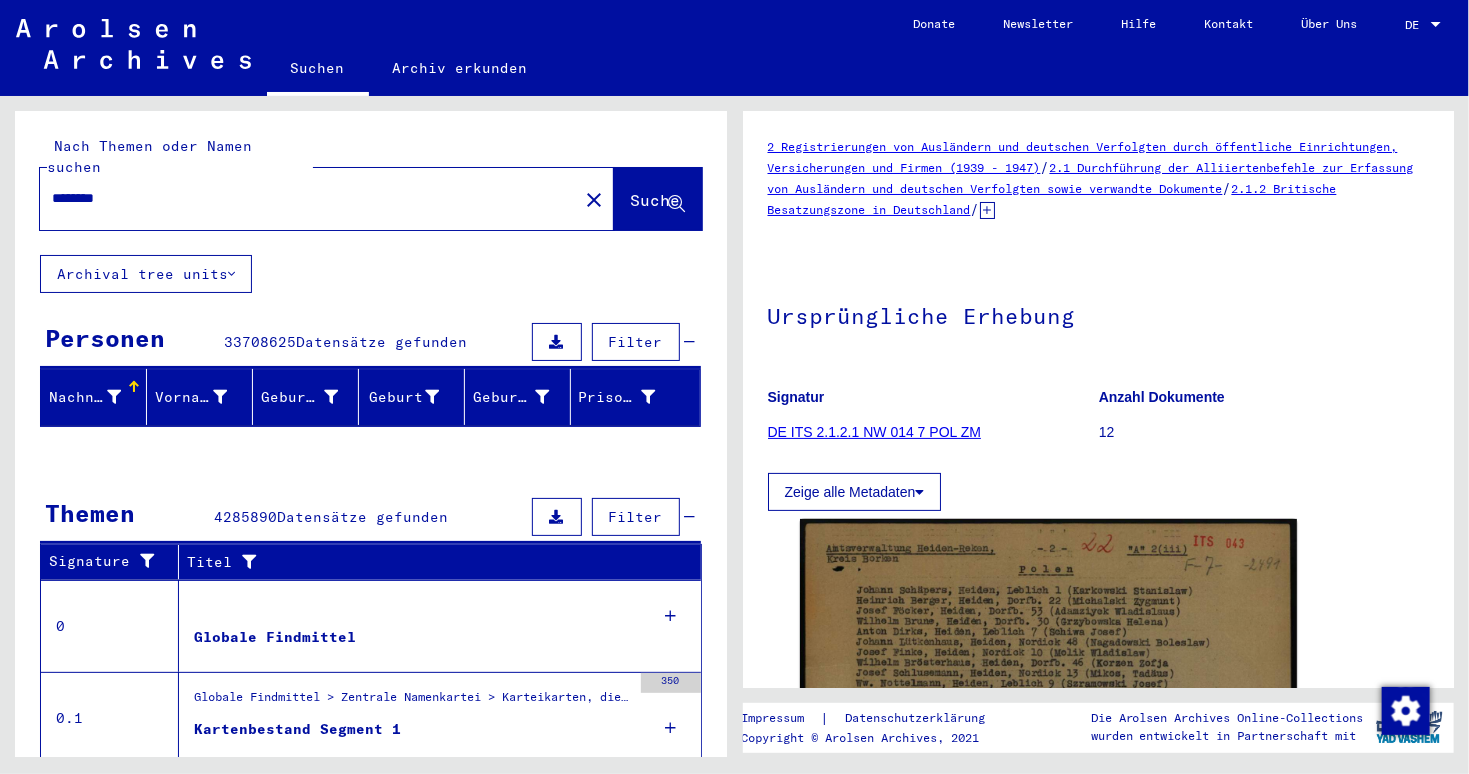 drag, startPoint x: 117, startPoint y: 177, endPoint x: 21, endPoint y: 181, distance: 96.0833 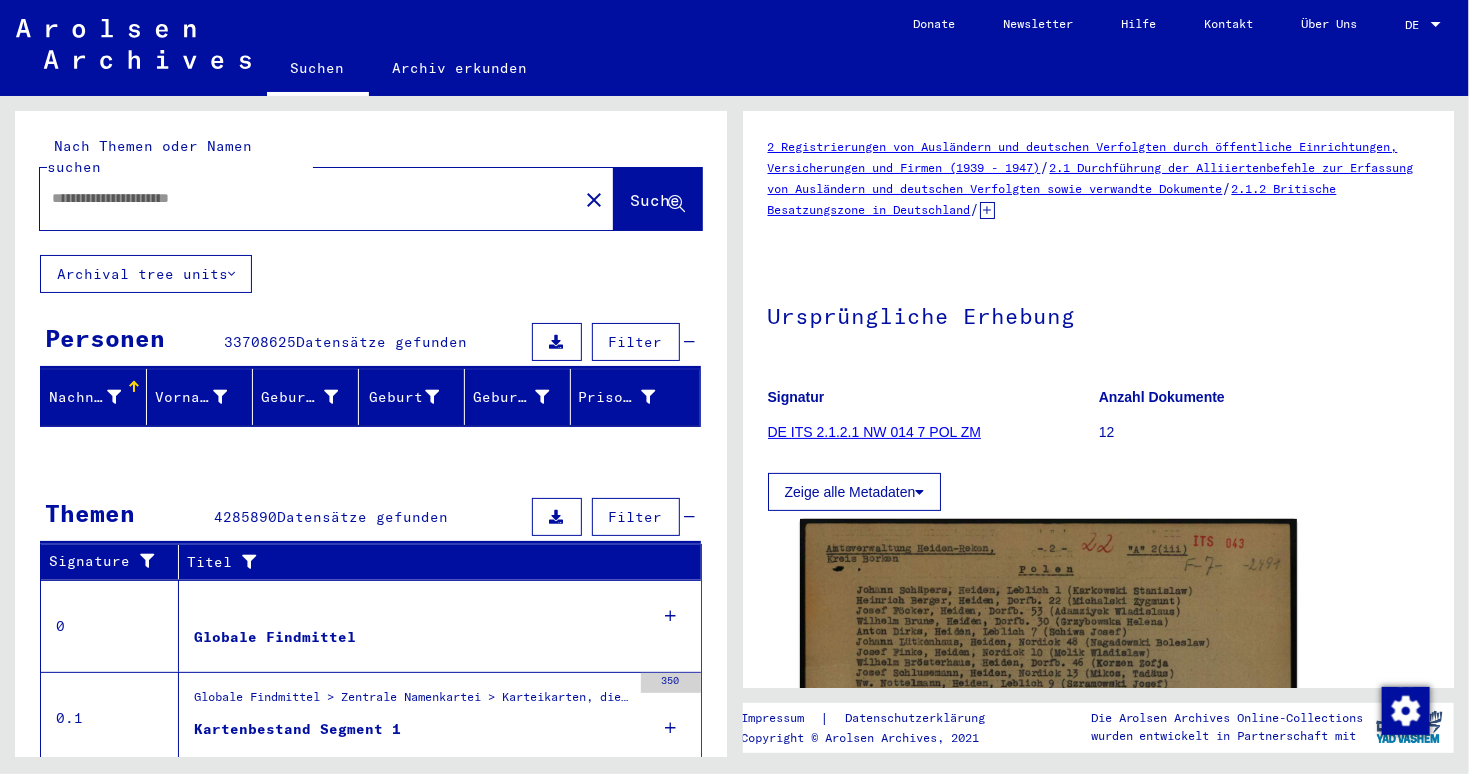 click at bounding box center [309, 198] 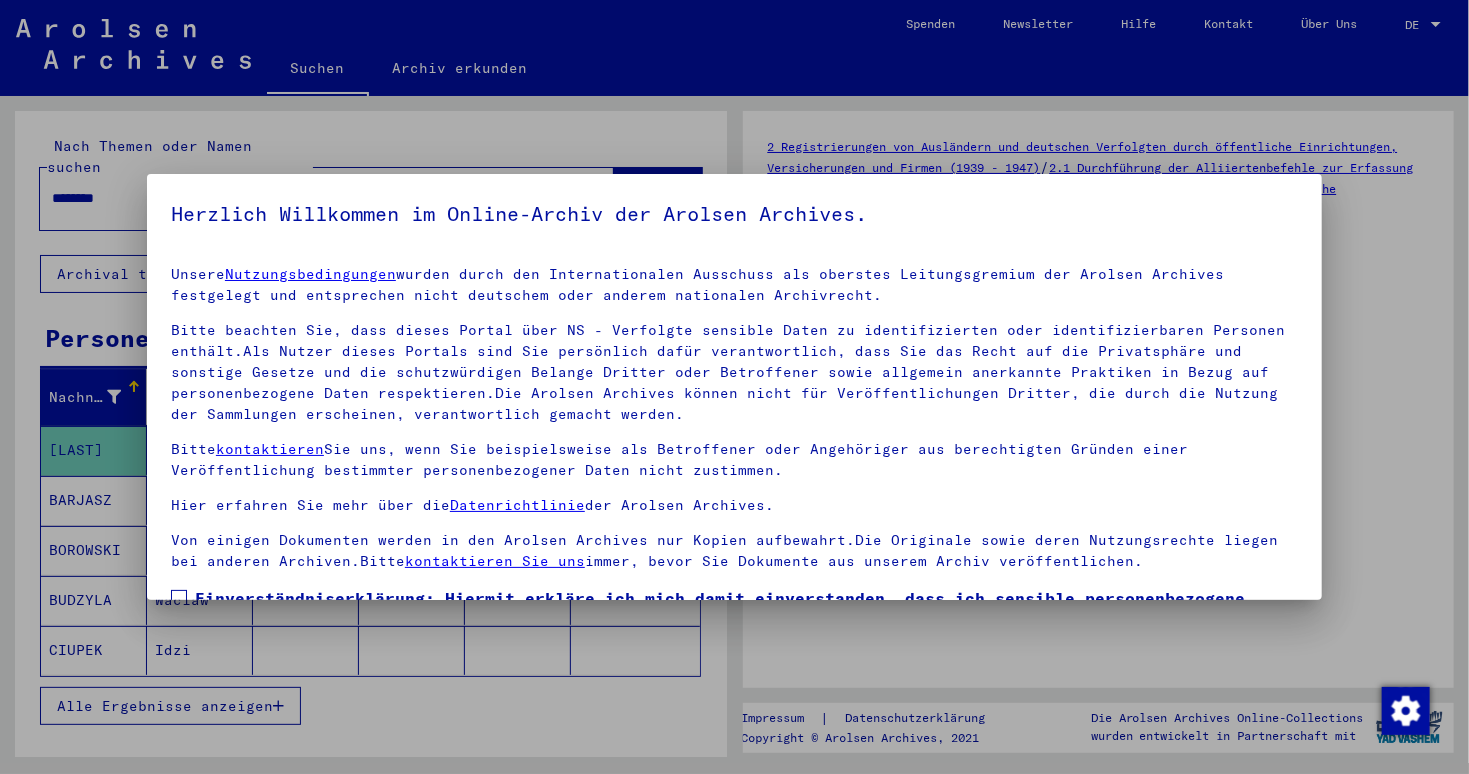 click at bounding box center (179, 598) 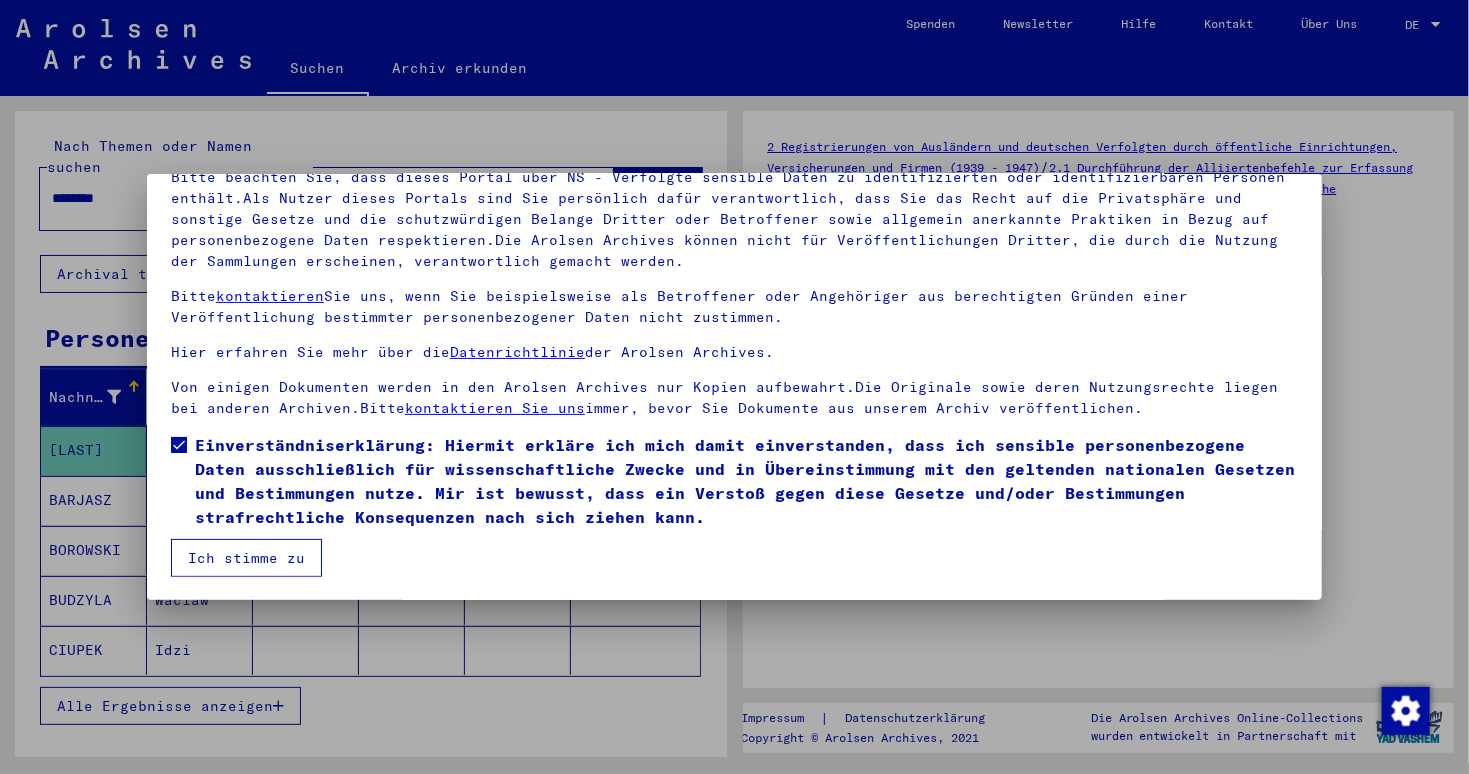 scroll, scrollTop: 152, scrollLeft: 0, axis: vertical 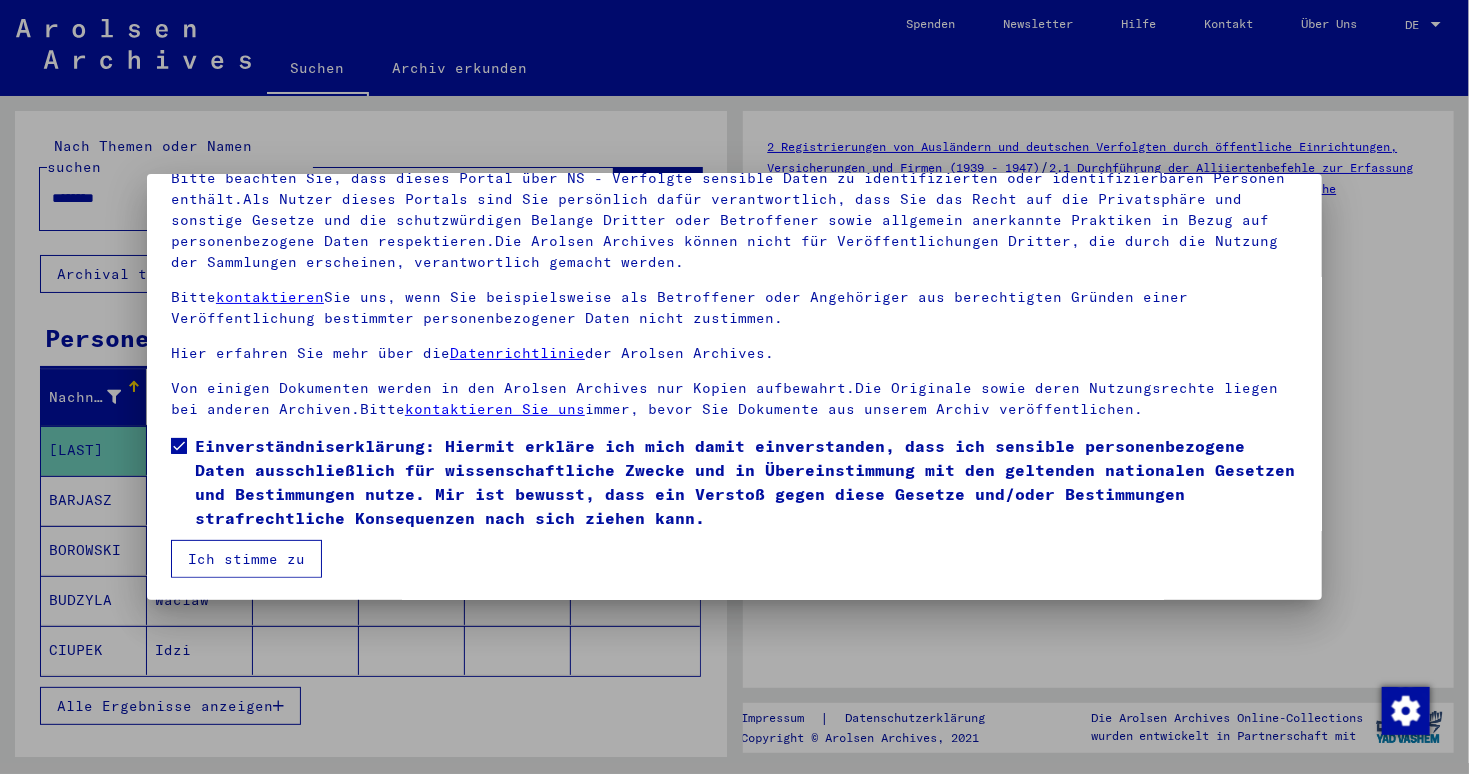 click on "Ich stimme zu" at bounding box center [246, 559] 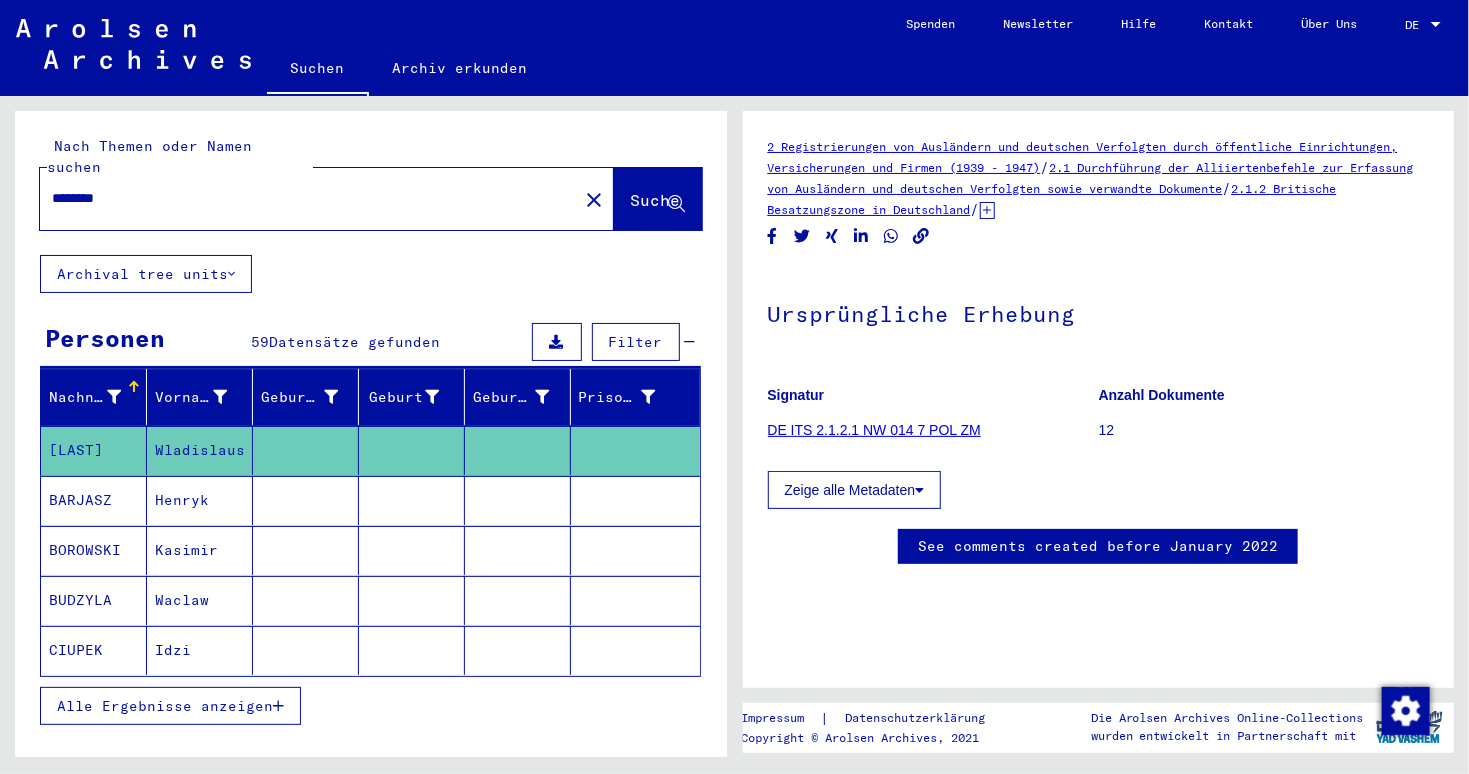 click 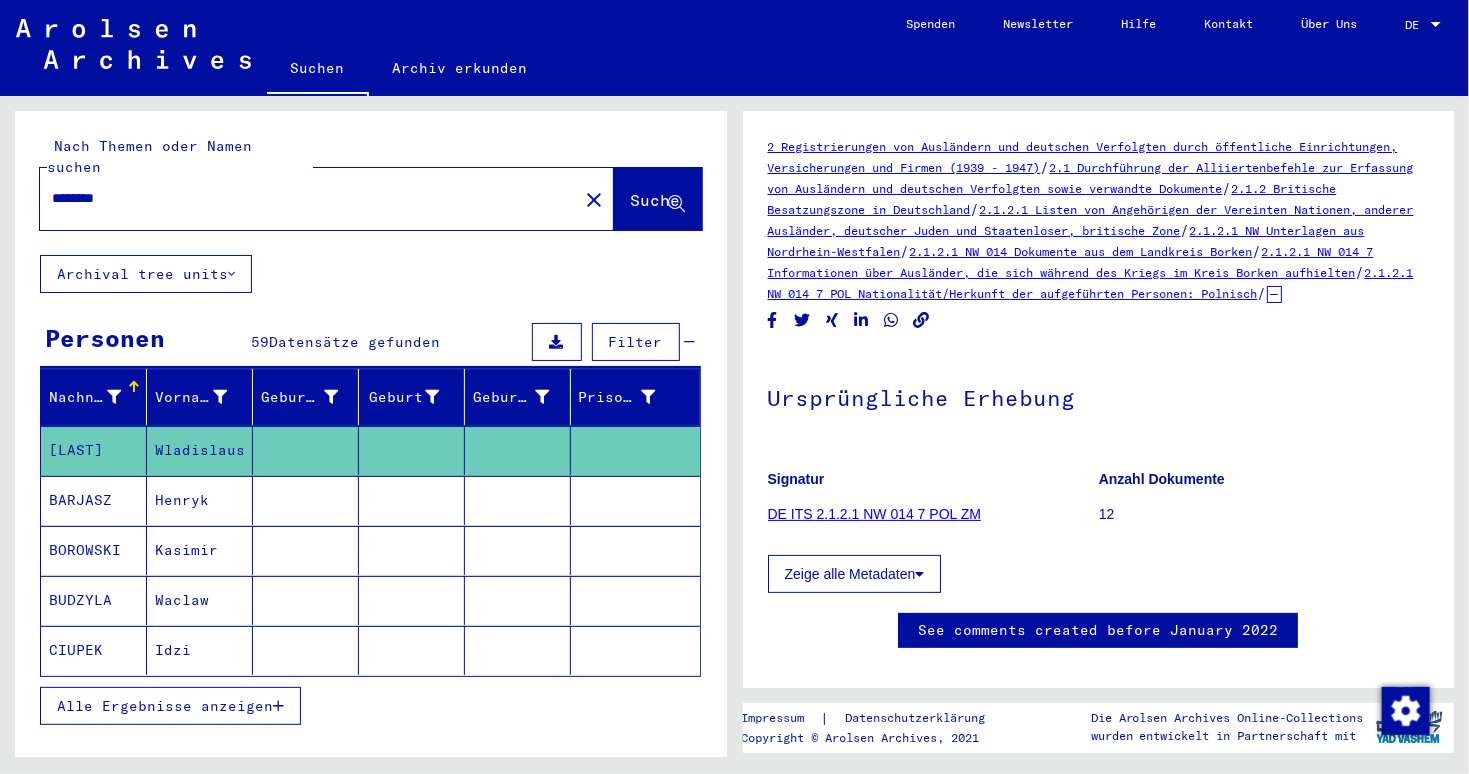 drag, startPoint x: 147, startPoint y: 171, endPoint x: 0, endPoint y: 173, distance: 147.01361 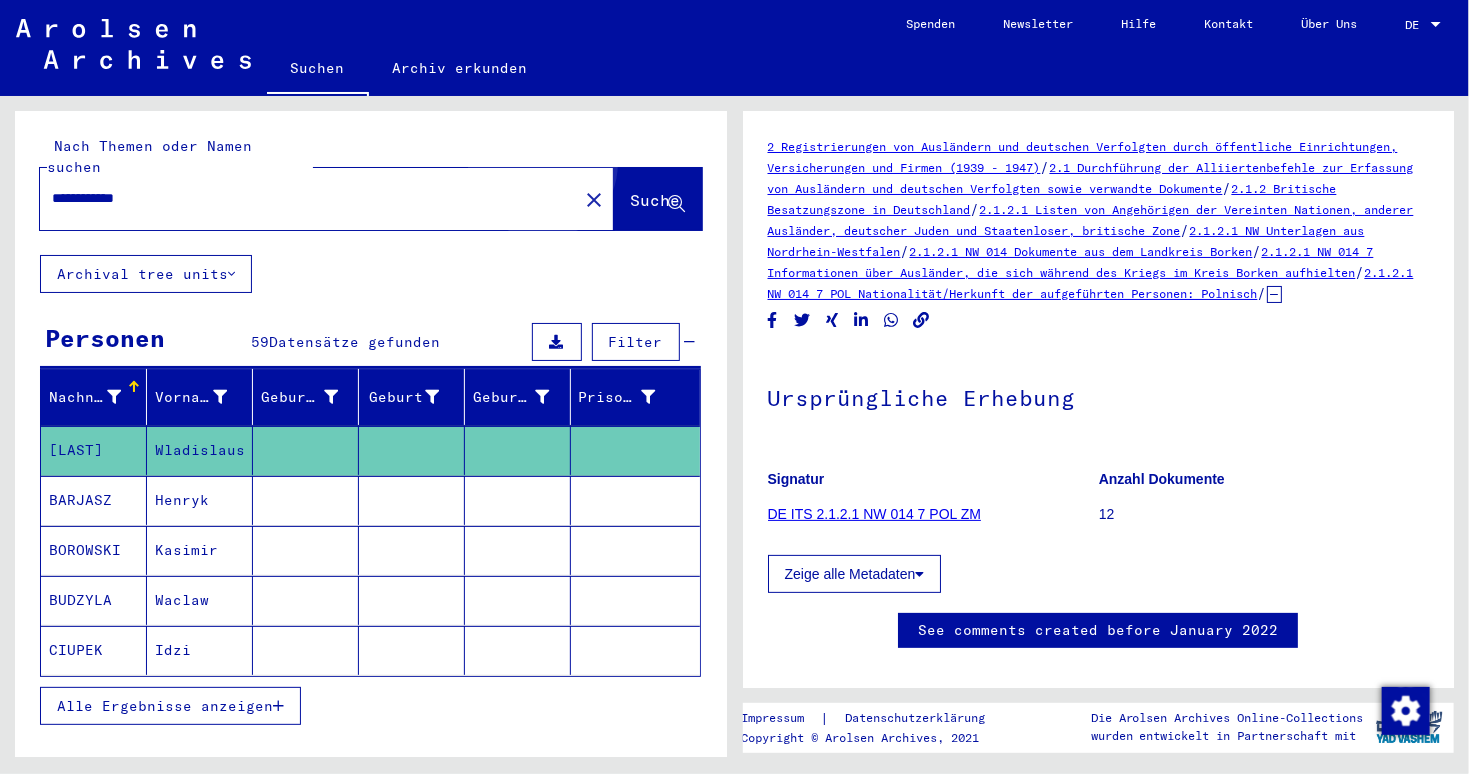 click on "Suche" 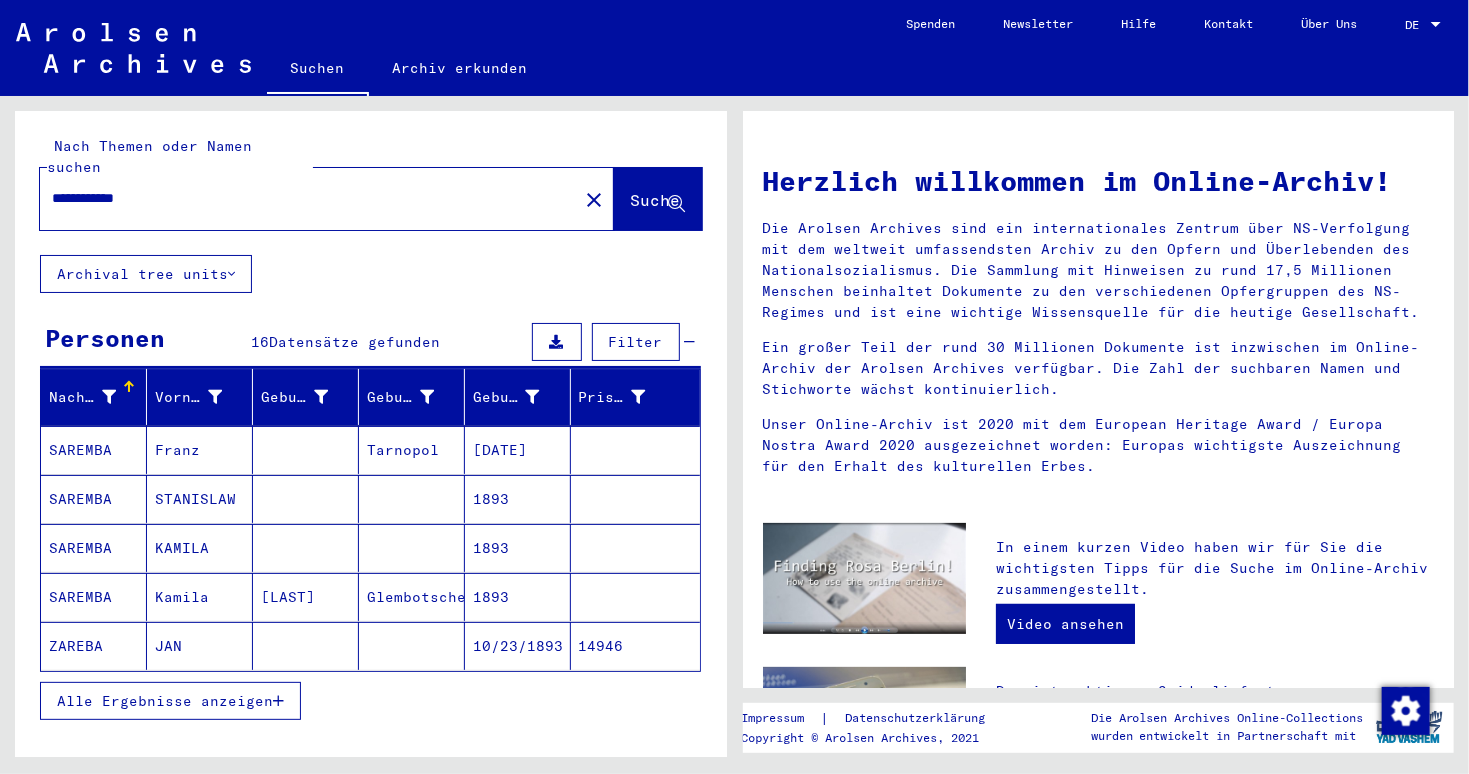 click on "Alle Ergebnisse anzeigen" at bounding box center (170, 701) 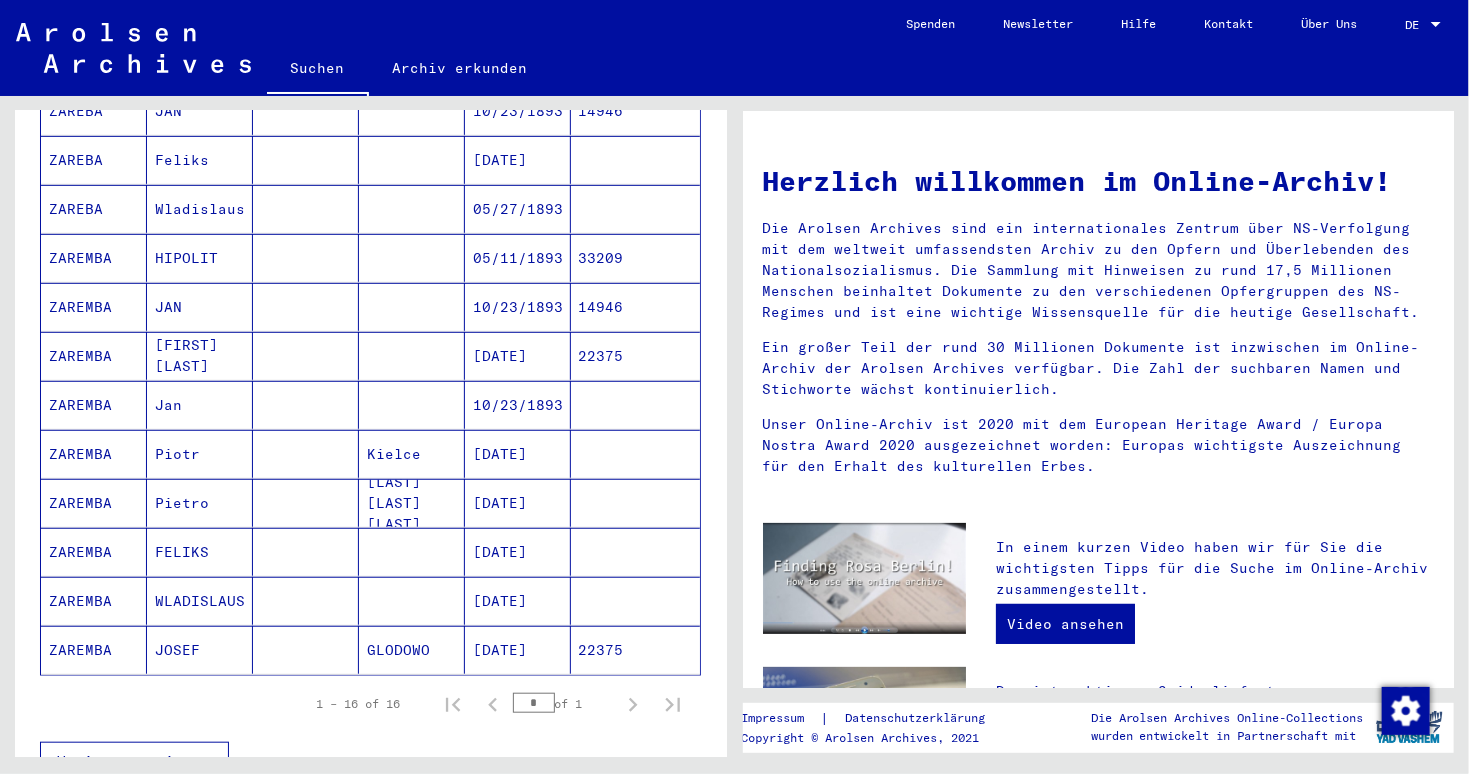 scroll, scrollTop: 545, scrollLeft: 0, axis: vertical 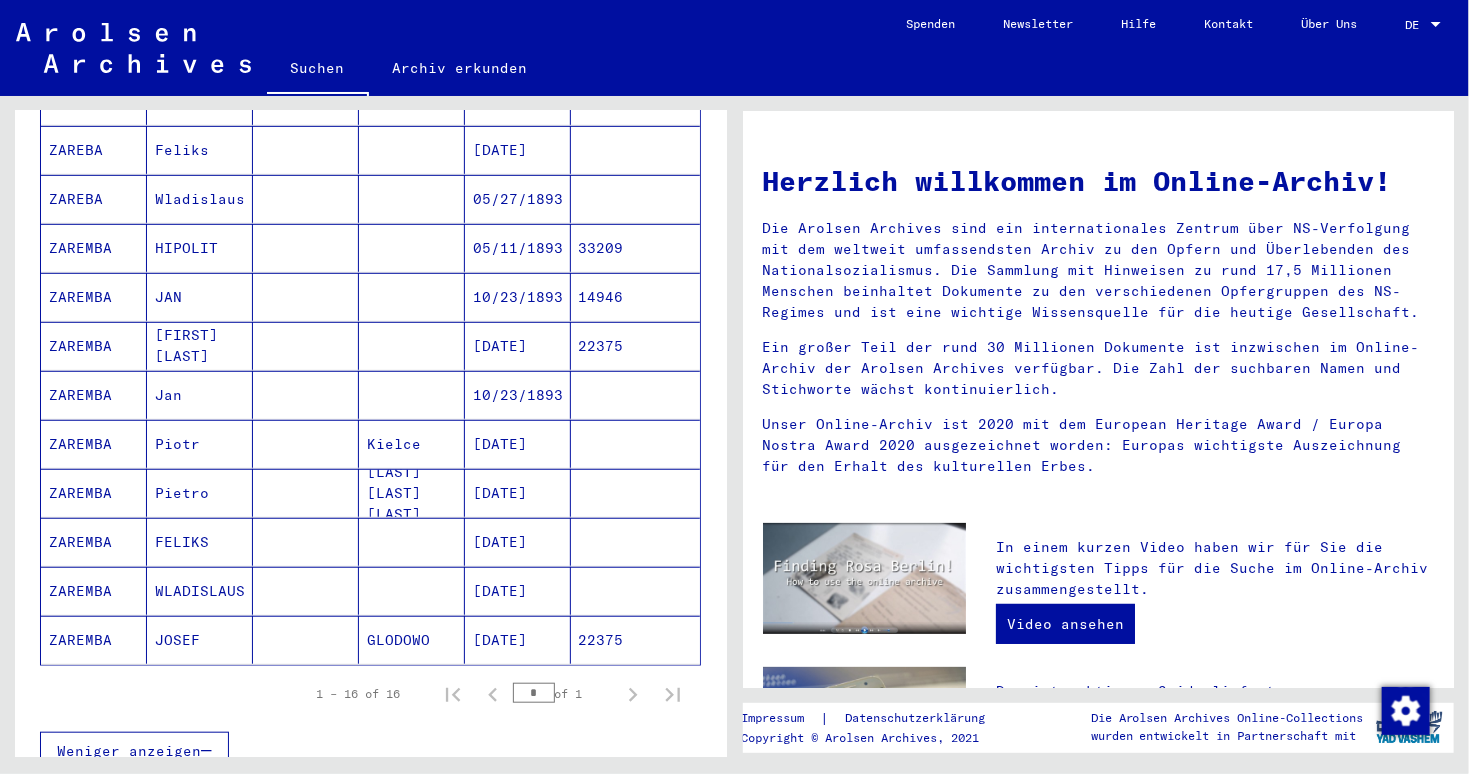 click on "Suchen   Archiv erkunden" 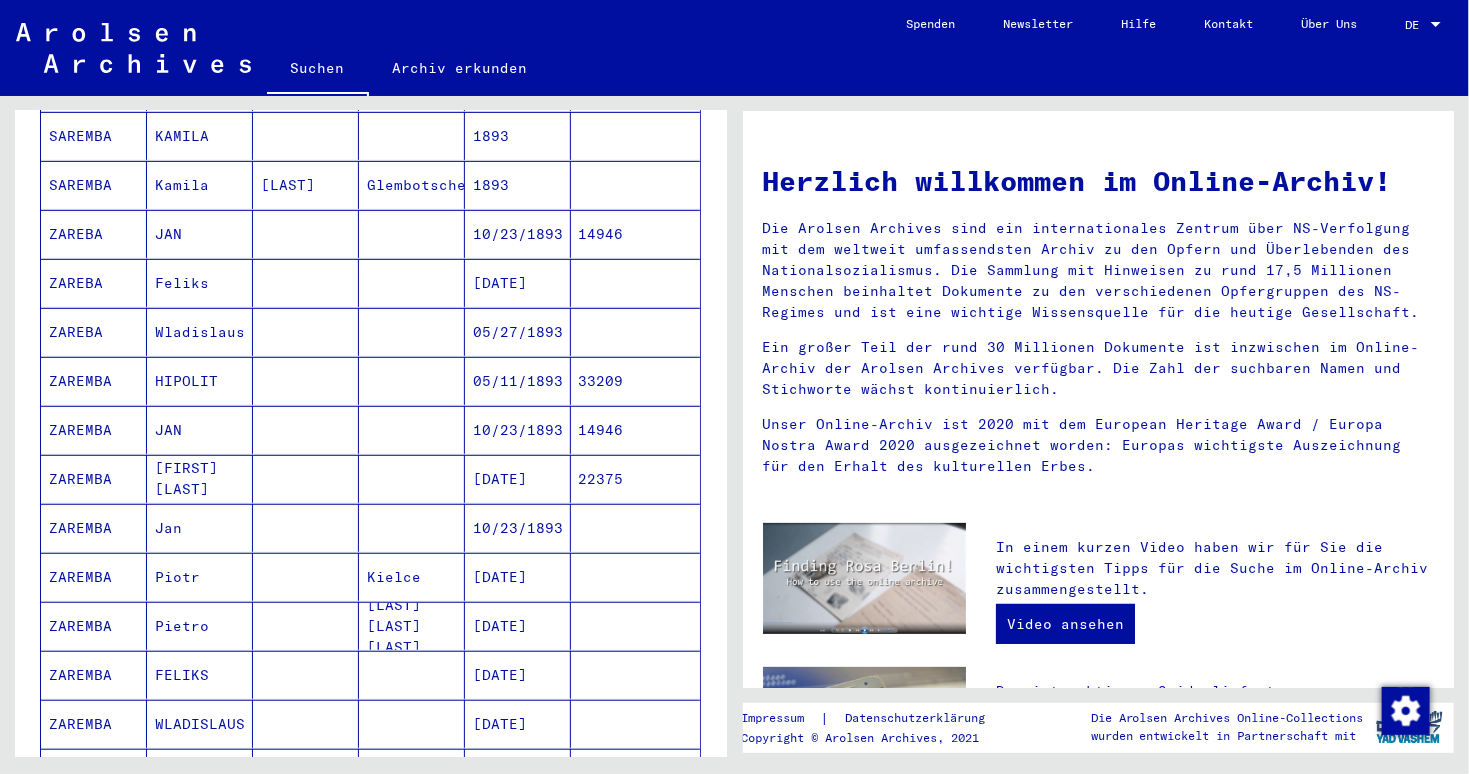 scroll, scrollTop: 454, scrollLeft: 0, axis: vertical 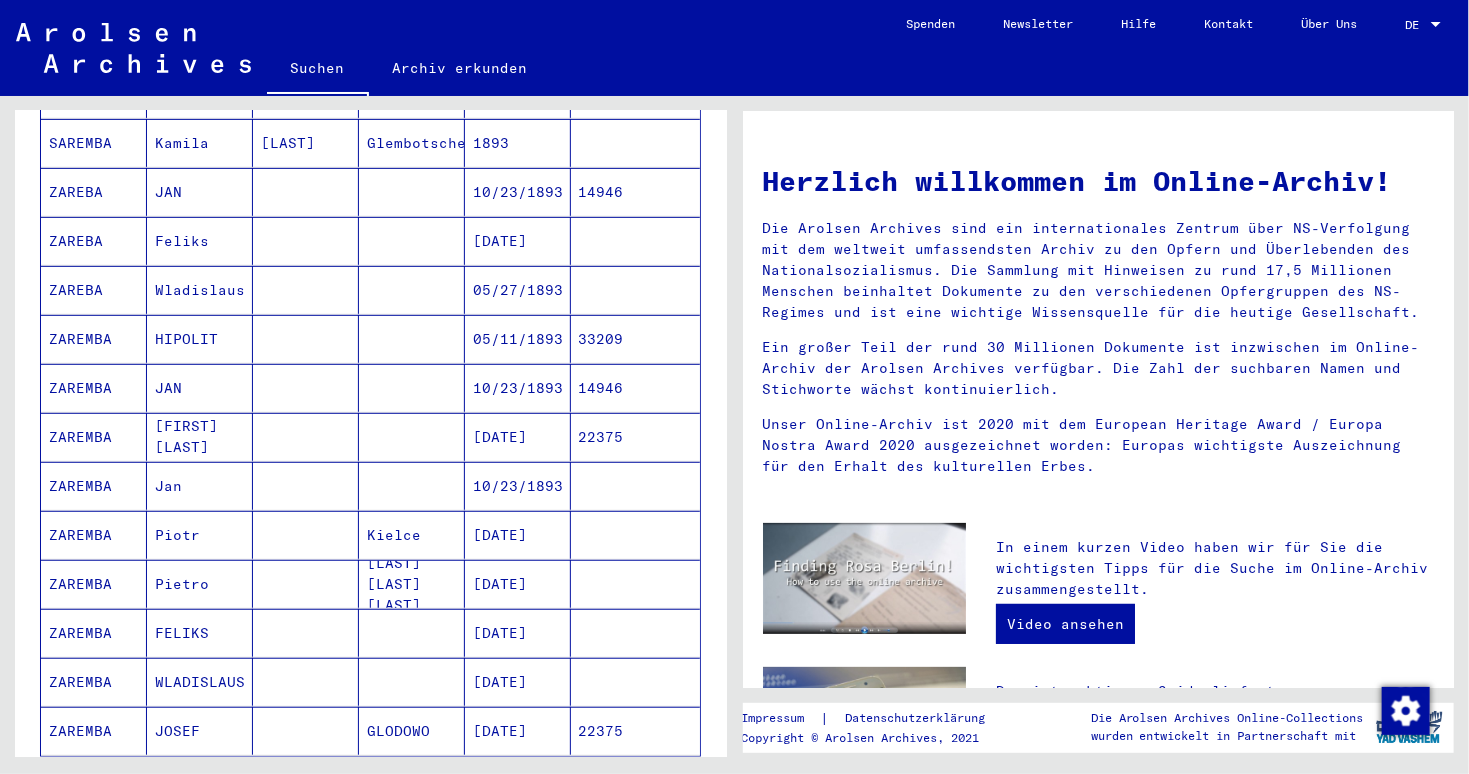 click on "[DATE]" at bounding box center [518, 731] 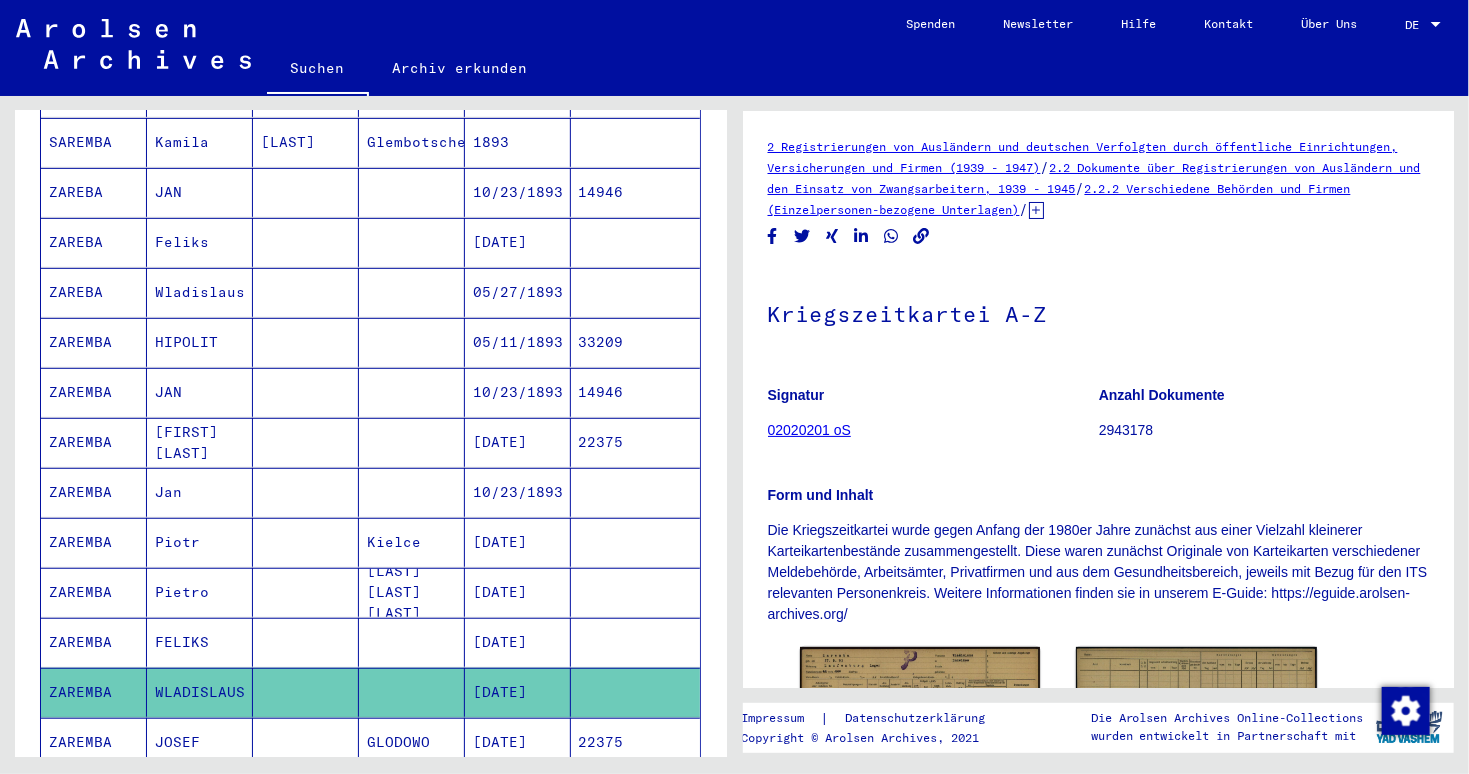 scroll, scrollTop: 0, scrollLeft: 0, axis: both 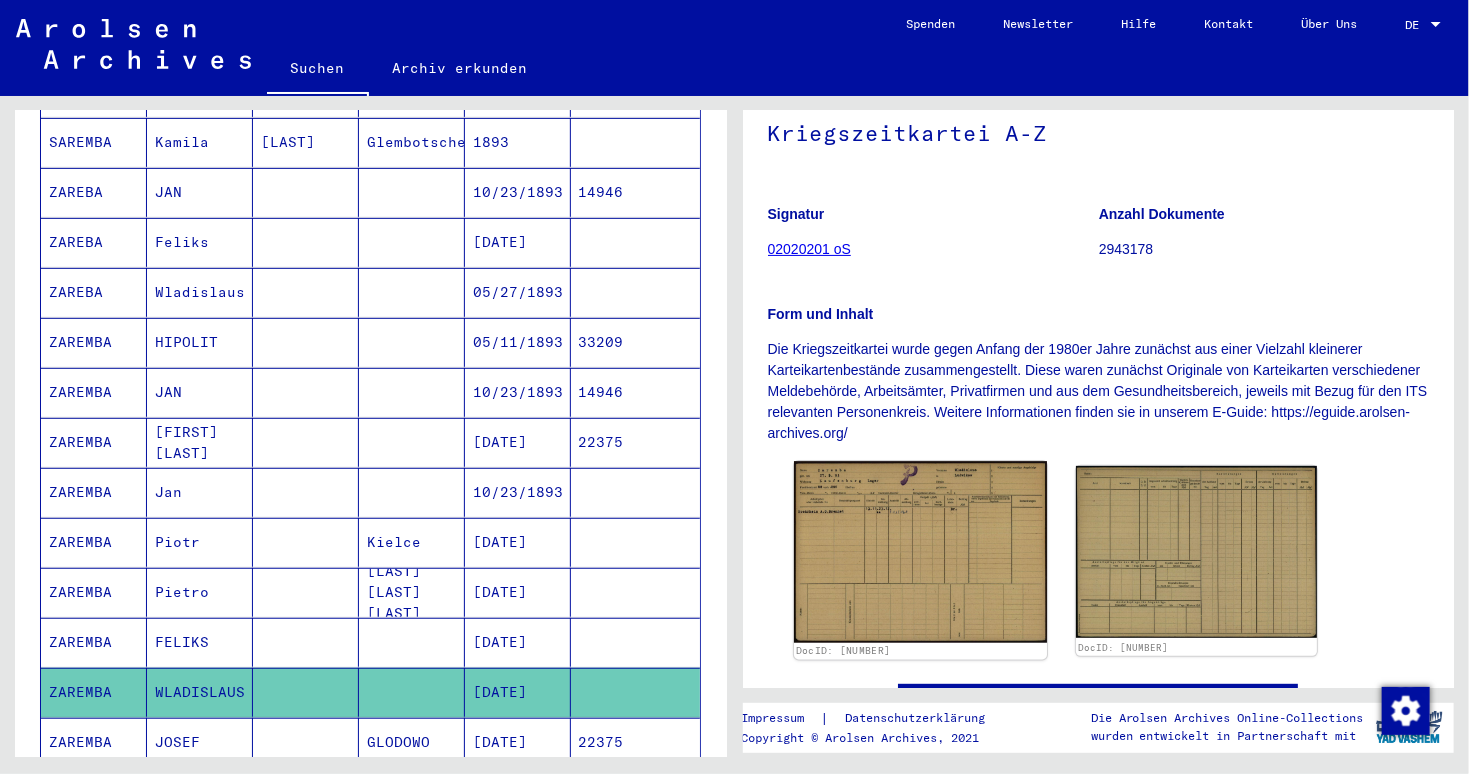 click 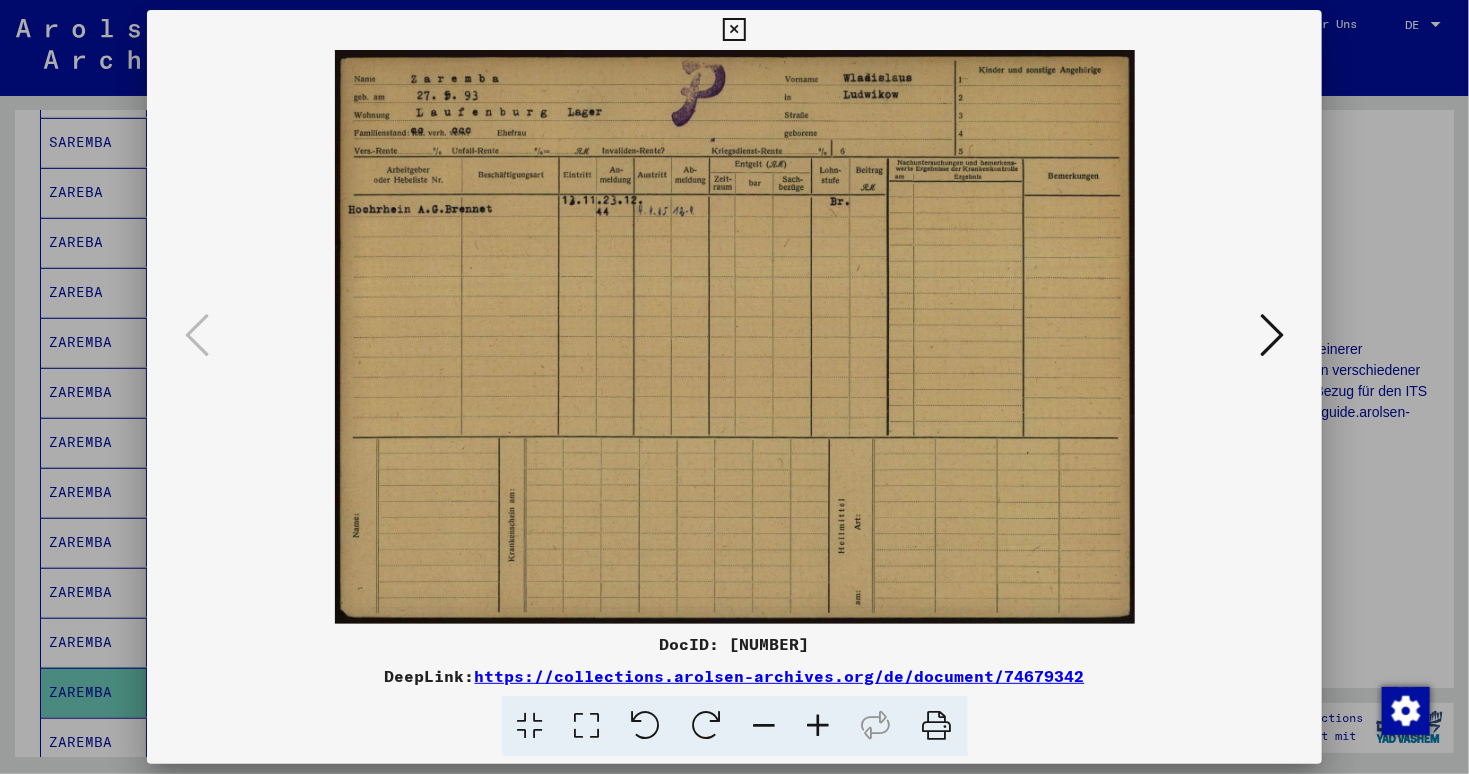 click at bounding box center (819, 726) 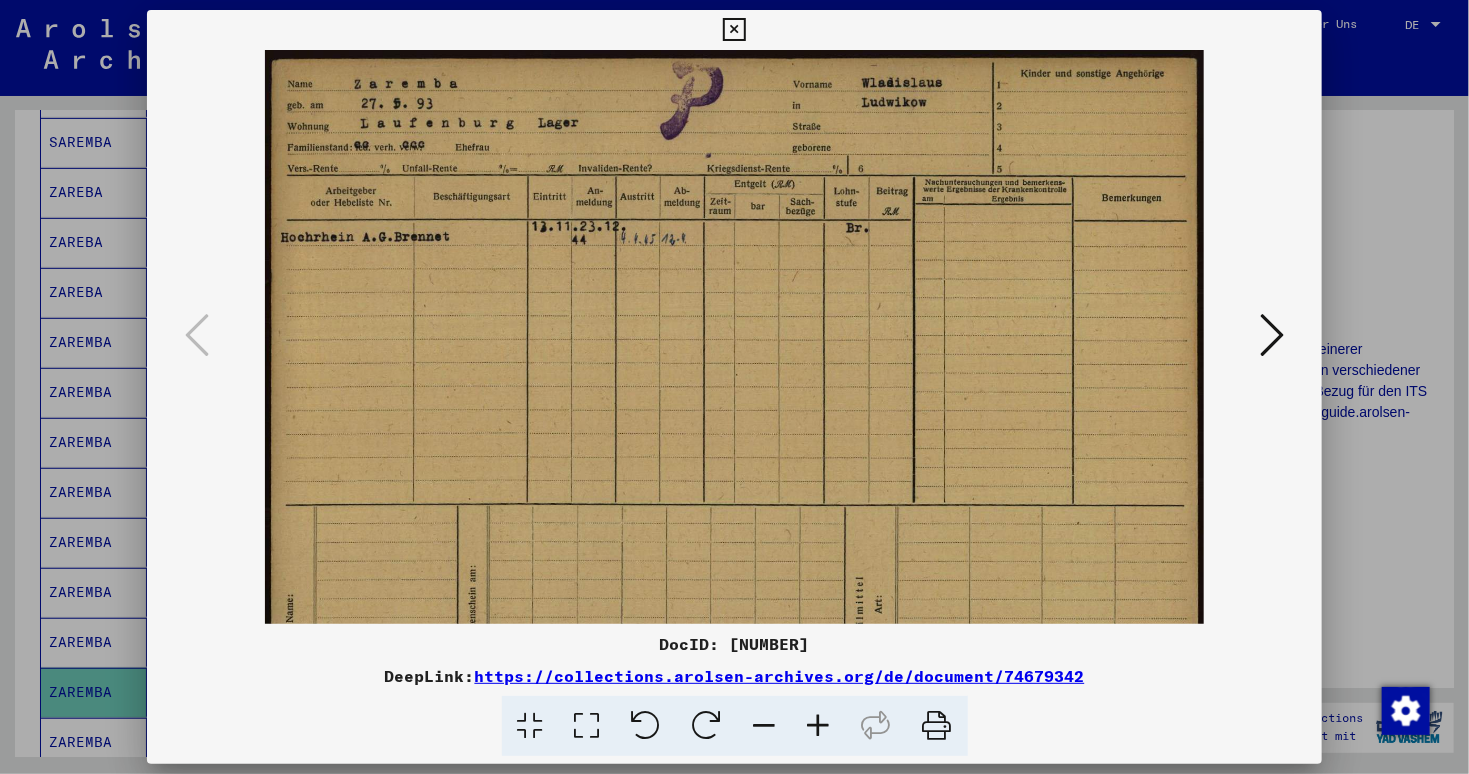 click at bounding box center (819, 726) 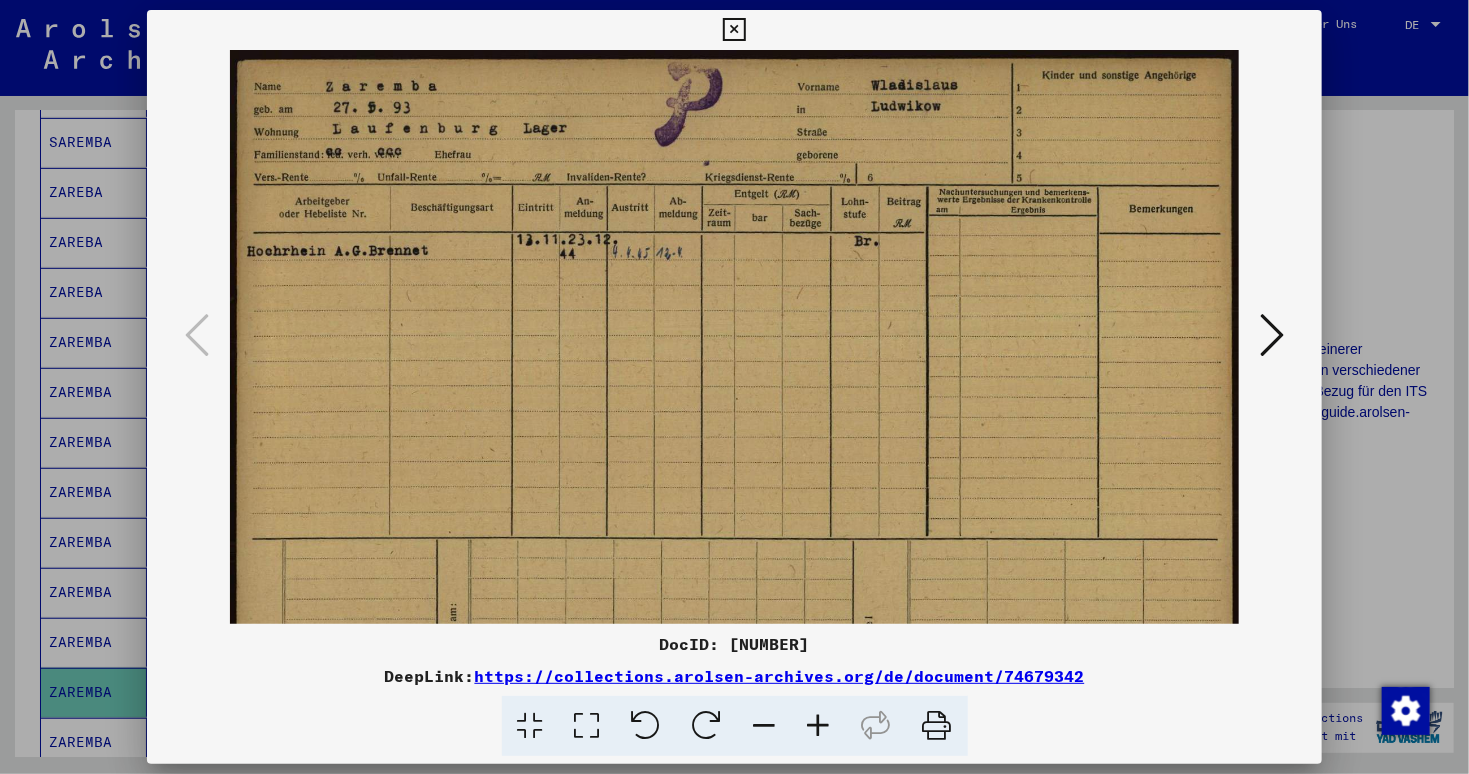 click at bounding box center (819, 726) 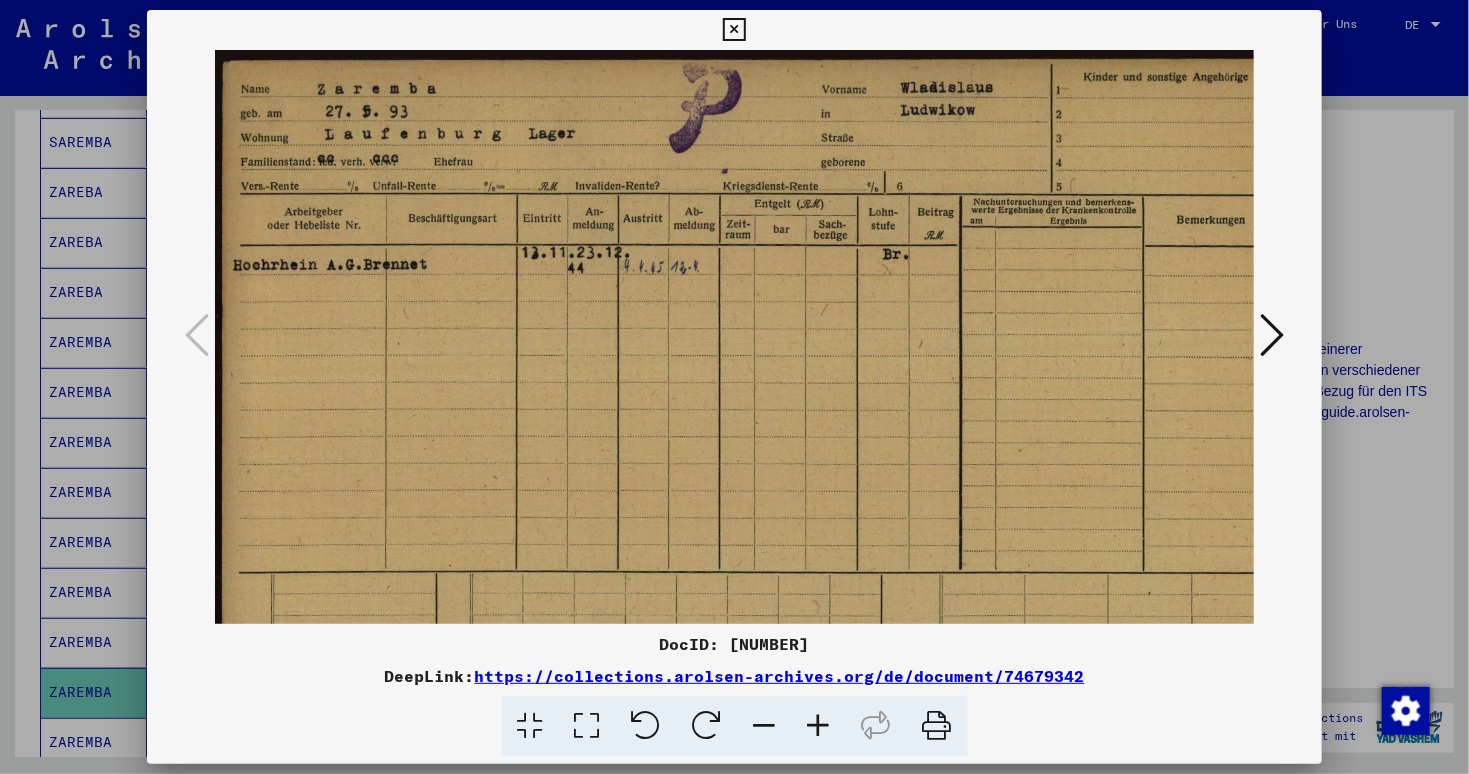 click at bounding box center (819, 726) 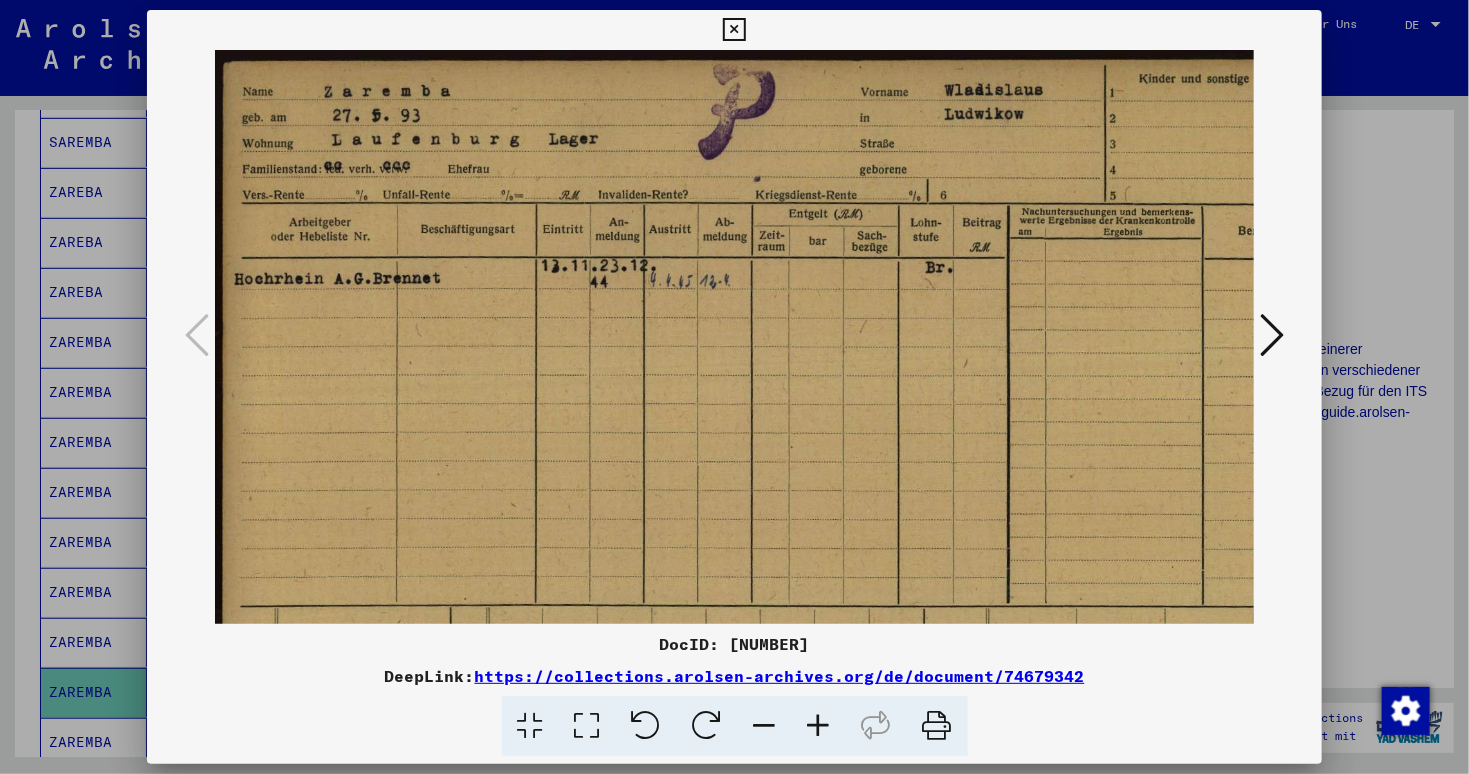click at bounding box center (819, 726) 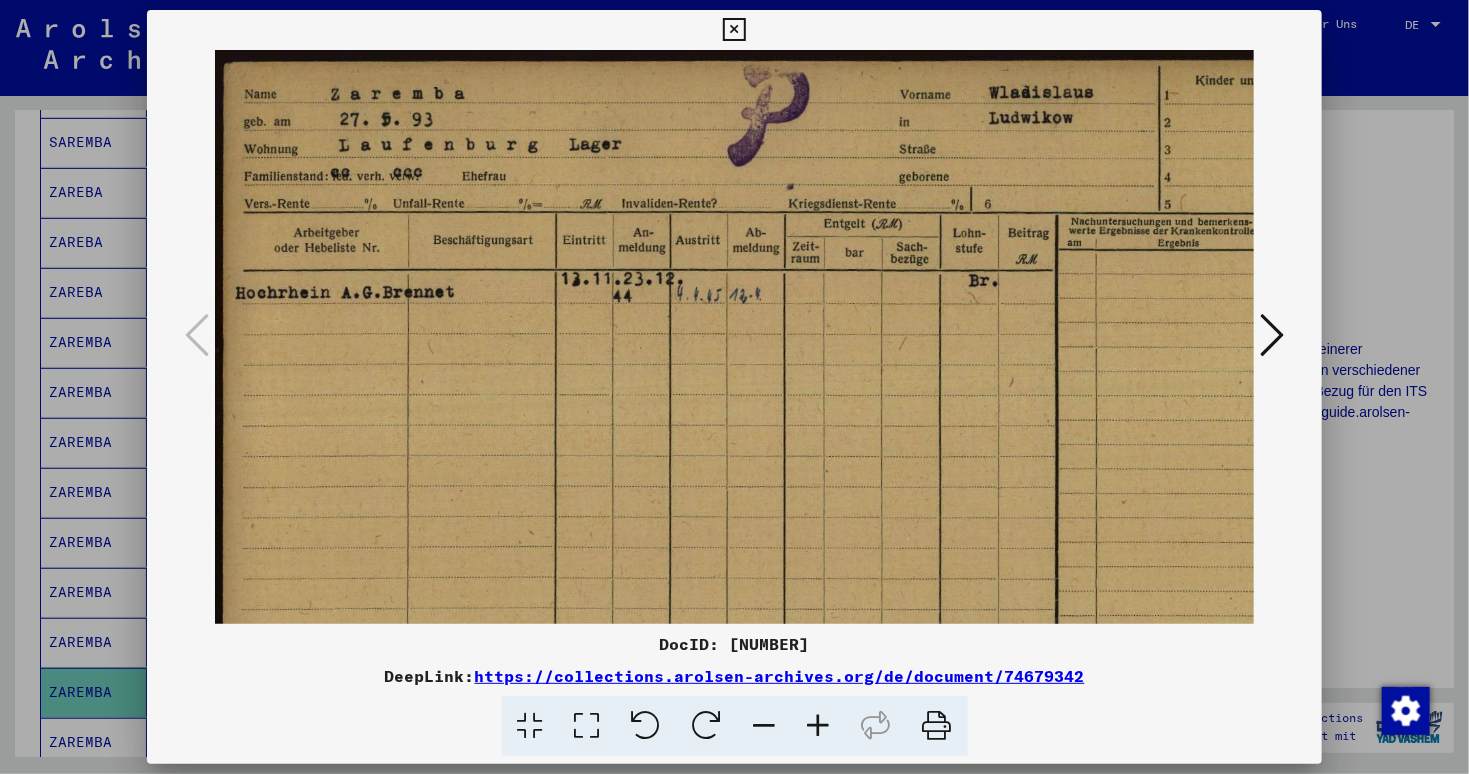 click at bounding box center [819, 726] 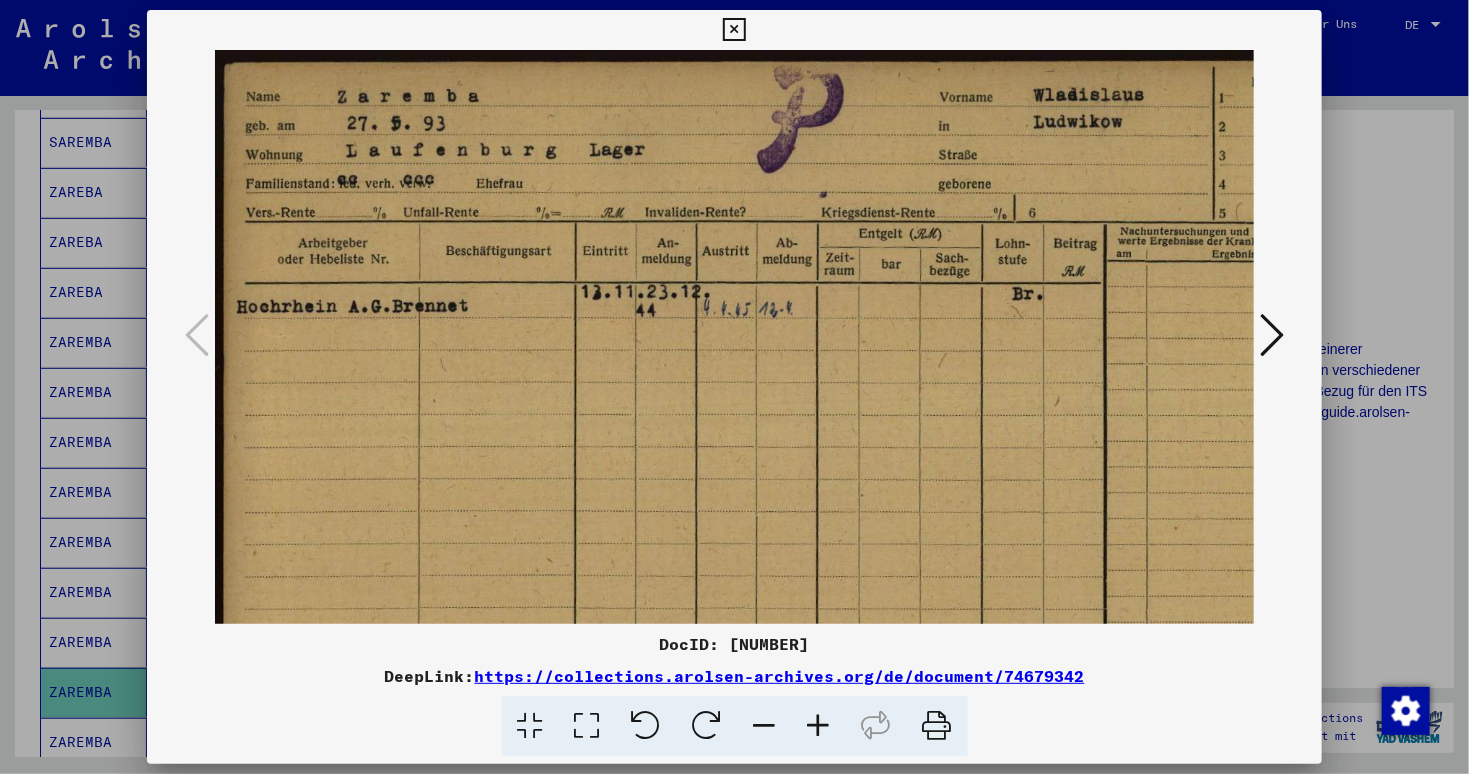 click at bounding box center (734, 30) 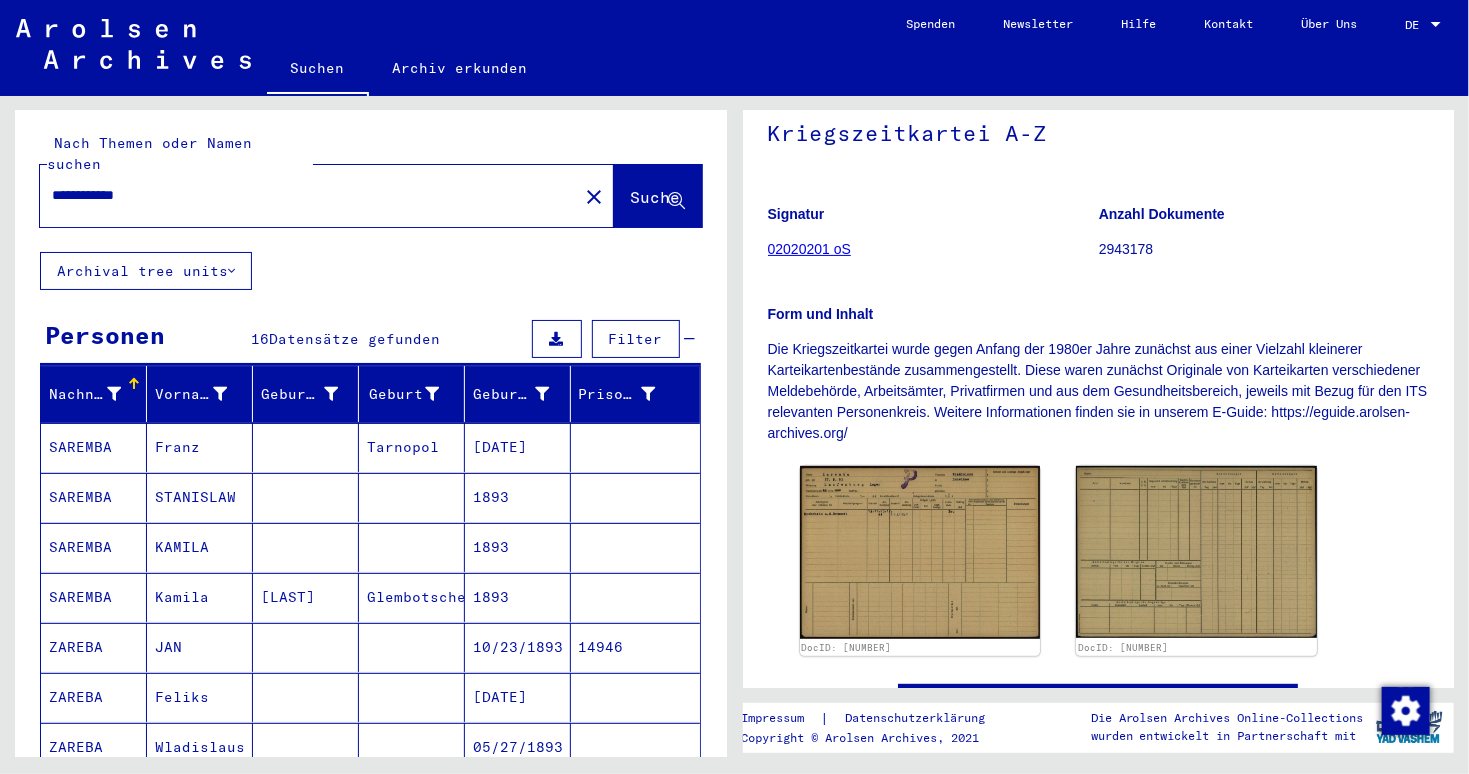 scroll, scrollTop: 0, scrollLeft: 0, axis: both 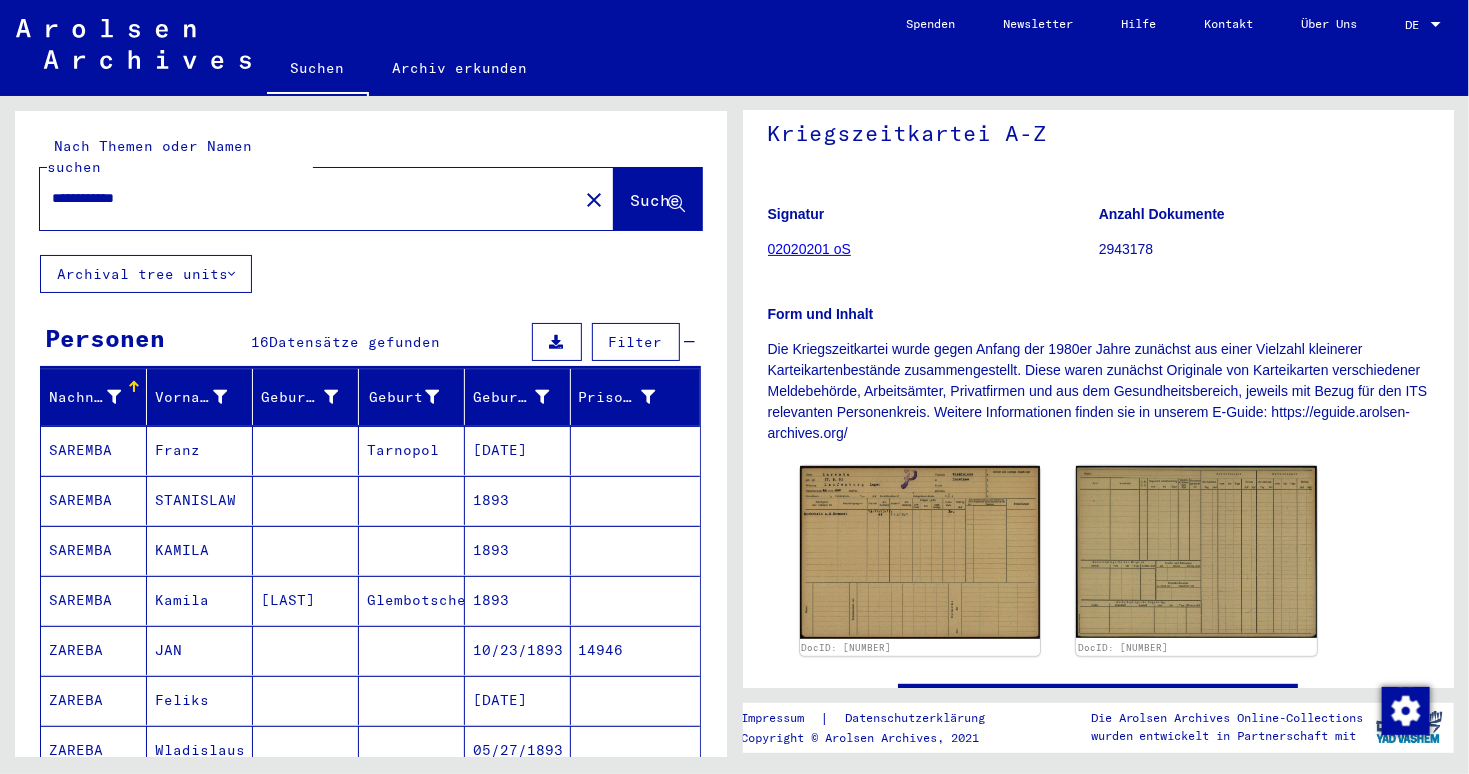 drag, startPoint x: 158, startPoint y: 173, endPoint x: 0, endPoint y: 135, distance: 162.50539 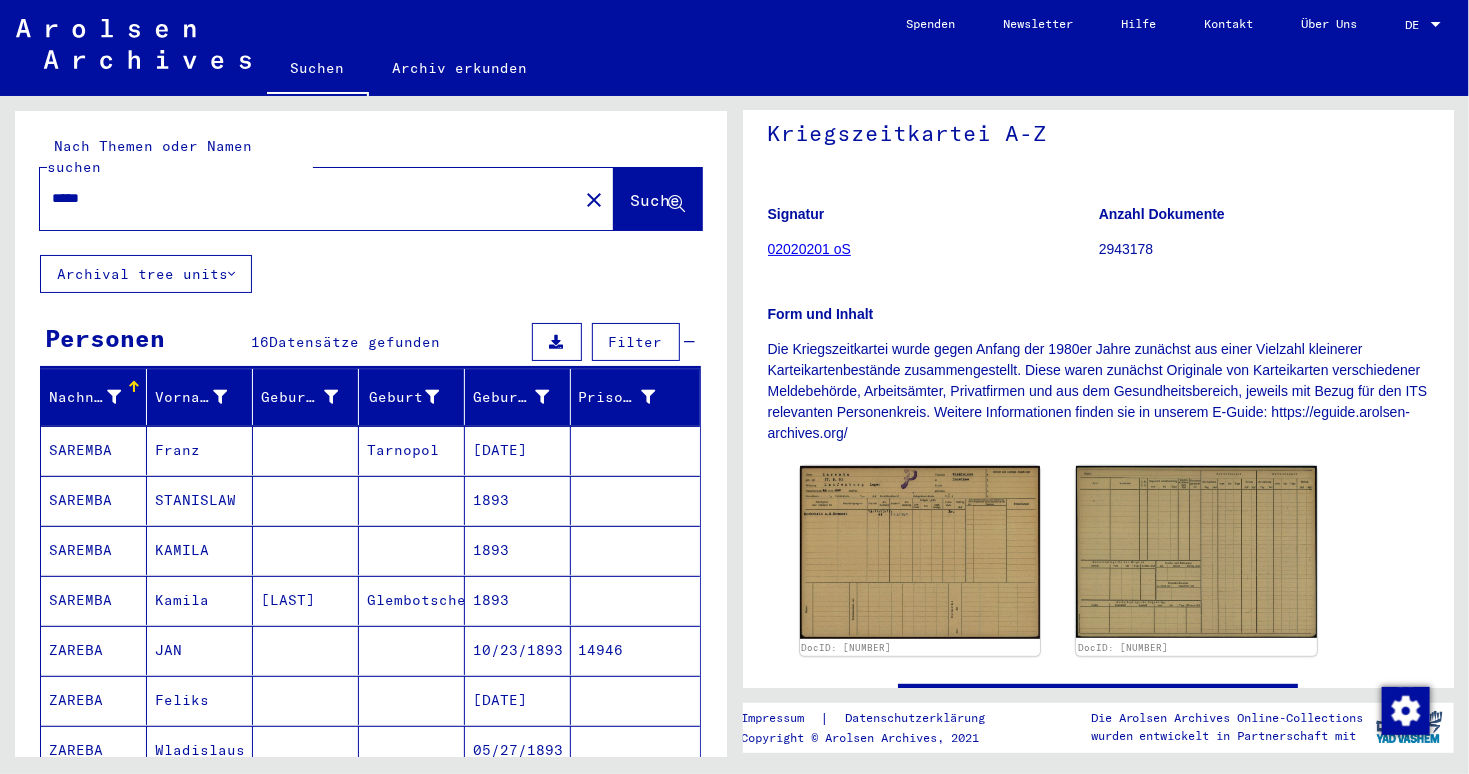 drag, startPoint x: 58, startPoint y: 181, endPoint x: 215, endPoint y: 209, distance: 159.47726 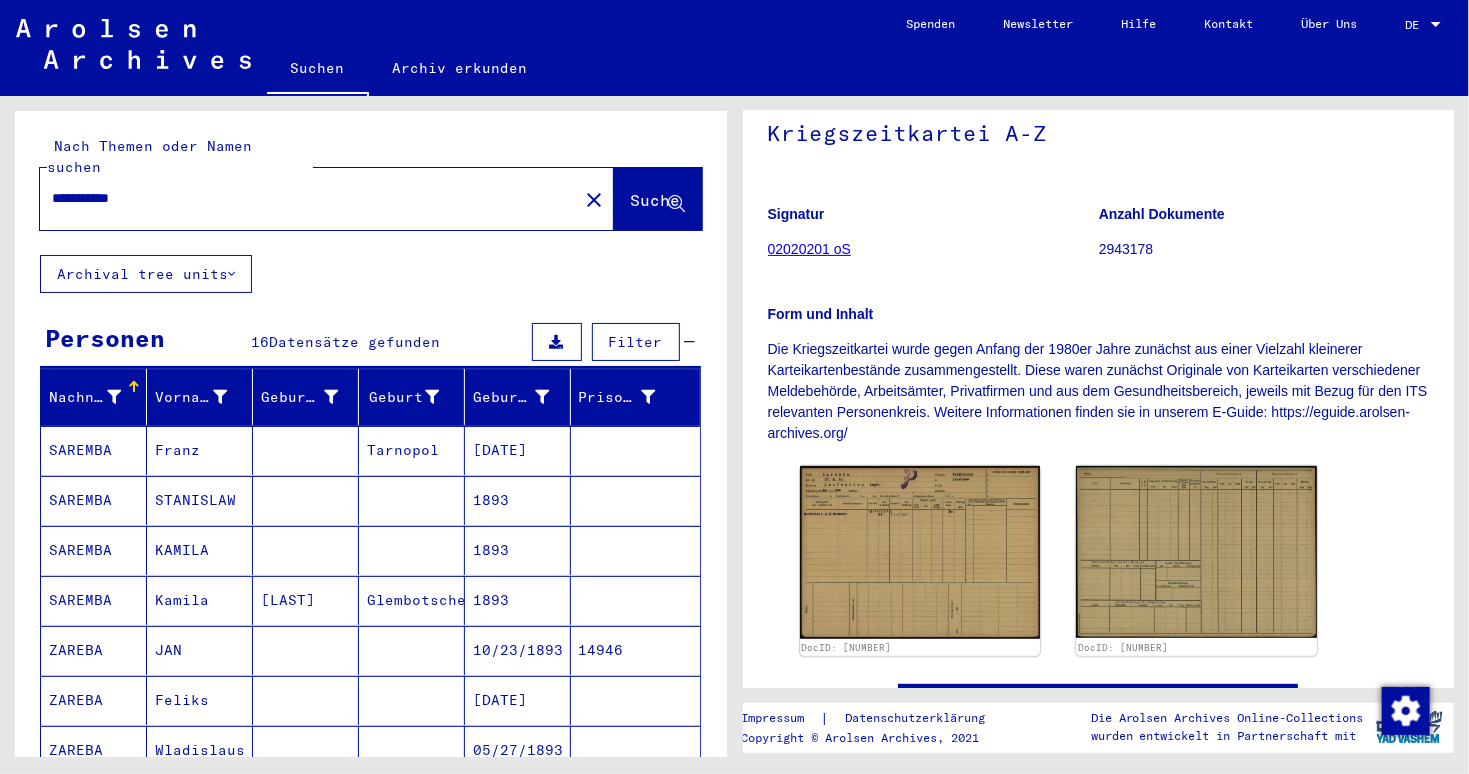 type on "**********" 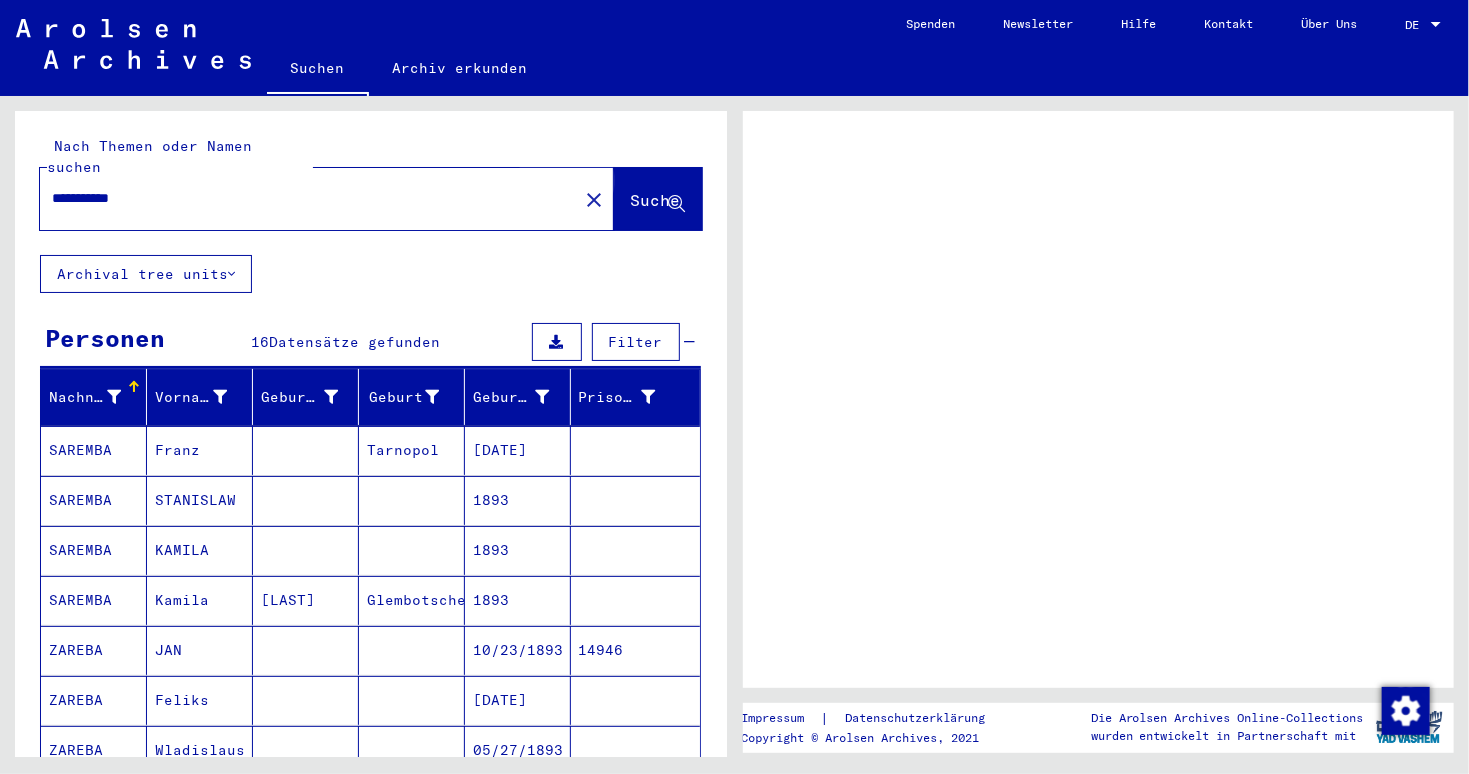 scroll, scrollTop: 0, scrollLeft: 0, axis: both 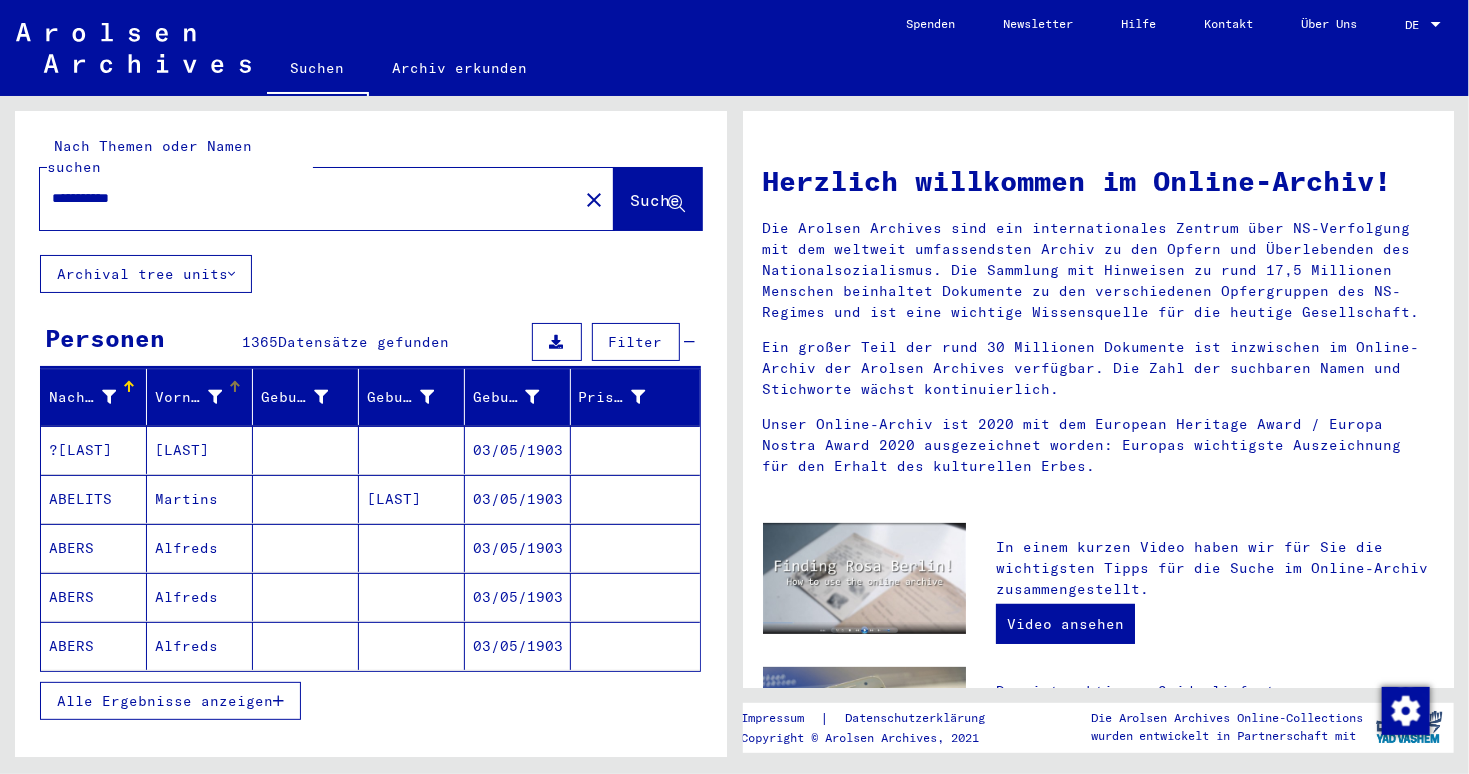 click at bounding box center [215, 397] 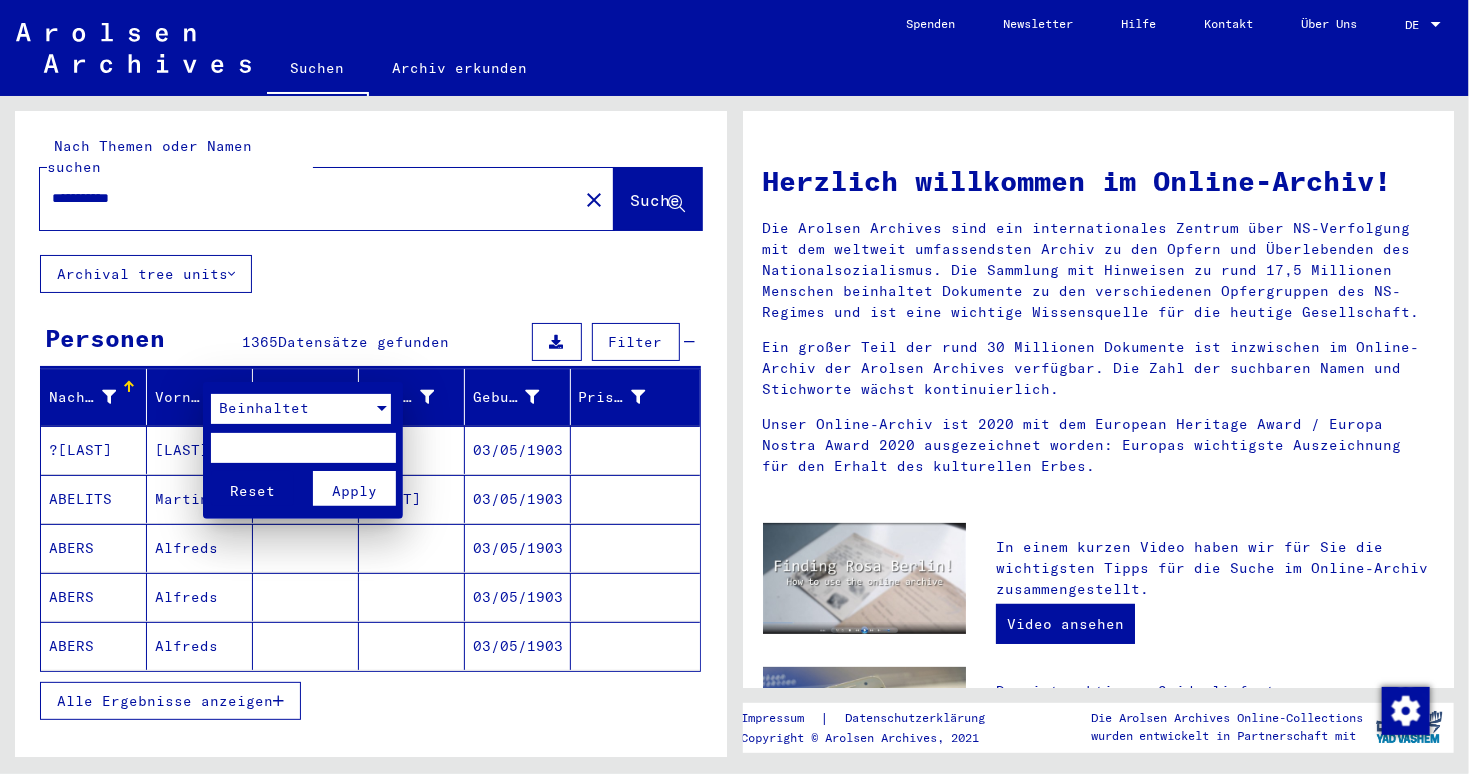 click on "Beinhaltet" at bounding box center (264, 408) 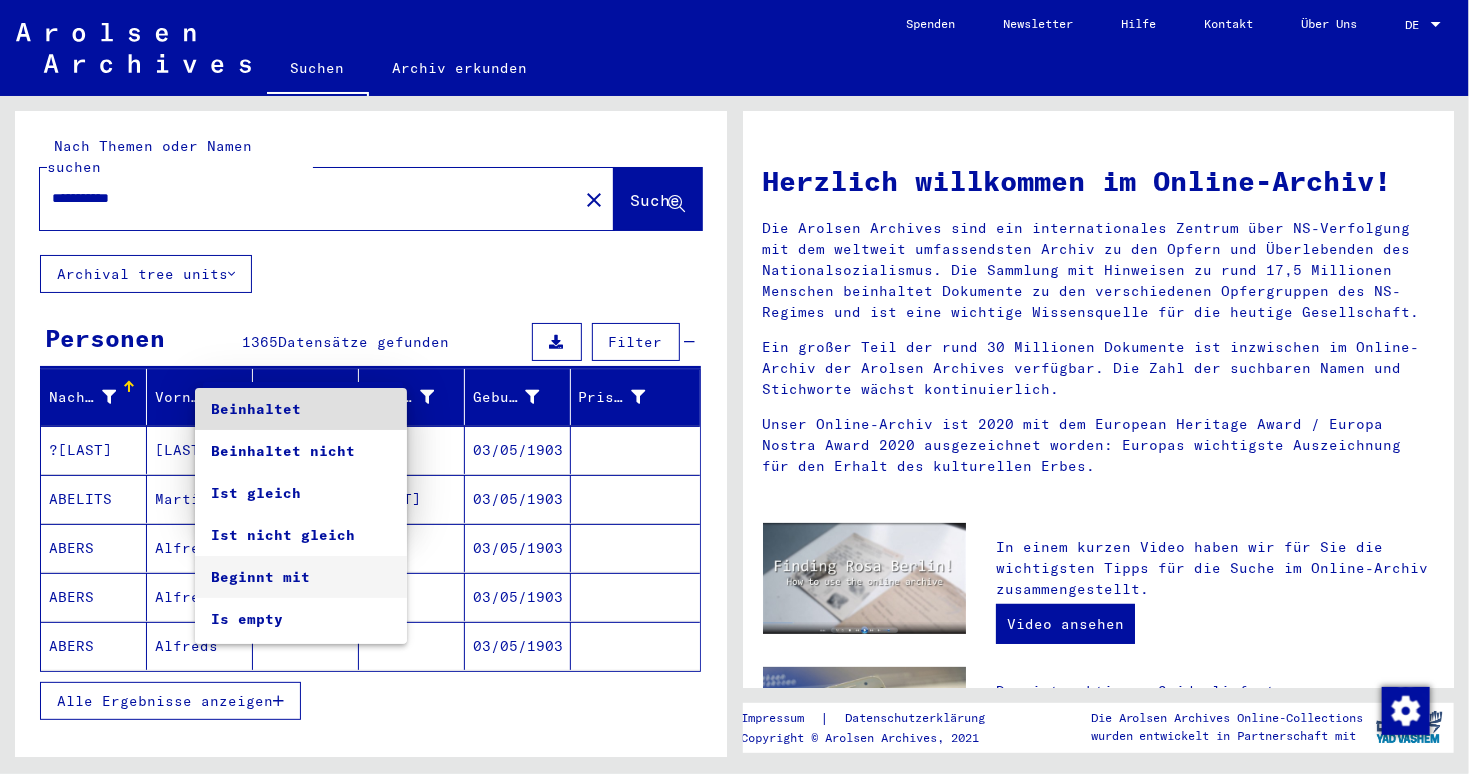 click on "Beginnt mit" at bounding box center [301, 577] 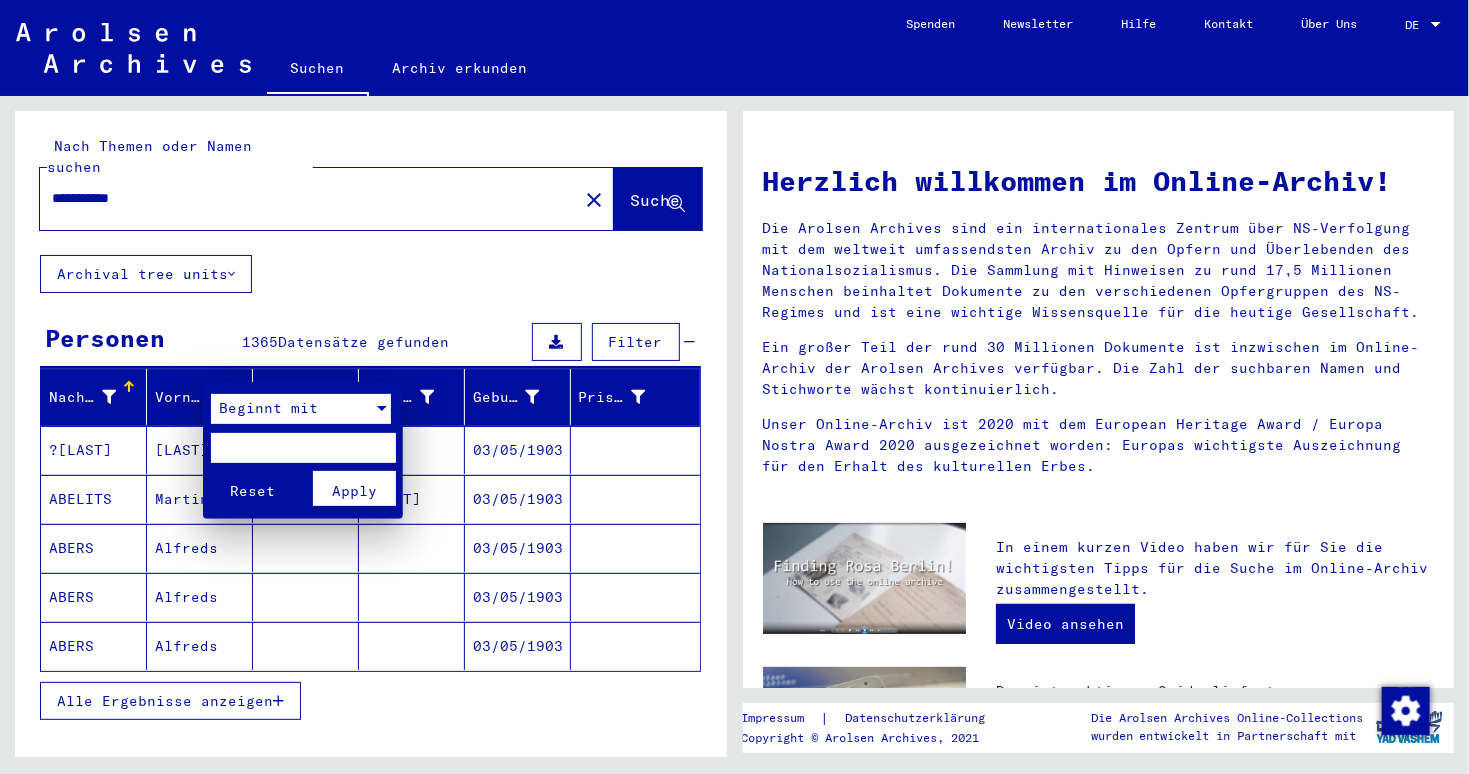 click at bounding box center (303, 448) 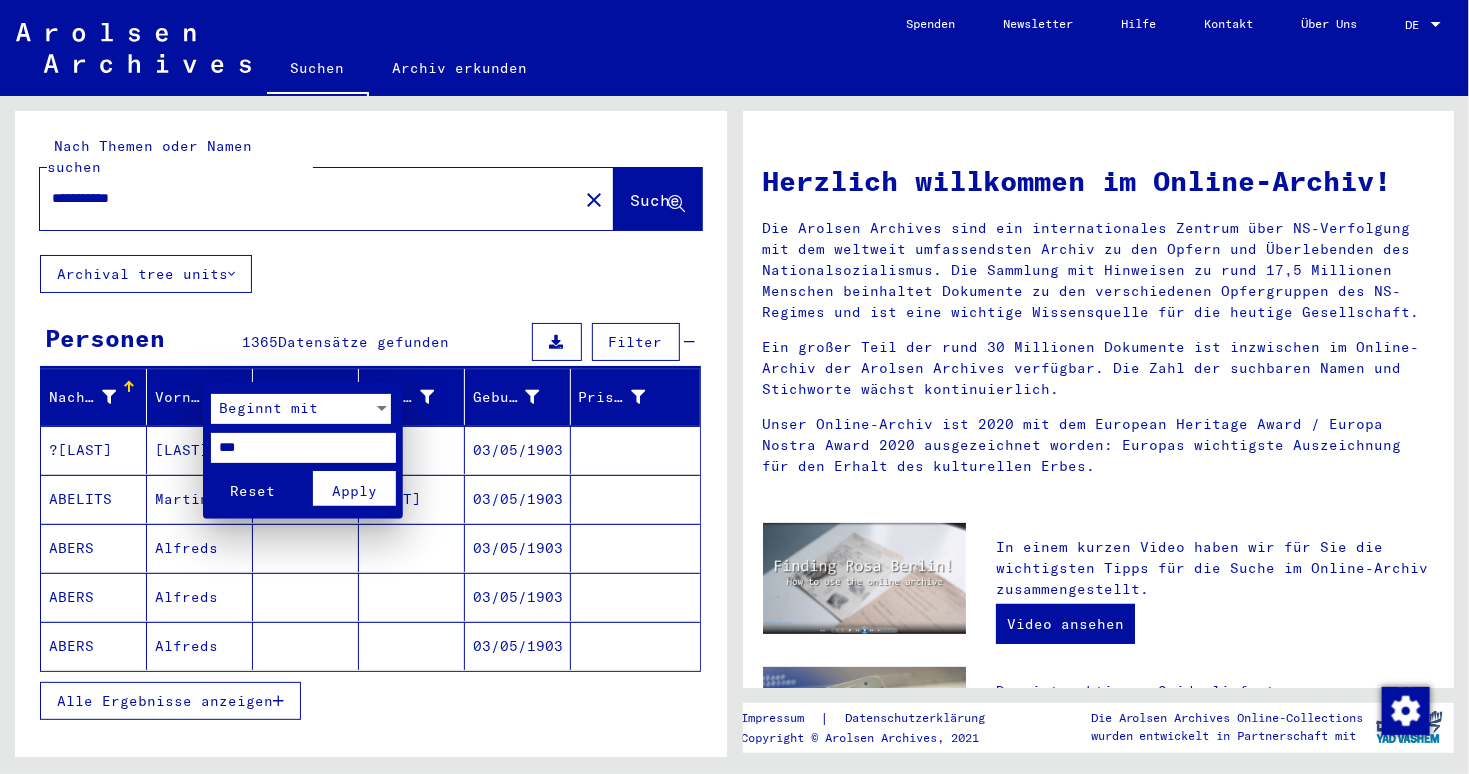 type on "***" 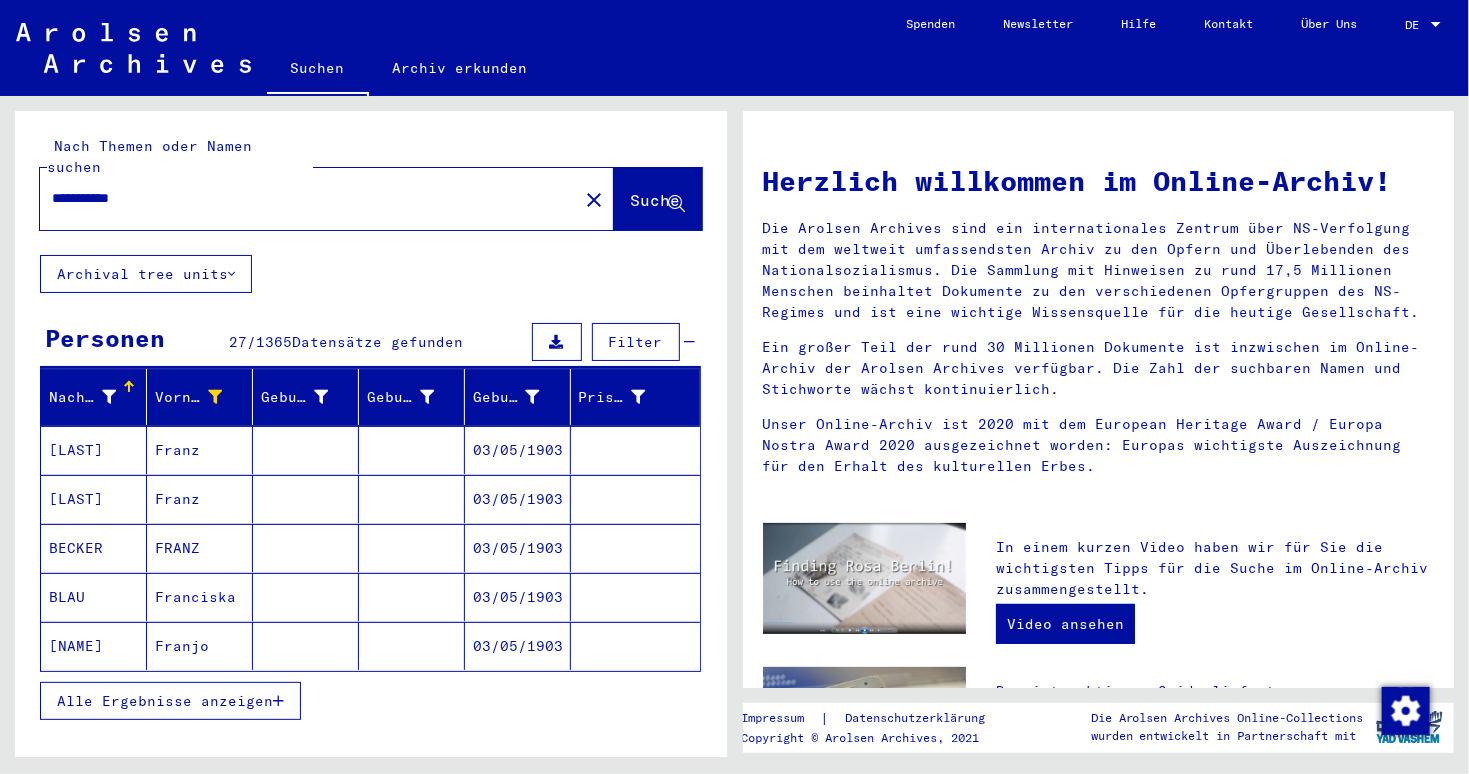 click at bounding box center [109, 397] 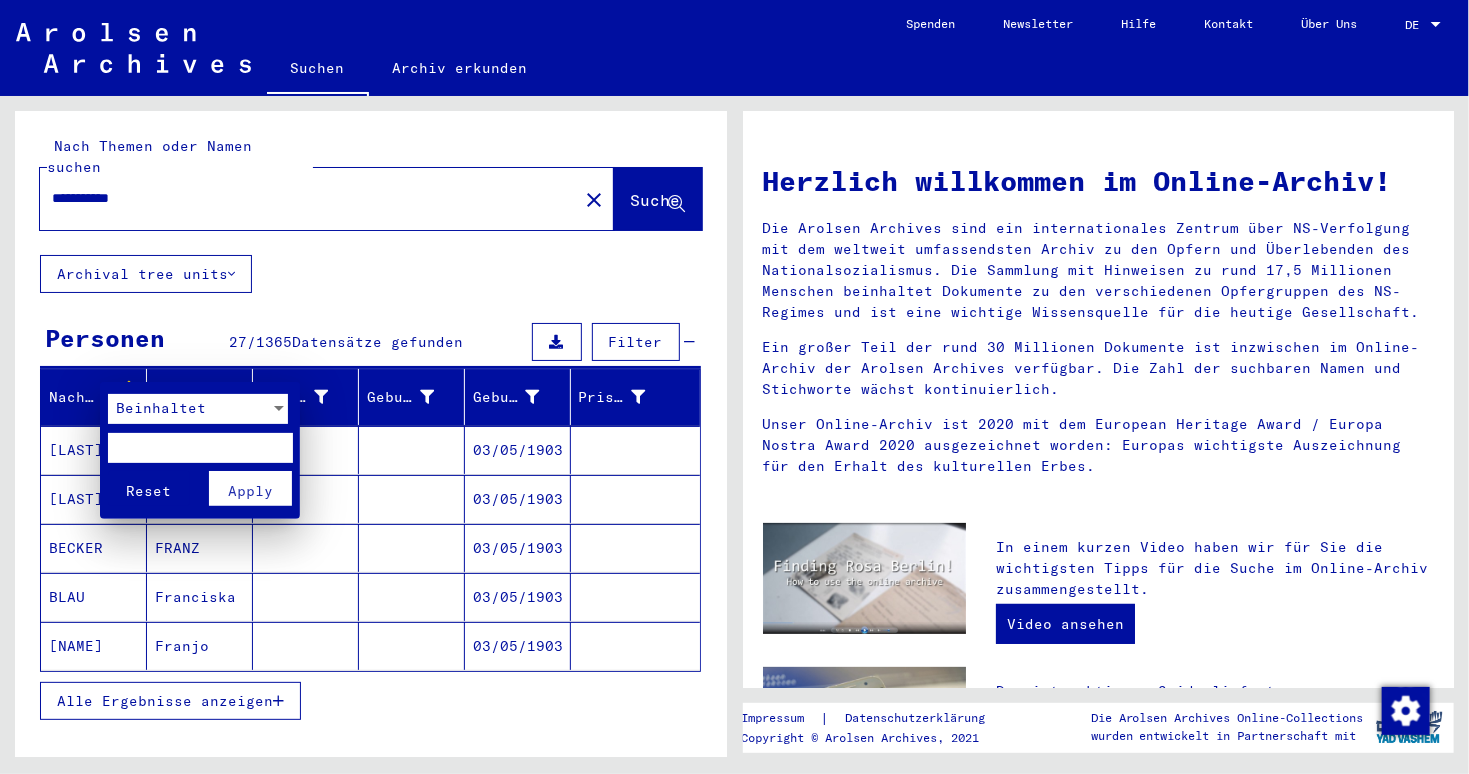 click on "Beinhaltet" at bounding box center [161, 408] 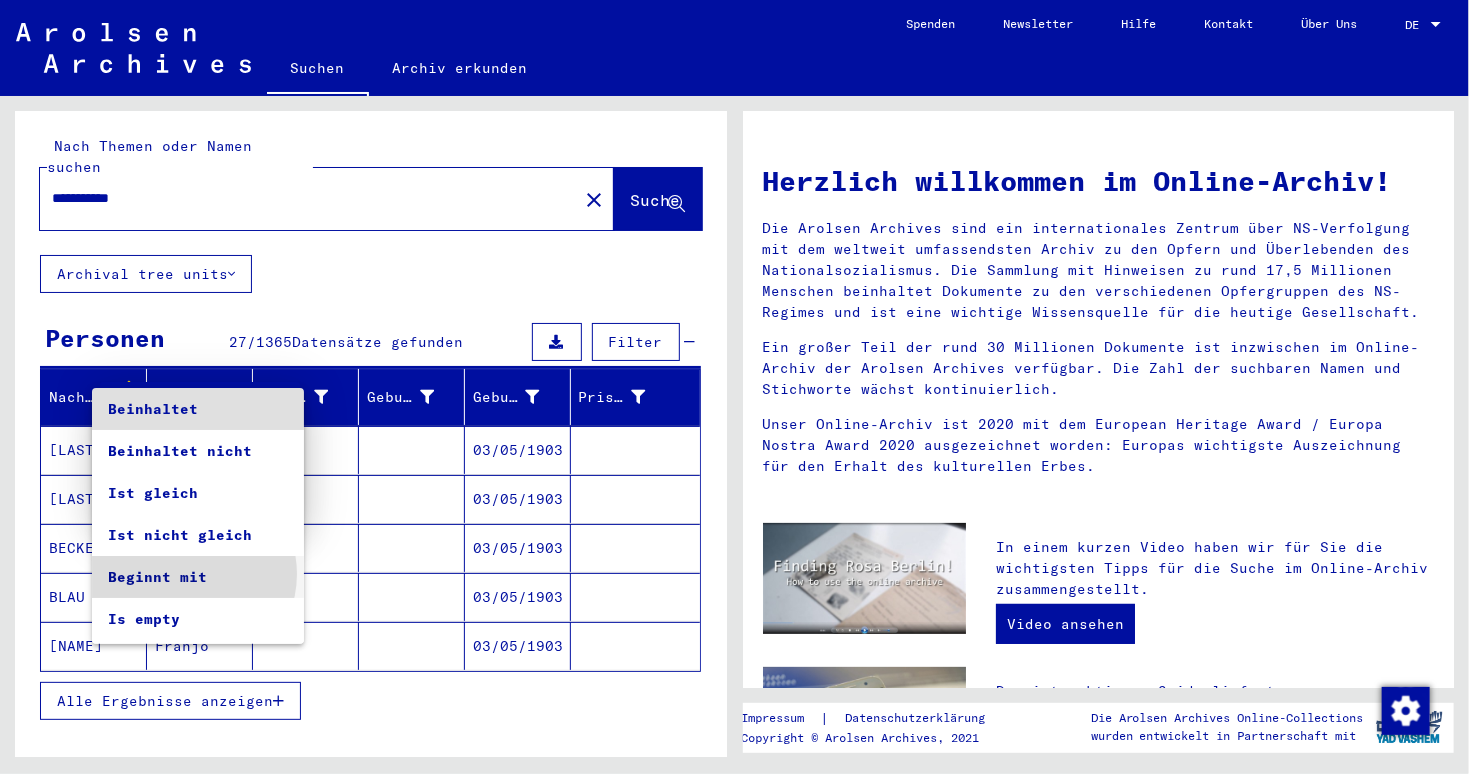 click on "Beginnt mit" at bounding box center [198, 577] 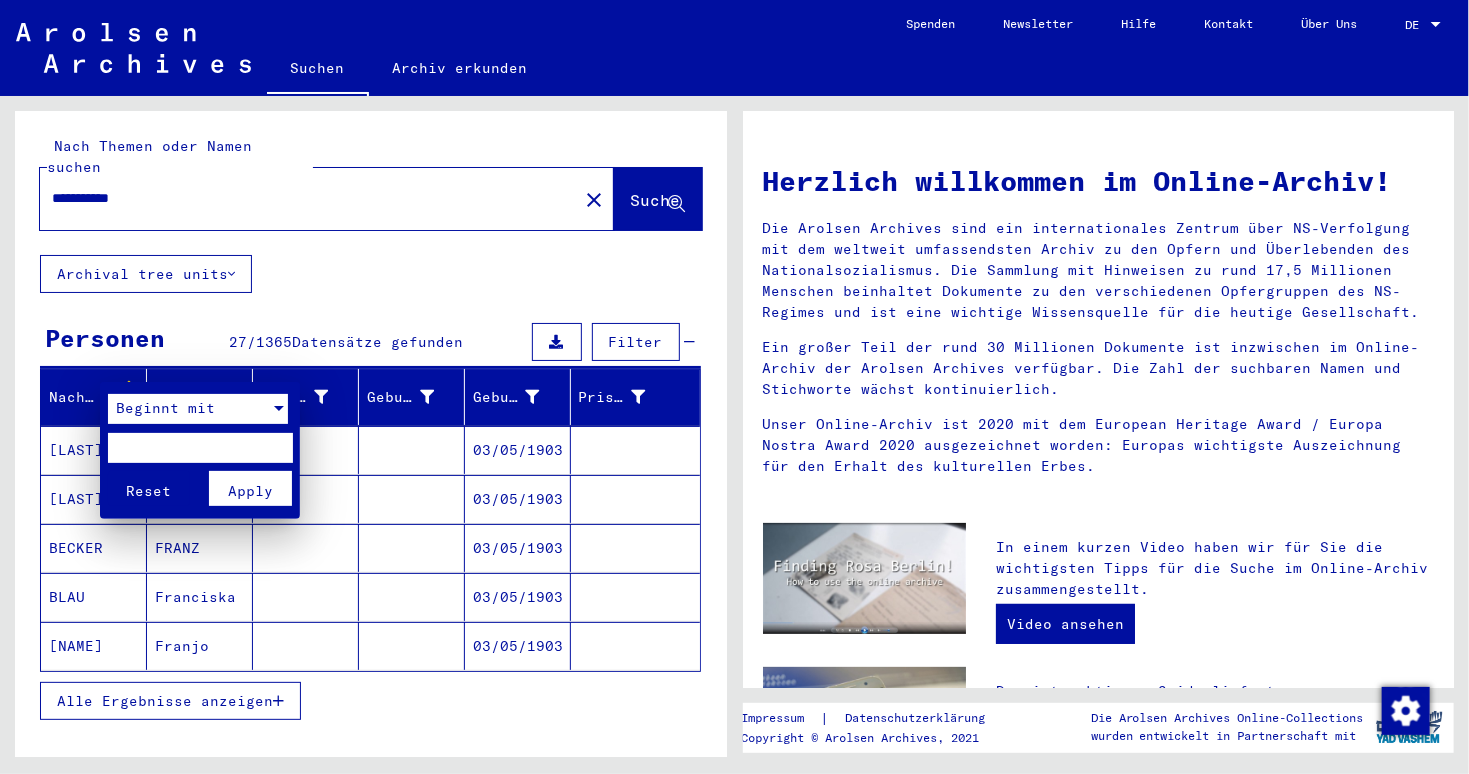 click at bounding box center [200, 448] 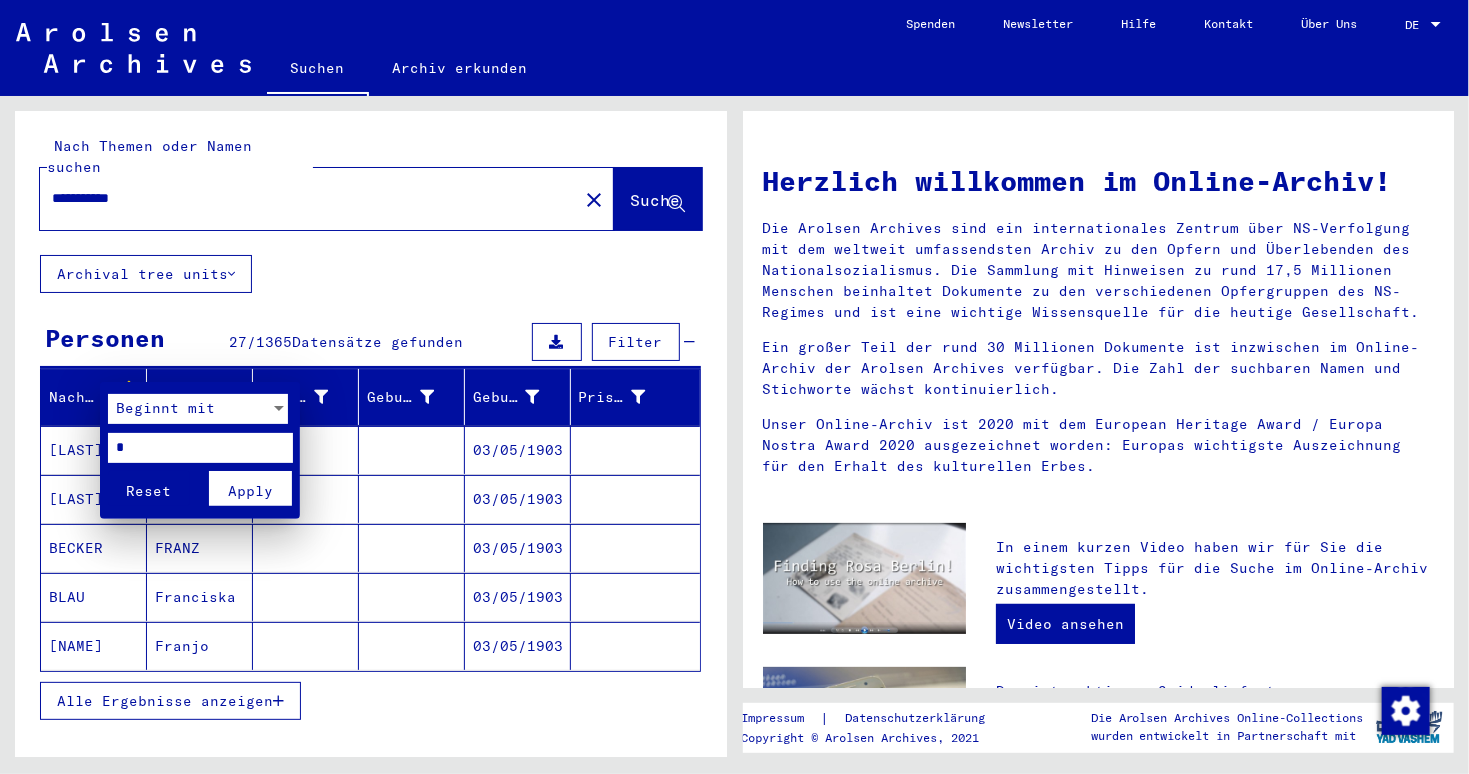 type on "*" 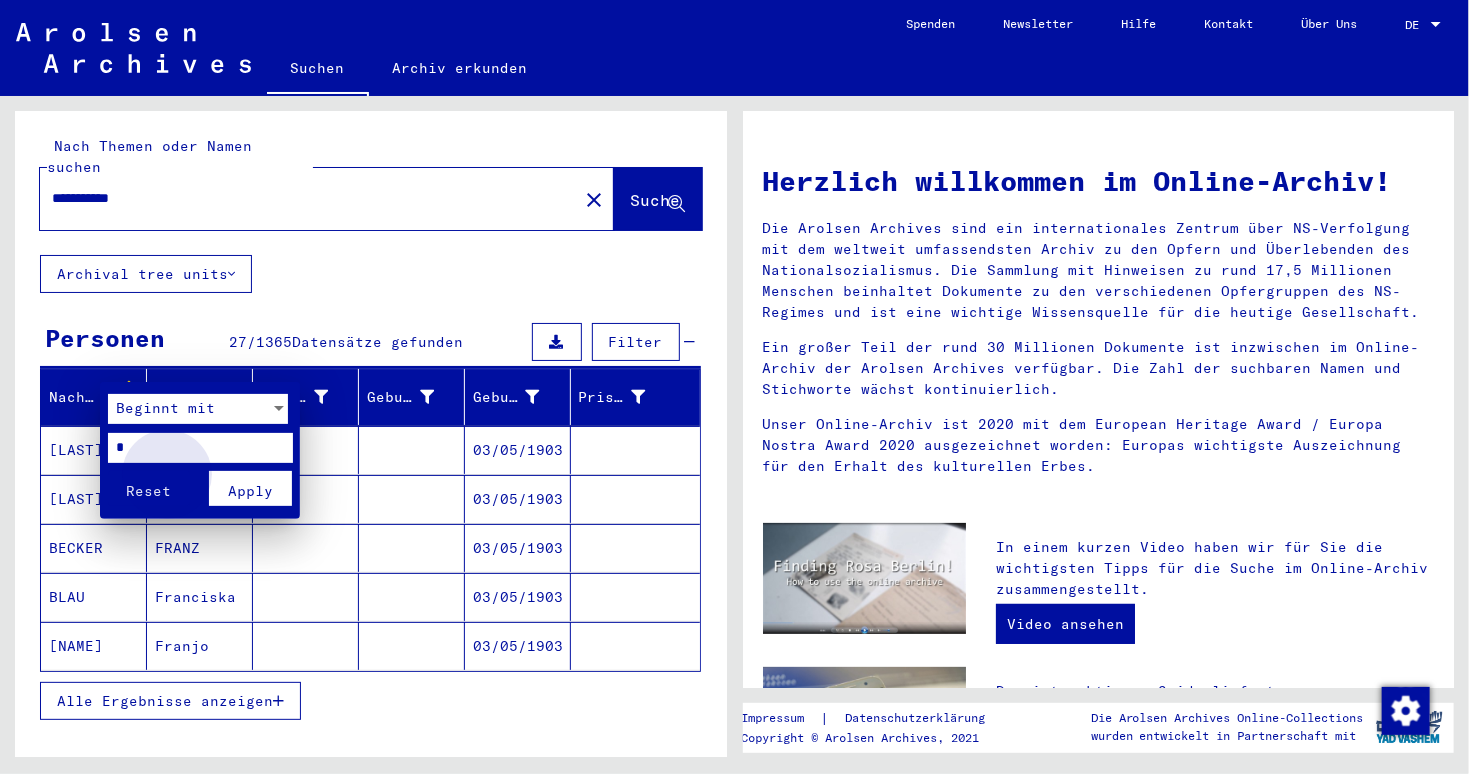 click on "Apply" at bounding box center (250, 491) 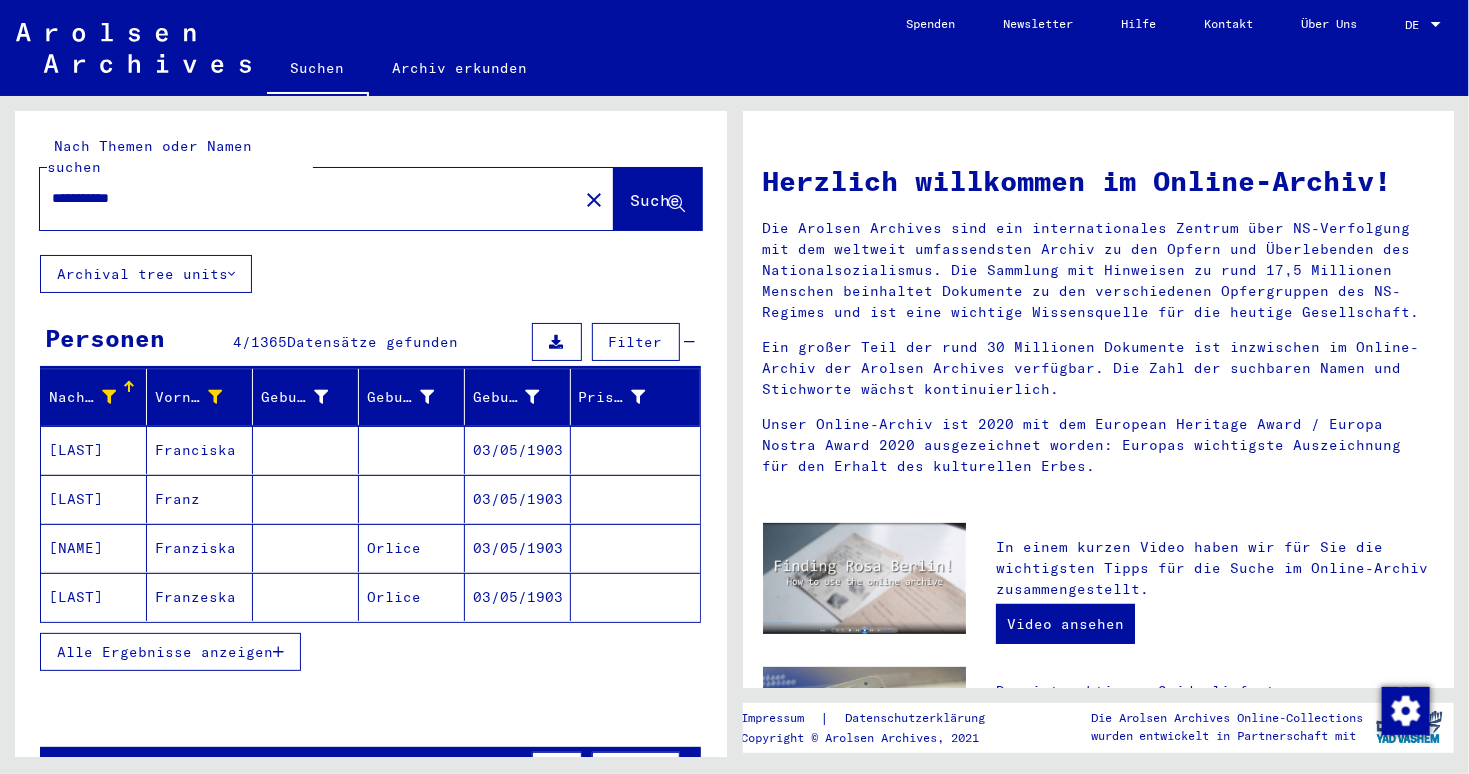 click at bounding box center [278, 652] 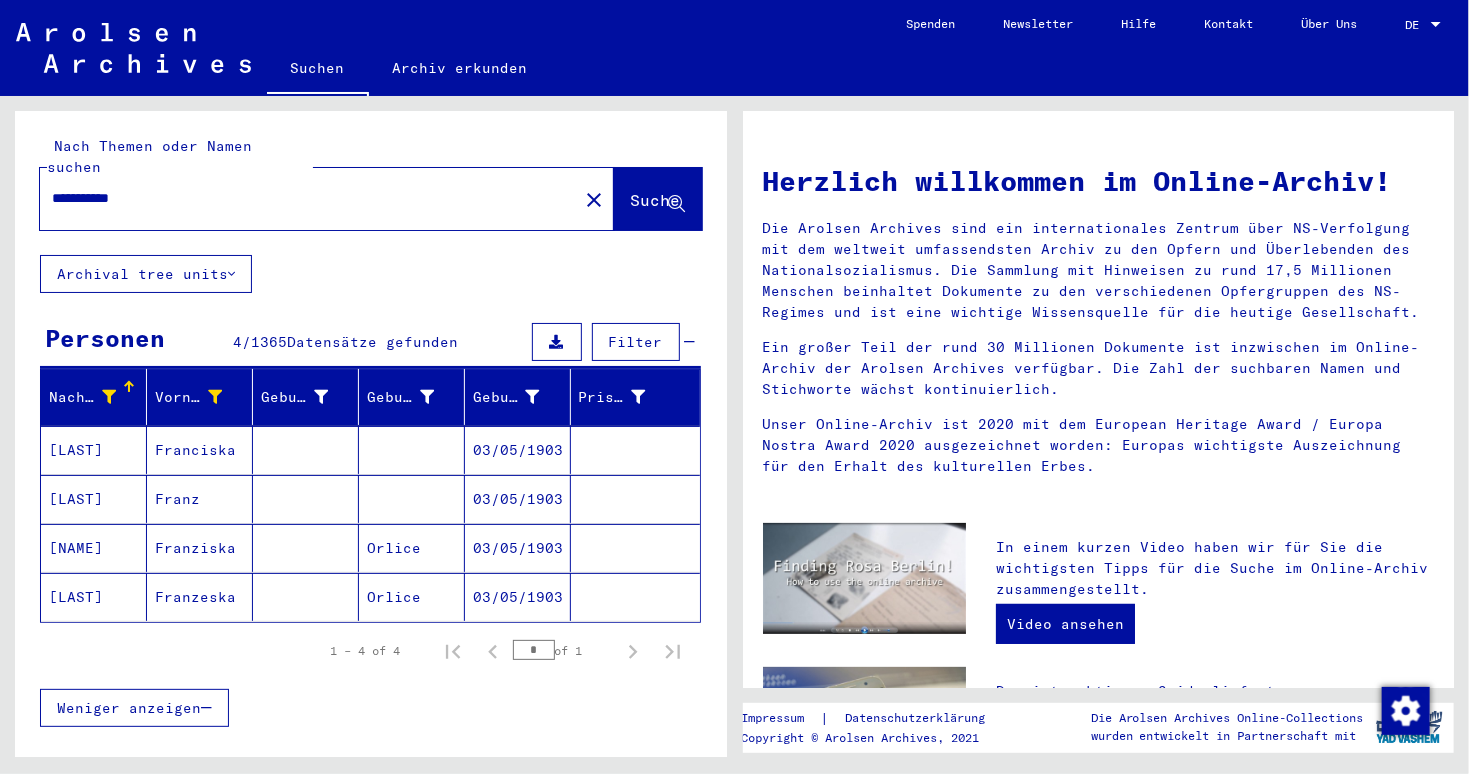 click on "03/05/1903" 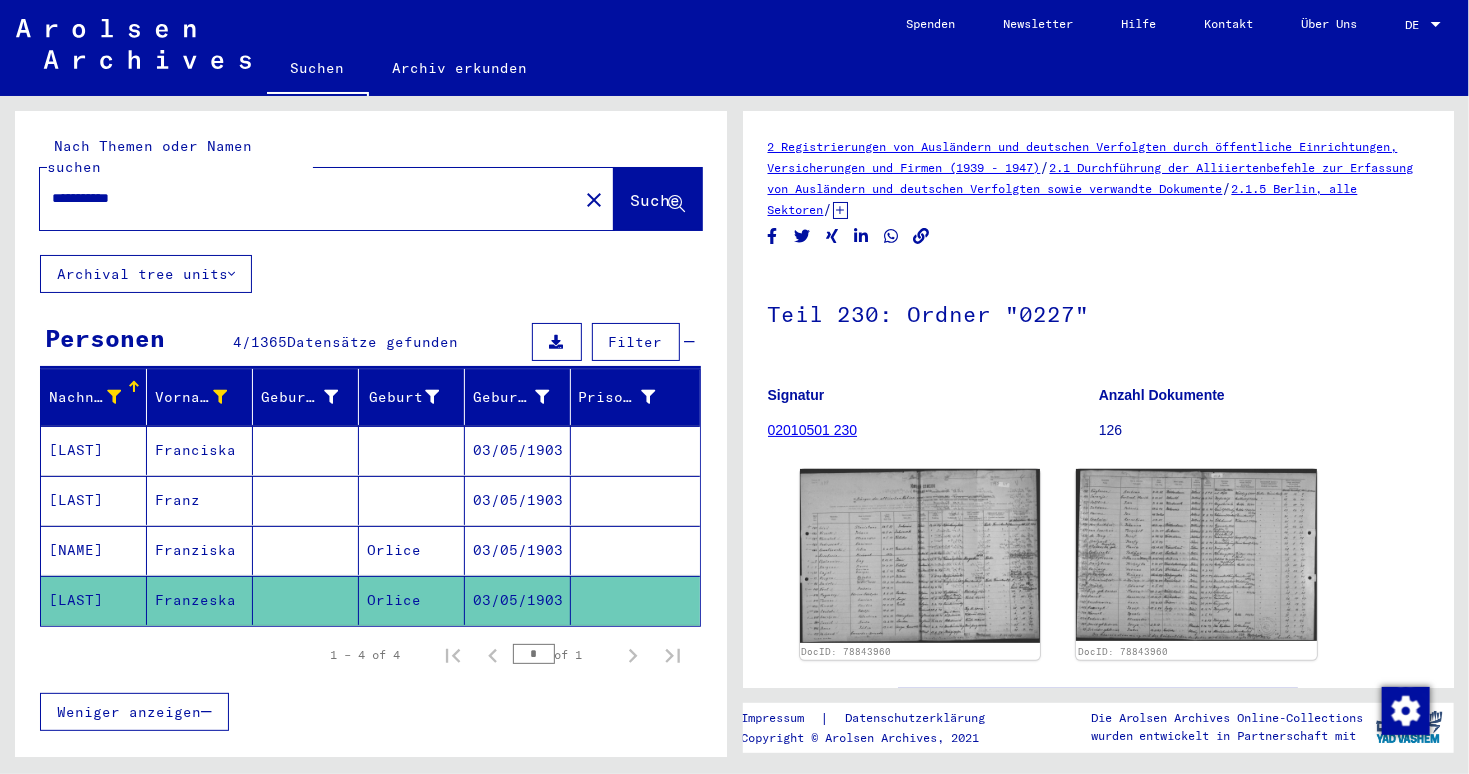 scroll, scrollTop: 0, scrollLeft: 0, axis: both 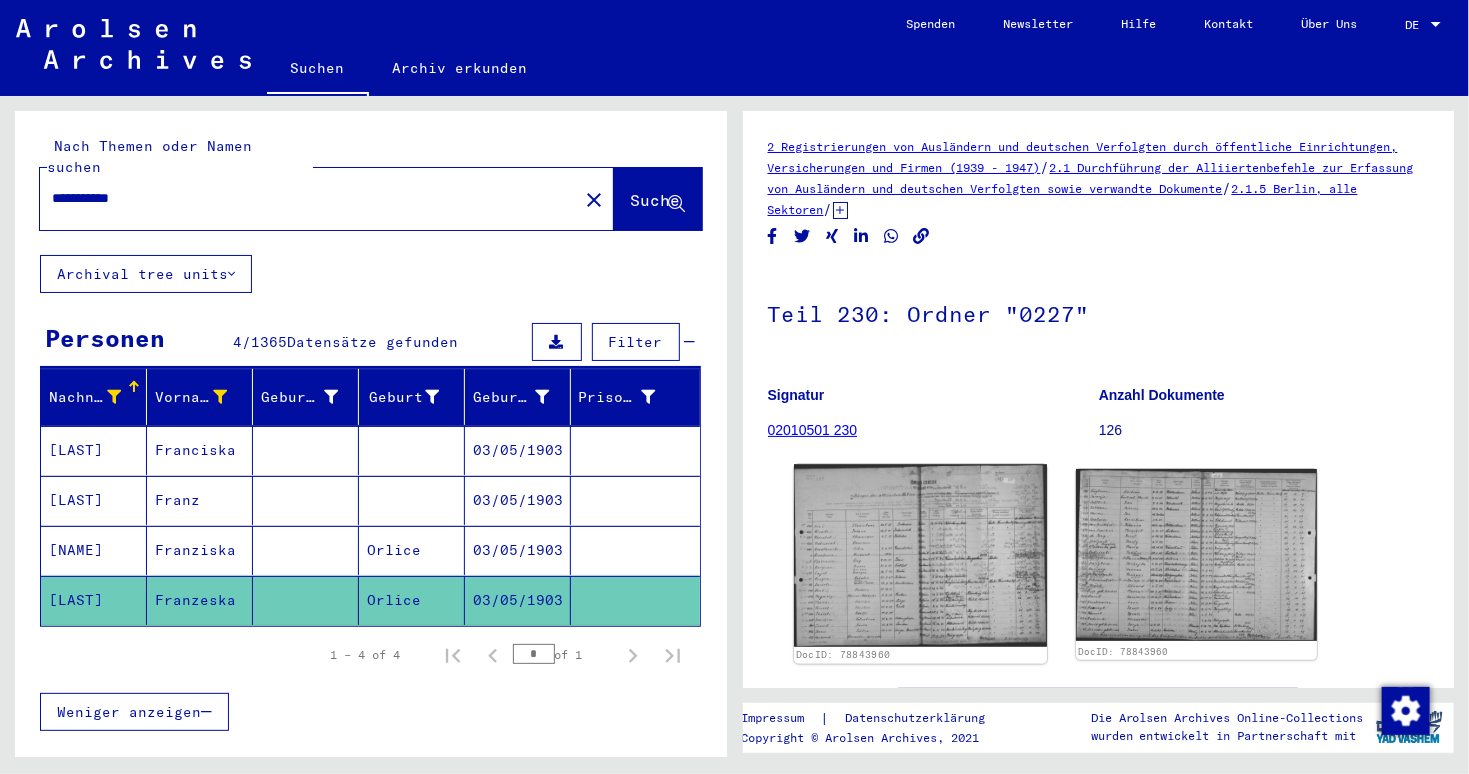 click 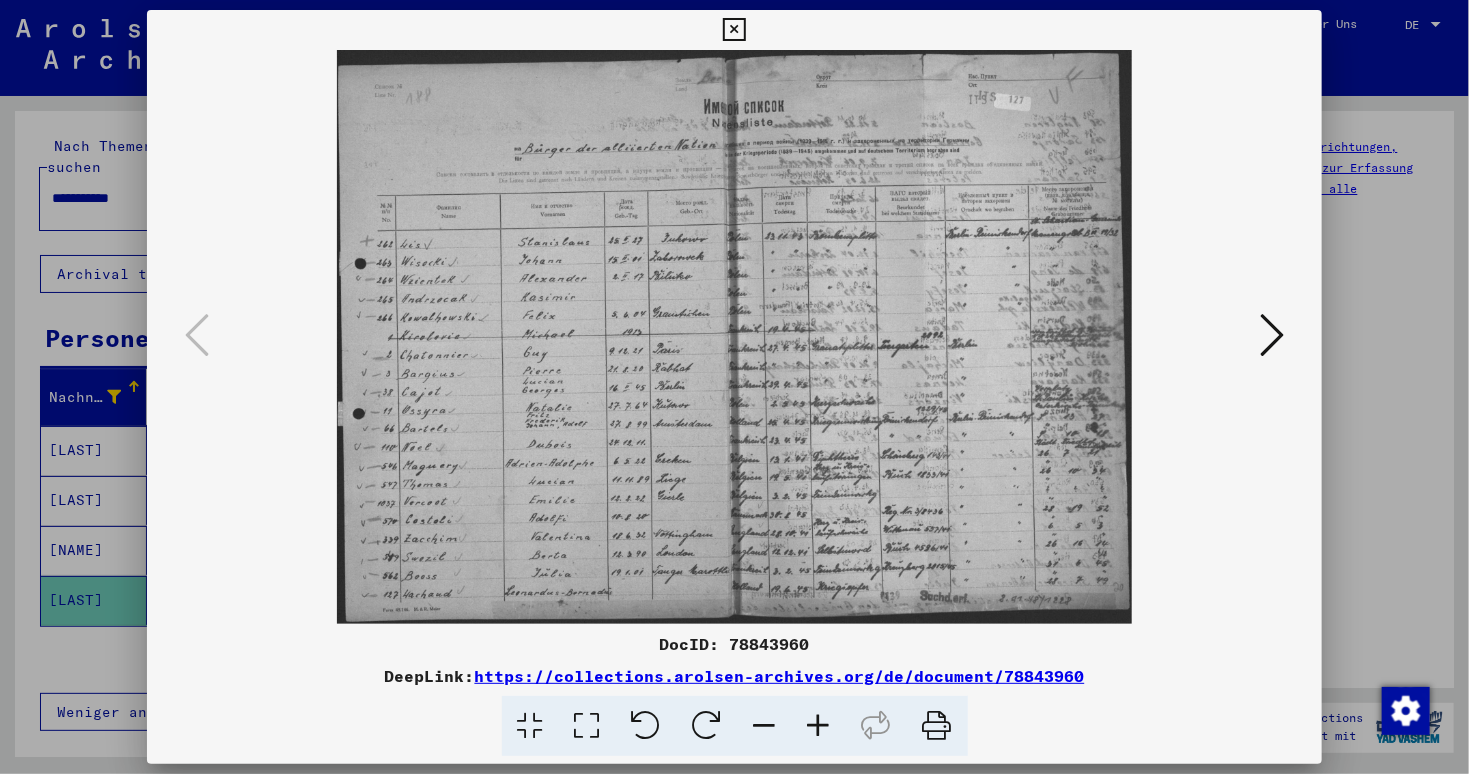 click at bounding box center [819, 726] 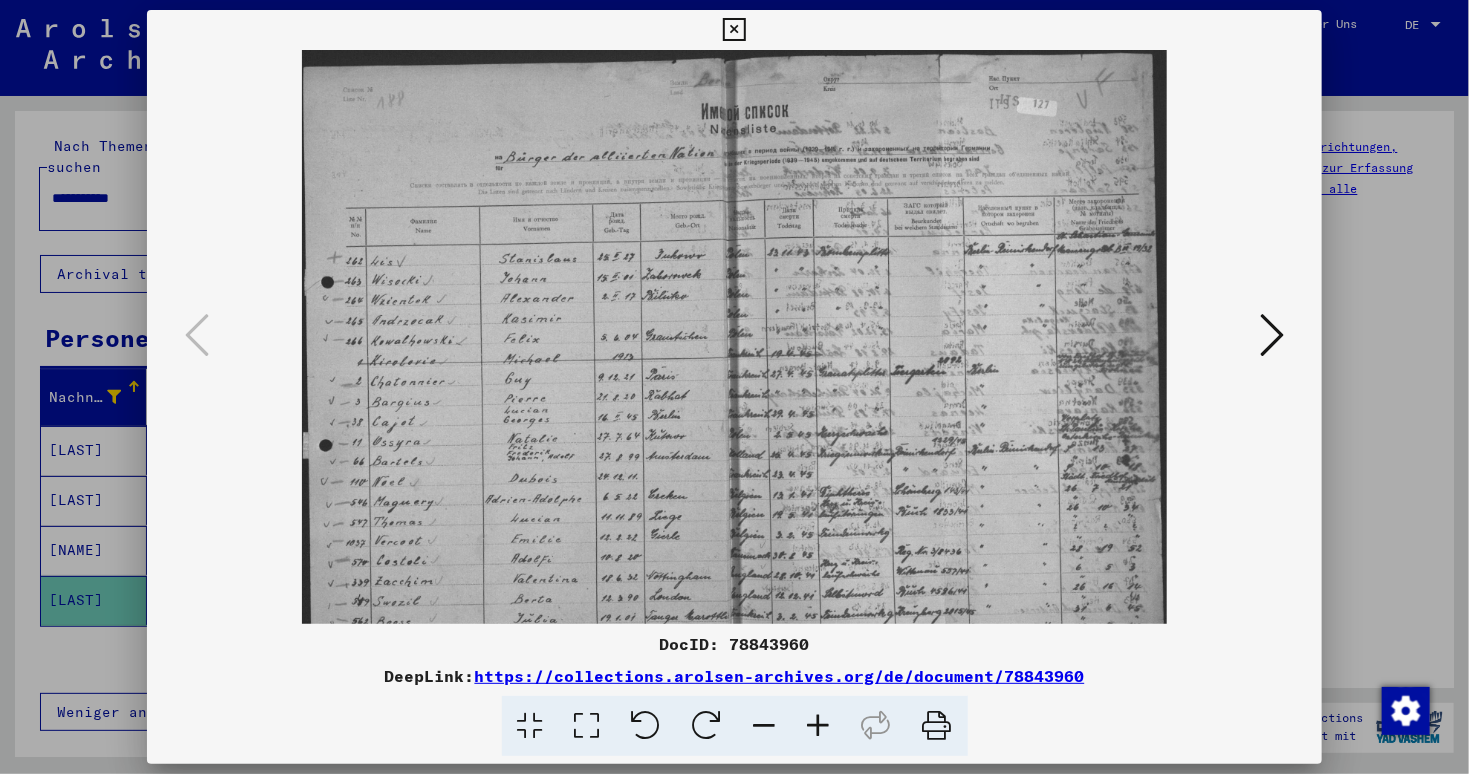 click at bounding box center [819, 726] 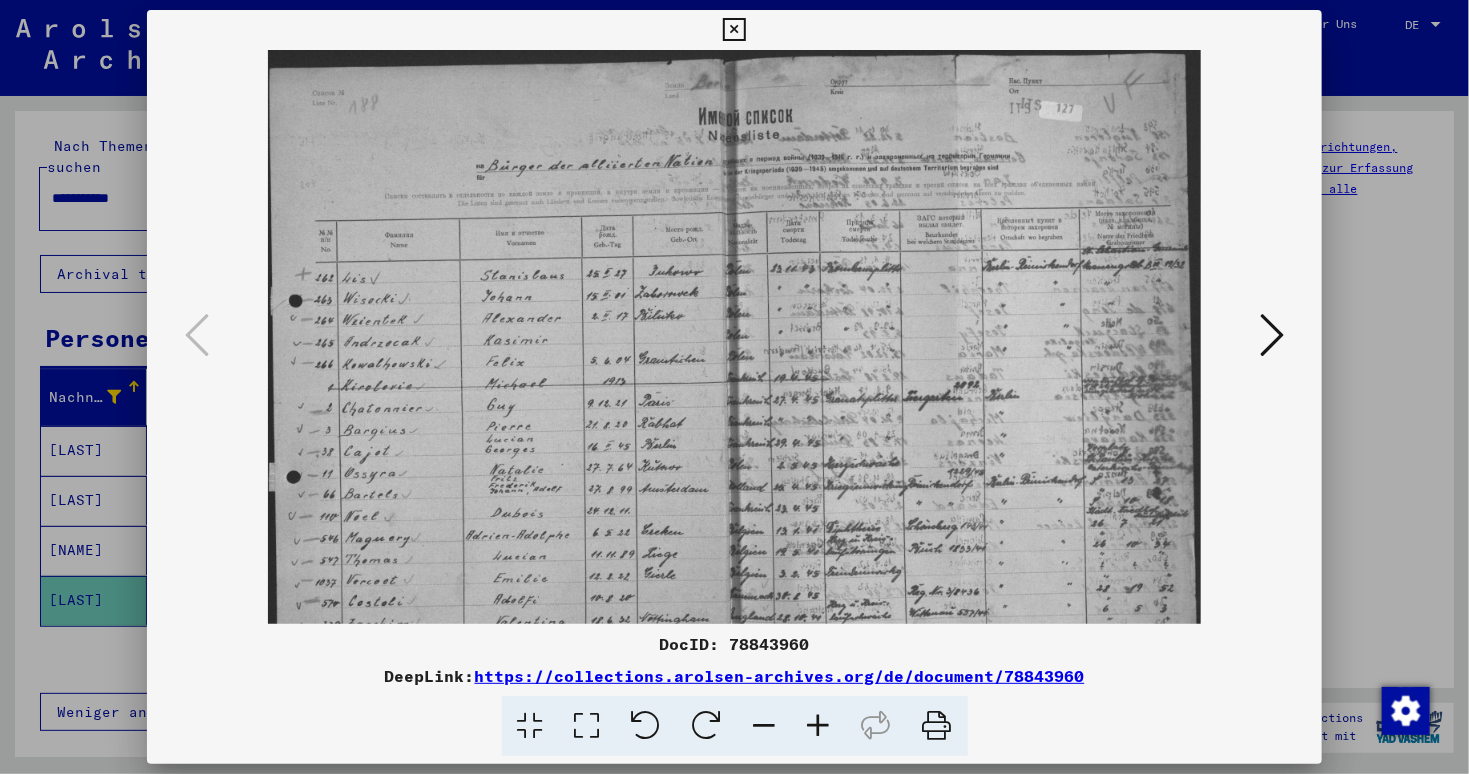 click at bounding box center [819, 726] 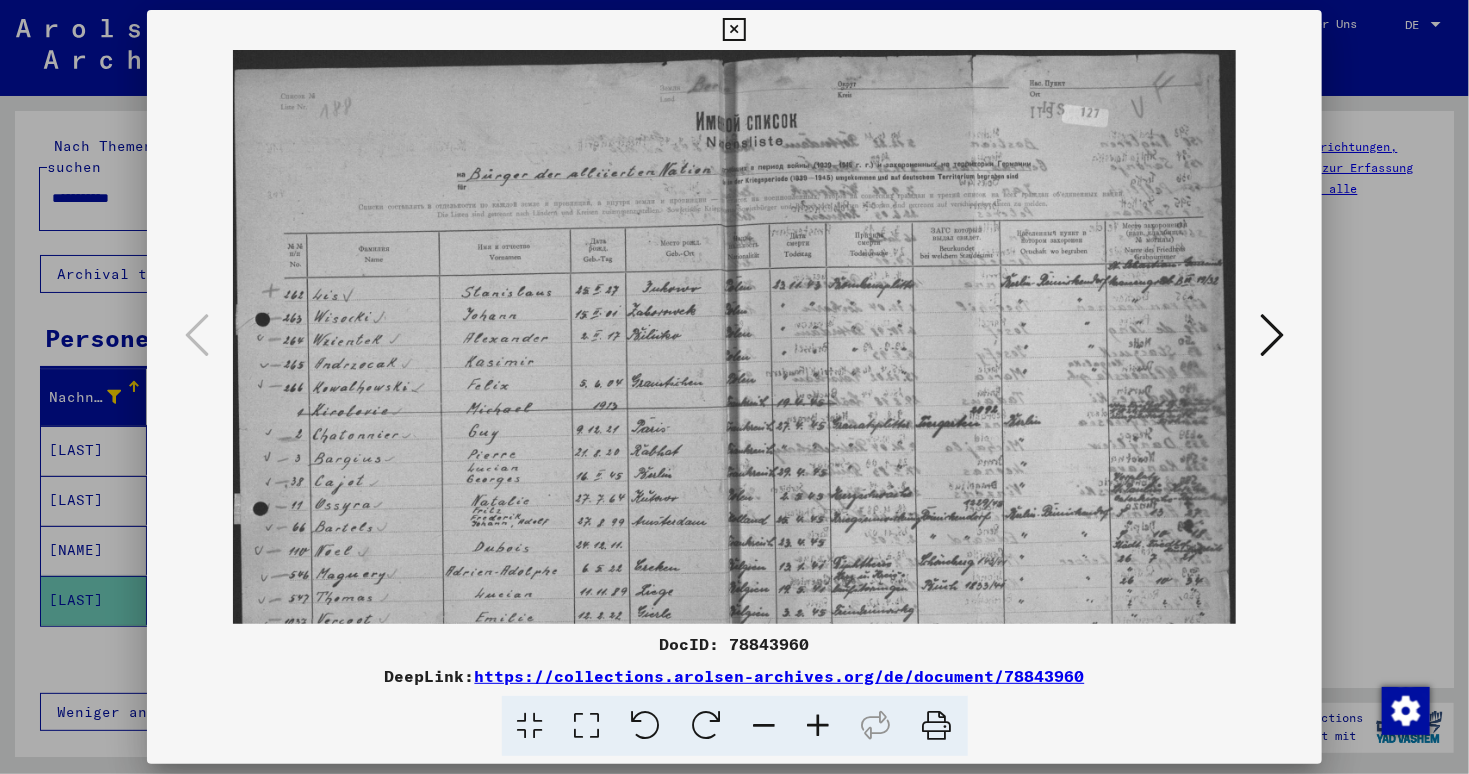 click at bounding box center (819, 726) 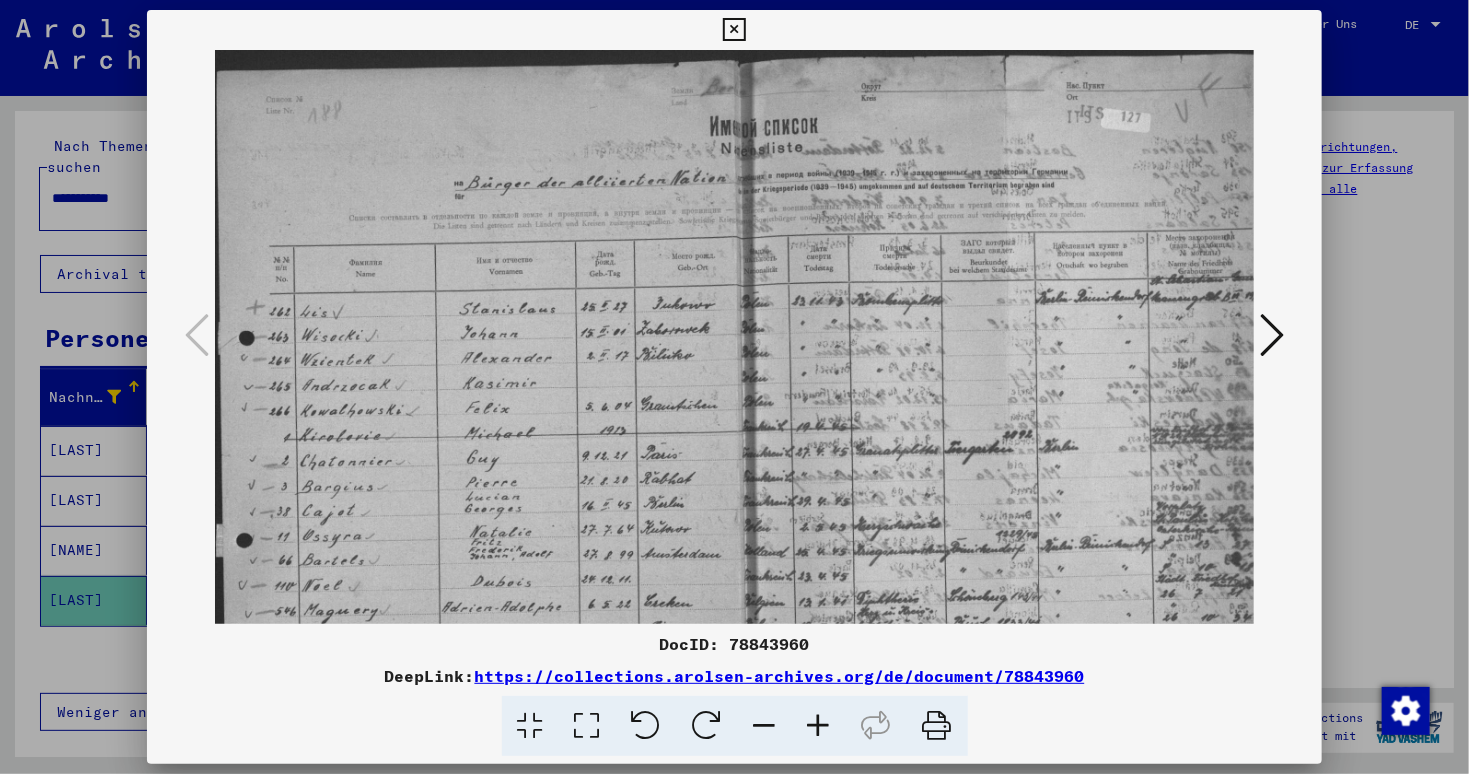 click at bounding box center (819, 726) 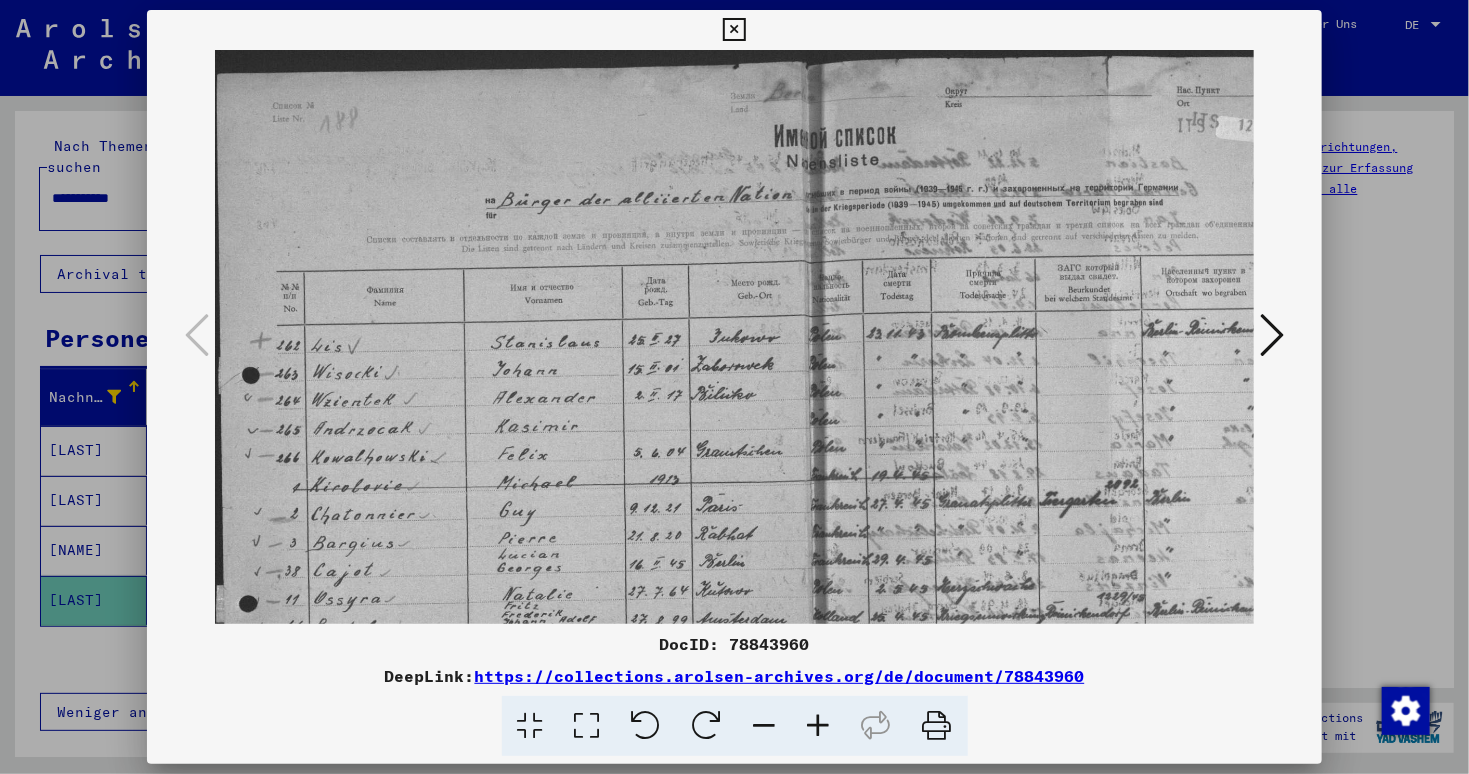 click at bounding box center (819, 726) 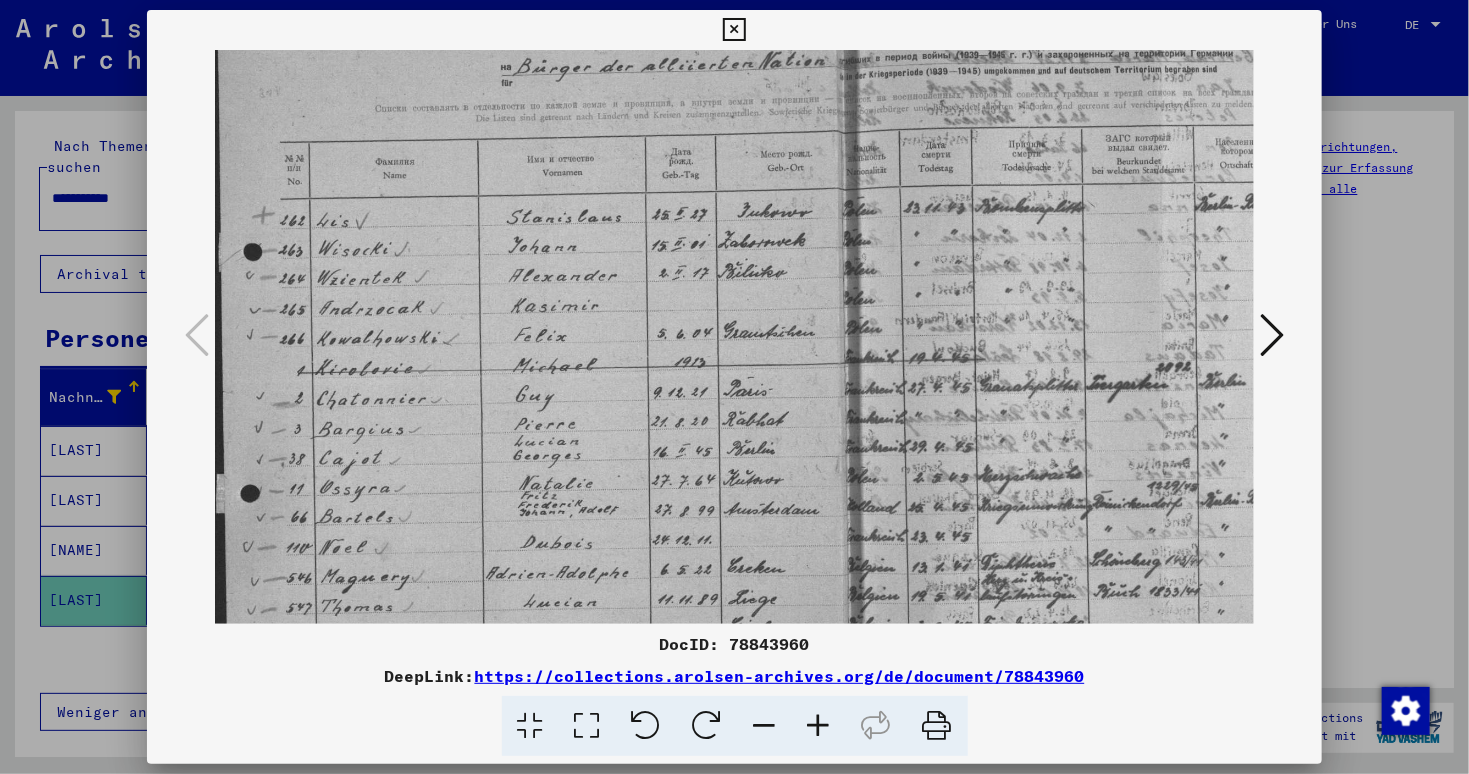 drag, startPoint x: 708, startPoint y: 542, endPoint x: 732, endPoint y: 399, distance: 145 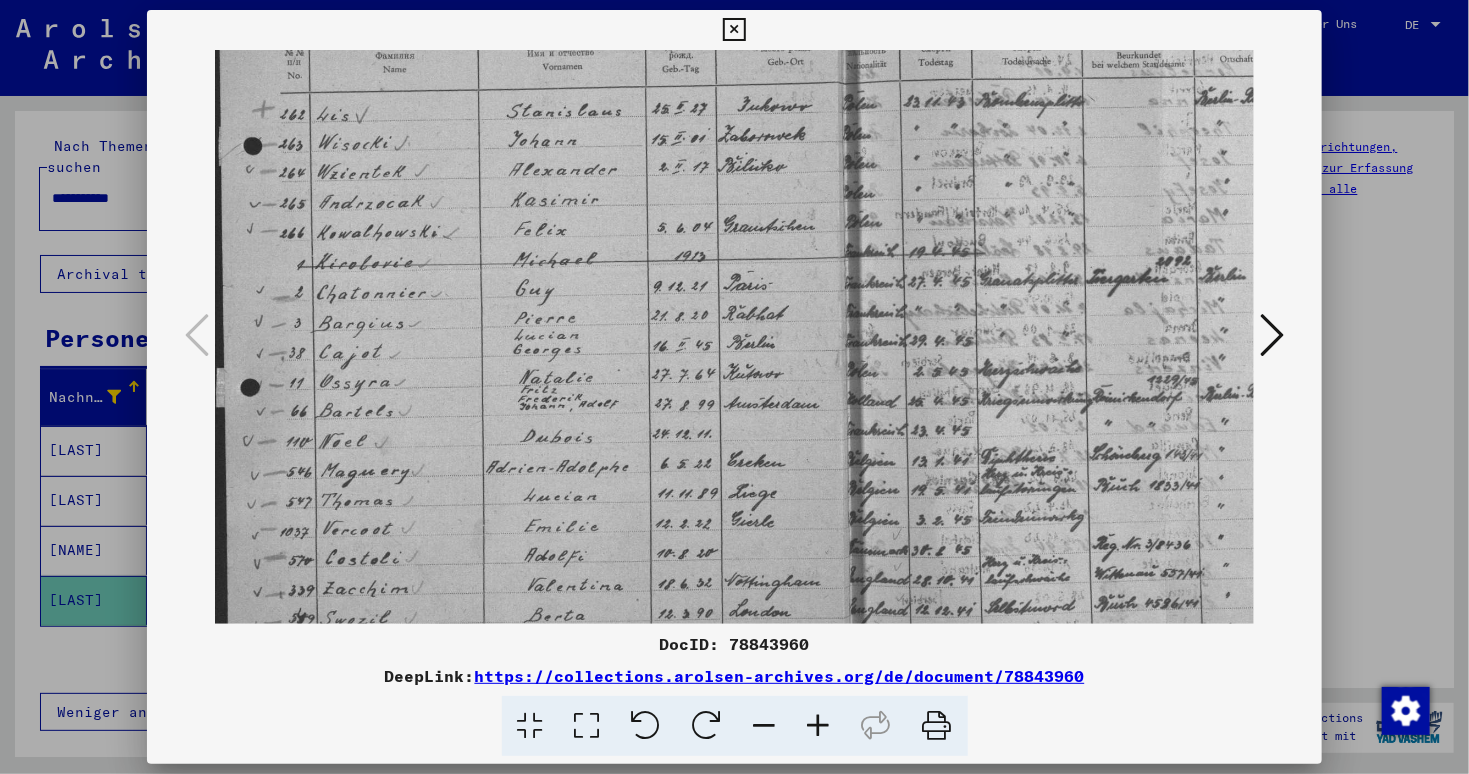 drag, startPoint x: 736, startPoint y: 475, endPoint x: 763, endPoint y: 369, distance: 109.38464 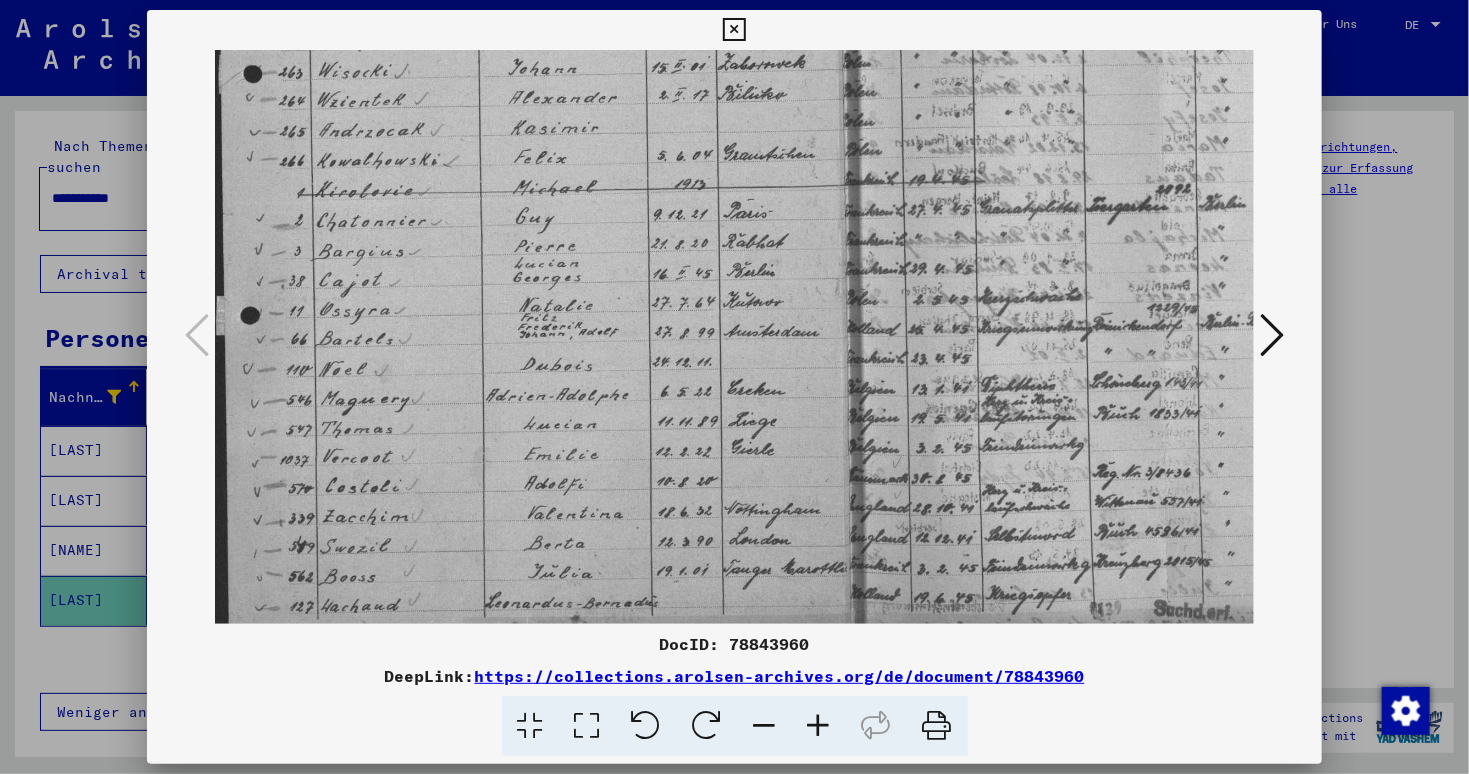 scroll, scrollTop: 349, scrollLeft: 0, axis: vertical 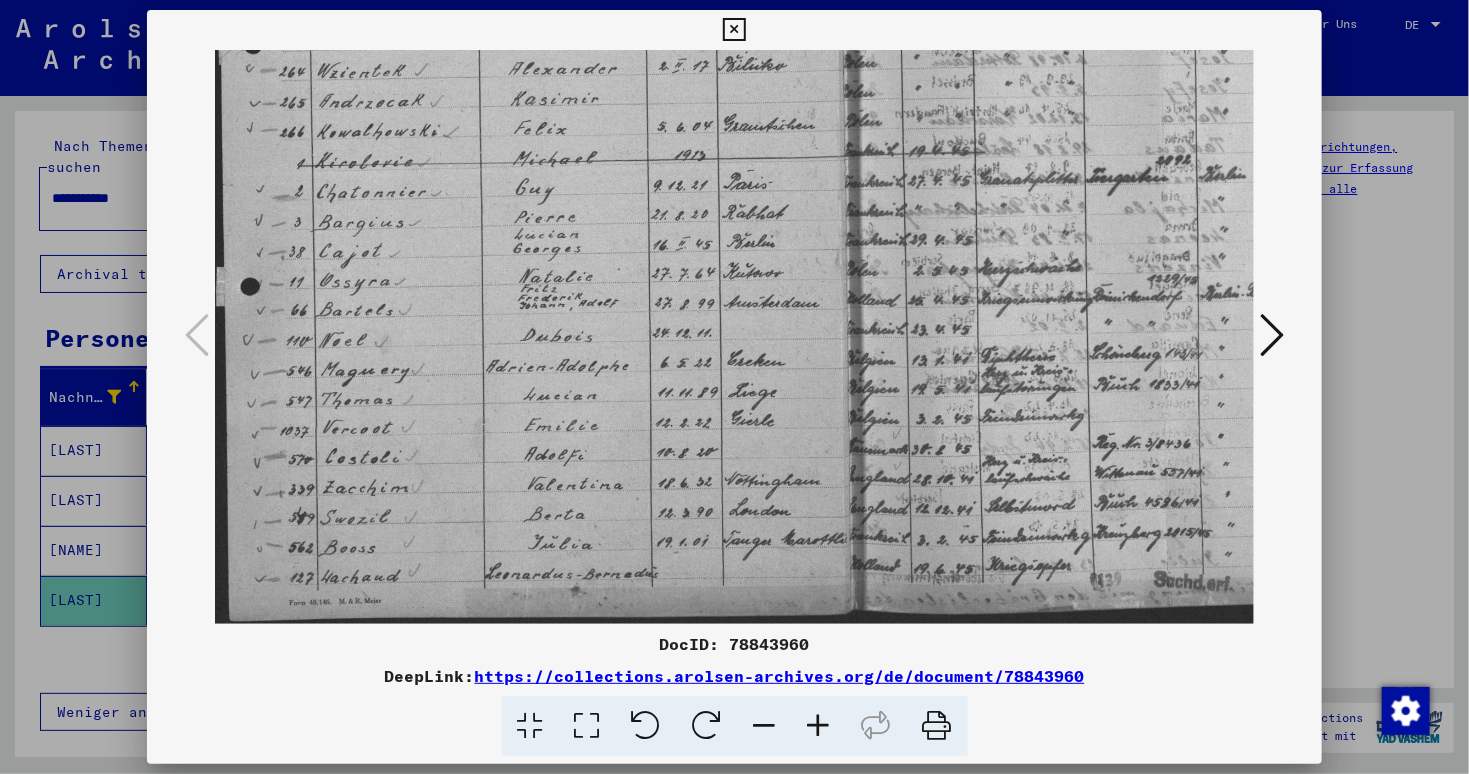 drag, startPoint x: 753, startPoint y: 460, endPoint x: 759, endPoint y: 352, distance: 108.16654 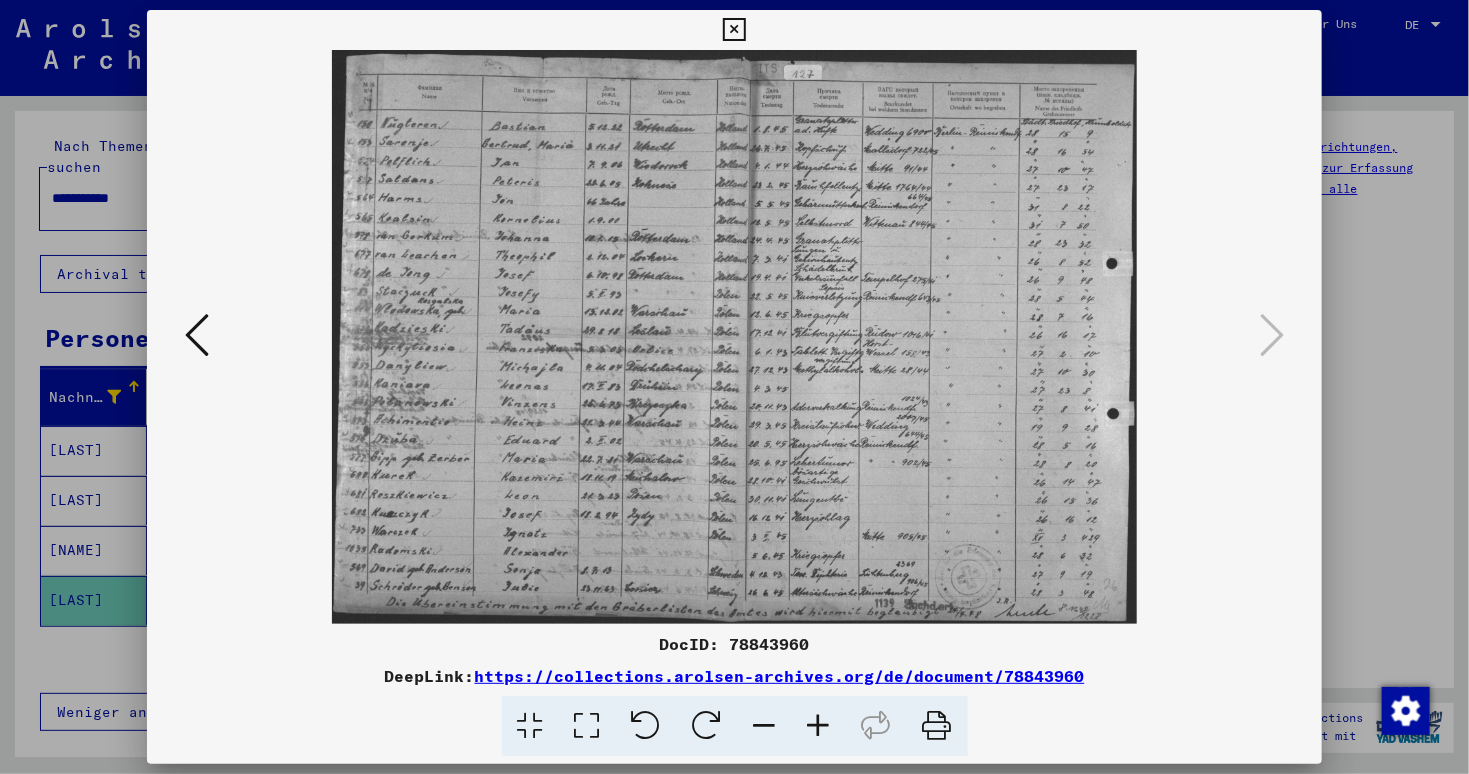 click at bounding box center [819, 726] 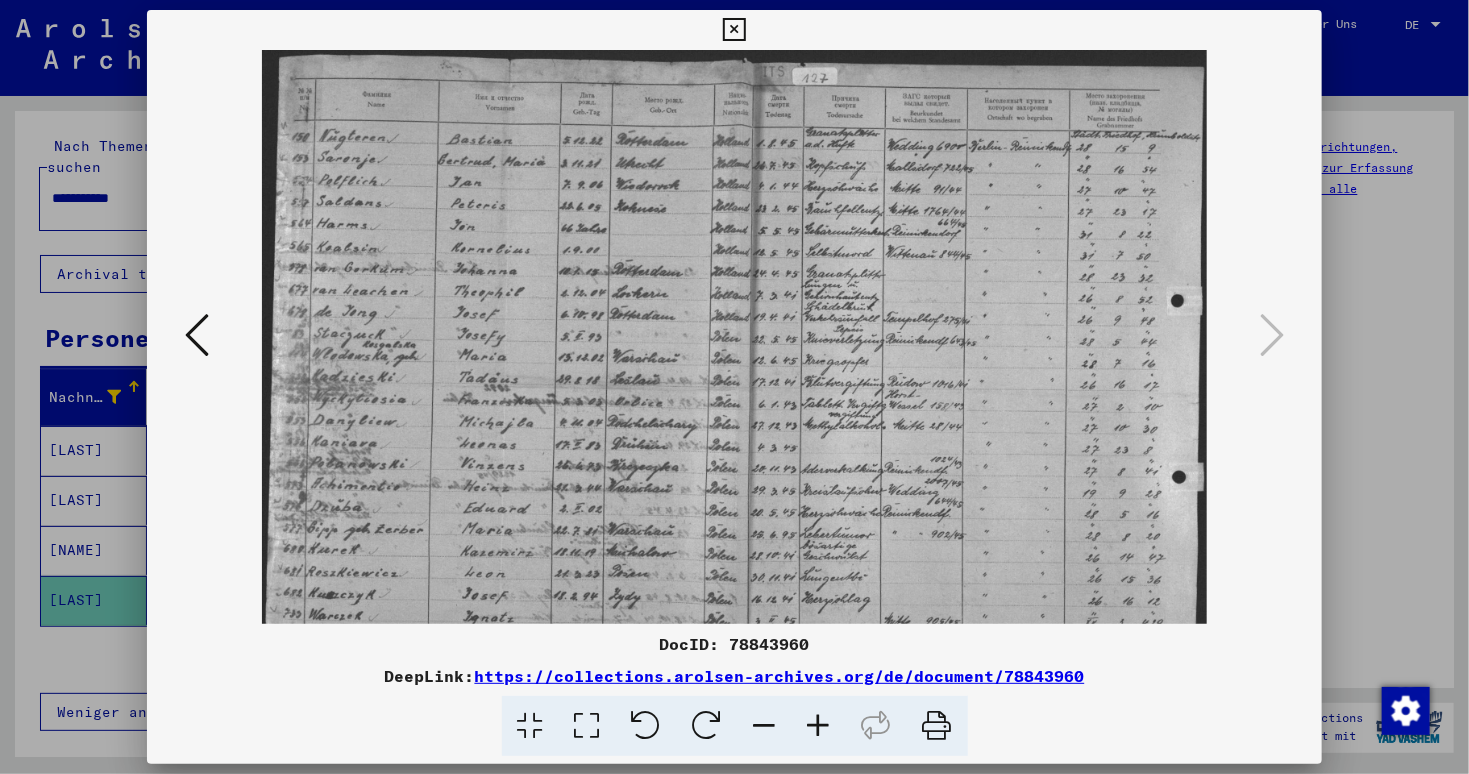 click at bounding box center [819, 726] 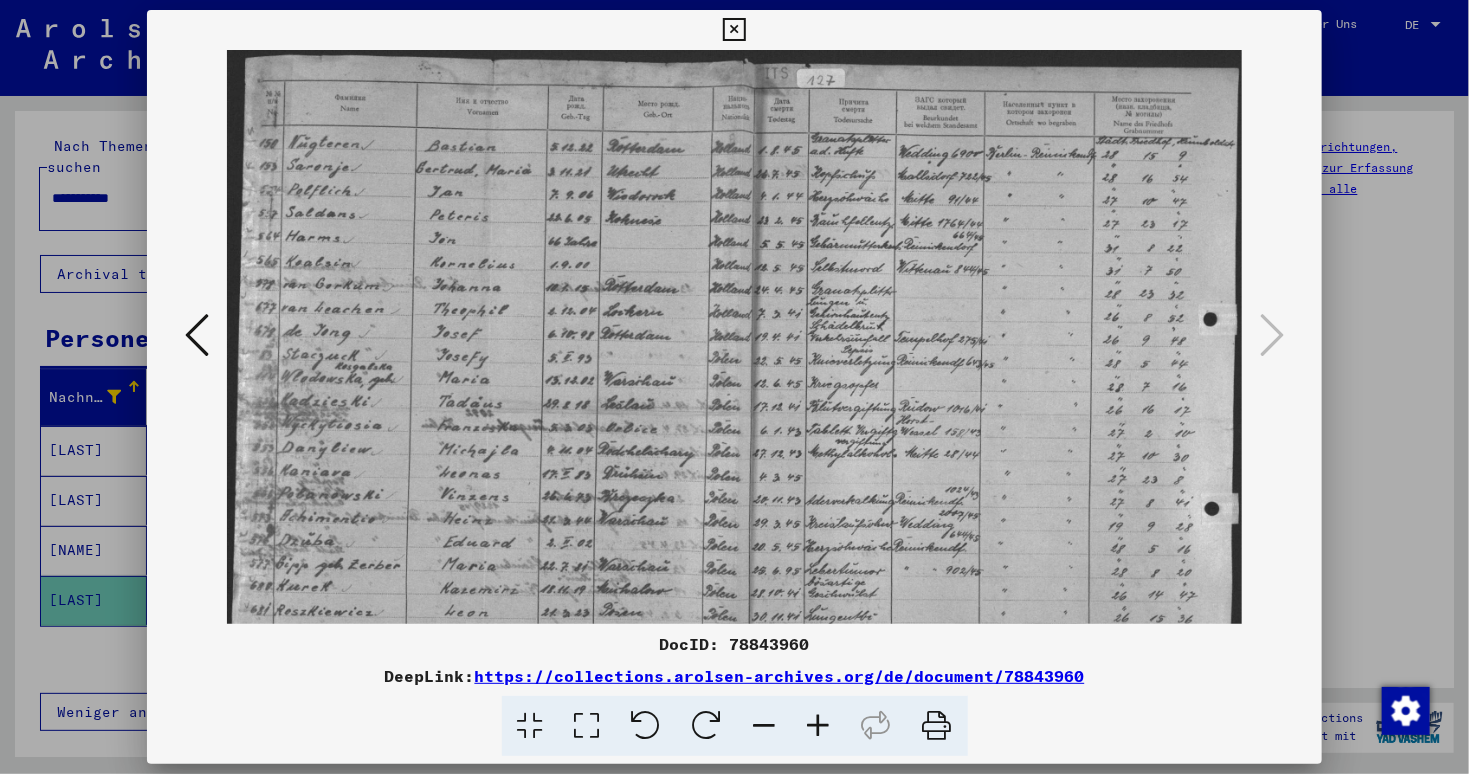 click at bounding box center (819, 726) 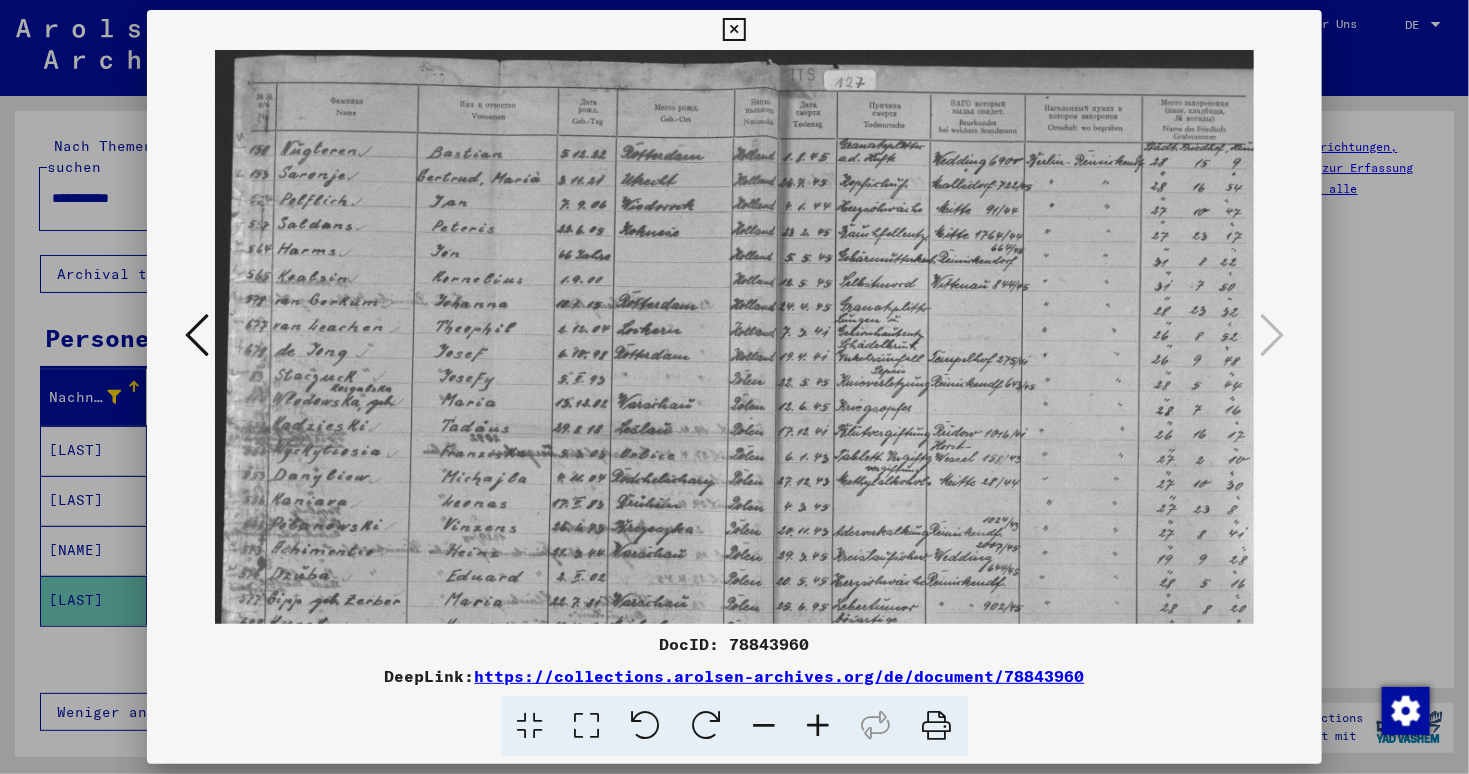 click at bounding box center [819, 726] 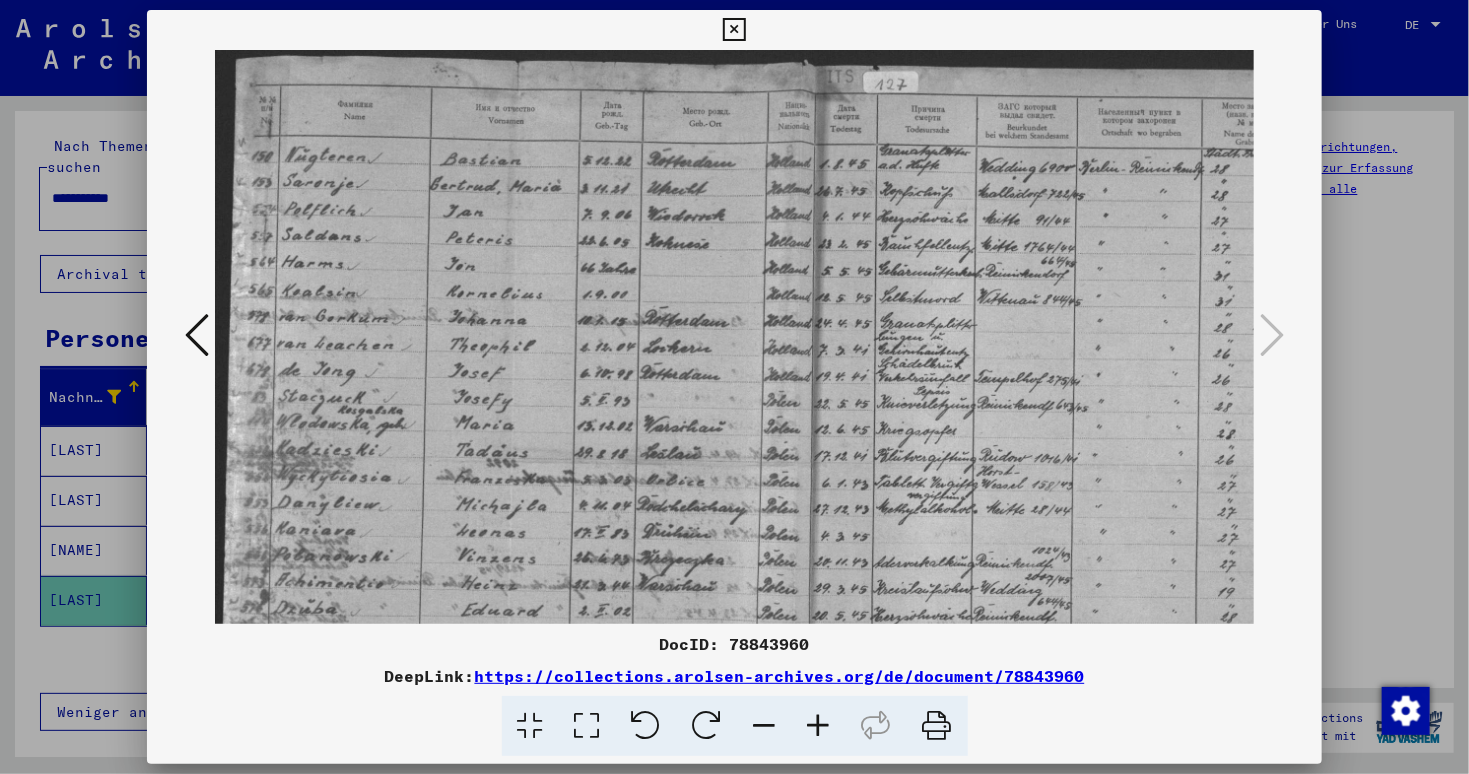click at bounding box center (819, 726) 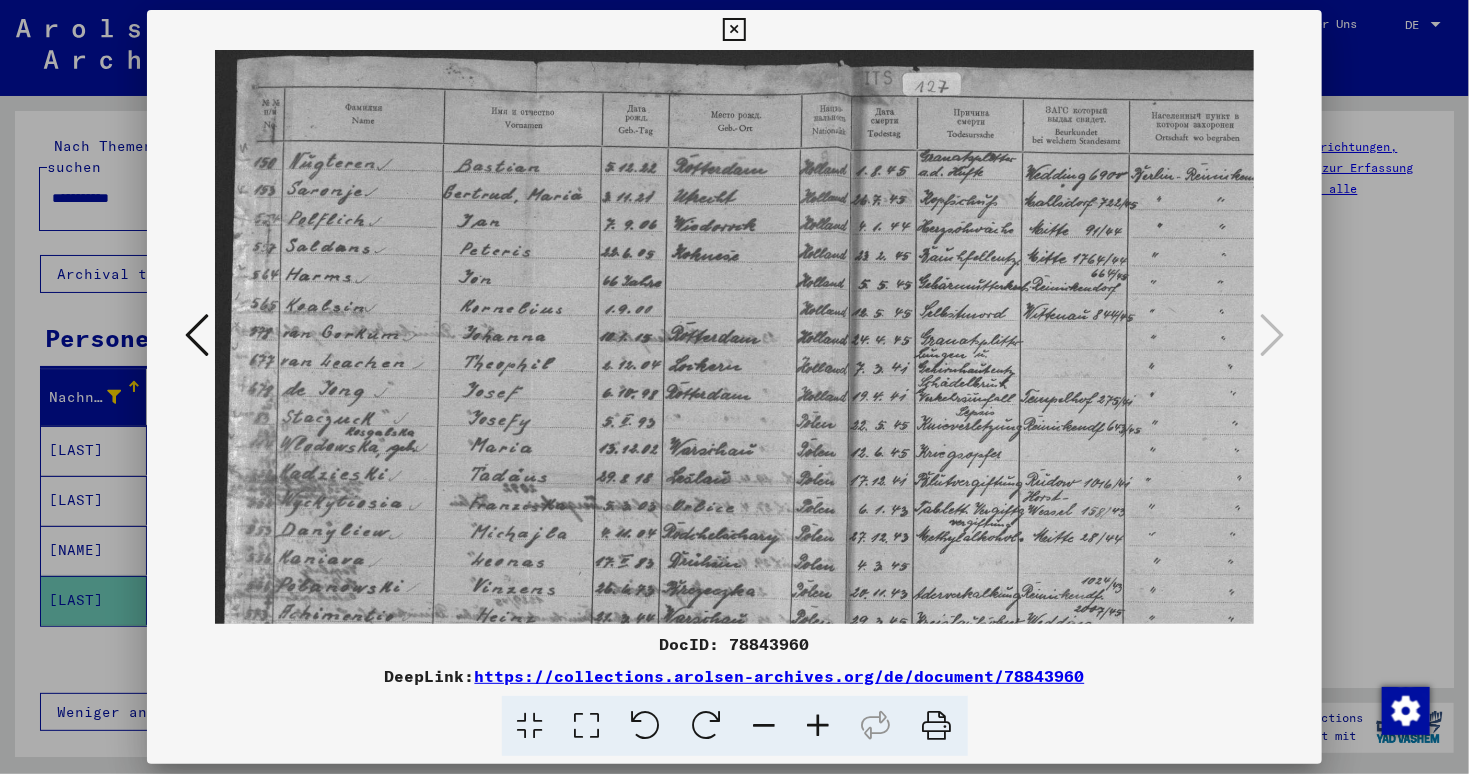 click at bounding box center (819, 726) 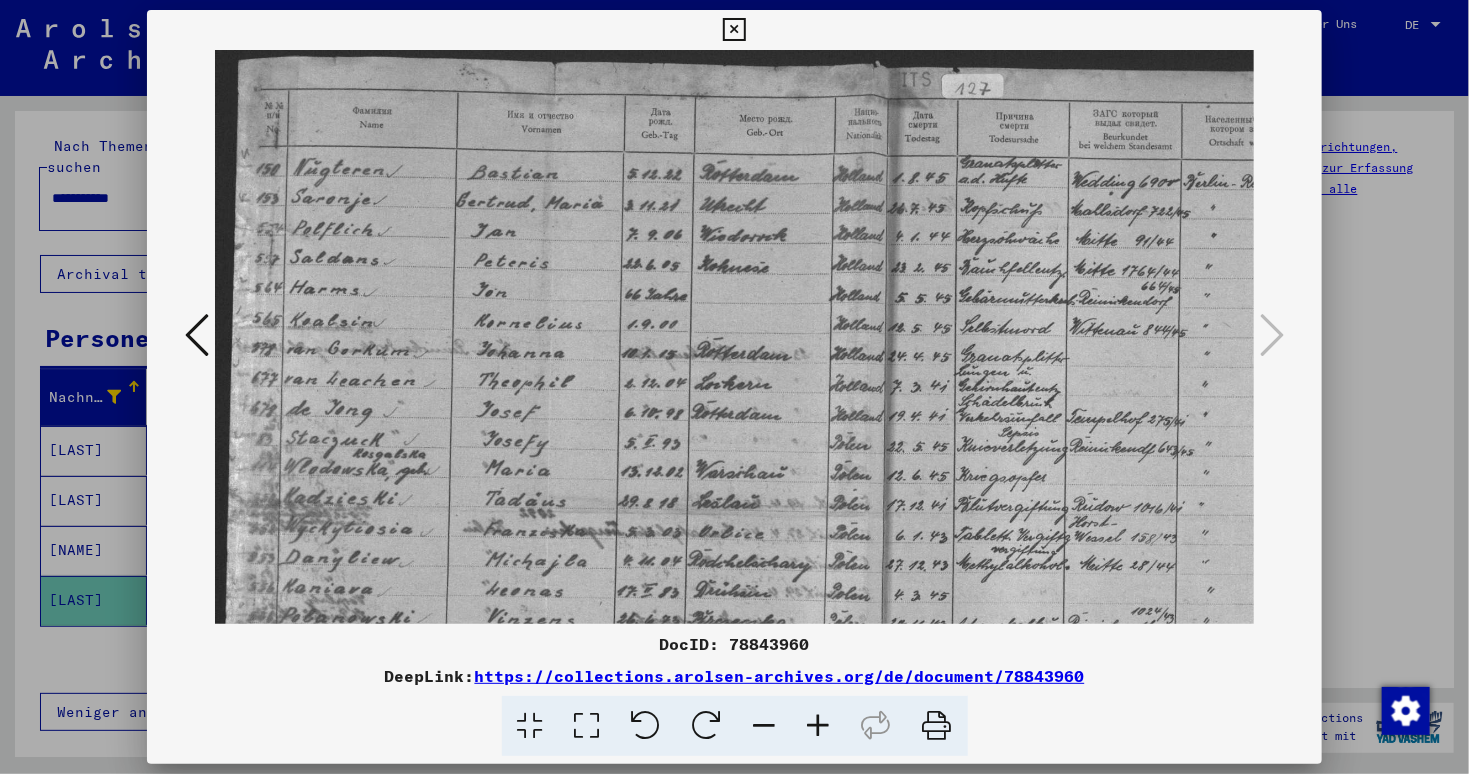 click at bounding box center (819, 726) 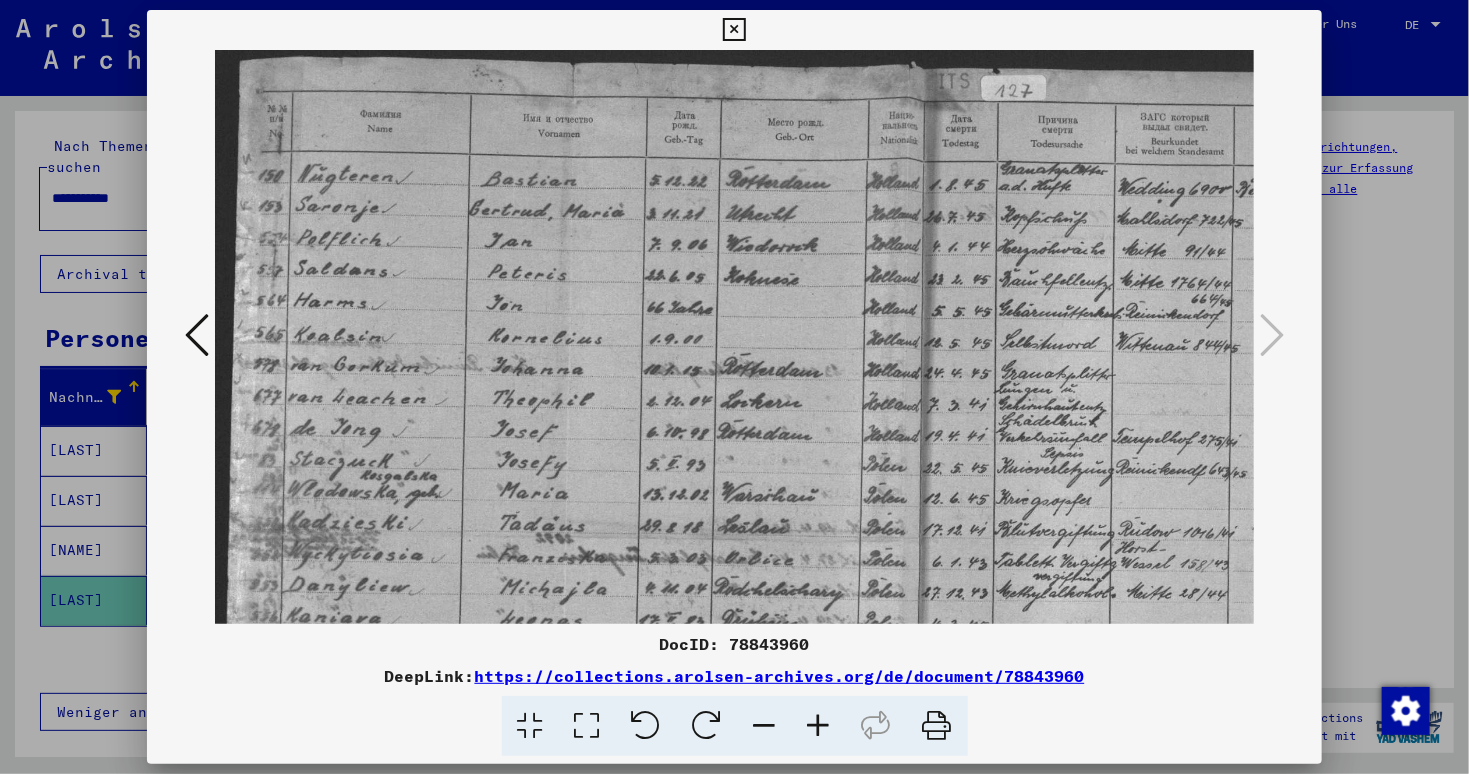 click at bounding box center [819, 726] 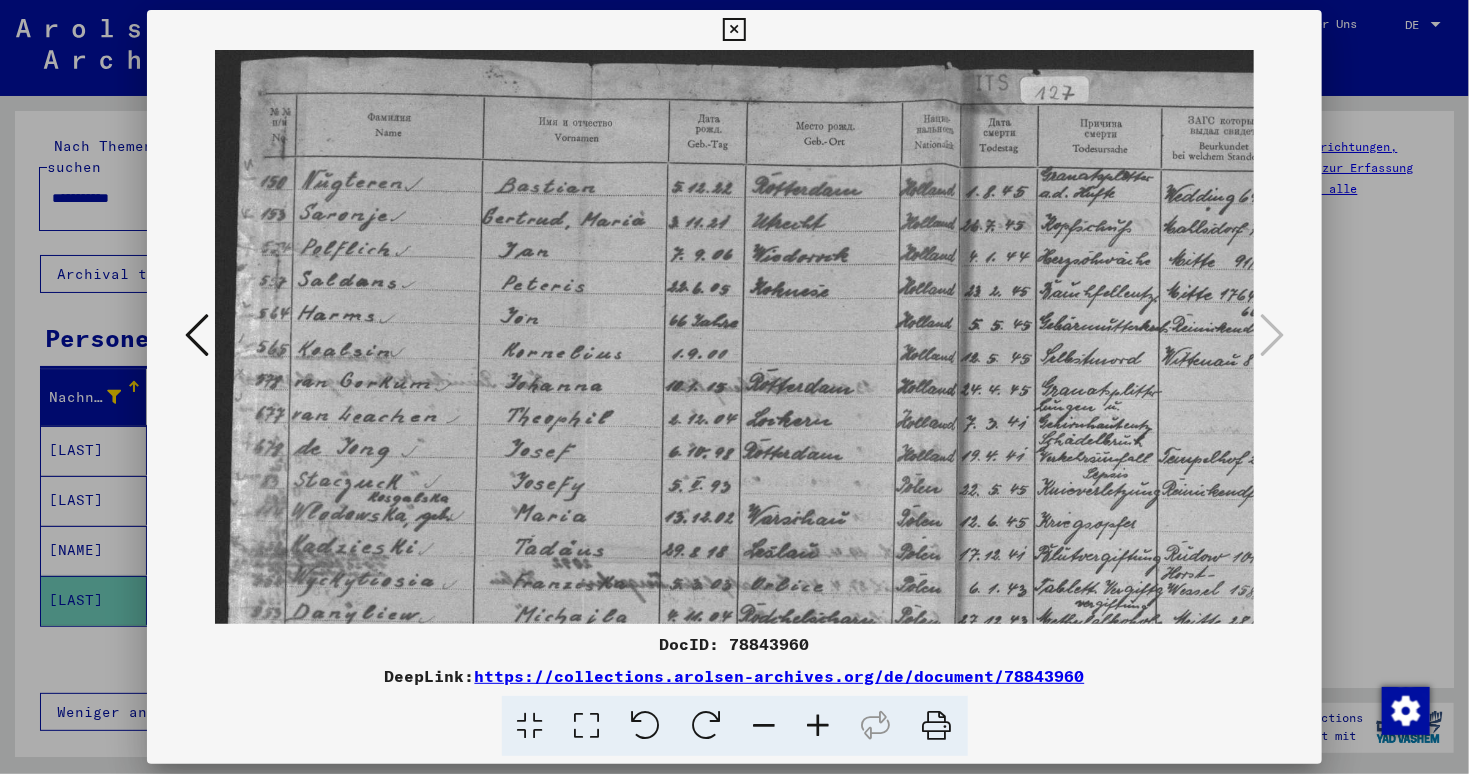 click at bounding box center (819, 726) 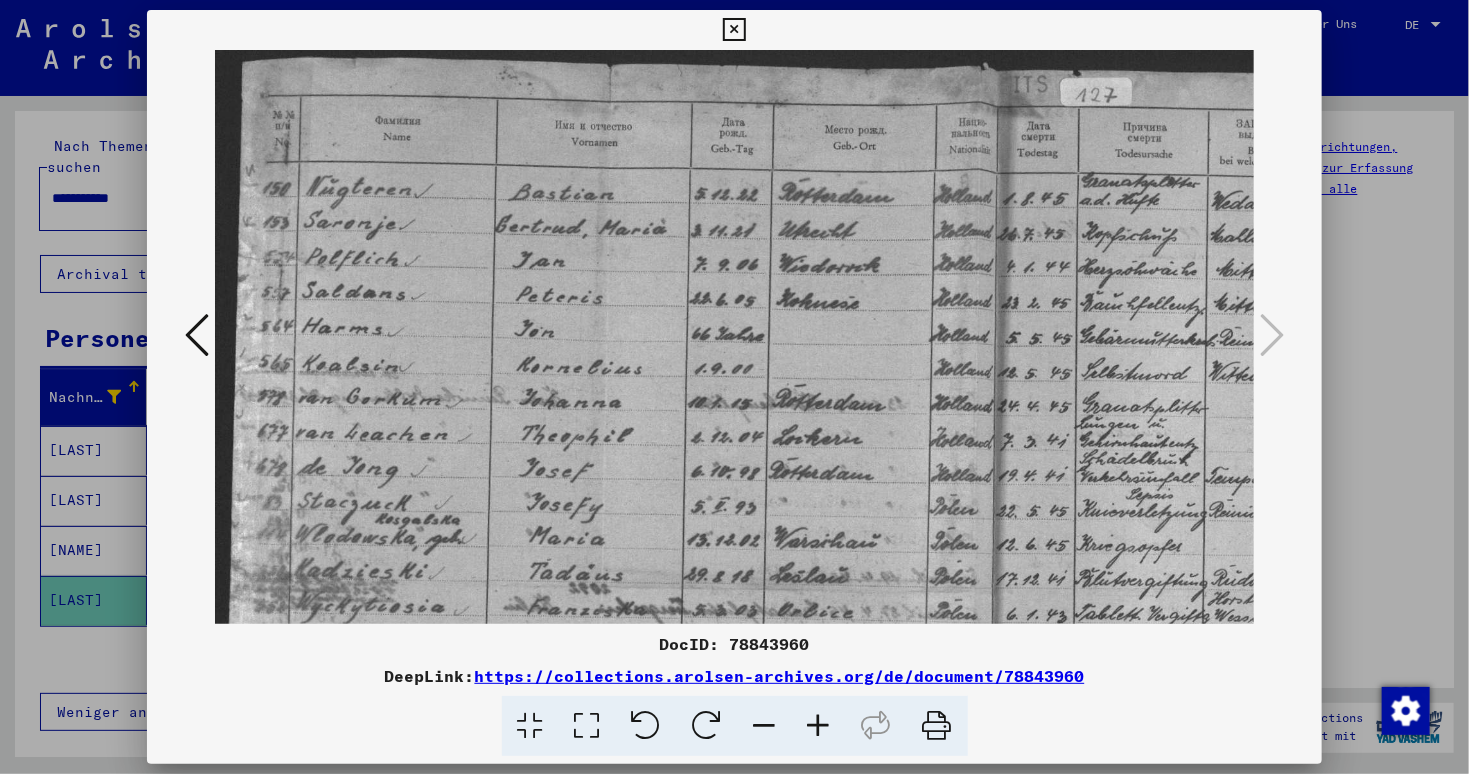 click at bounding box center (819, 726) 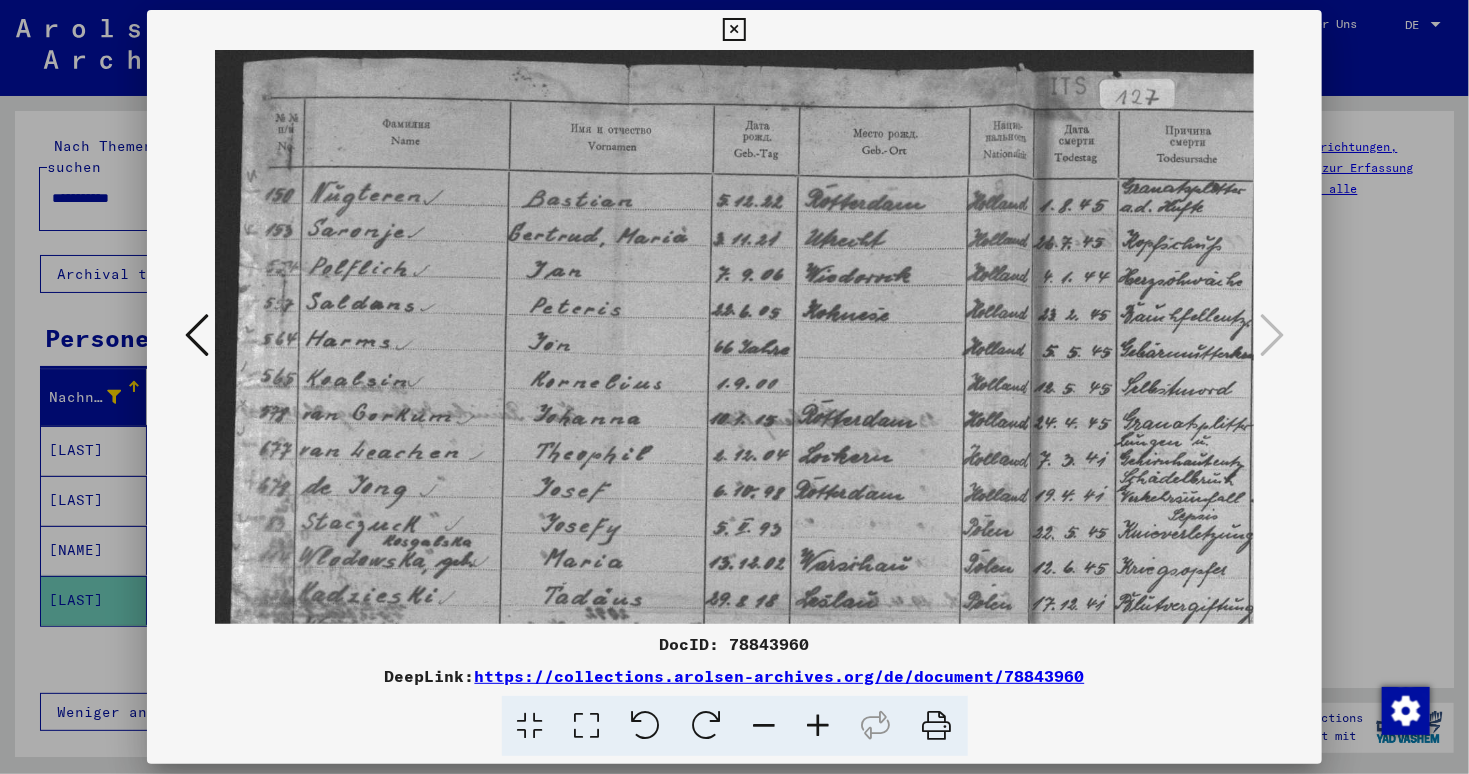 click at bounding box center [819, 726] 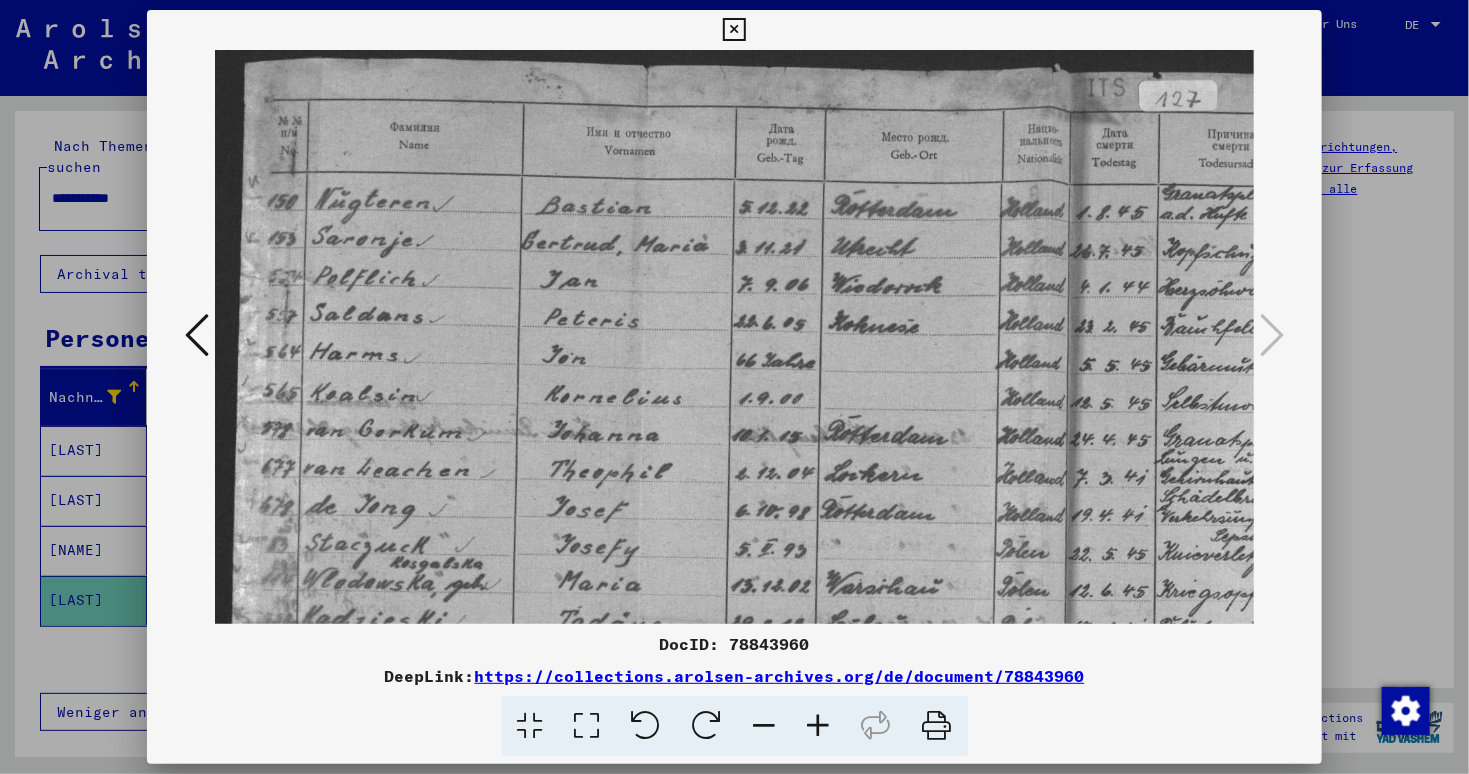 click at bounding box center [819, 726] 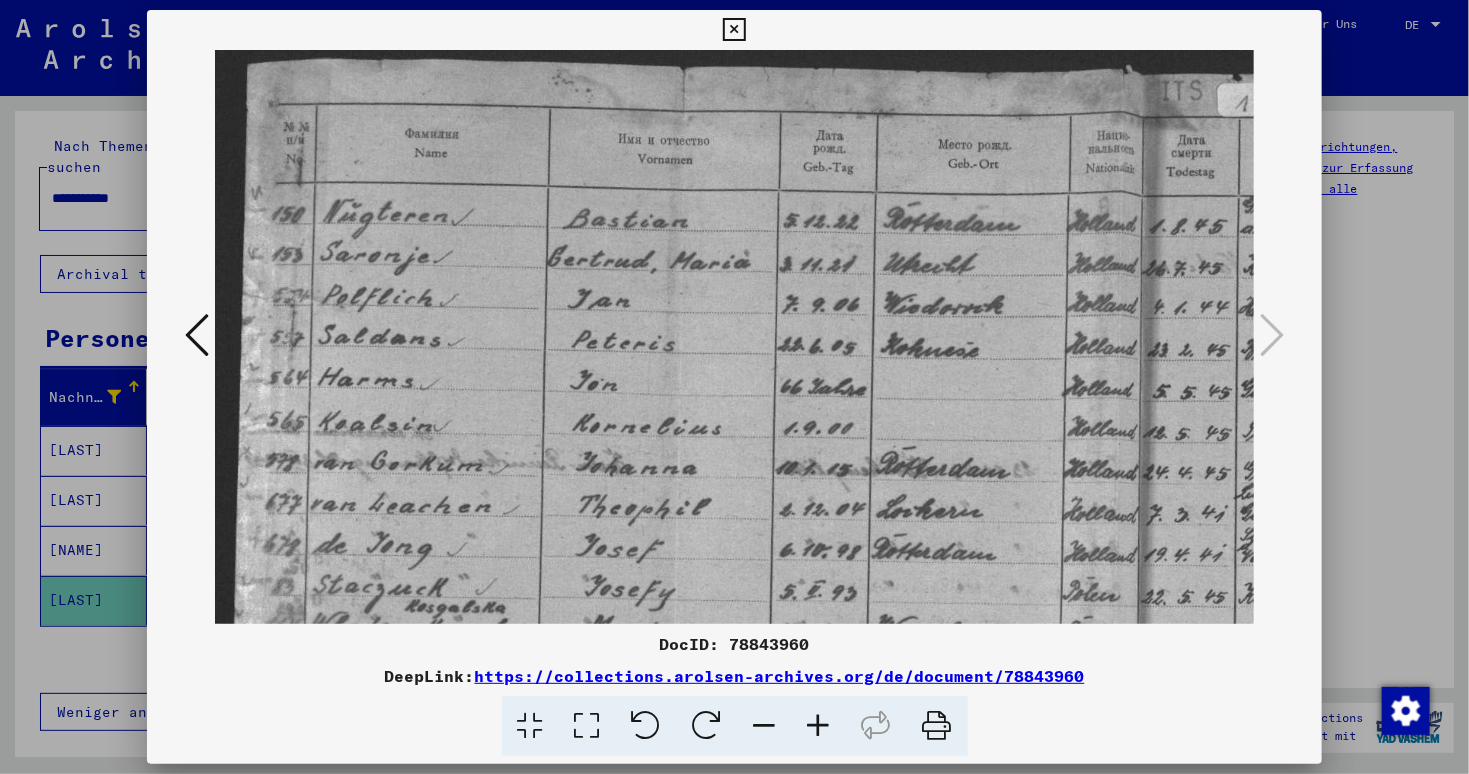 click at bounding box center (819, 726) 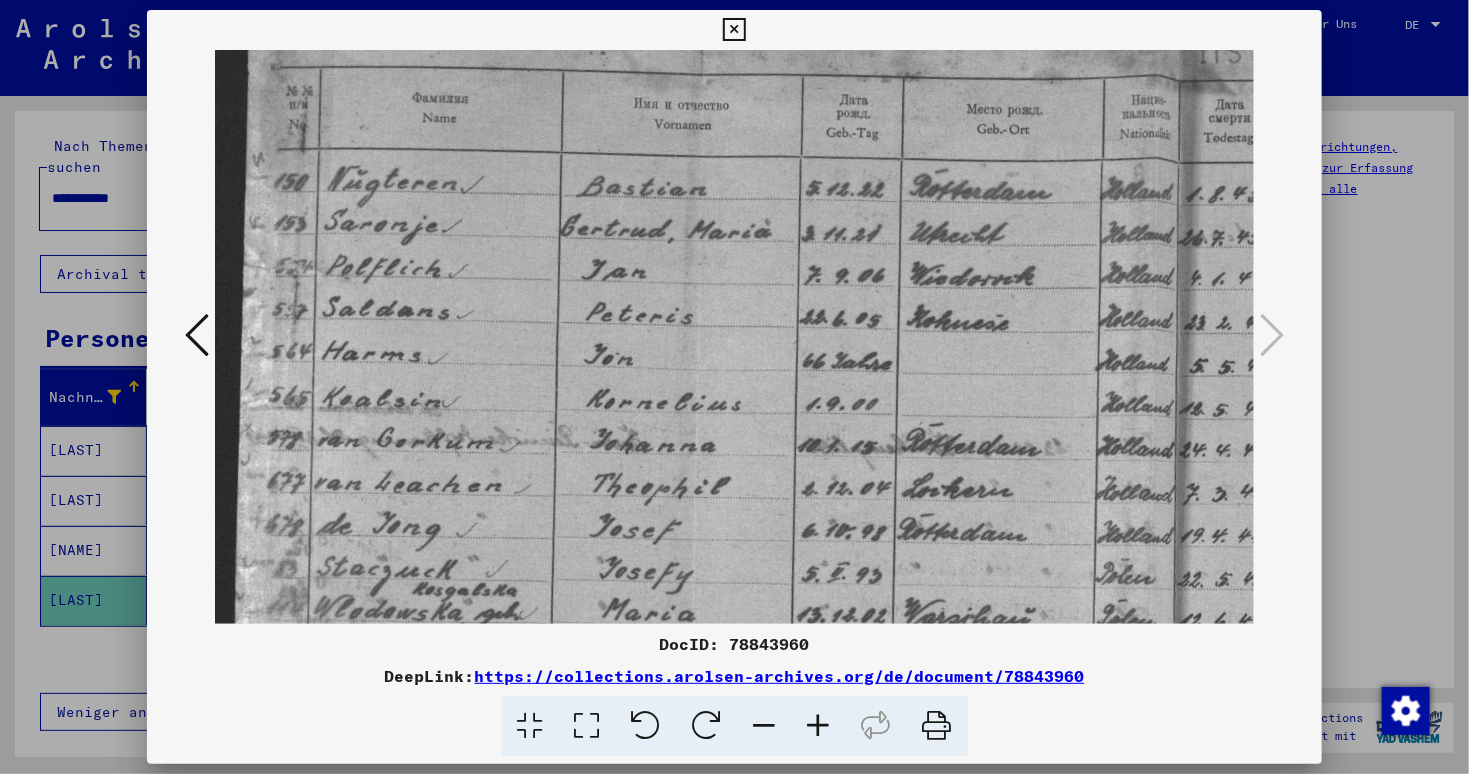 scroll, scrollTop: 72, scrollLeft: 0, axis: vertical 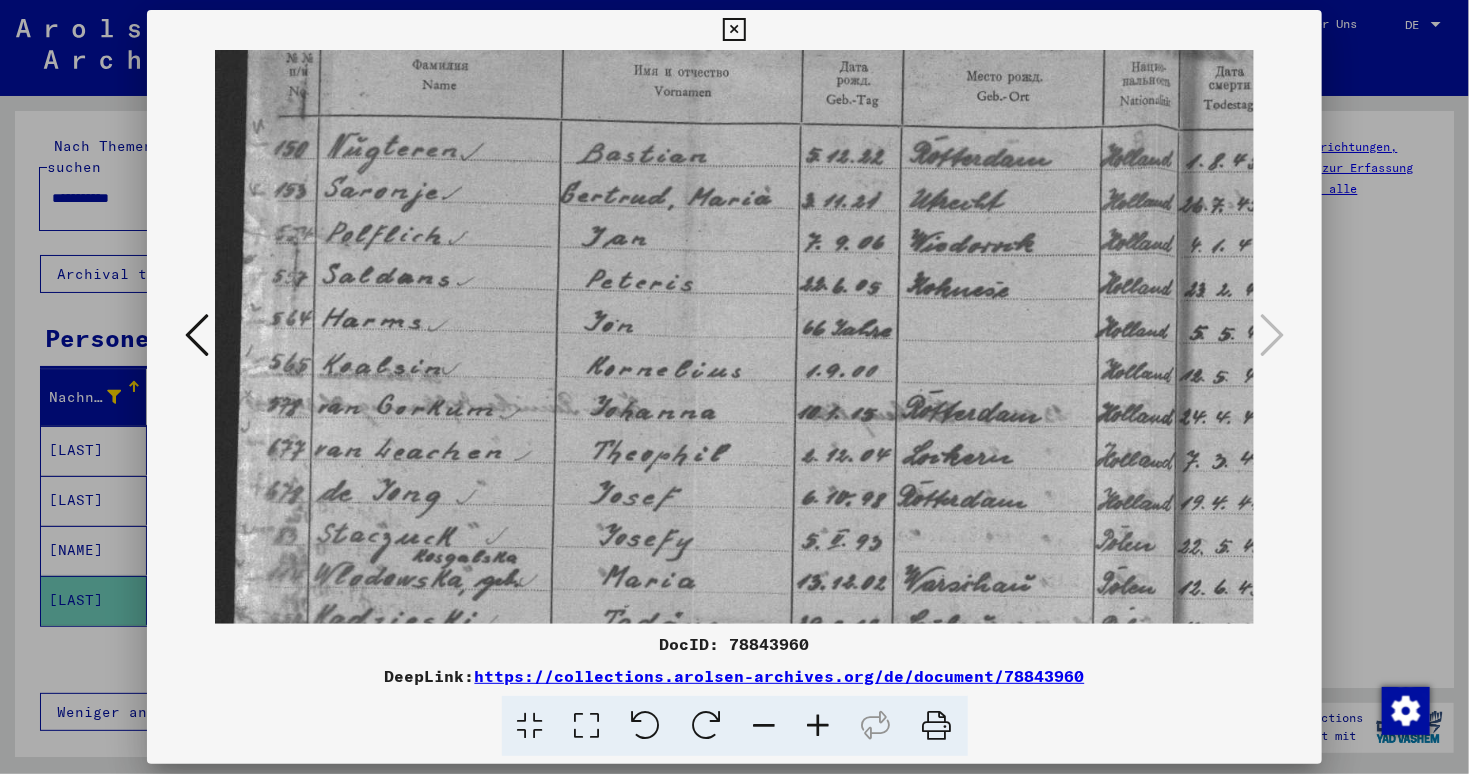 drag, startPoint x: 866, startPoint y: 505, endPoint x: 874, endPoint y: 432, distance: 73.43705 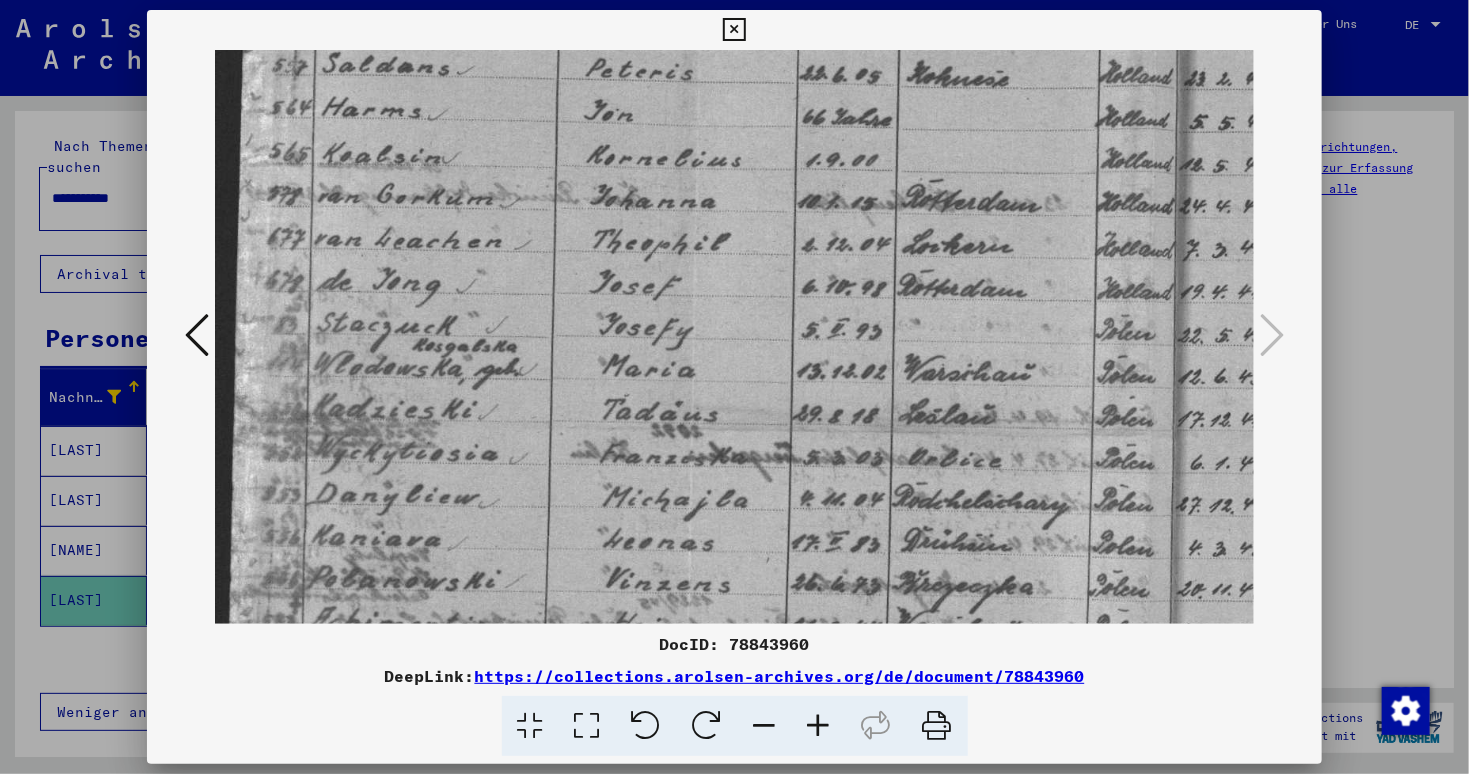 drag, startPoint x: 875, startPoint y: 490, endPoint x: 890, endPoint y: 276, distance: 214.52505 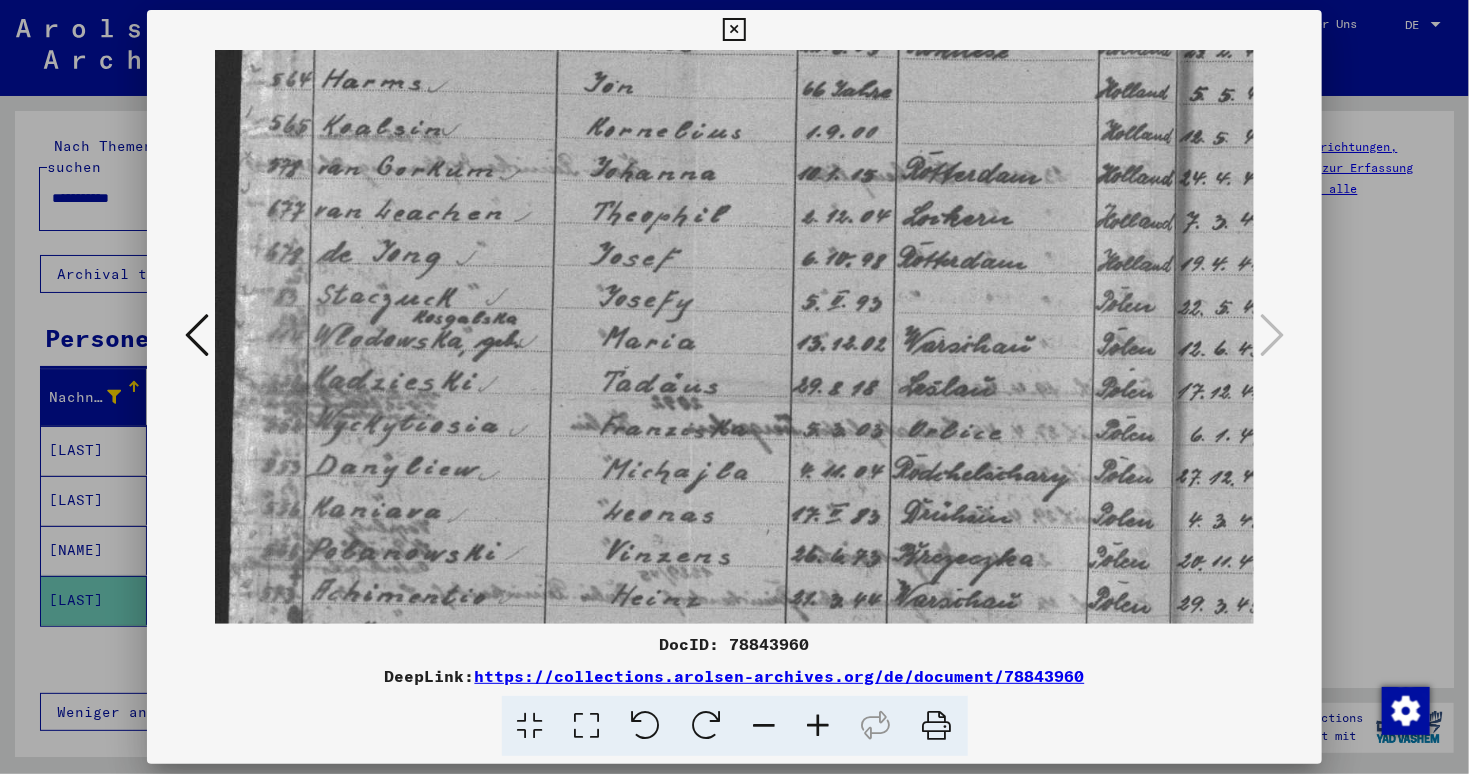scroll, scrollTop: 319, scrollLeft: 0, axis: vertical 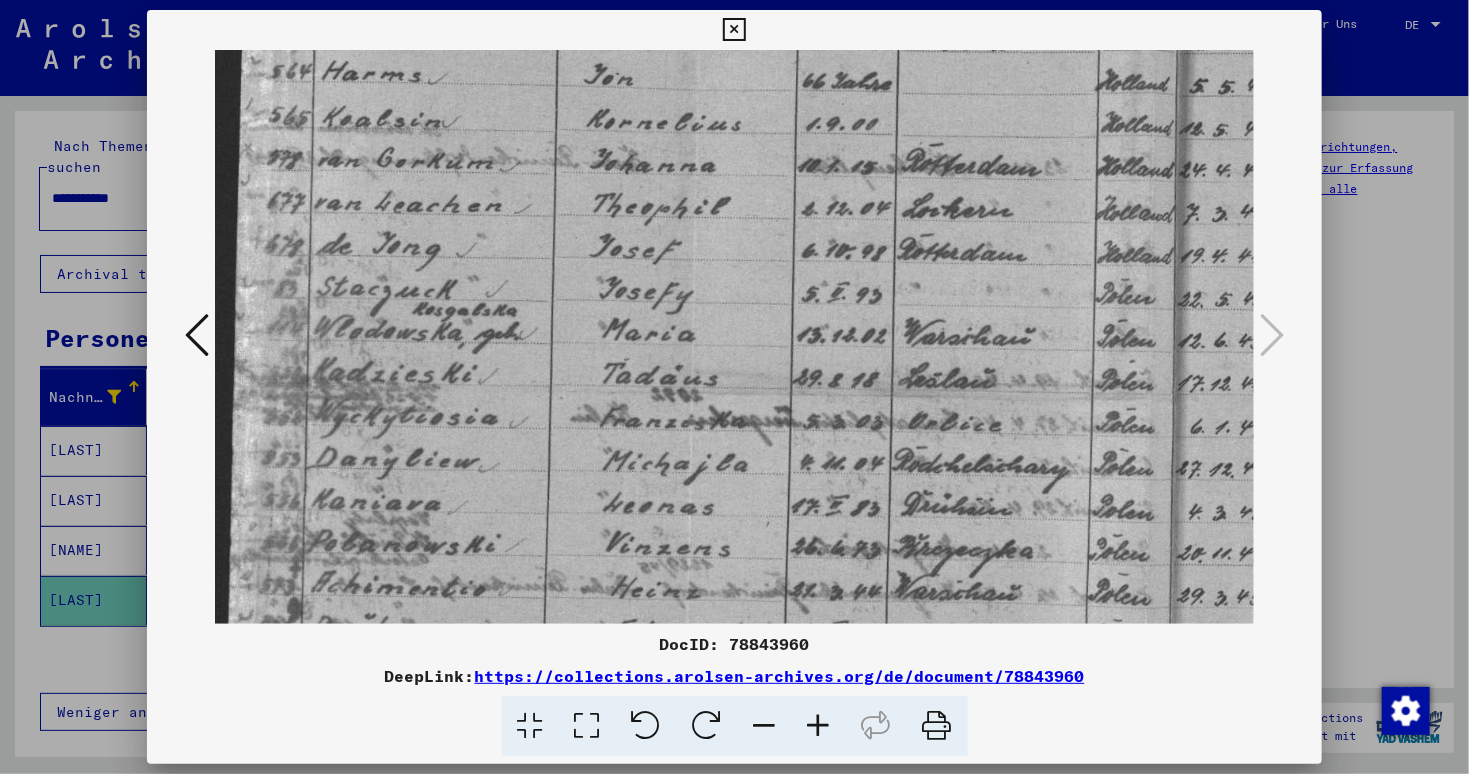 drag, startPoint x: 917, startPoint y: 376, endPoint x: 924, endPoint y: 339, distance: 37.65634 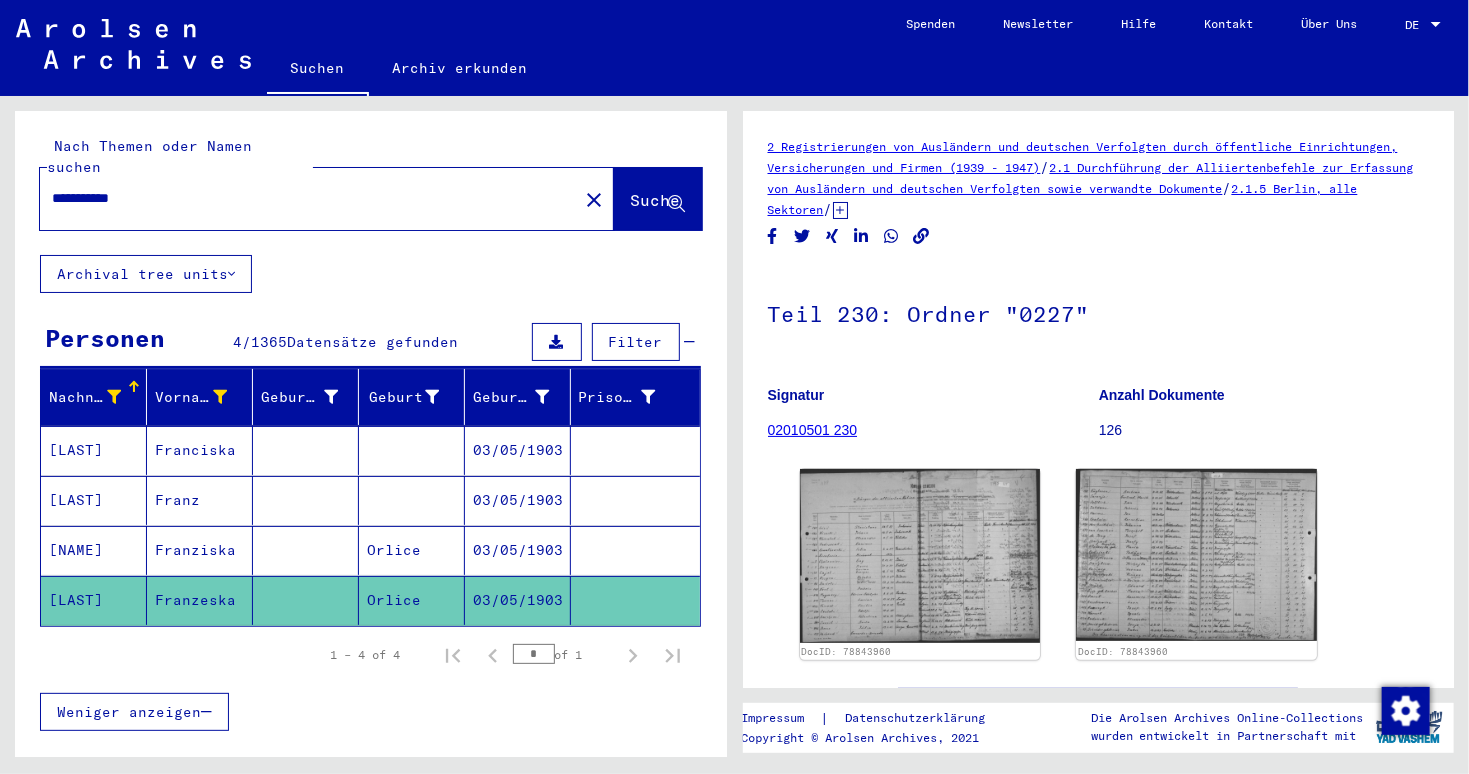 click on "03/05/1903" at bounding box center (518, 600) 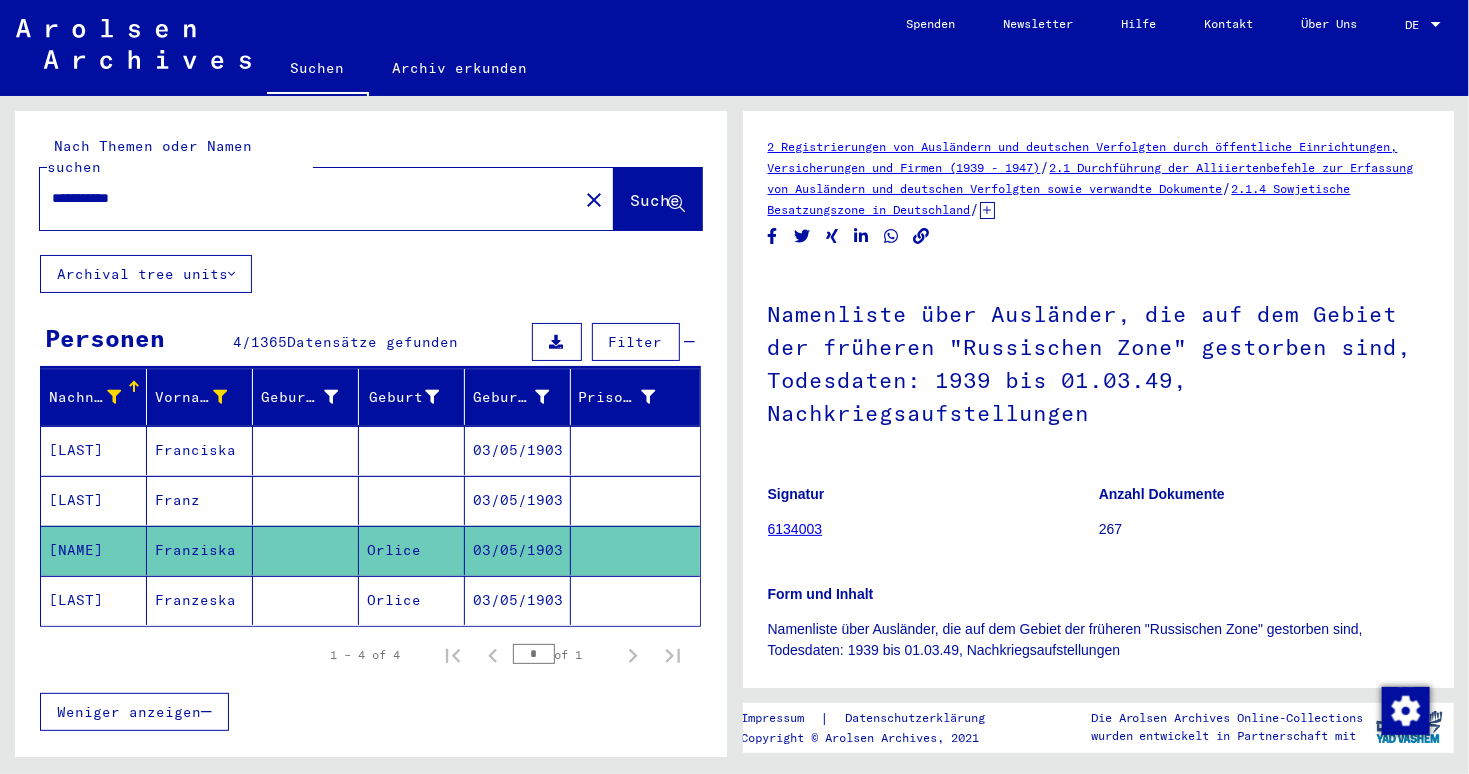 scroll, scrollTop: 269, scrollLeft: 0, axis: vertical 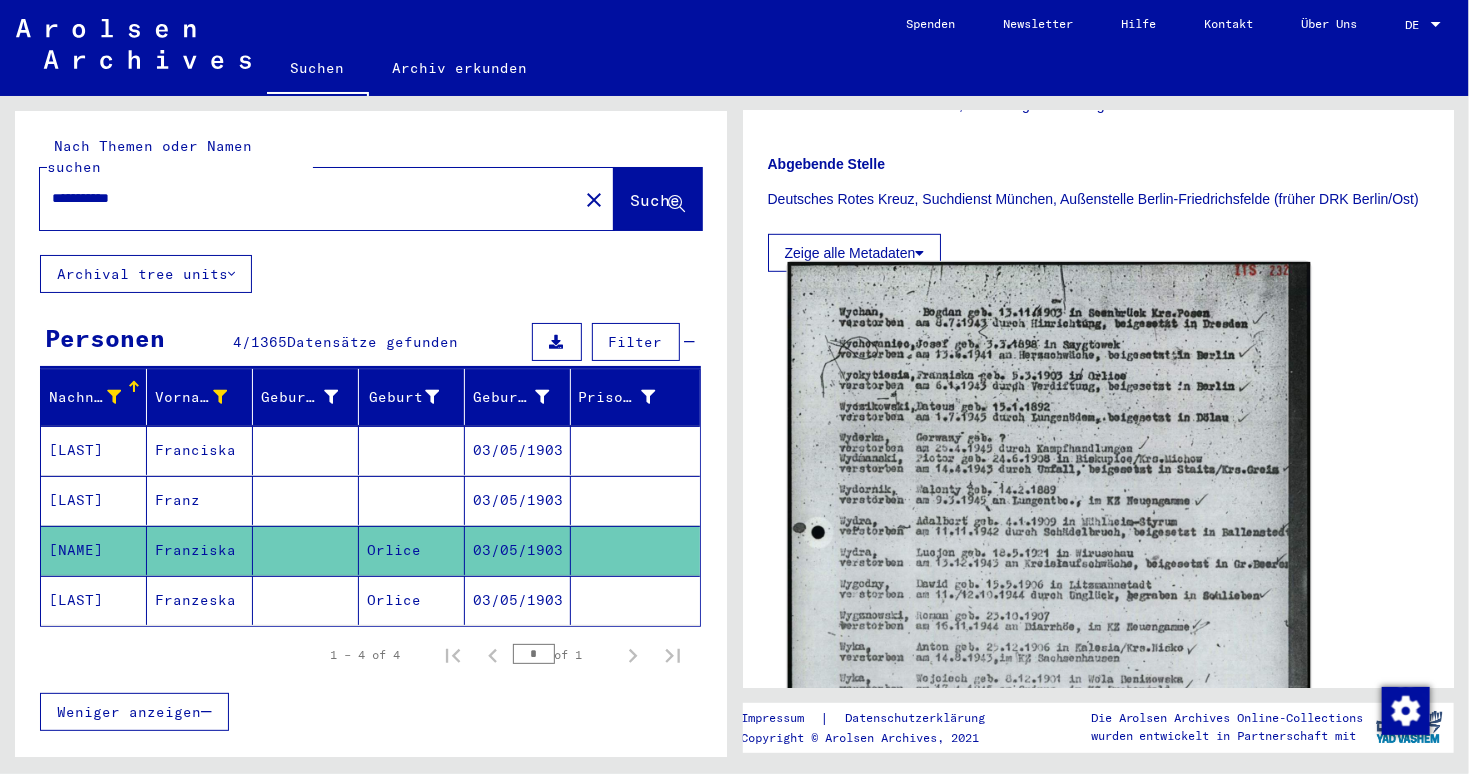 click 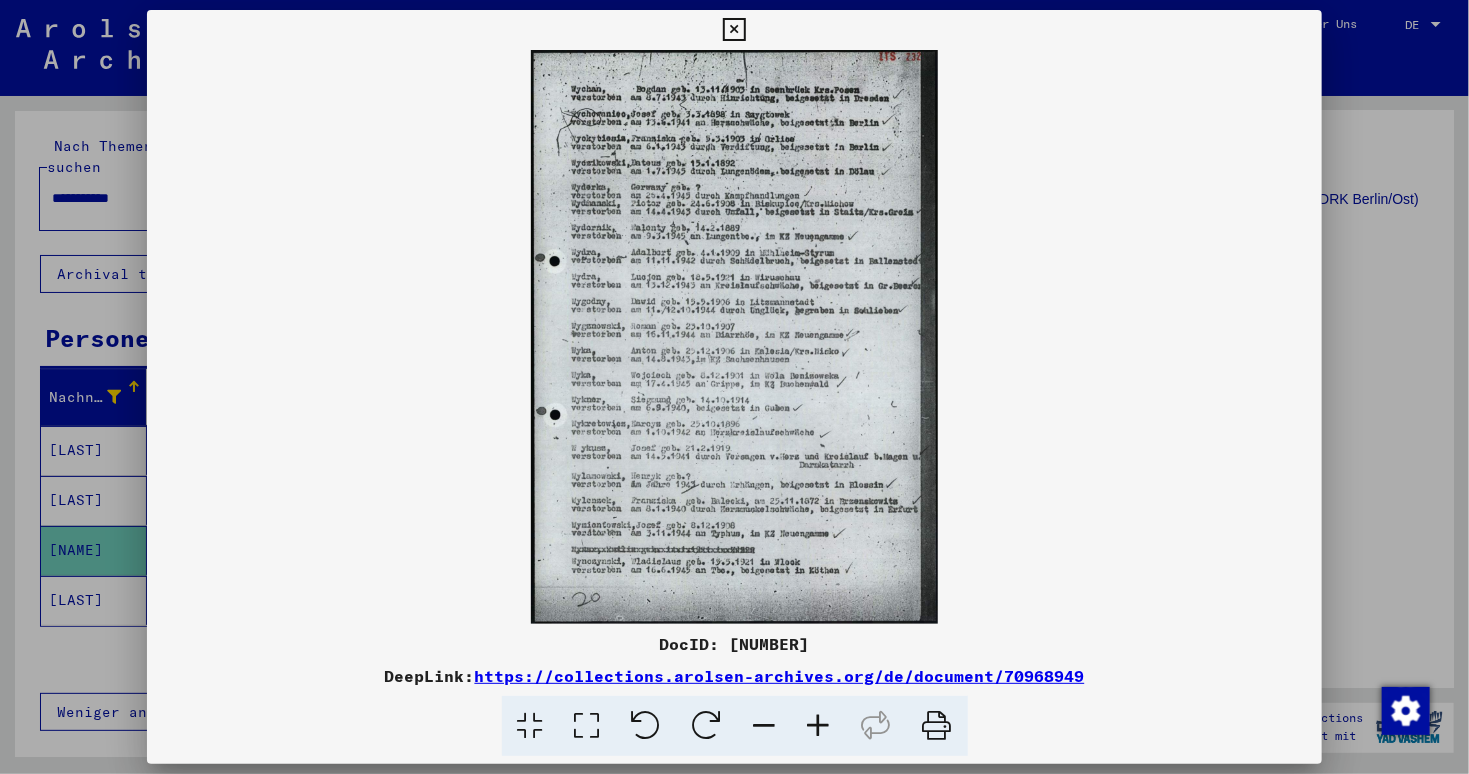 click at bounding box center (819, 726) 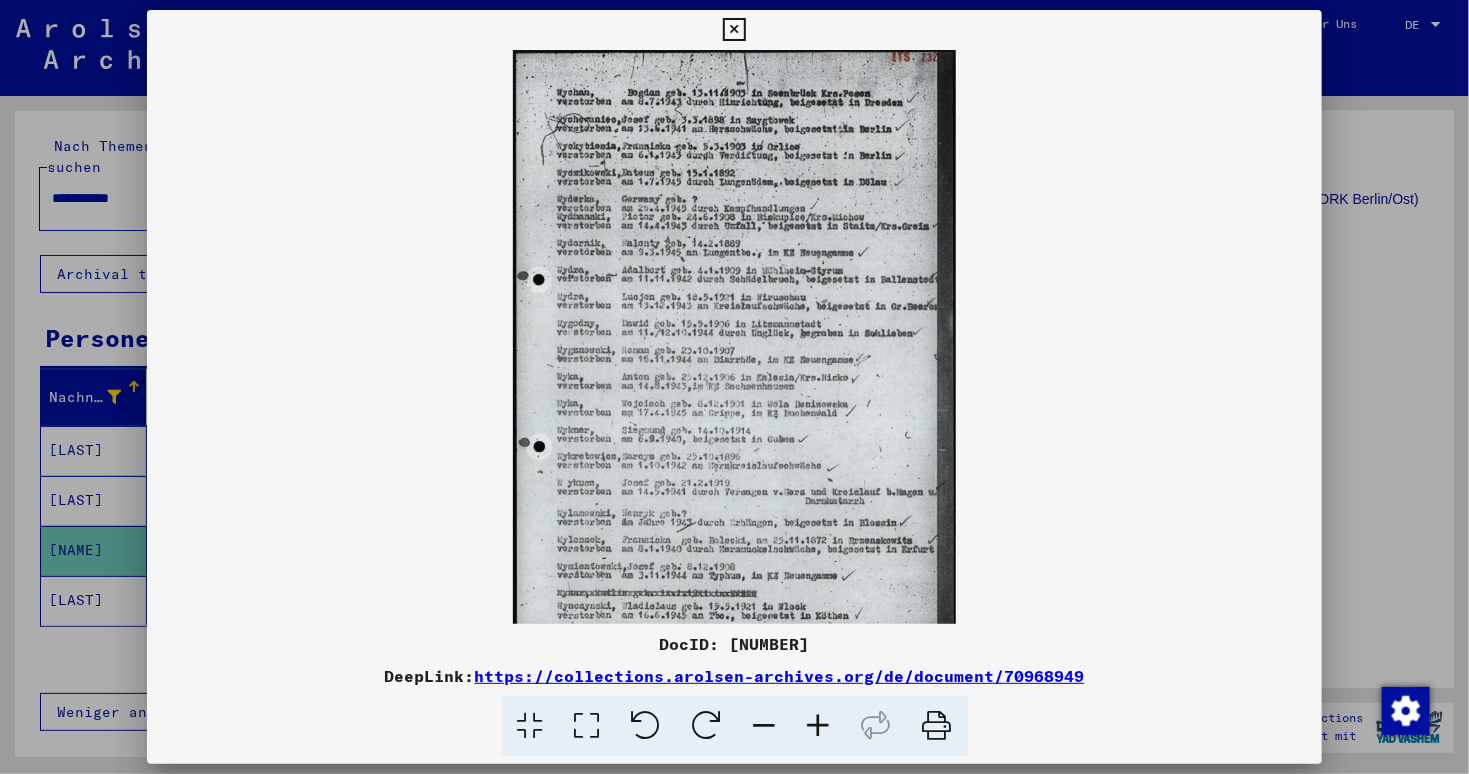 click at bounding box center (819, 726) 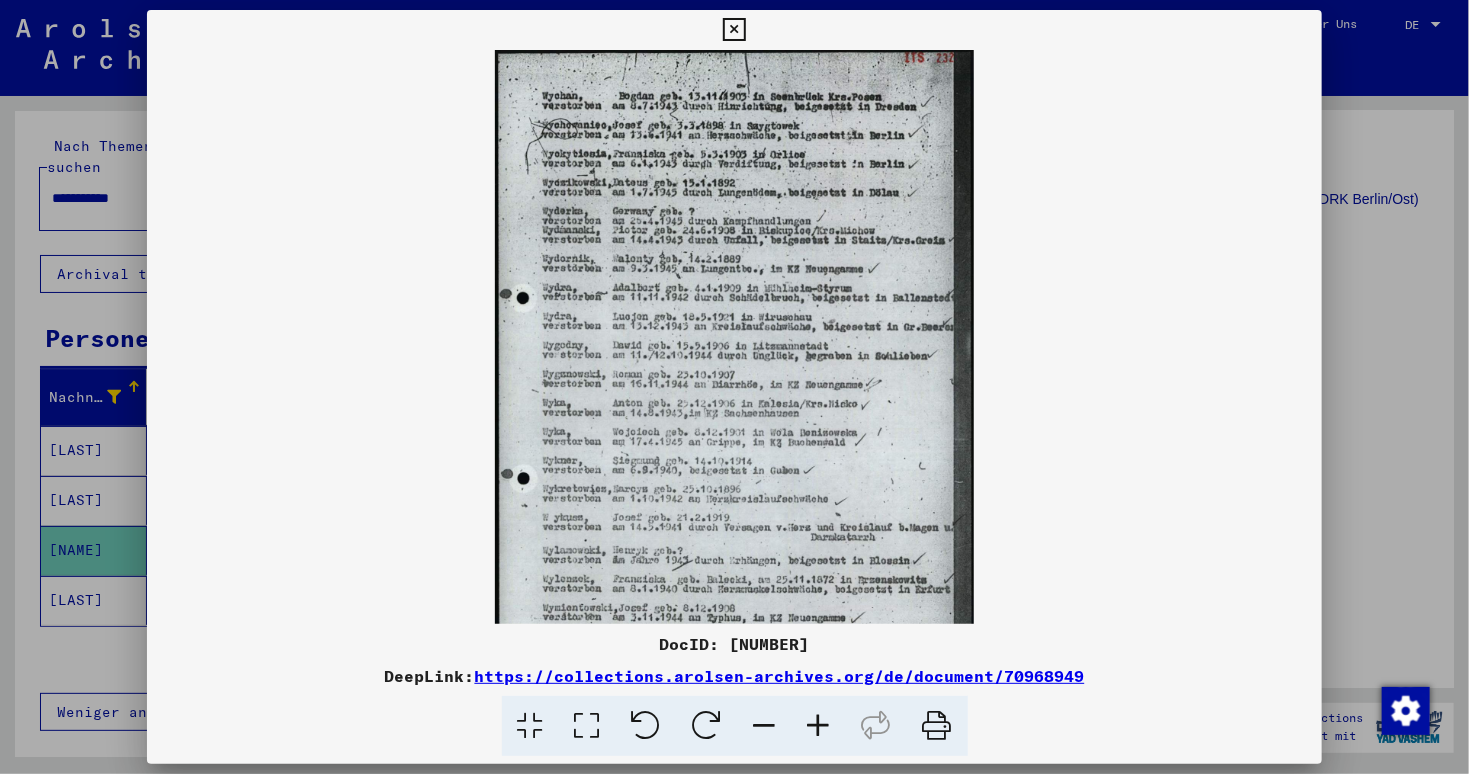 click at bounding box center (819, 726) 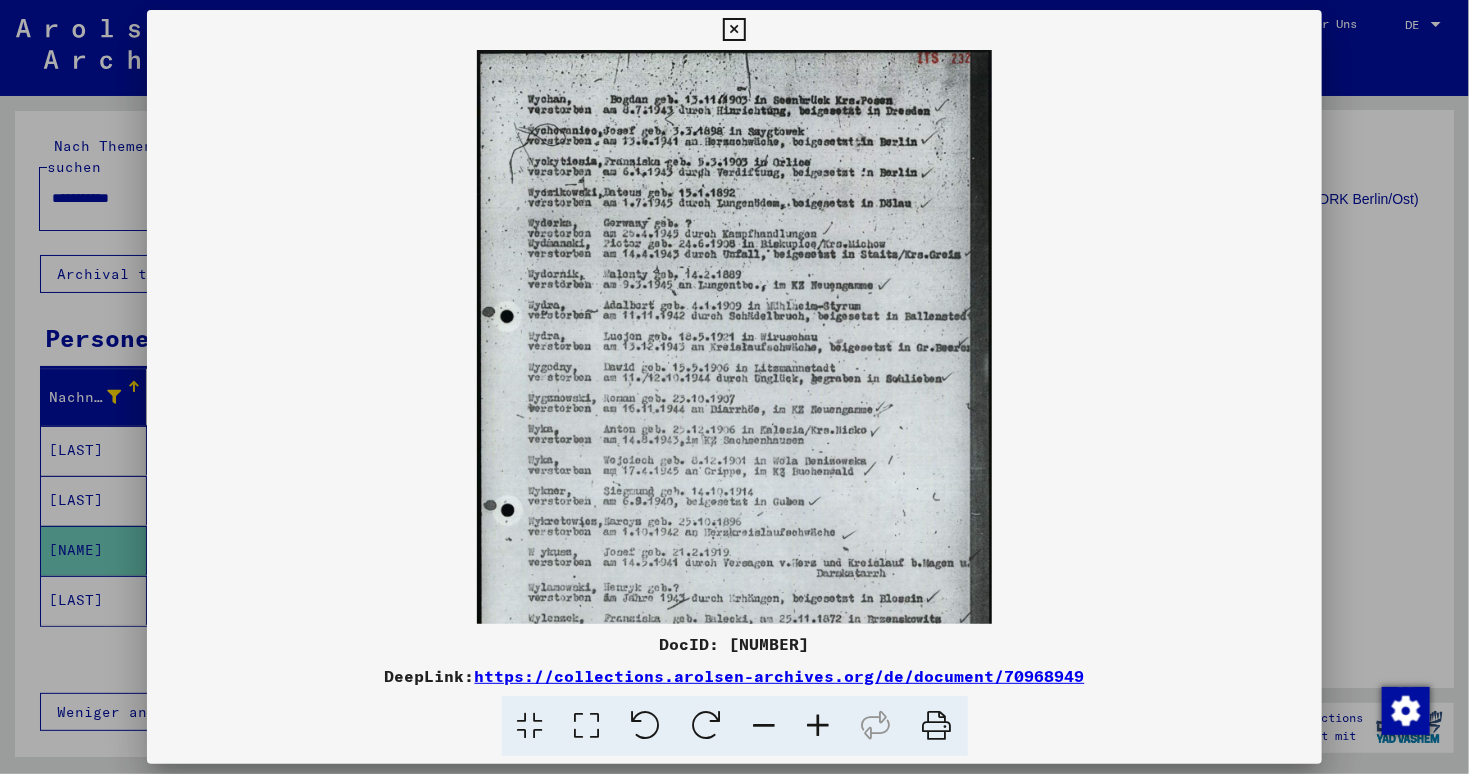 click at bounding box center (819, 726) 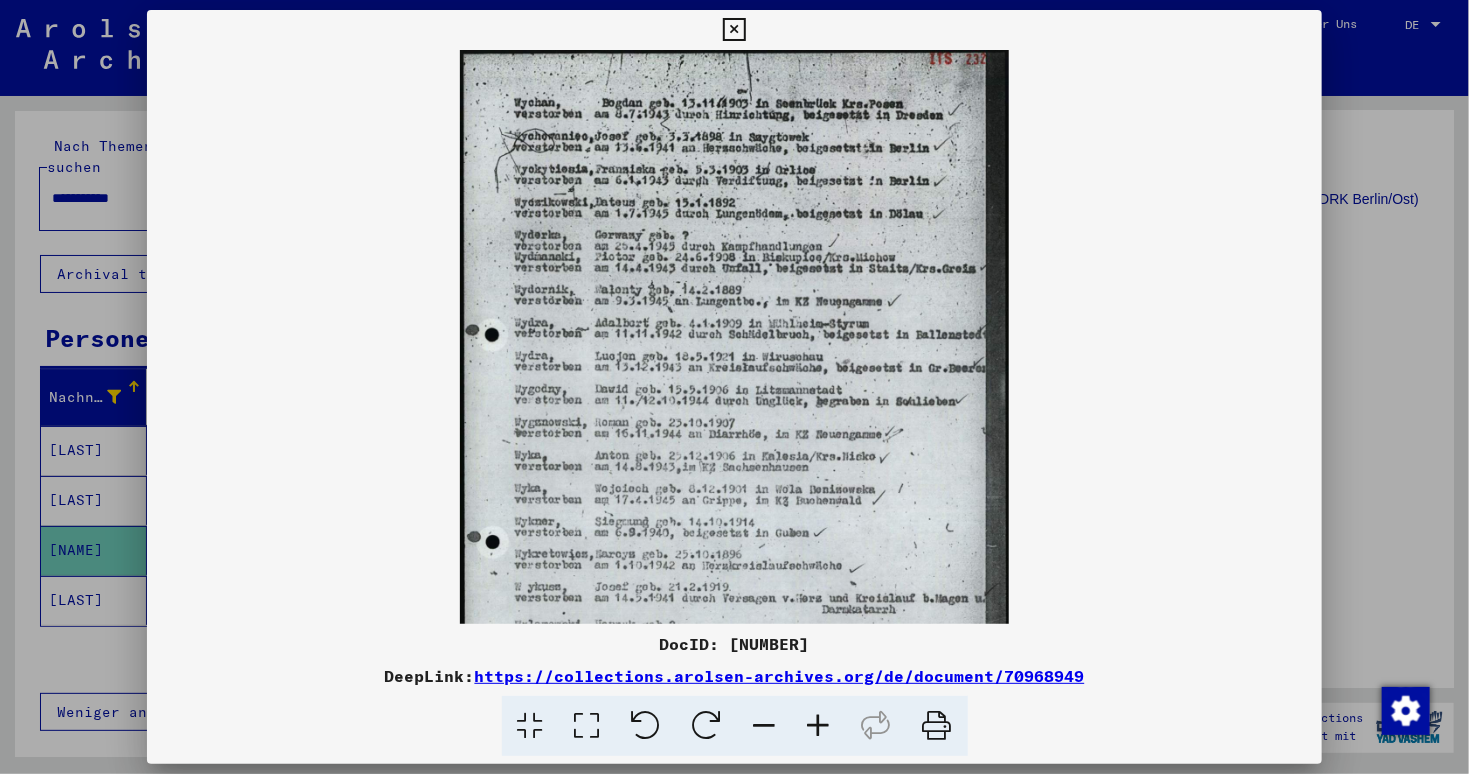 click at bounding box center (819, 726) 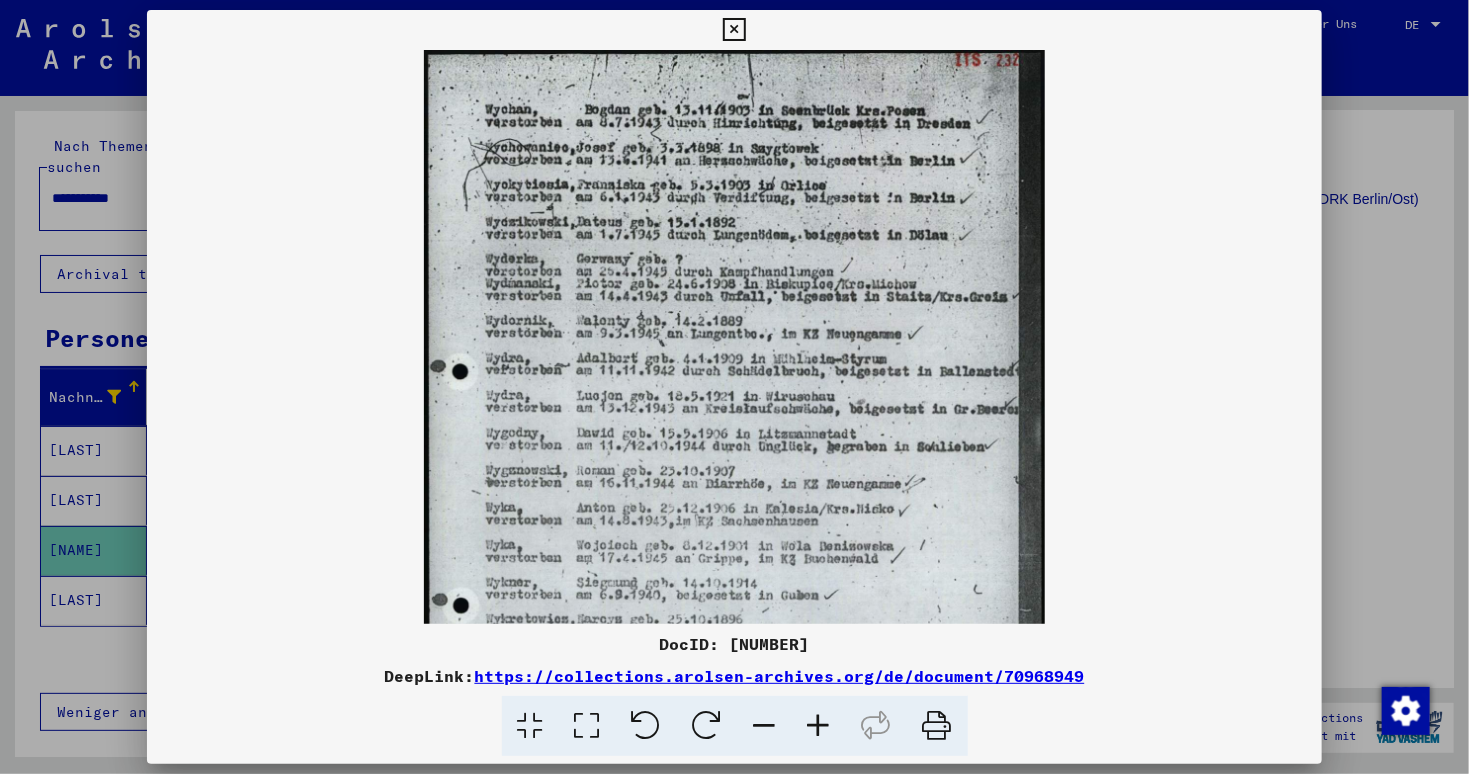 click at bounding box center [819, 726] 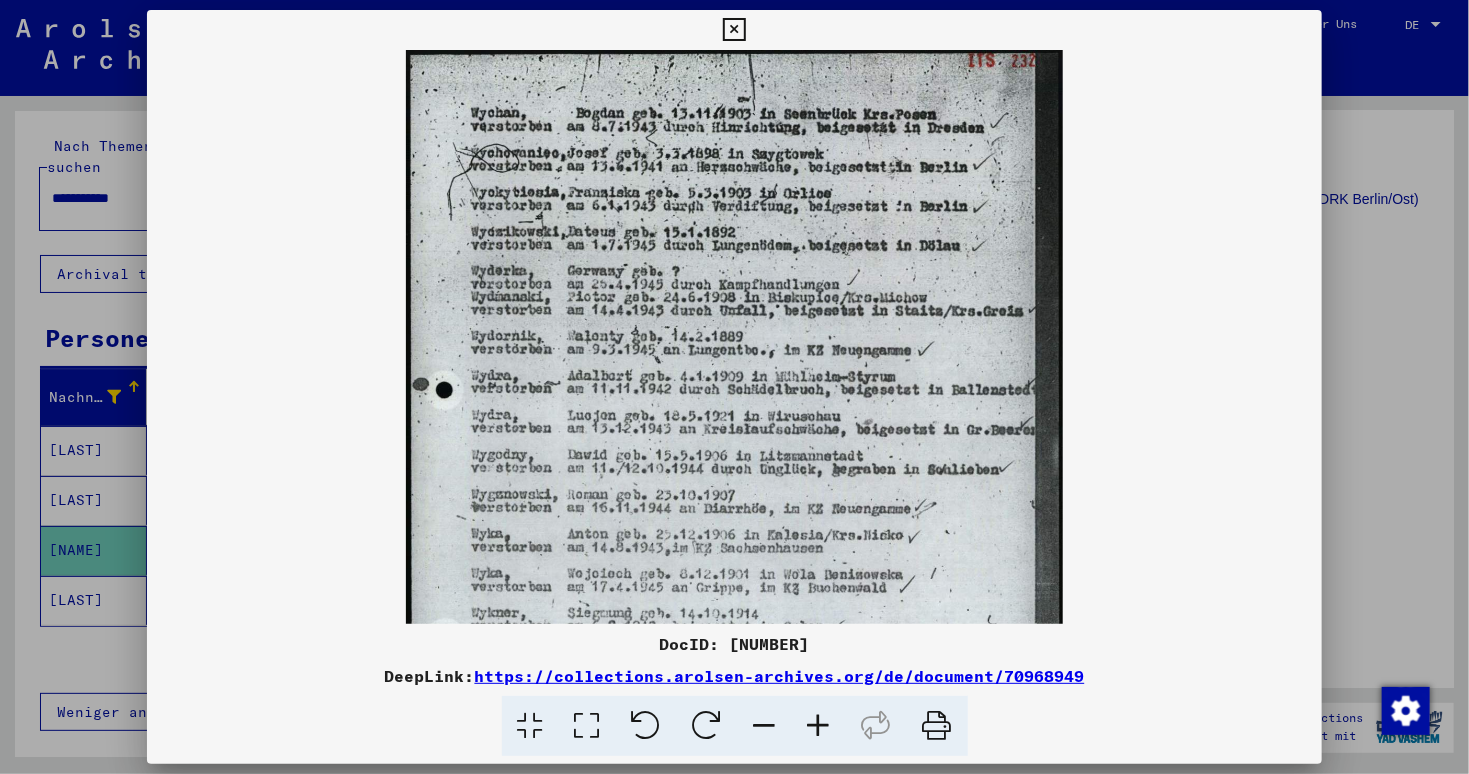 click at bounding box center [819, 726] 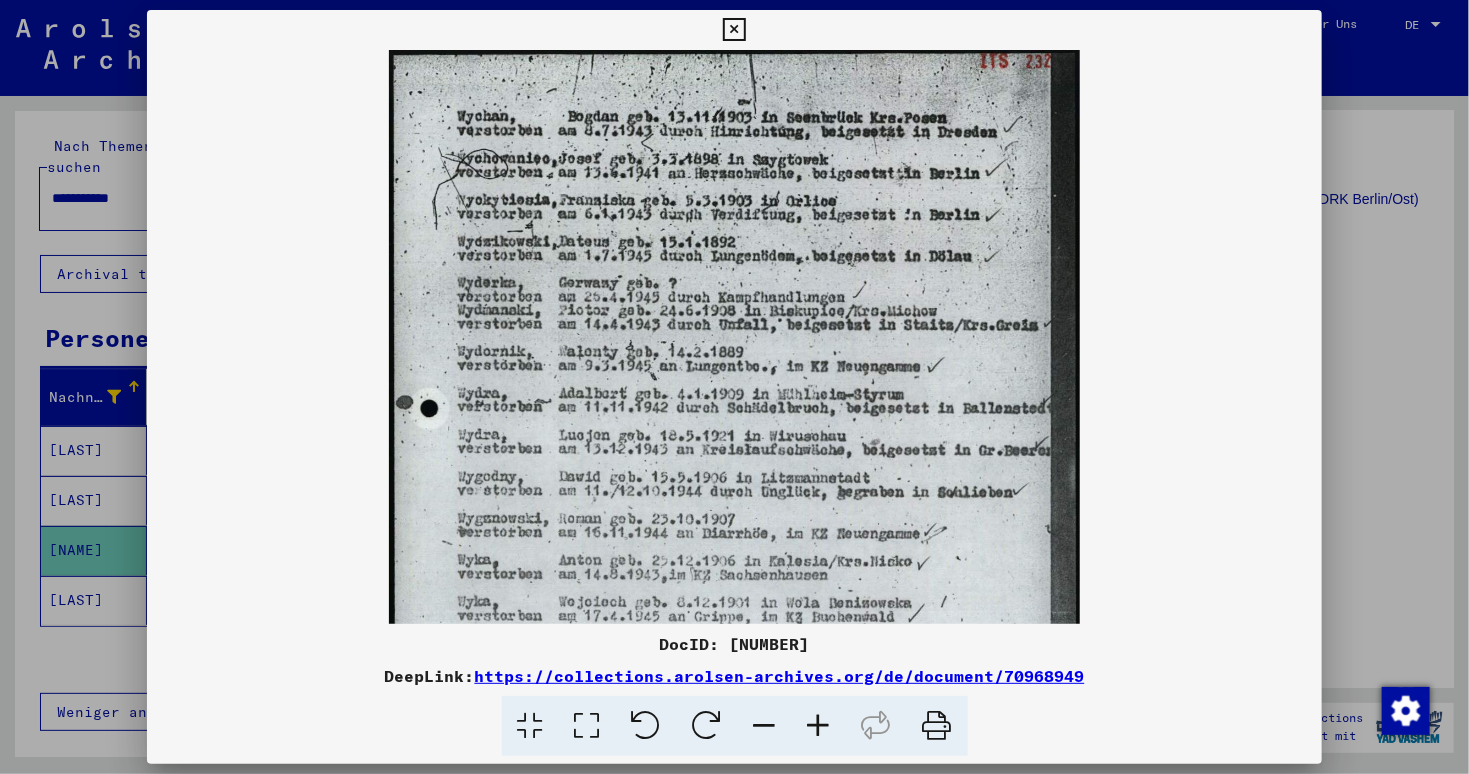 click at bounding box center [819, 726] 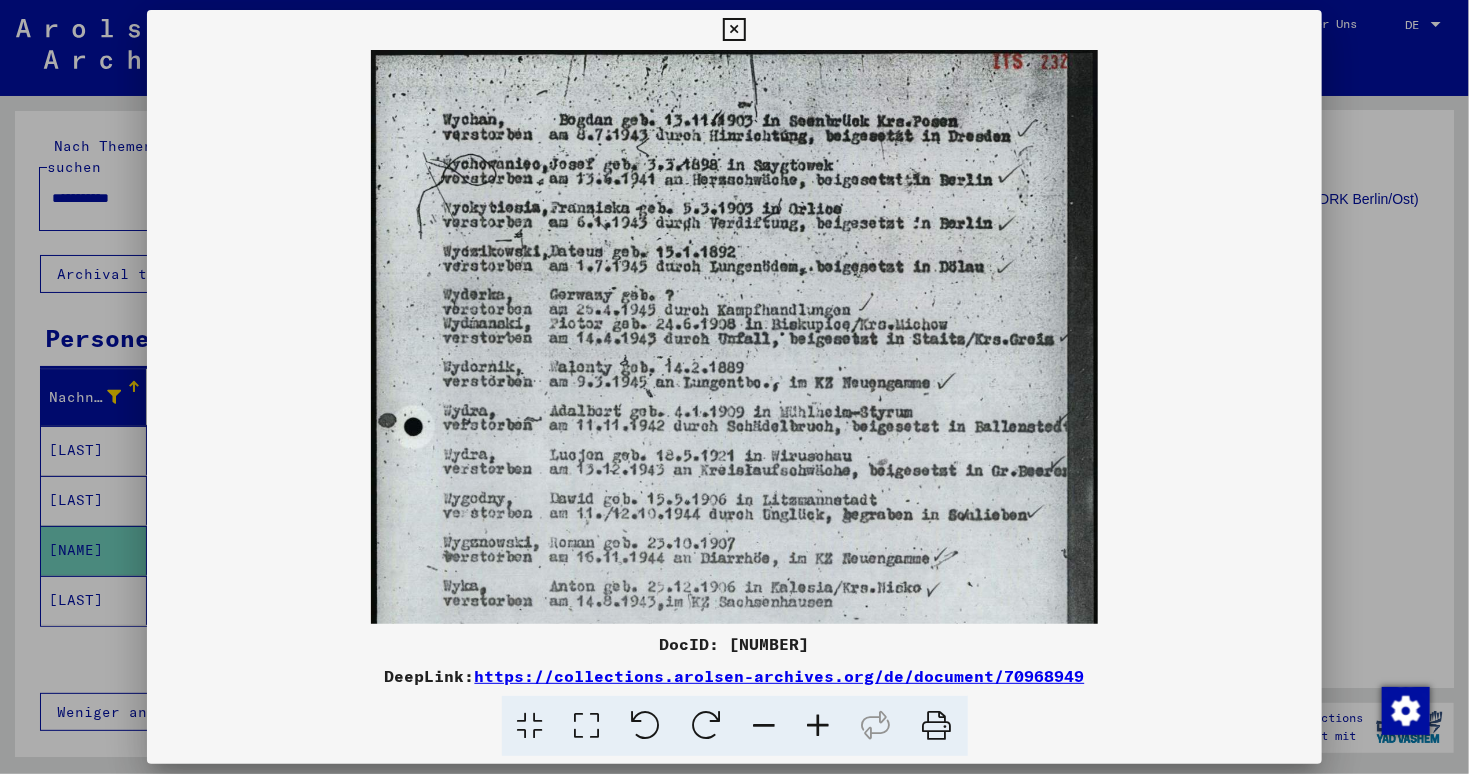 click at bounding box center (819, 726) 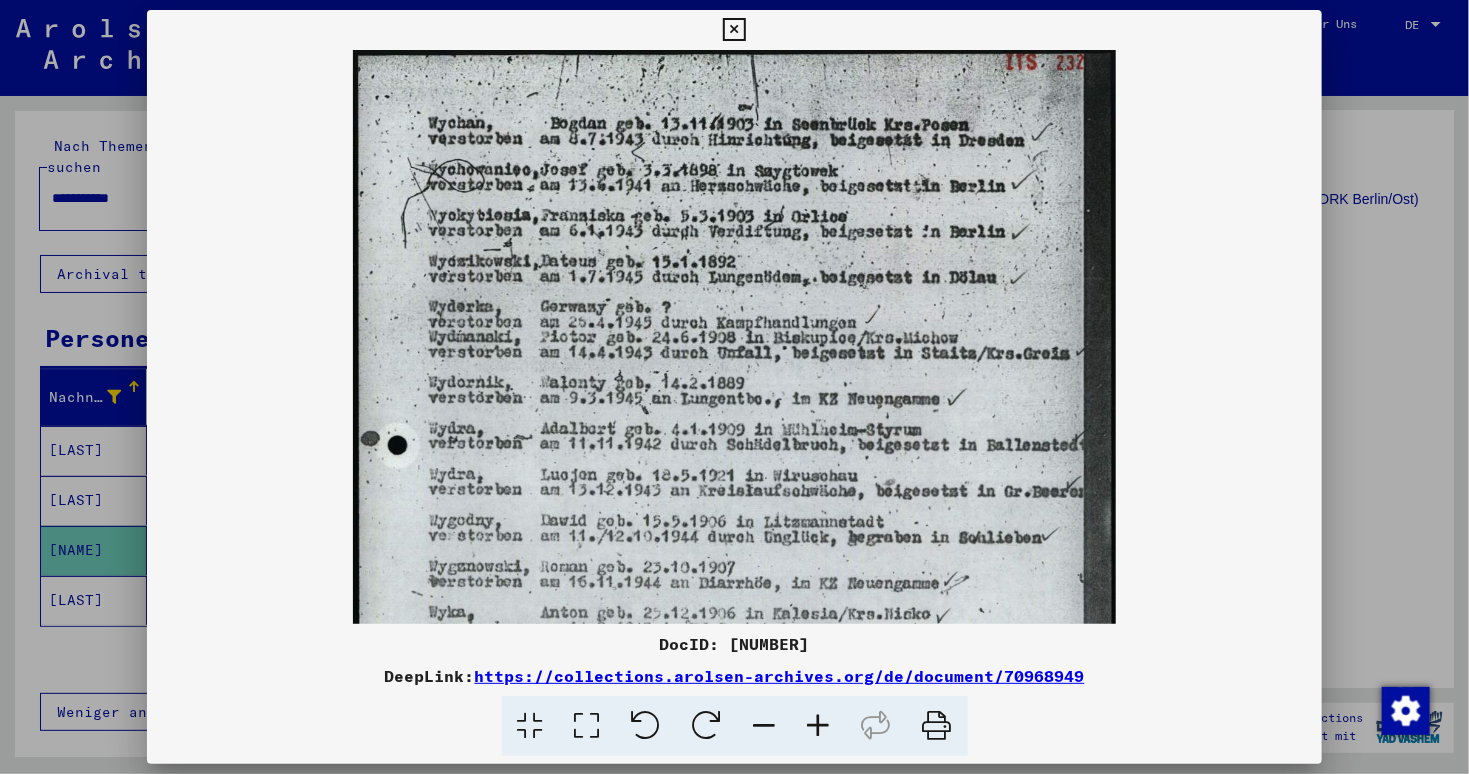 click at bounding box center (819, 726) 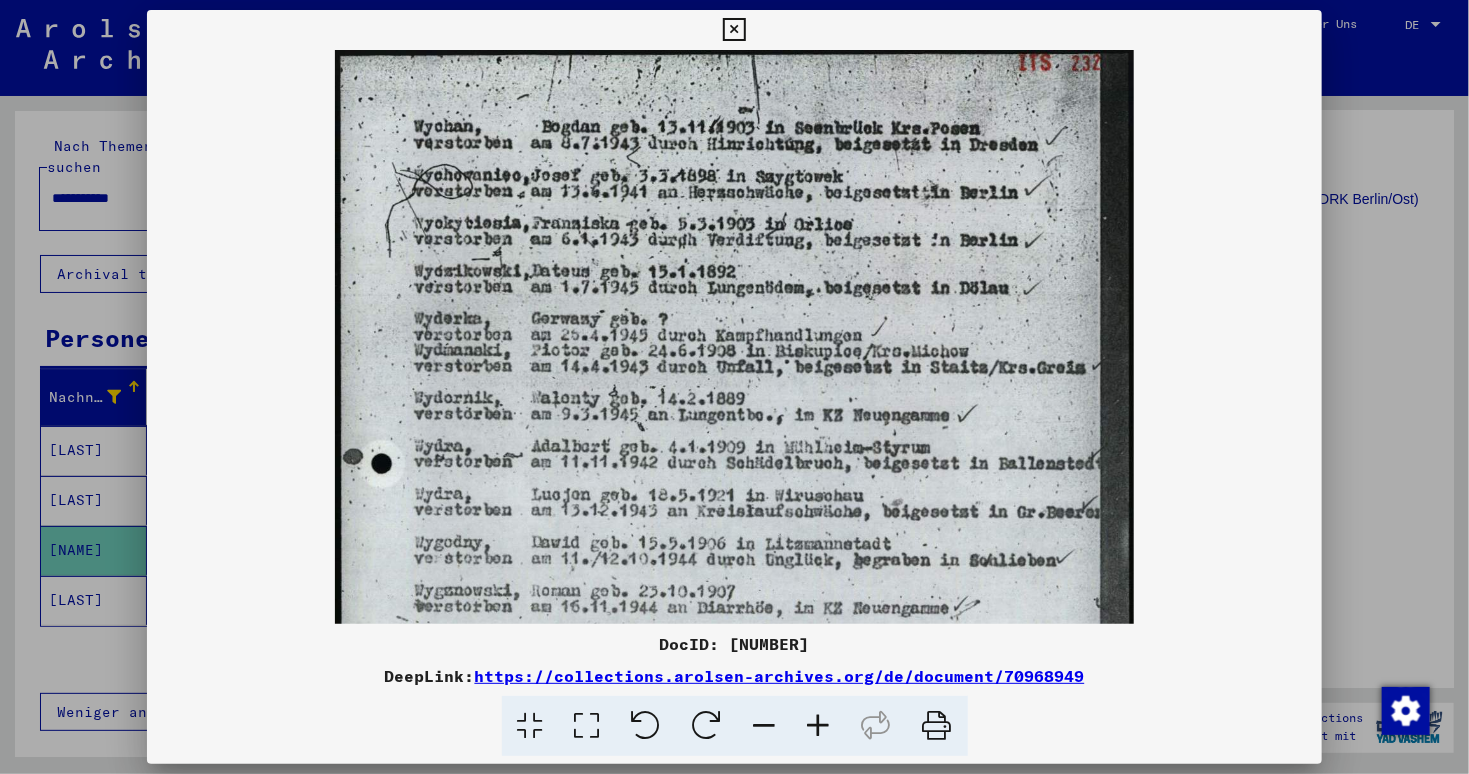 click at bounding box center [734, 30] 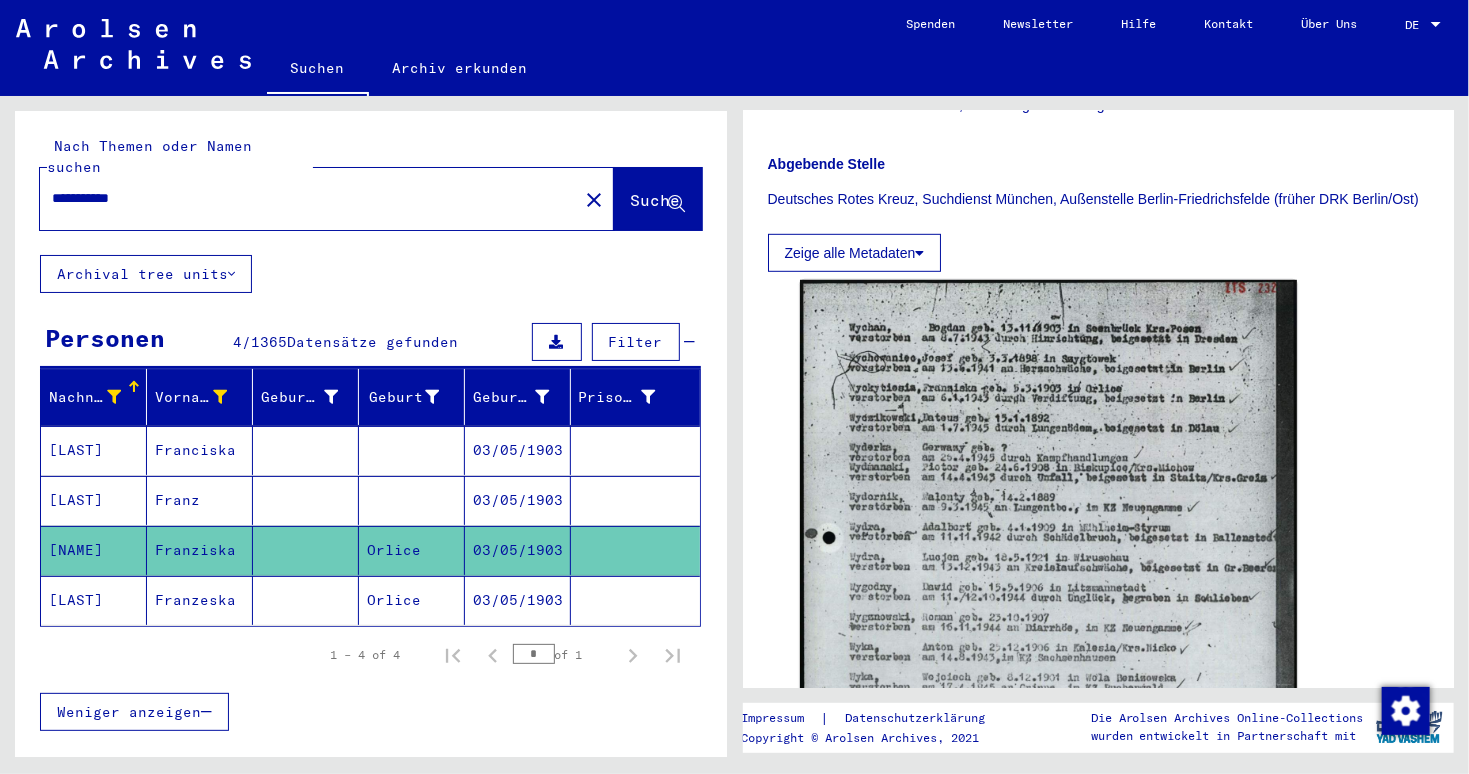 drag, startPoint x: 169, startPoint y: 167, endPoint x: 0, endPoint y: 169, distance: 169.01184 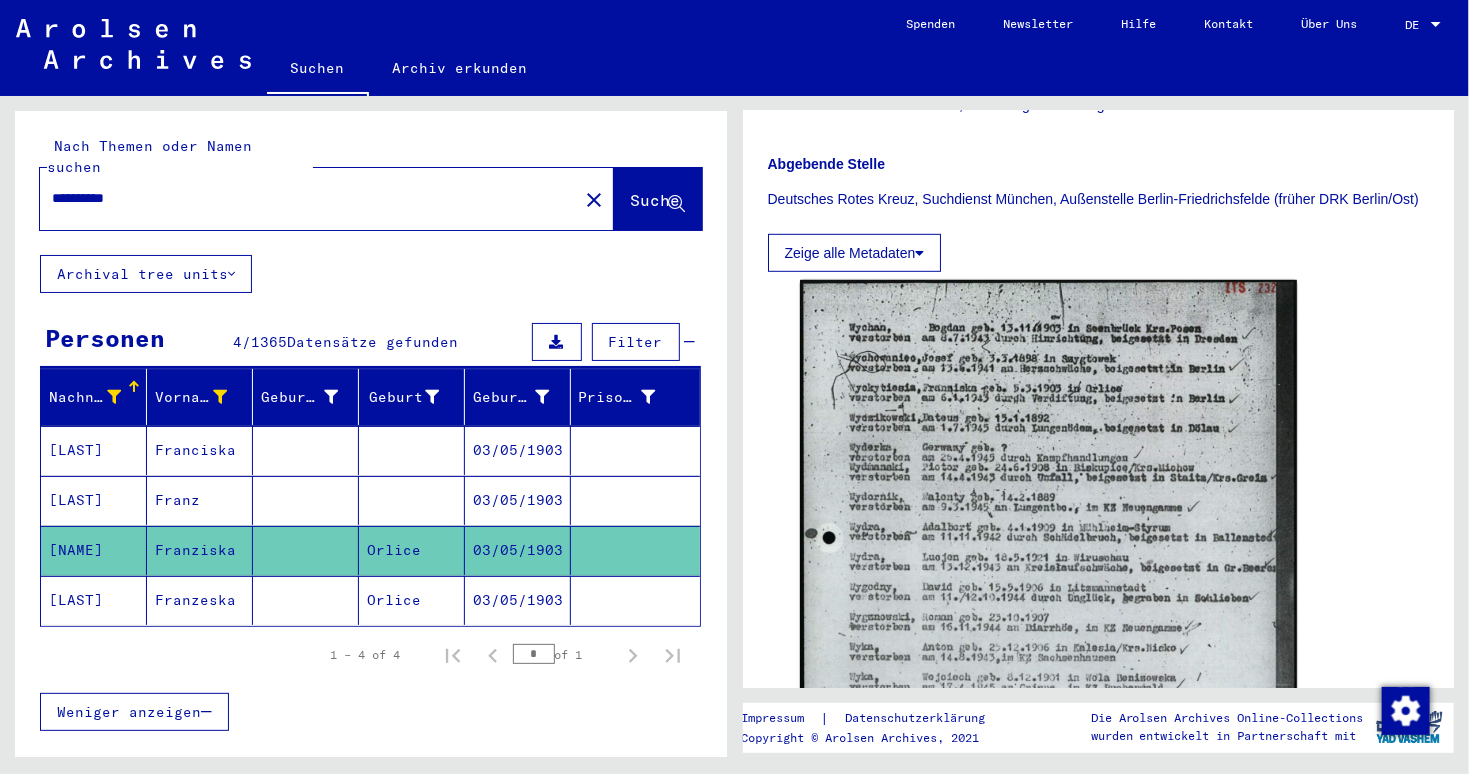 click on "Weniger anzeigen" at bounding box center (370, 712) 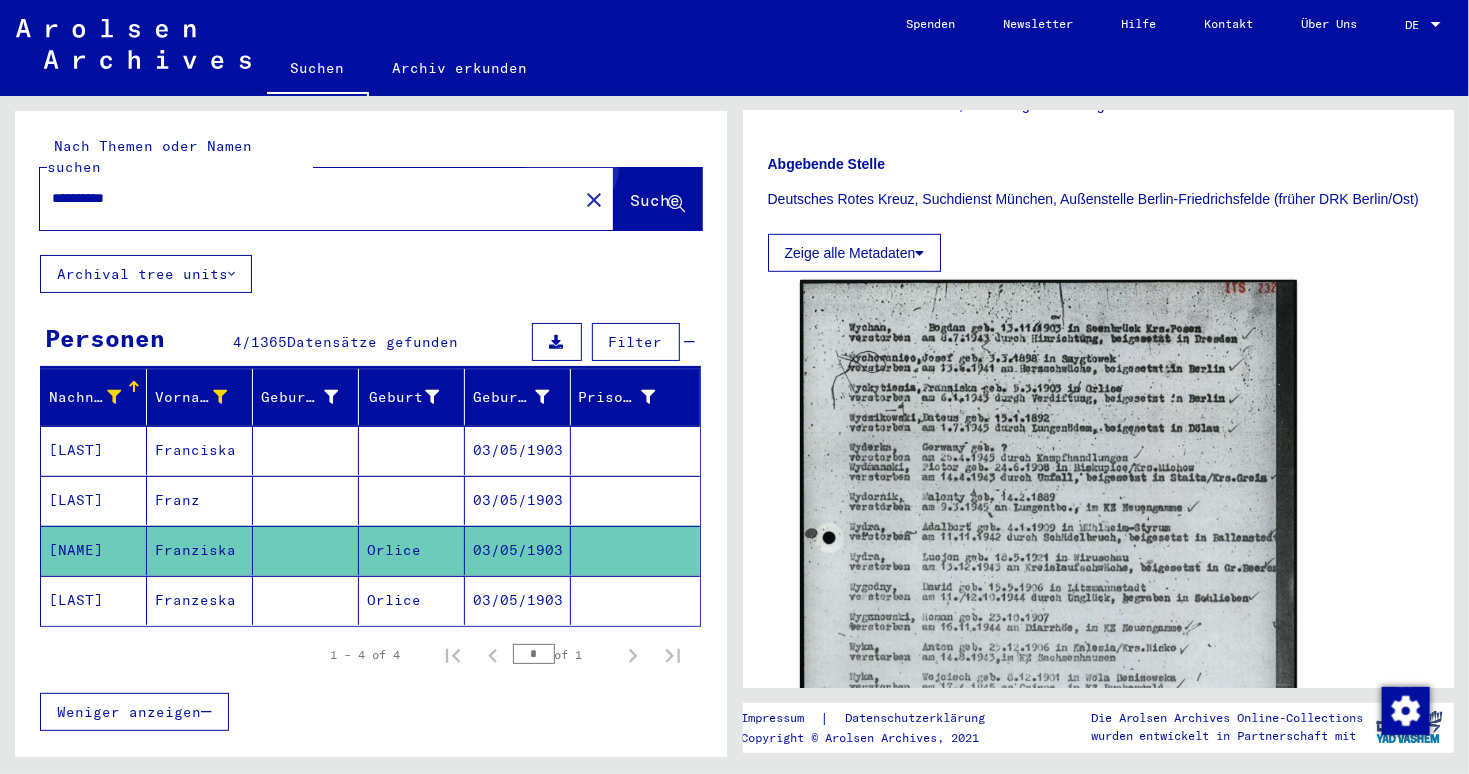 click on "Suche" 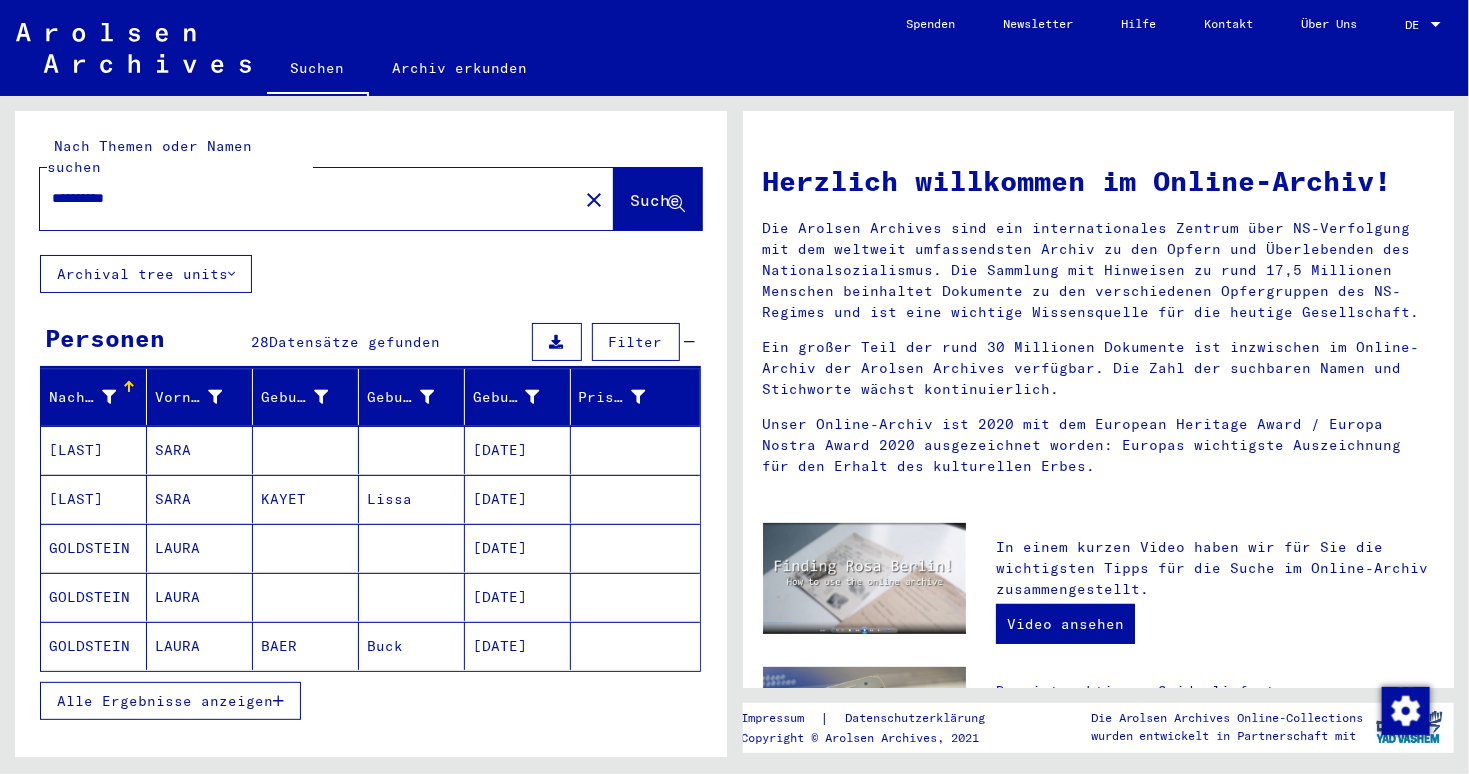 click at bounding box center [109, 397] 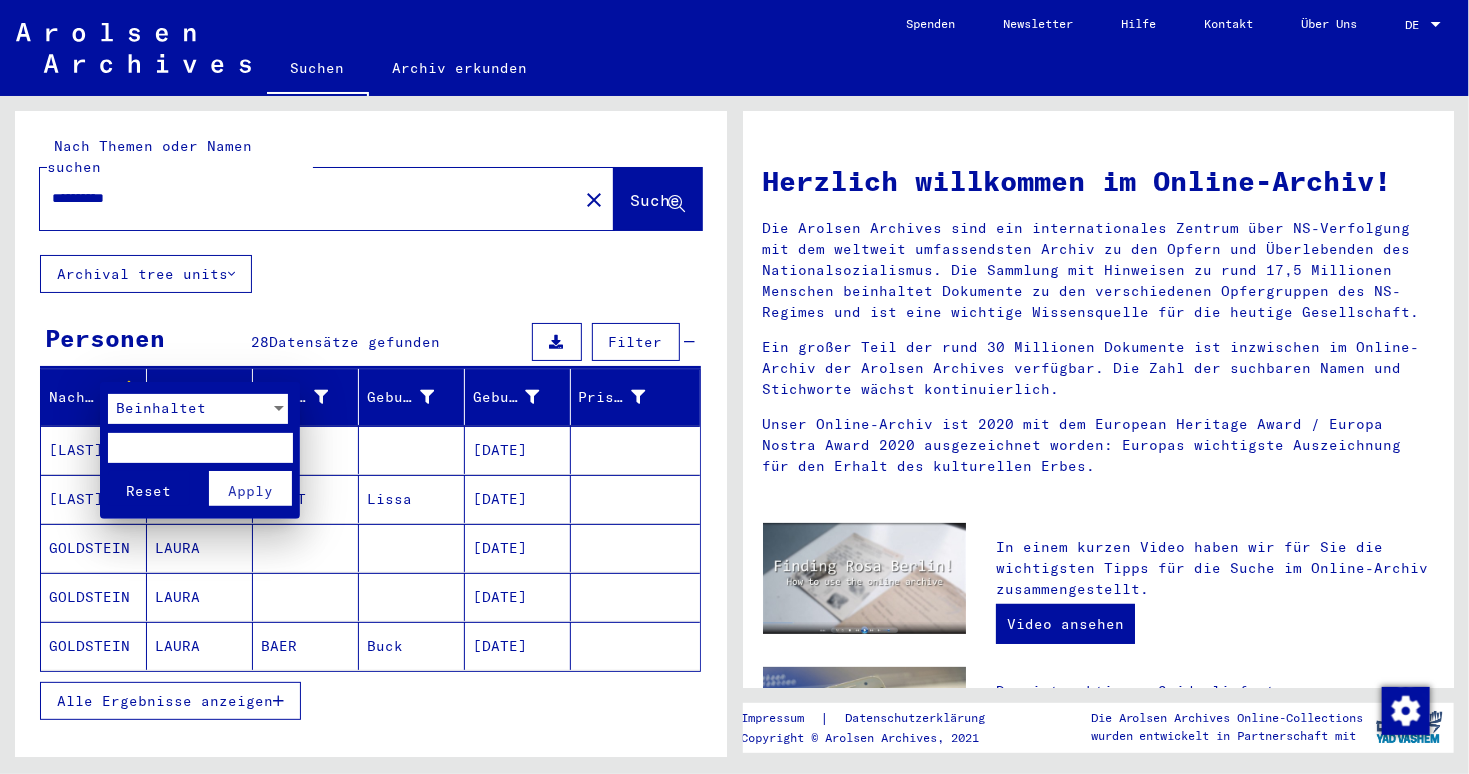 click at bounding box center (734, 387) 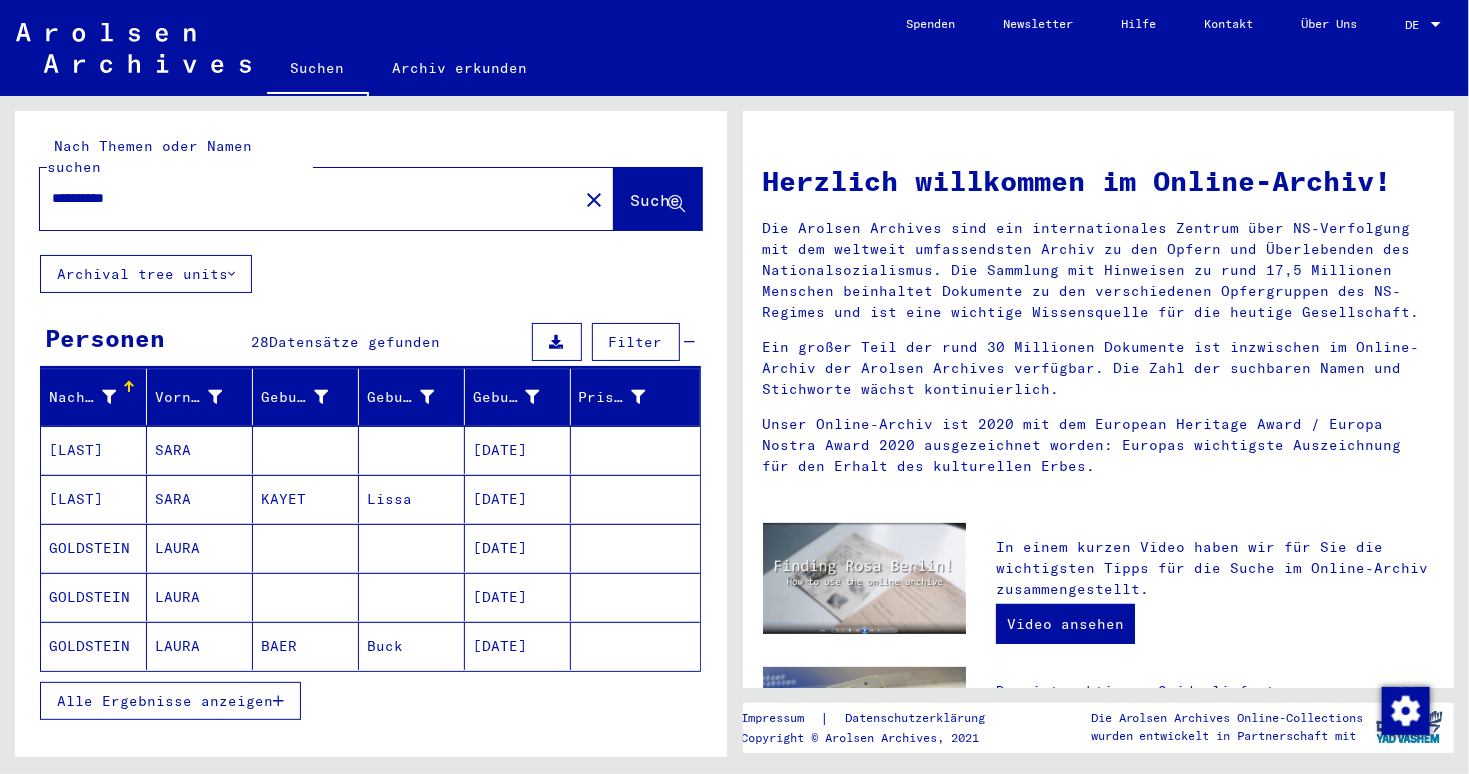 click at bounding box center [278, 701] 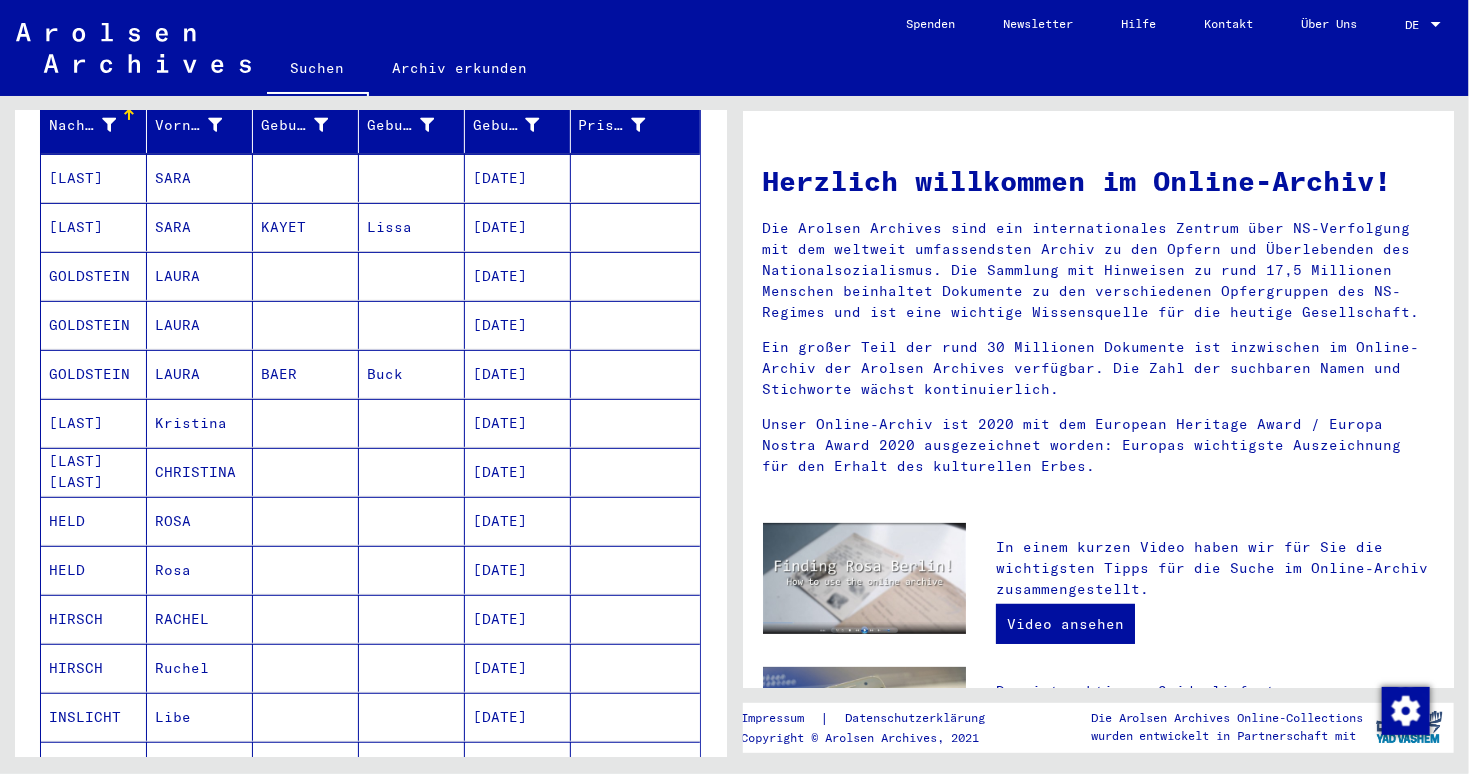 scroll, scrollTop: 0, scrollLeft: 0, axis: both 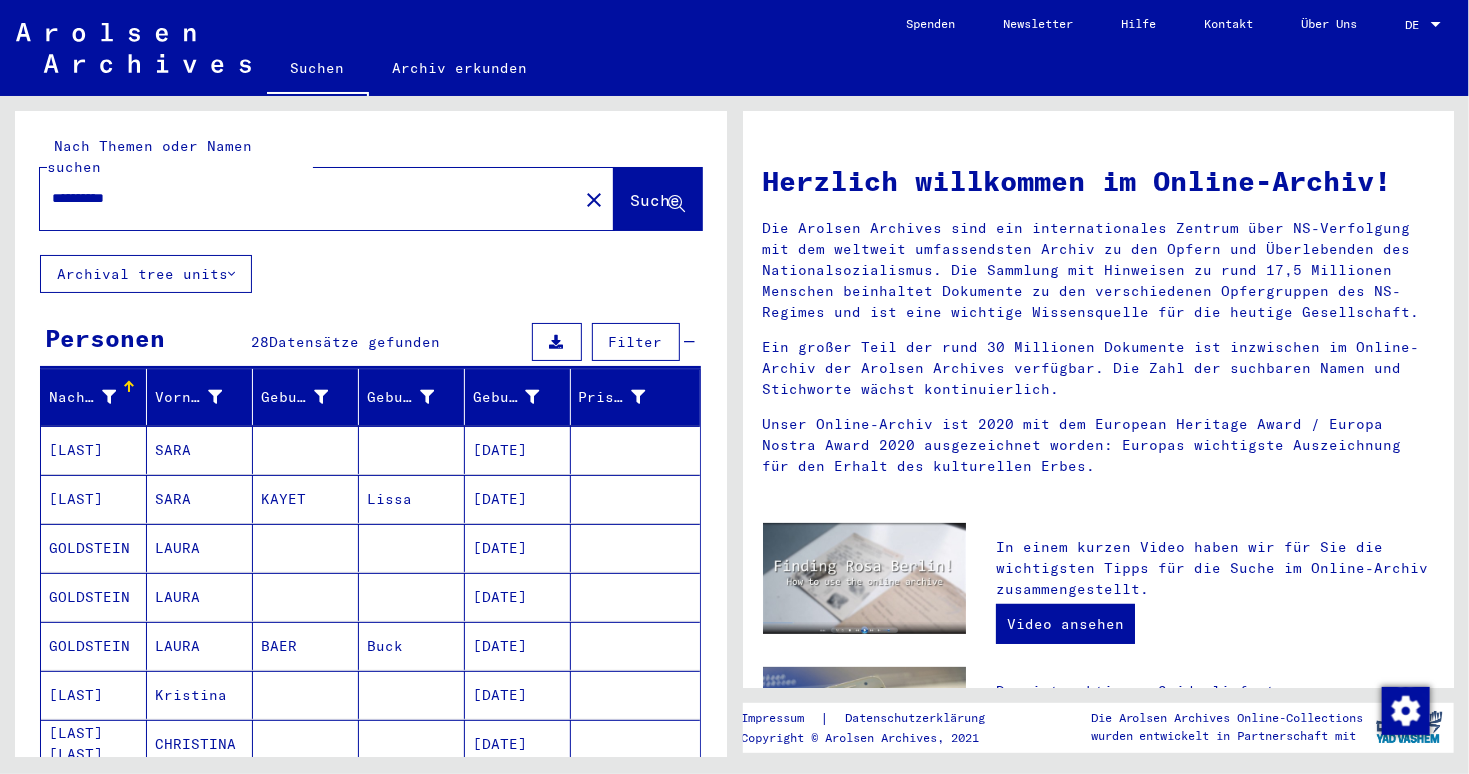 drag, startPoint x: 99, startPoint y: 176, endPoint x: 21, endPoint y: 174, distance: 78.025635 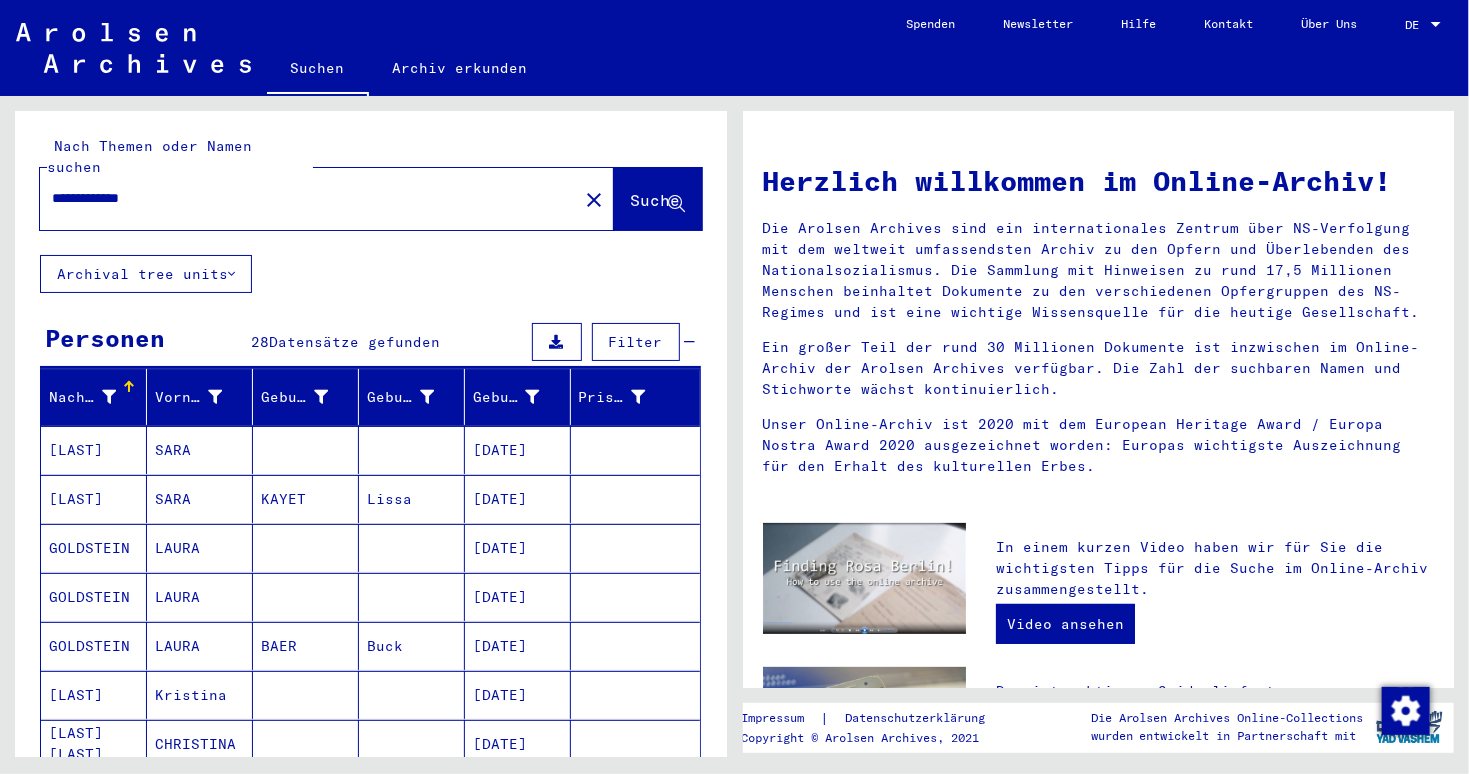 click on "Suche" 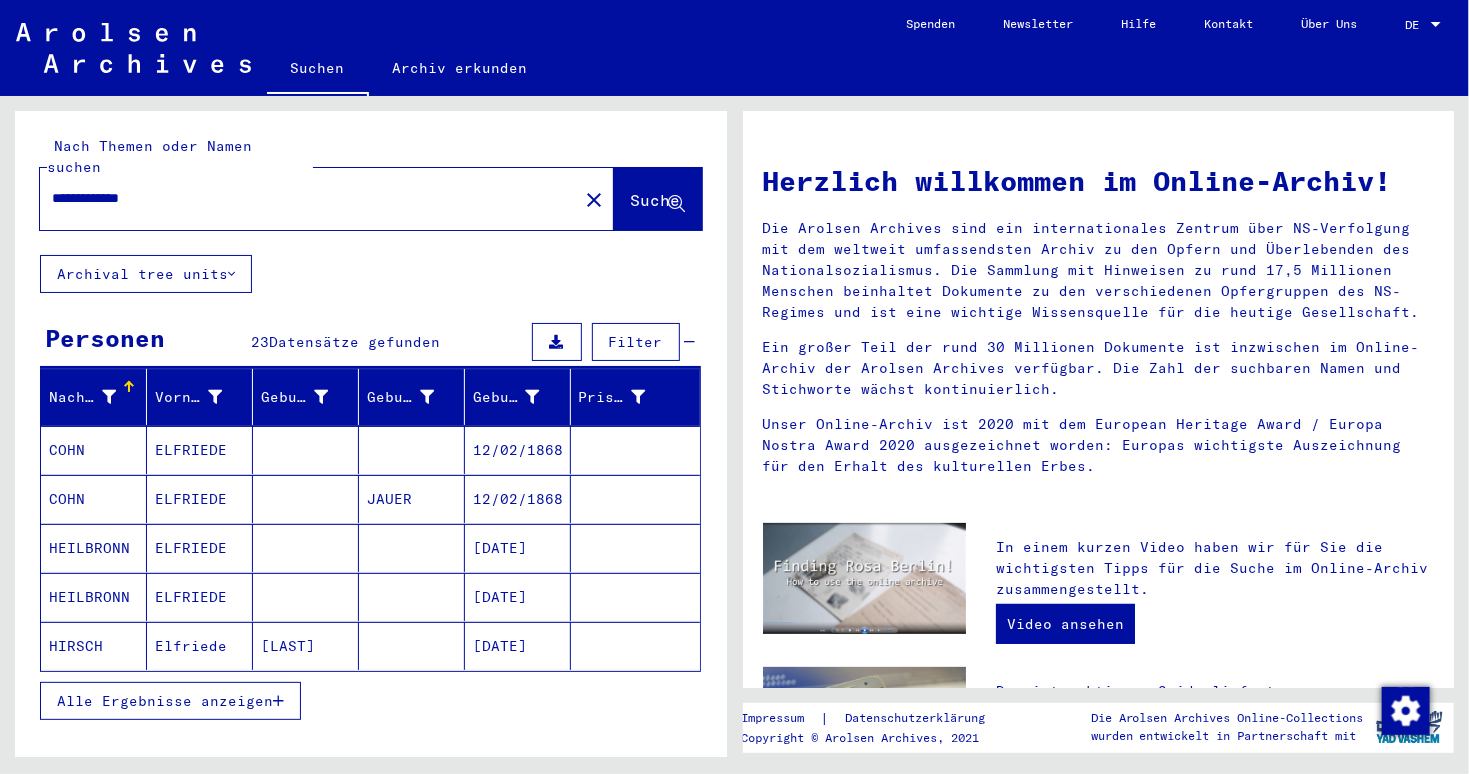 click on "Alle Ergebnisse anzeigen" at bounding box center (170, 701) 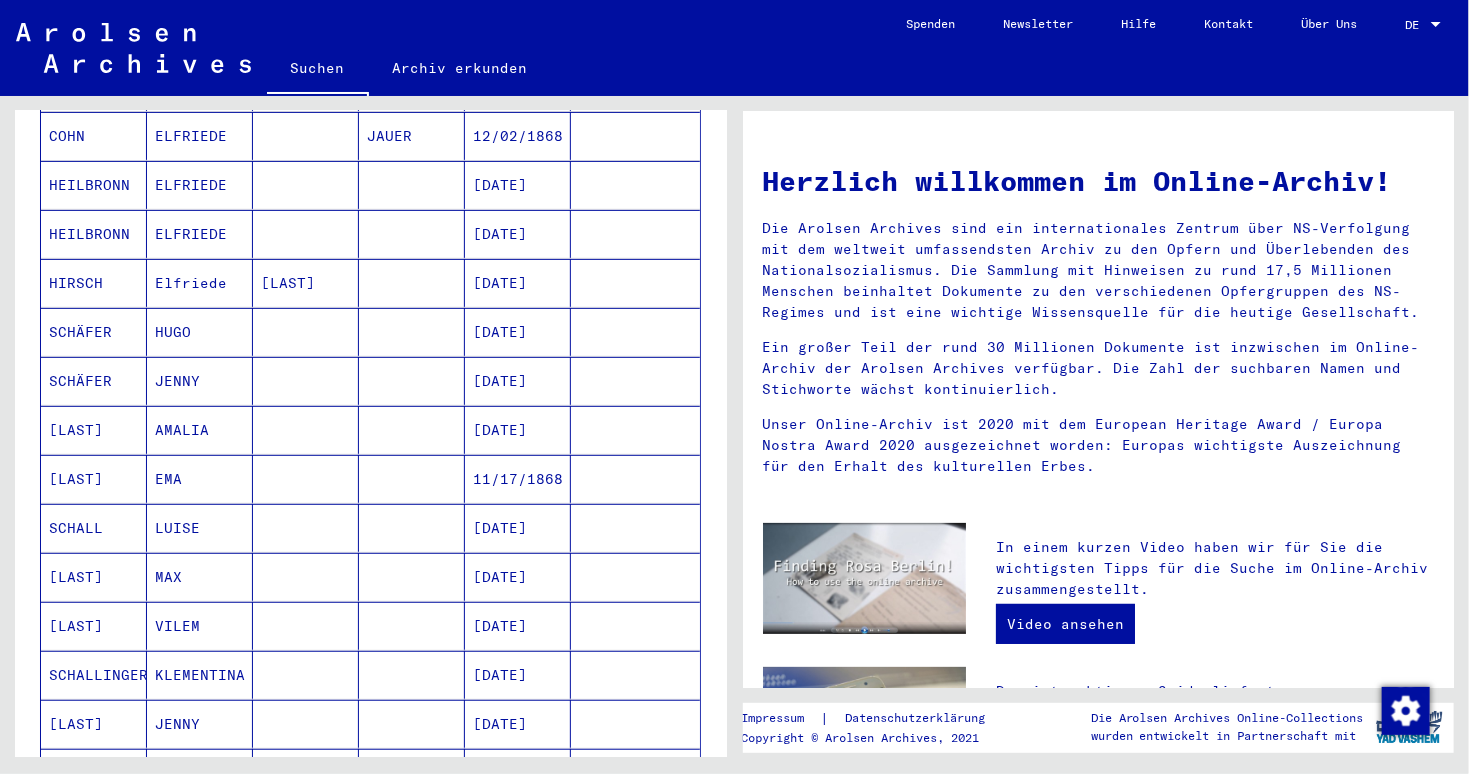 scroll, scrollTop: 272, scrollLeft: 0, axis: vertical 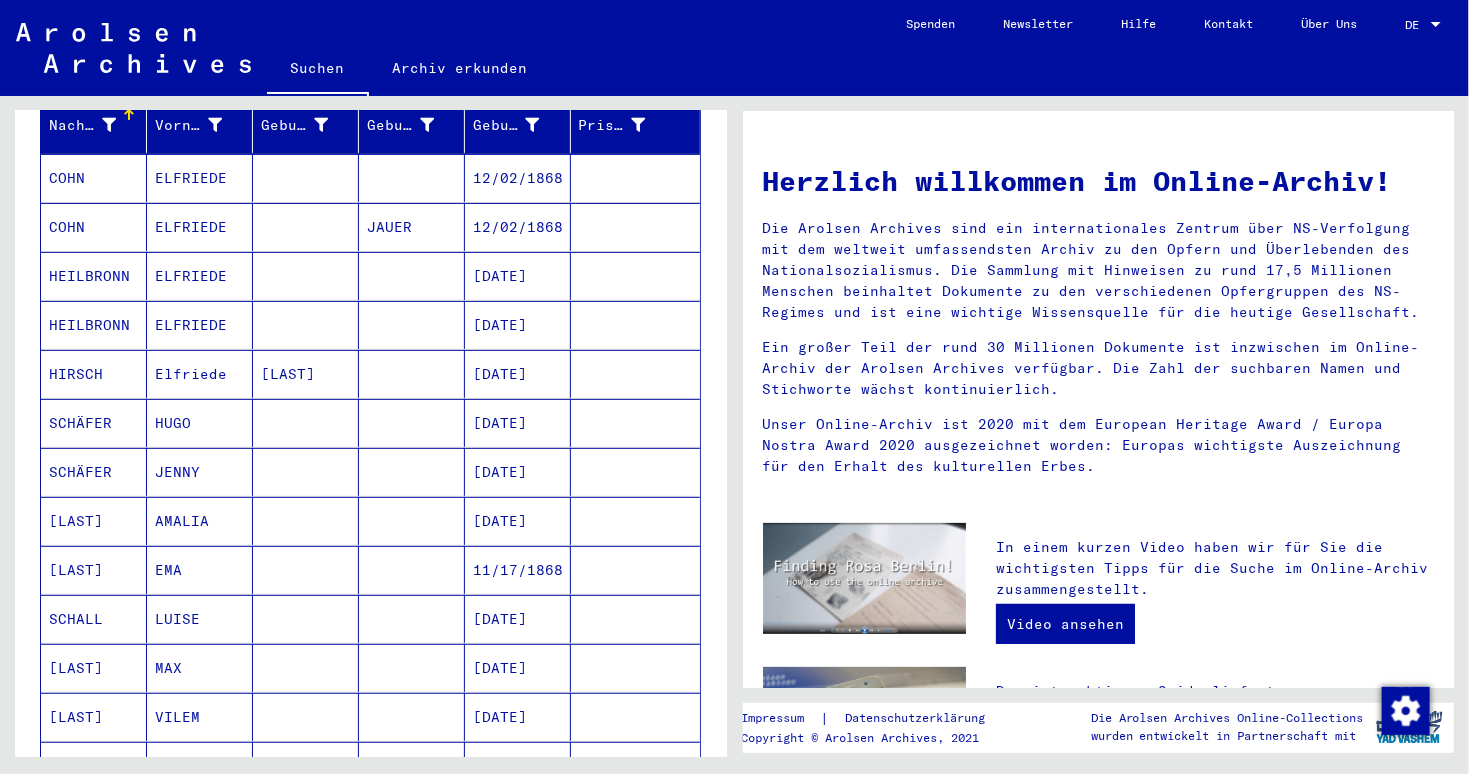 click on "Suchen   Archiv erkunden" 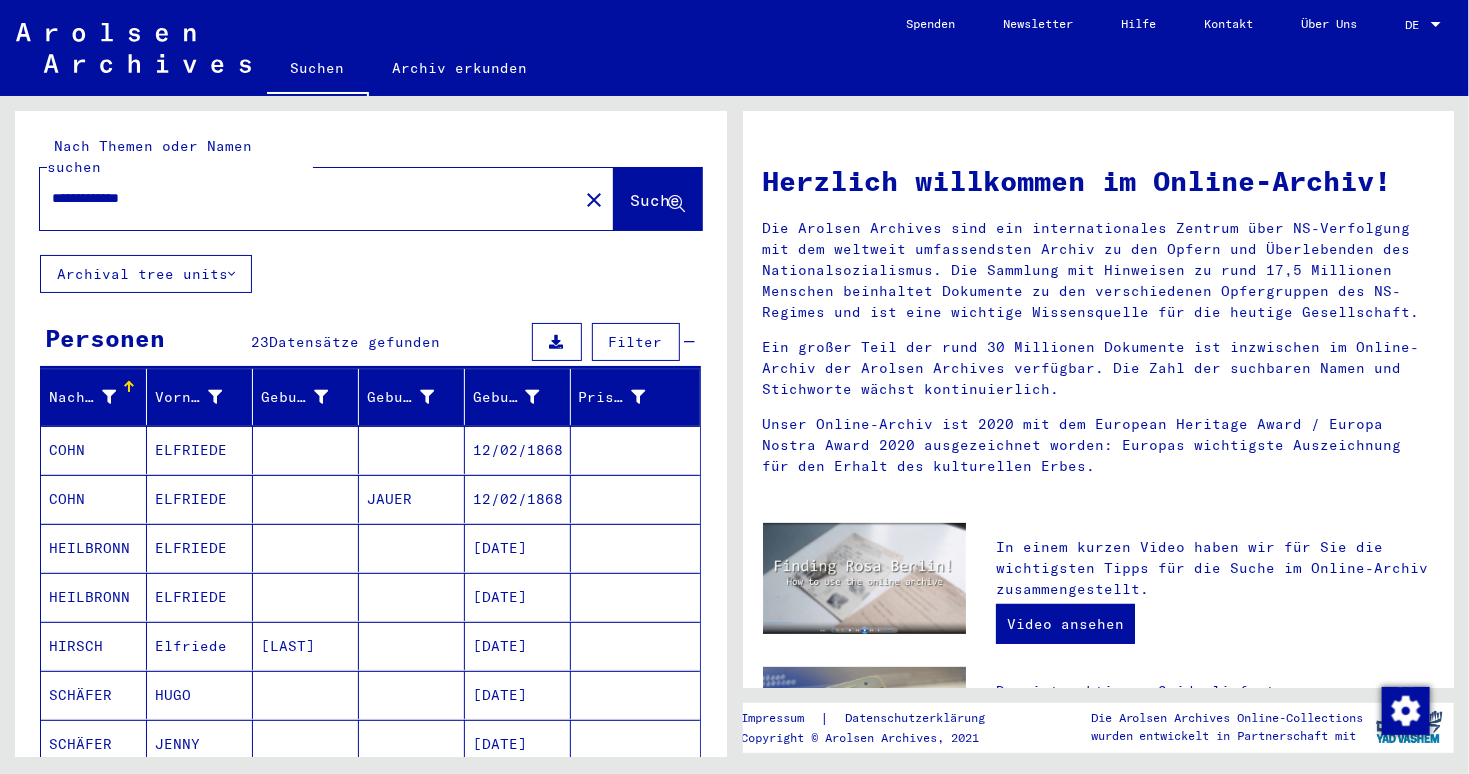 drag, startPoint x: 187, startPoint y: 180, endPoint x: 0, endPoint y: 188, distance: 187.17105 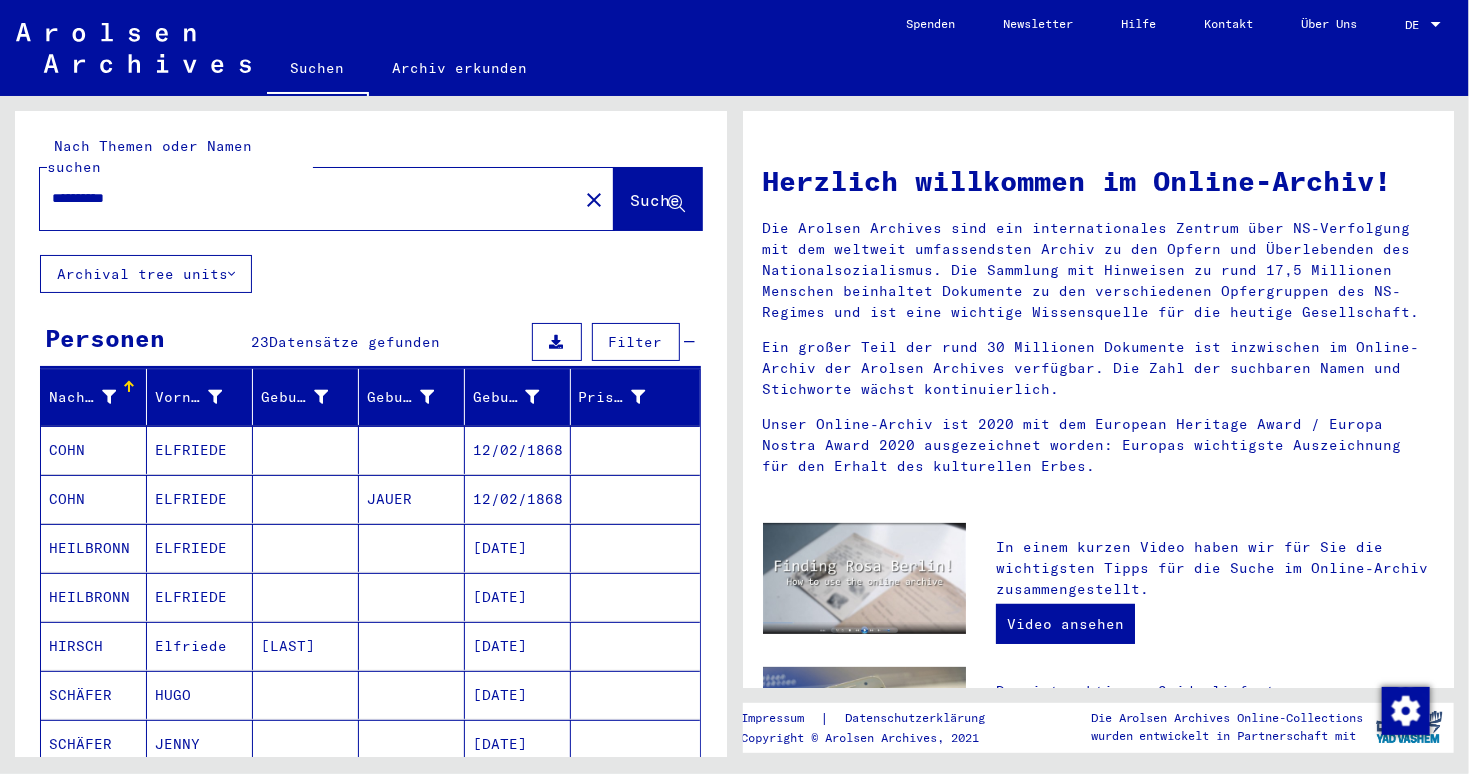 type on "**********" 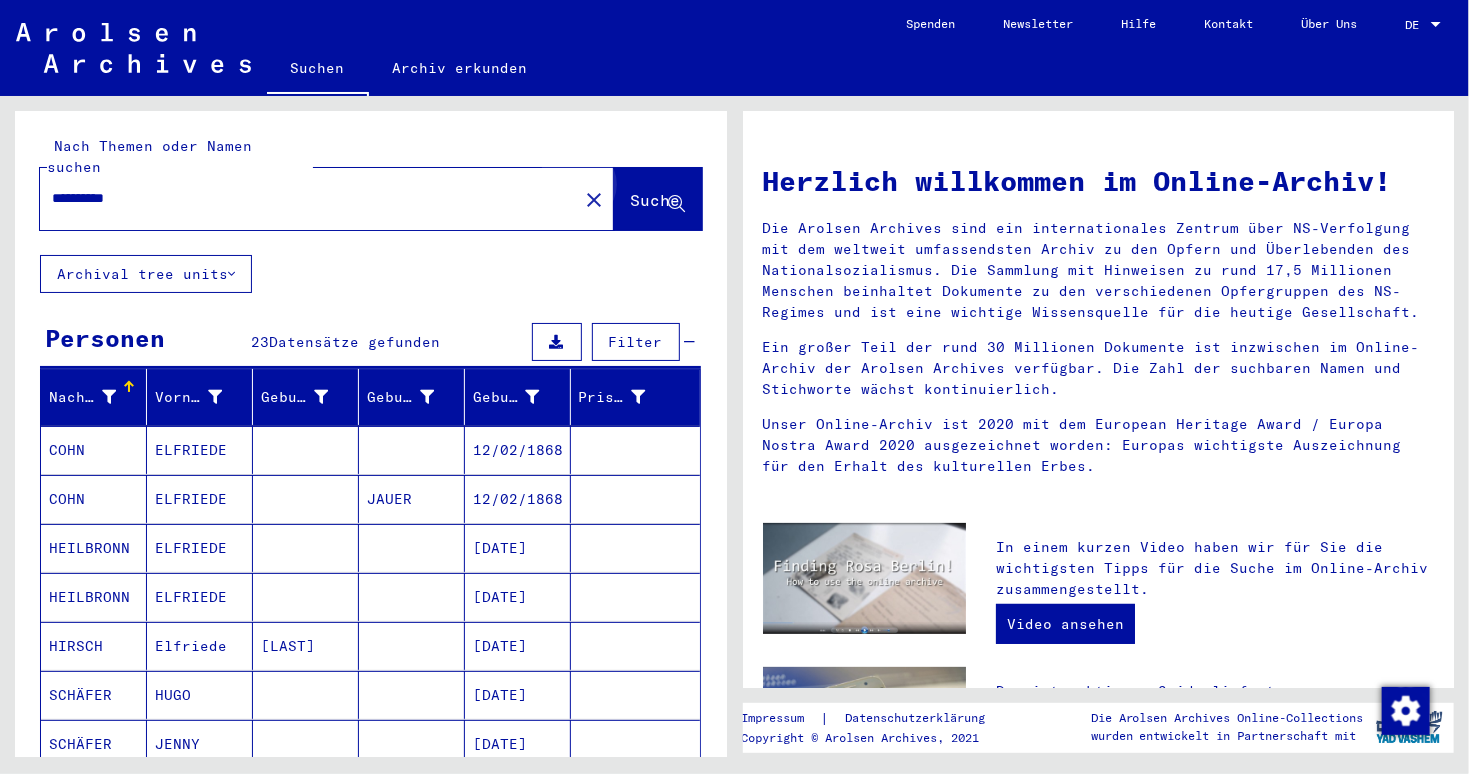 click on "Suche" 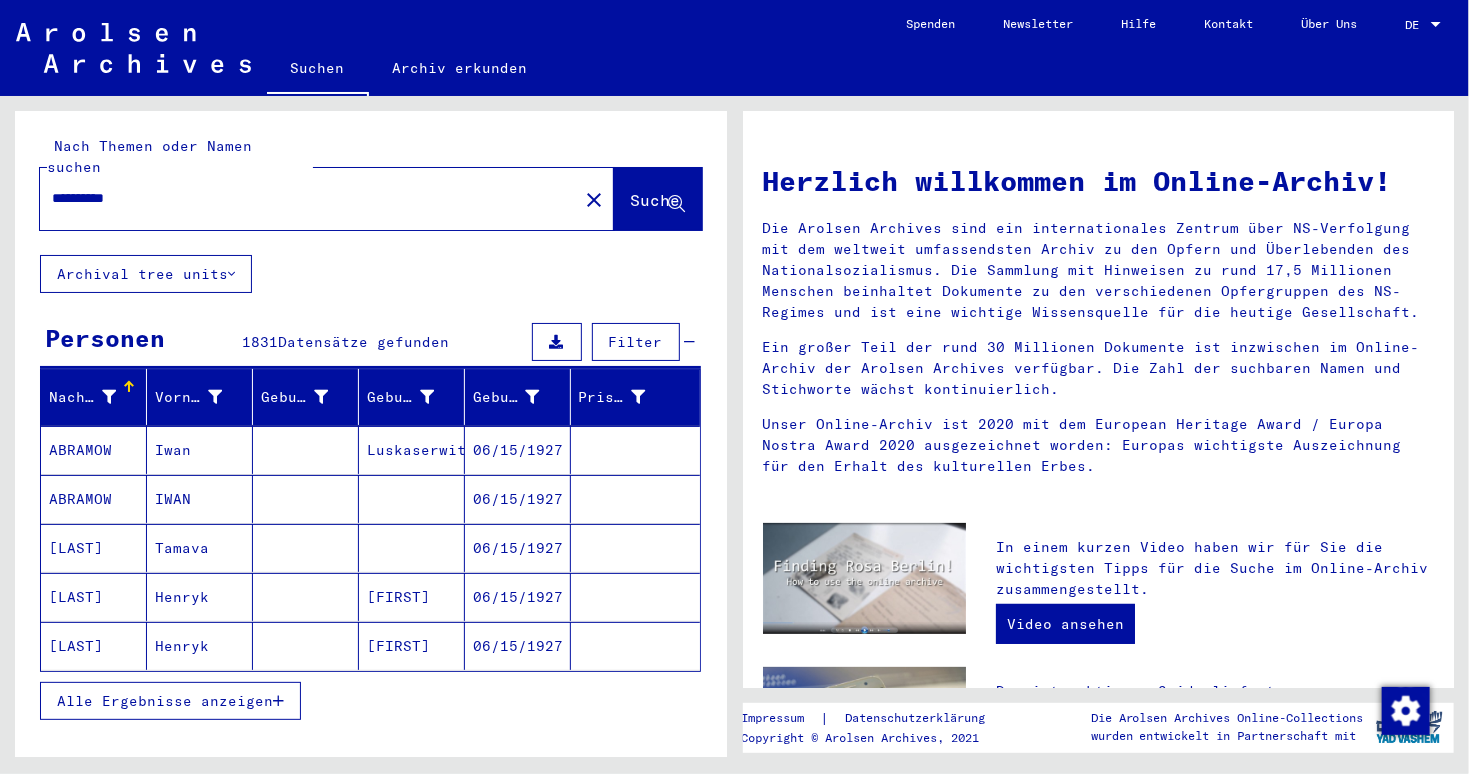 click at bounding box center (109, 397) 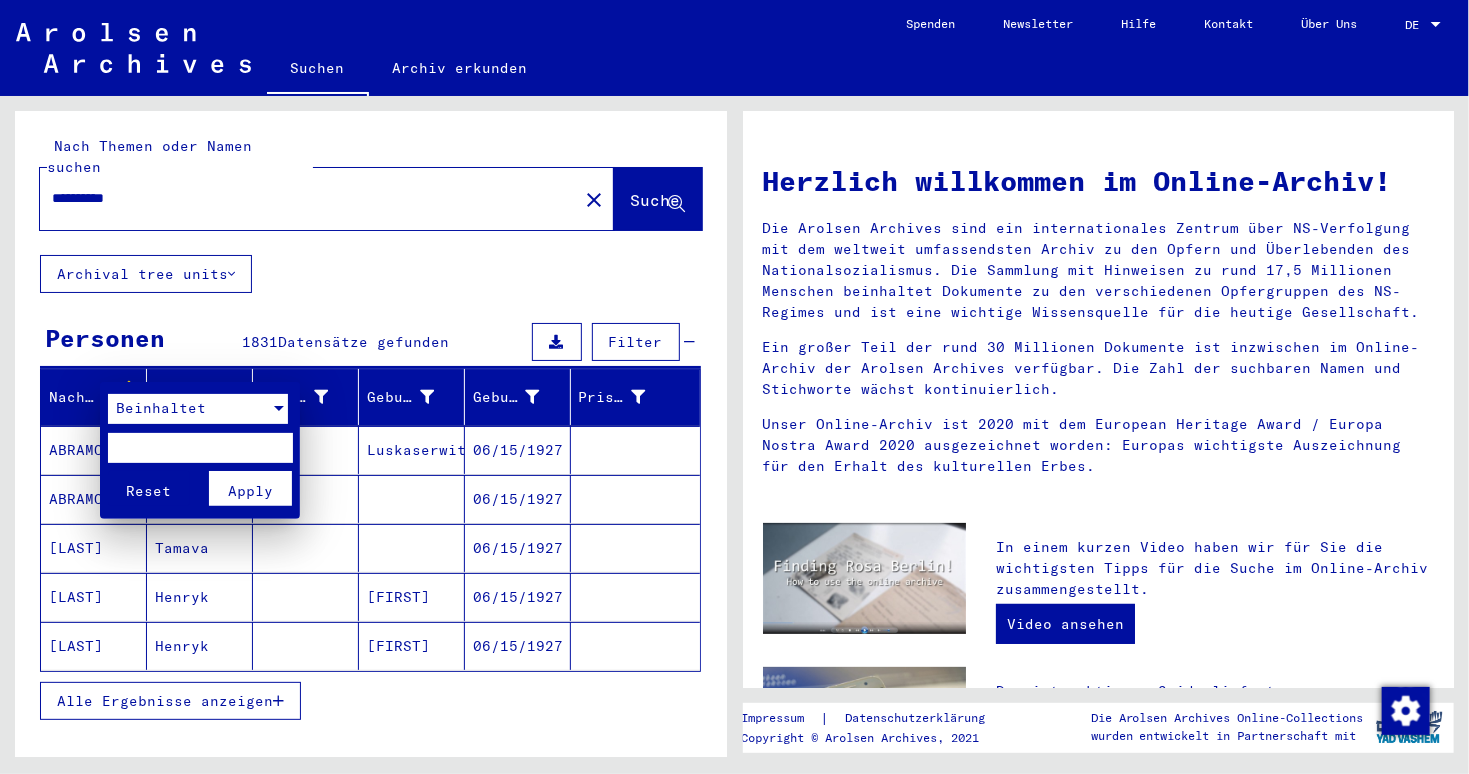 click on "Beinhaltet" at bounding box center (189, 409) 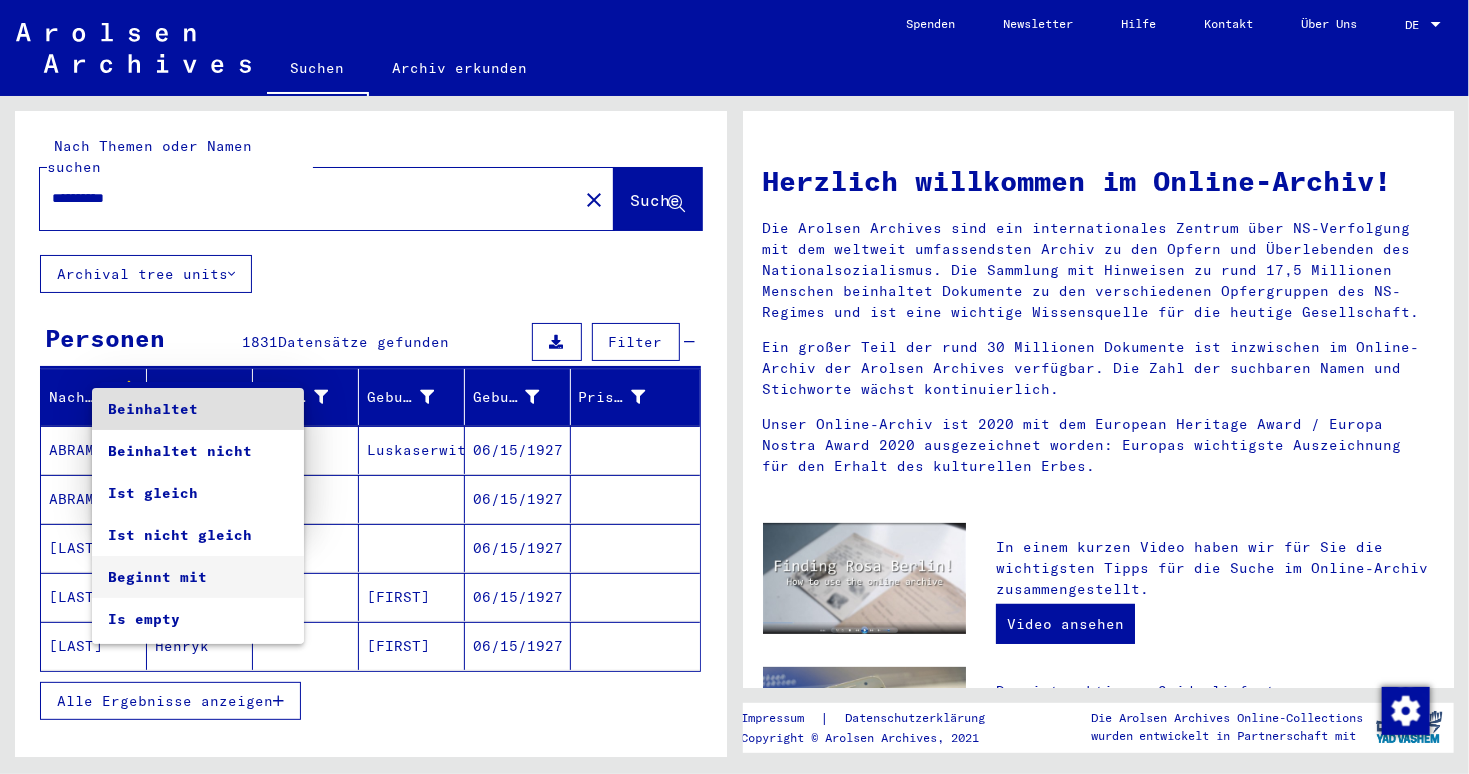 click on "Beginnt mit" at bounding box center [198, 577] 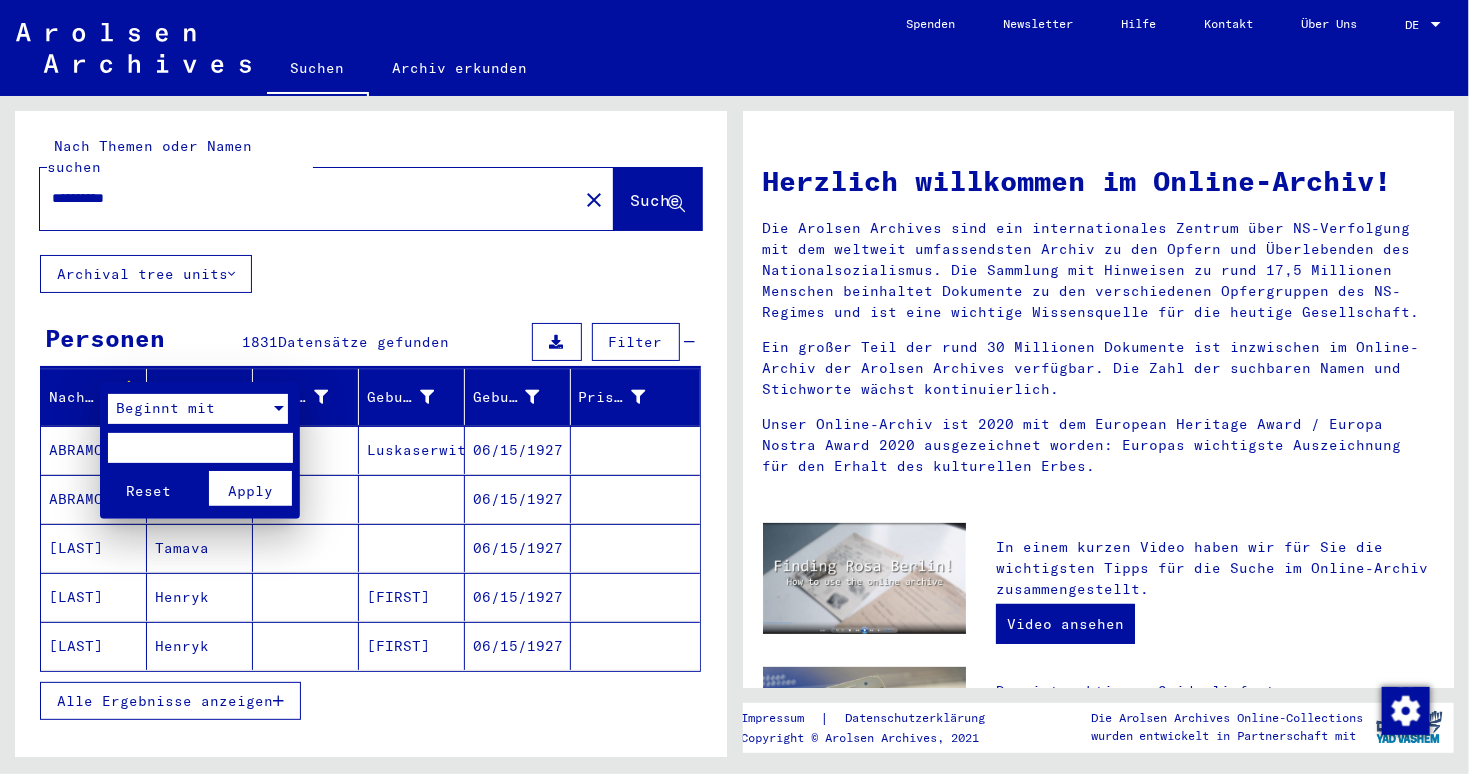 click at bounding box center [200, 448] 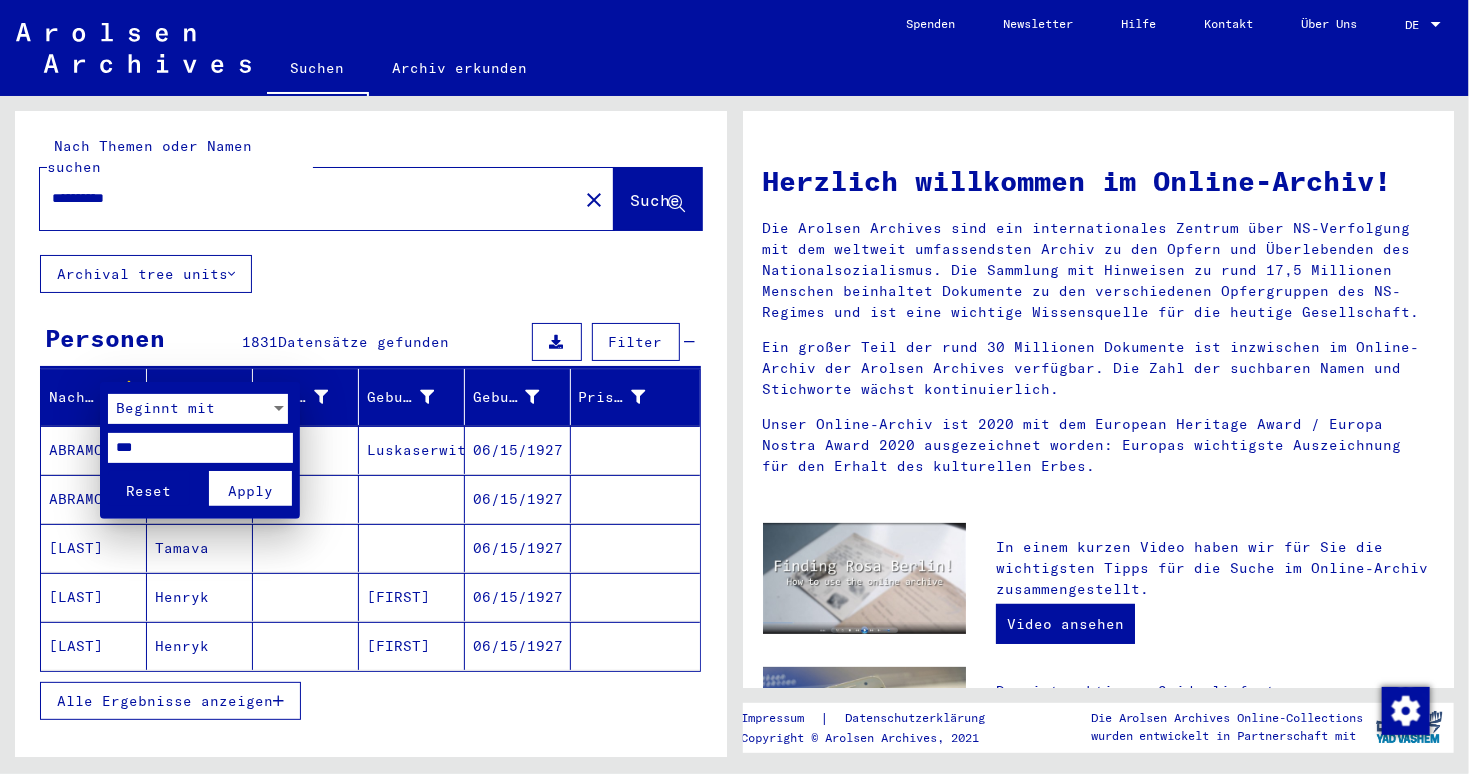 type on "***" 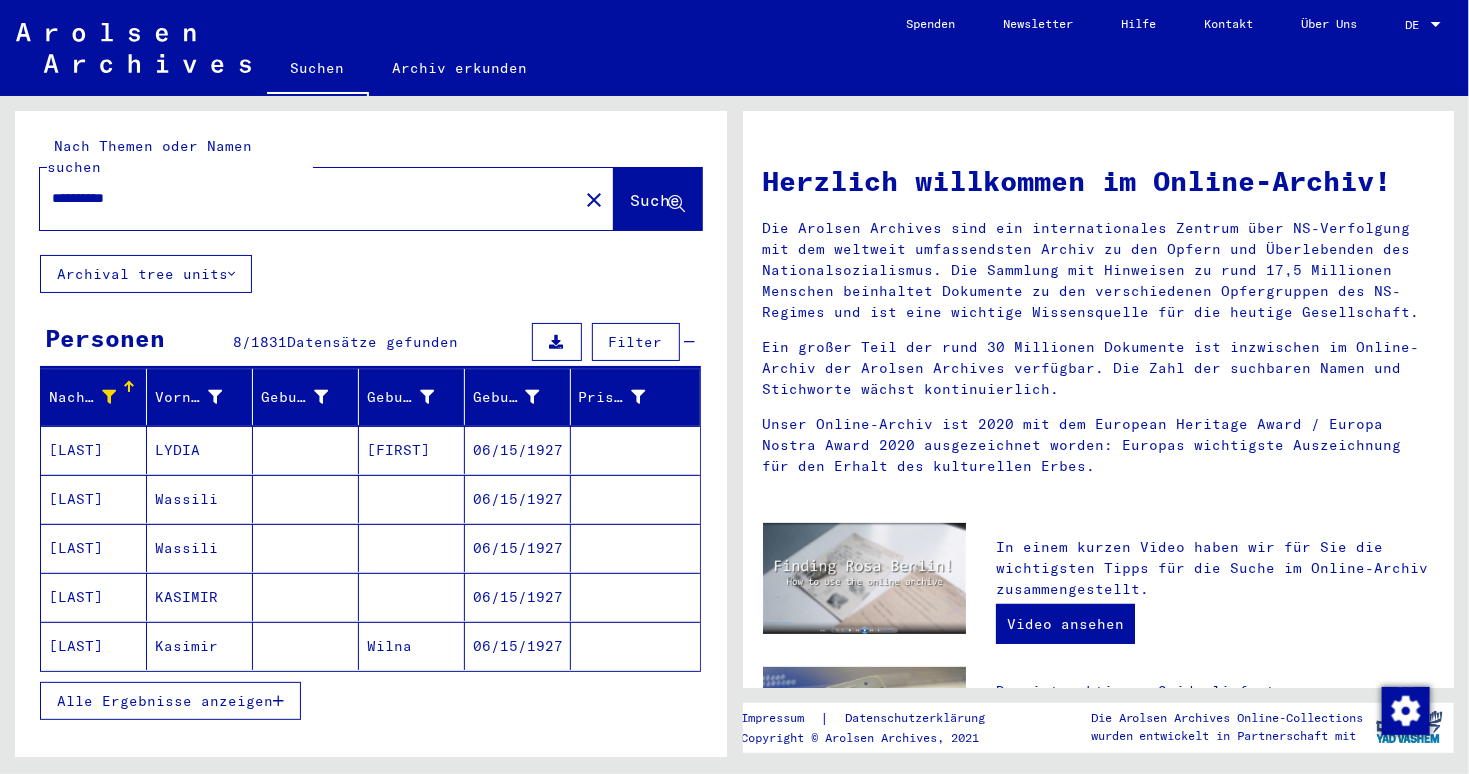click at bounding box center (278, 701) 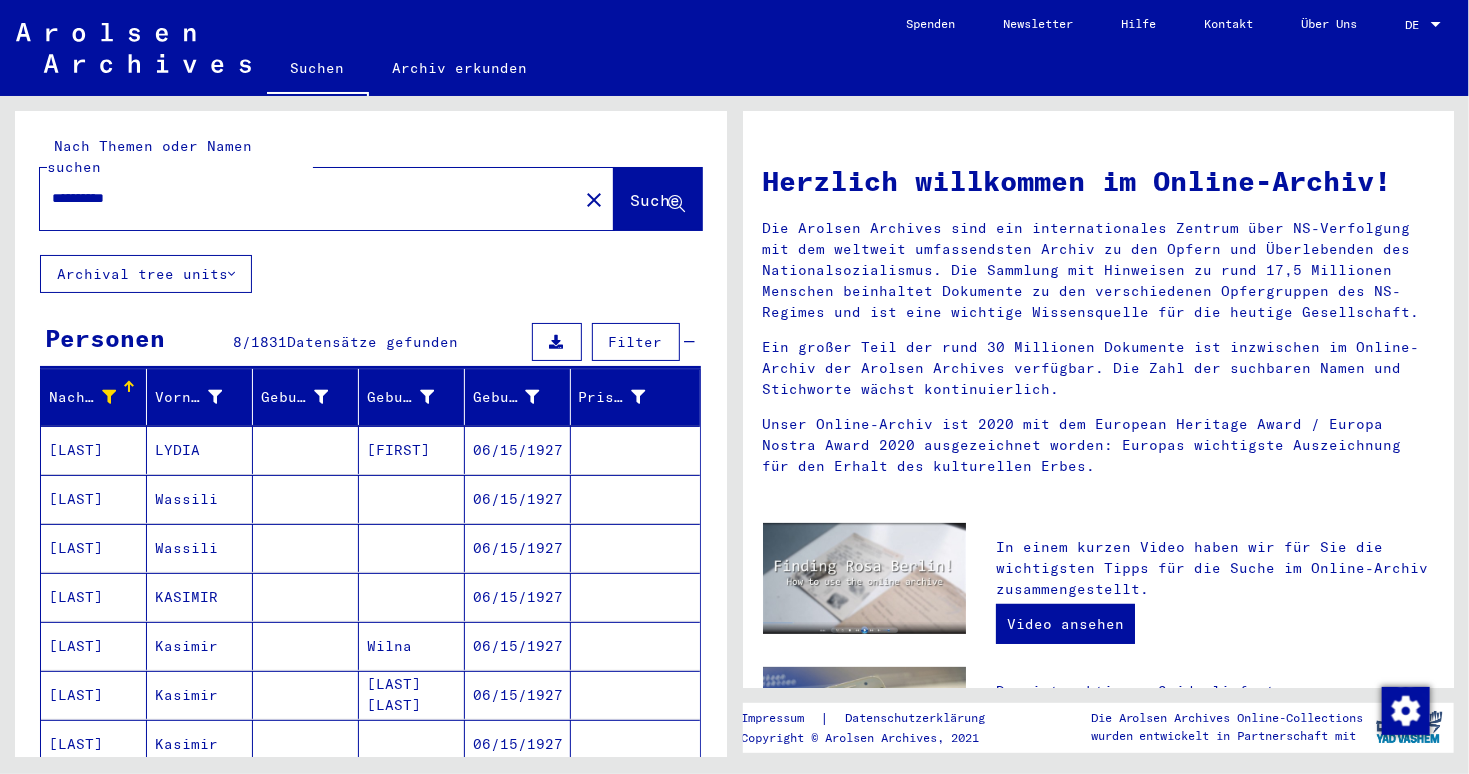 scroll, scrollTop: 181, scrollLeft: 0, axis: vertical 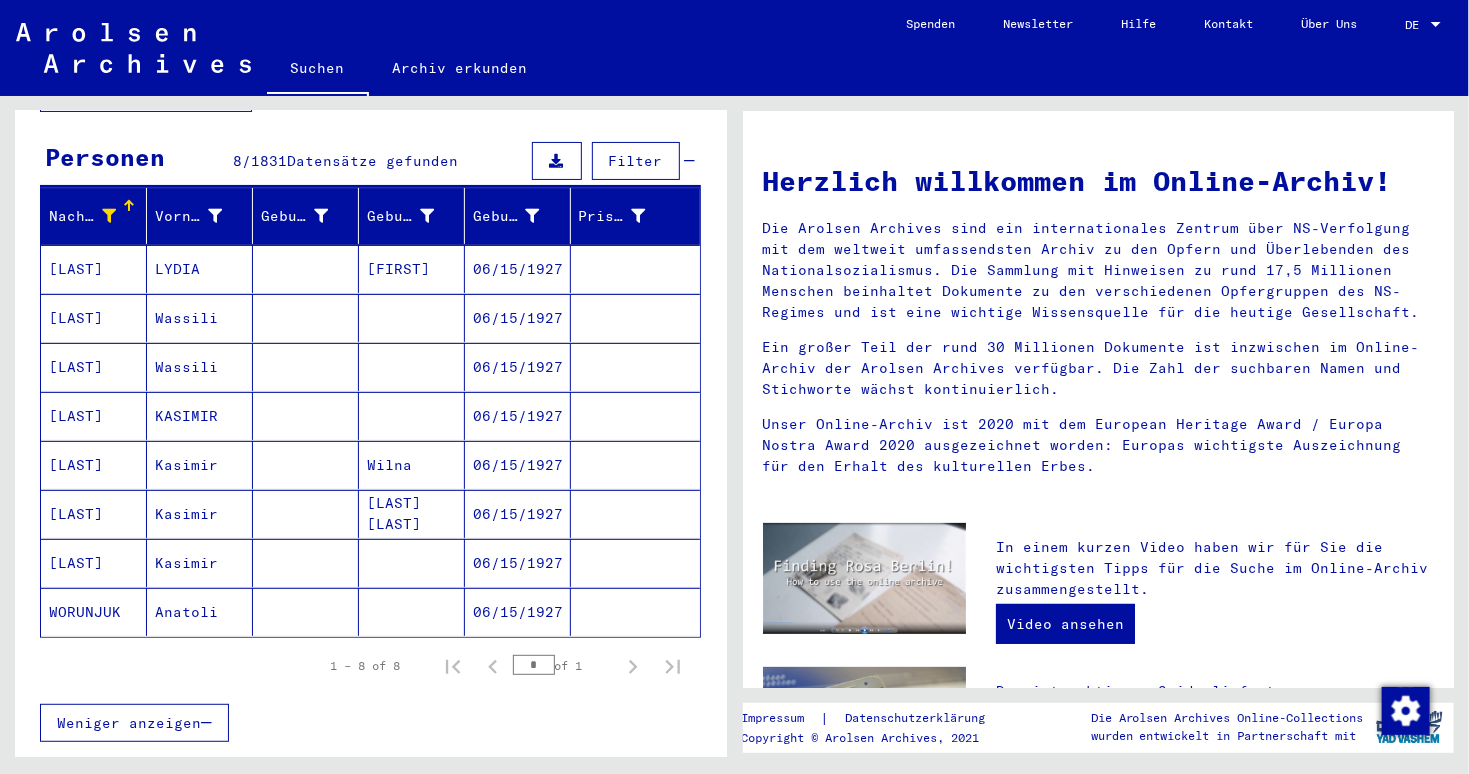 click on "[FIRST]" at bounding box center [412, 318] 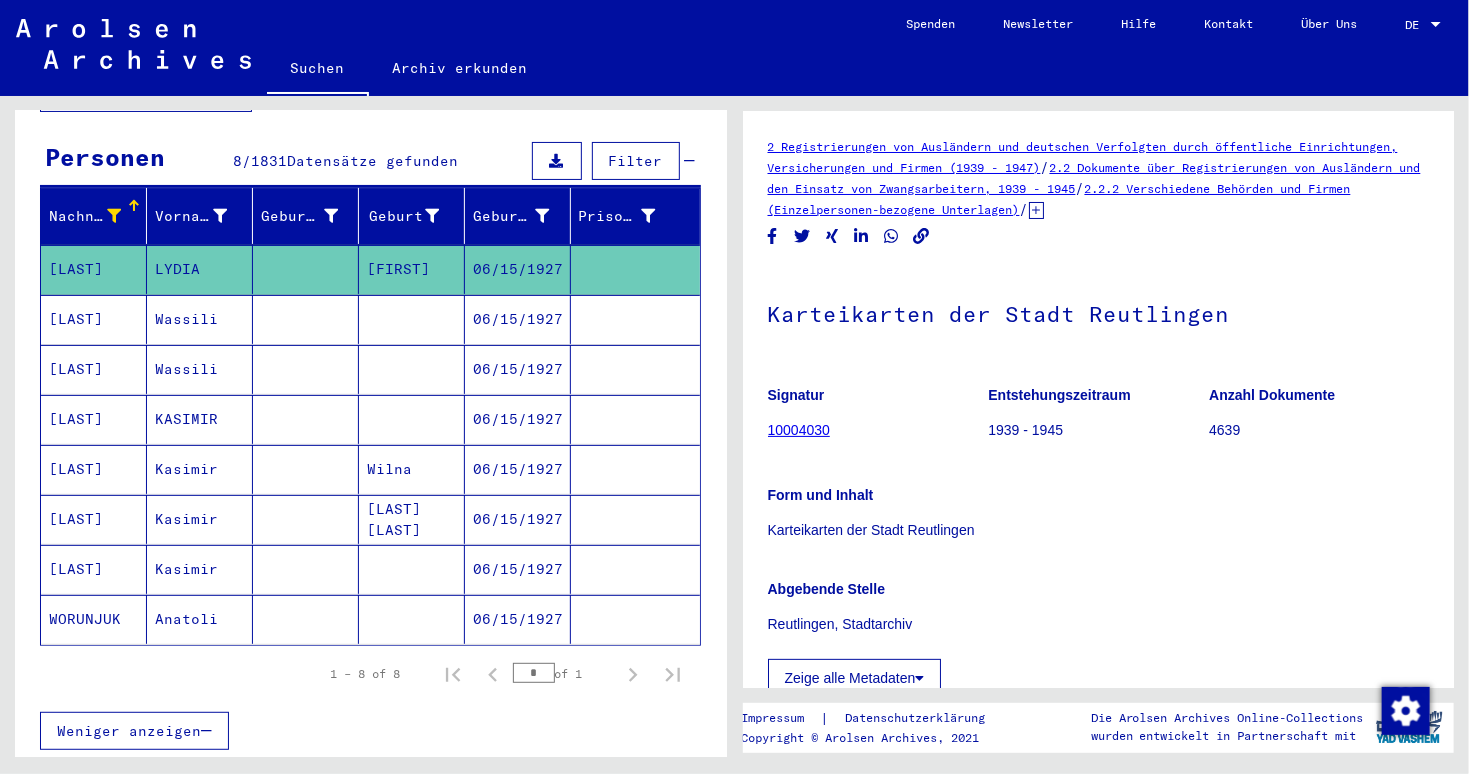 scroll, scrollTop: 0, scrollLeft: 0, axis: both 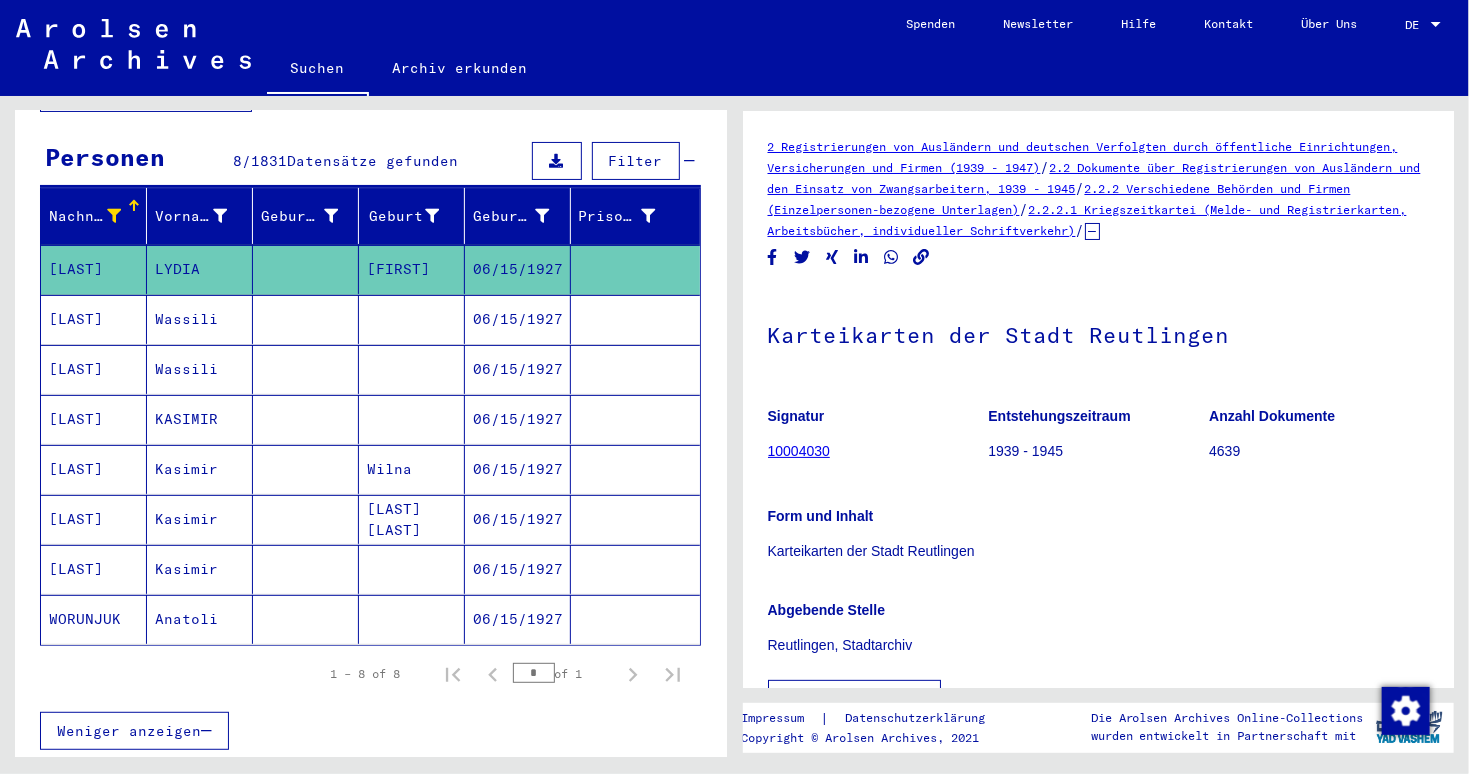 click on "06/15/1927" at bounding box center (518, 469) 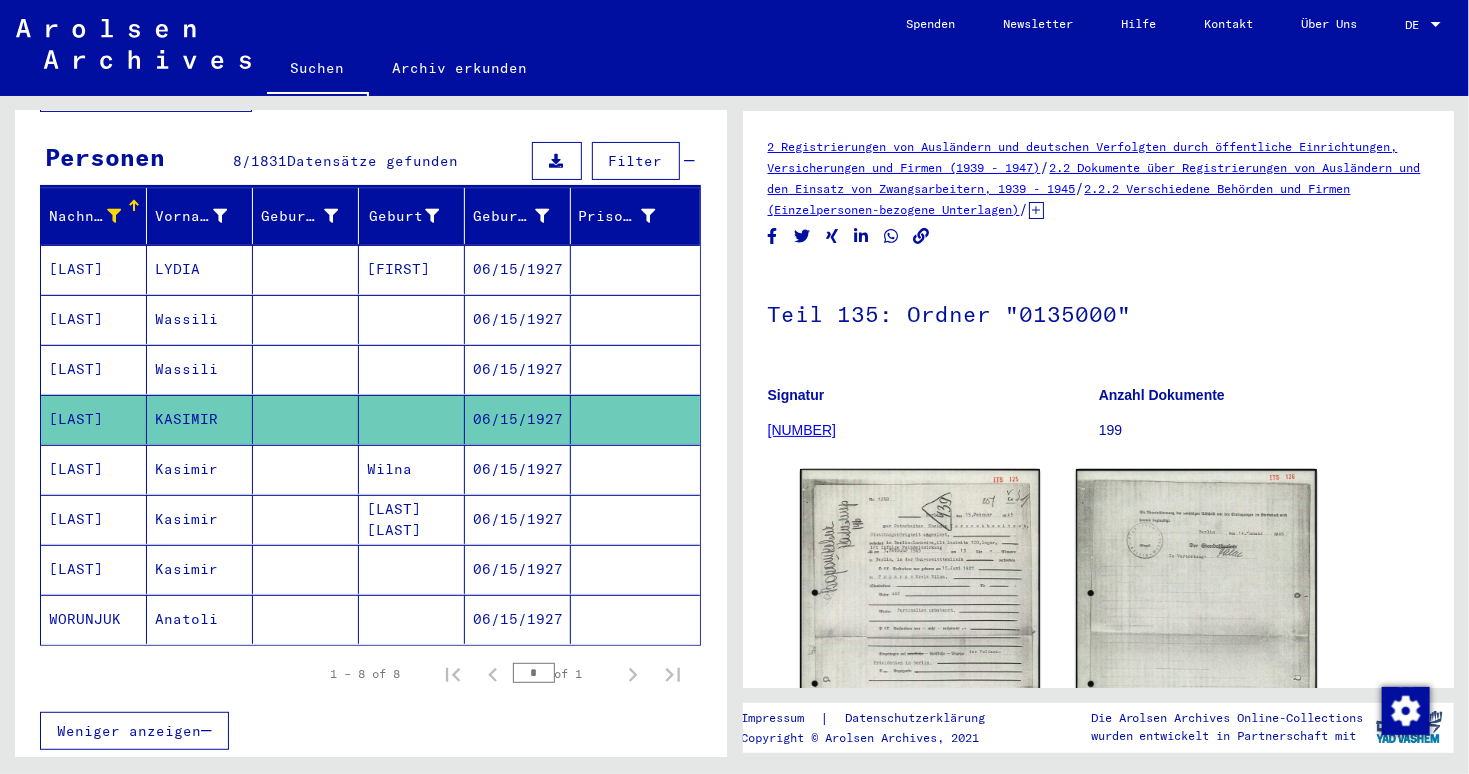scroll, scrollTop: 0, scrollLeft: 0, axis: both 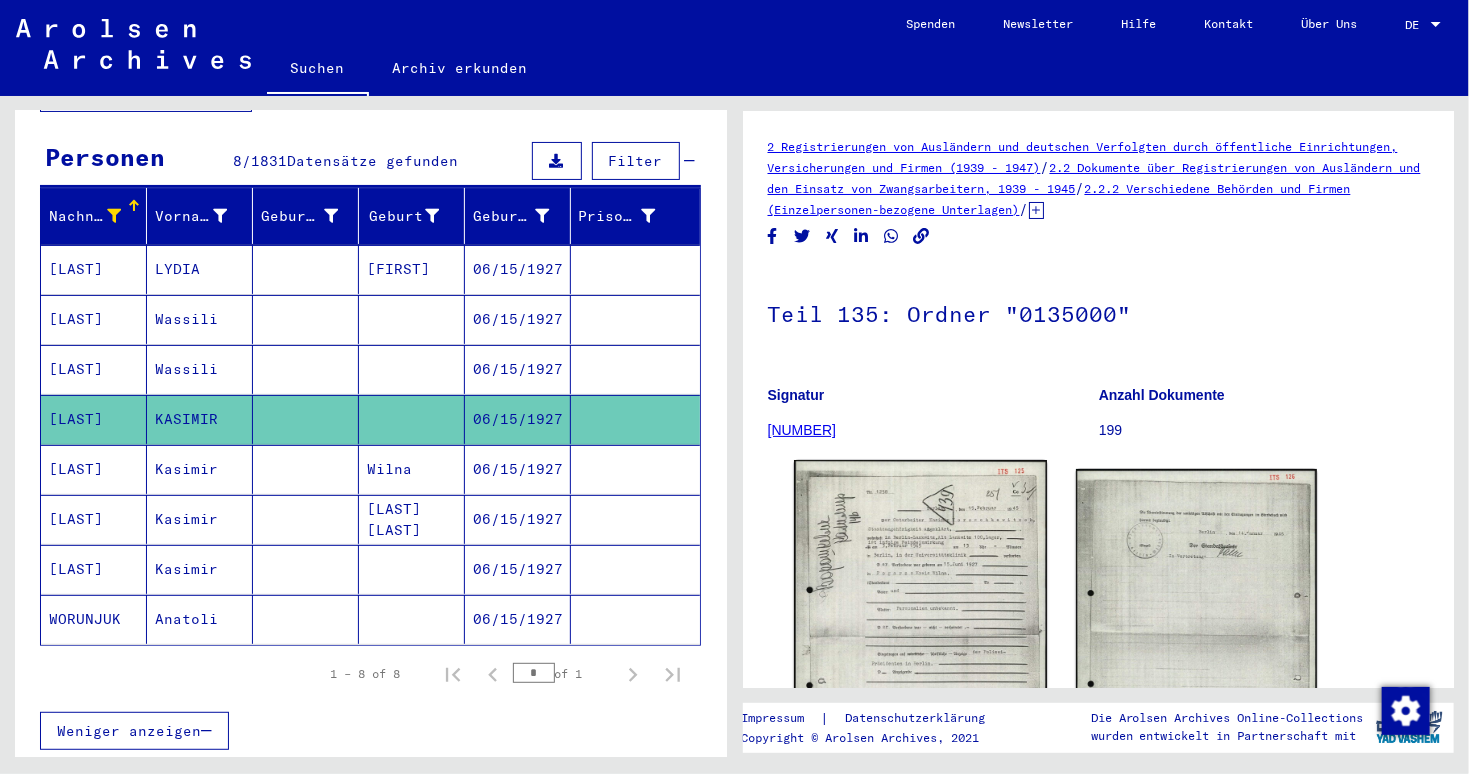 click 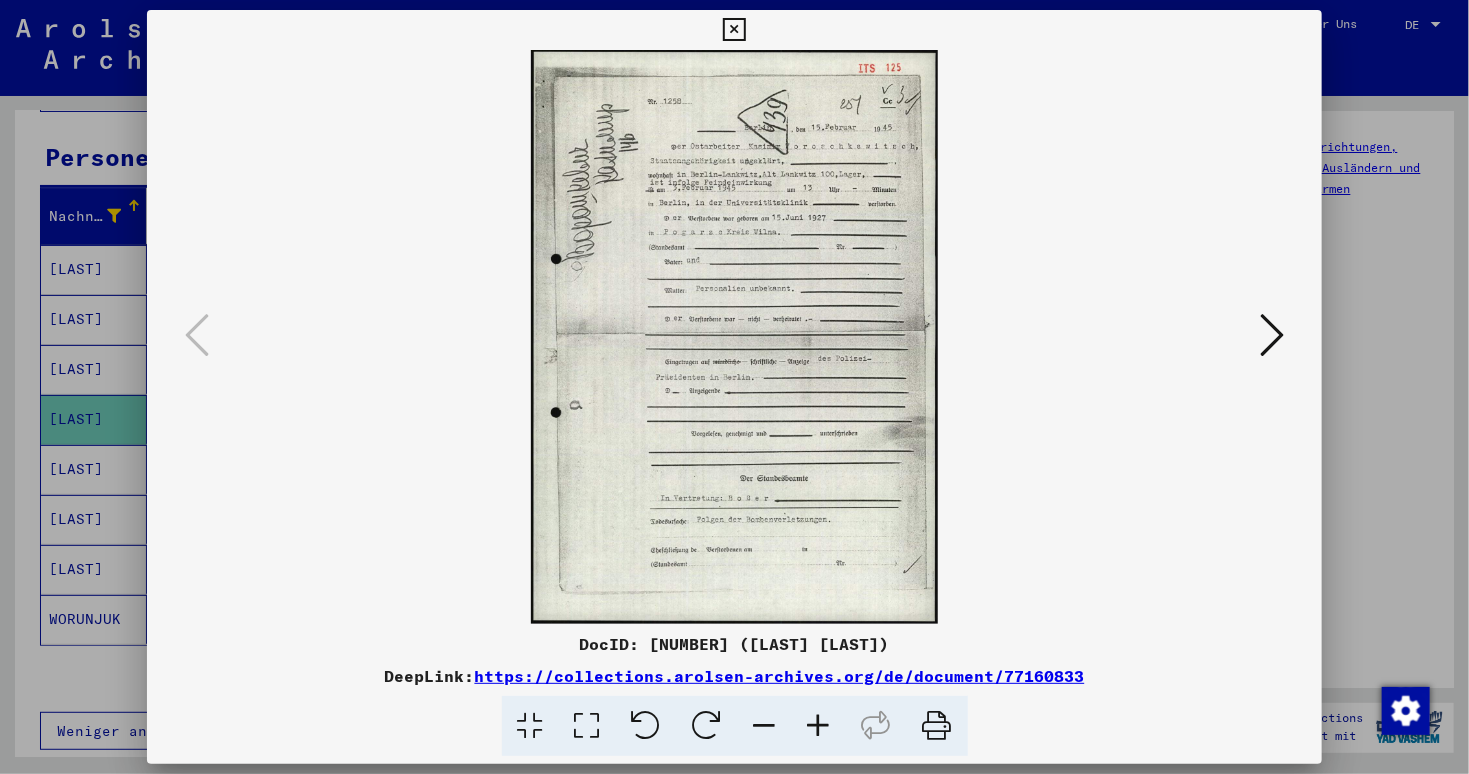 click at bounding box center [819, 726] 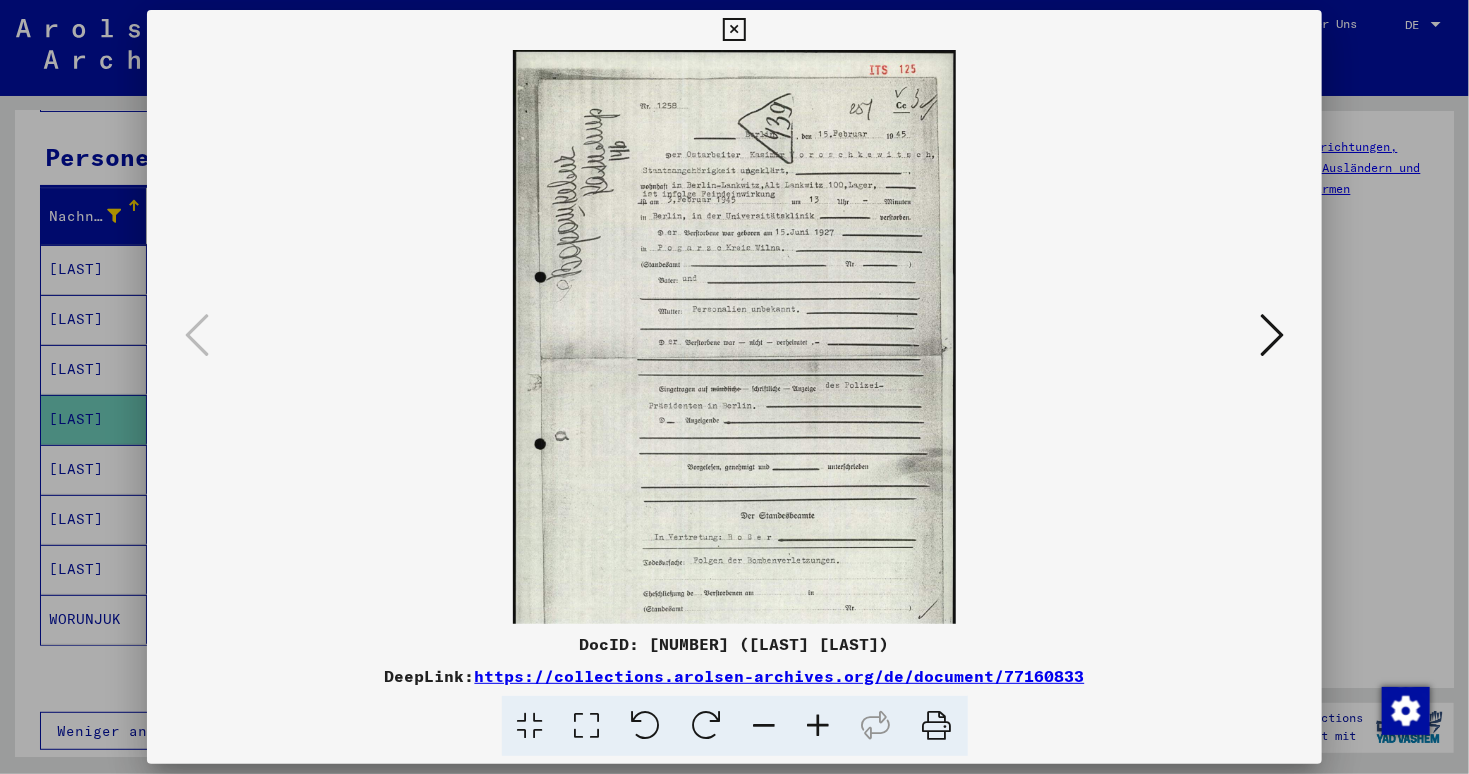 click at bounding box center (819, 726) 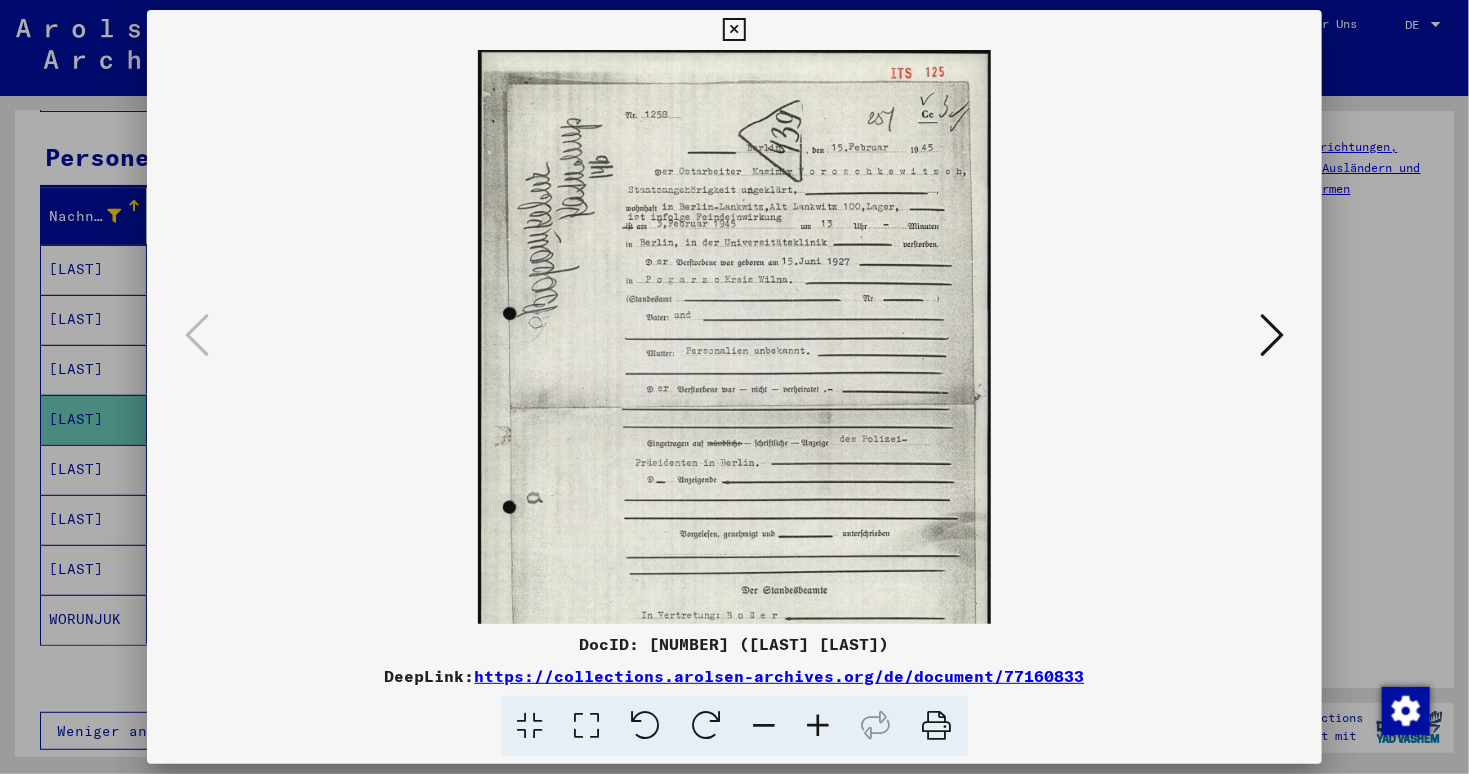 click at bounding box center (819, 726) 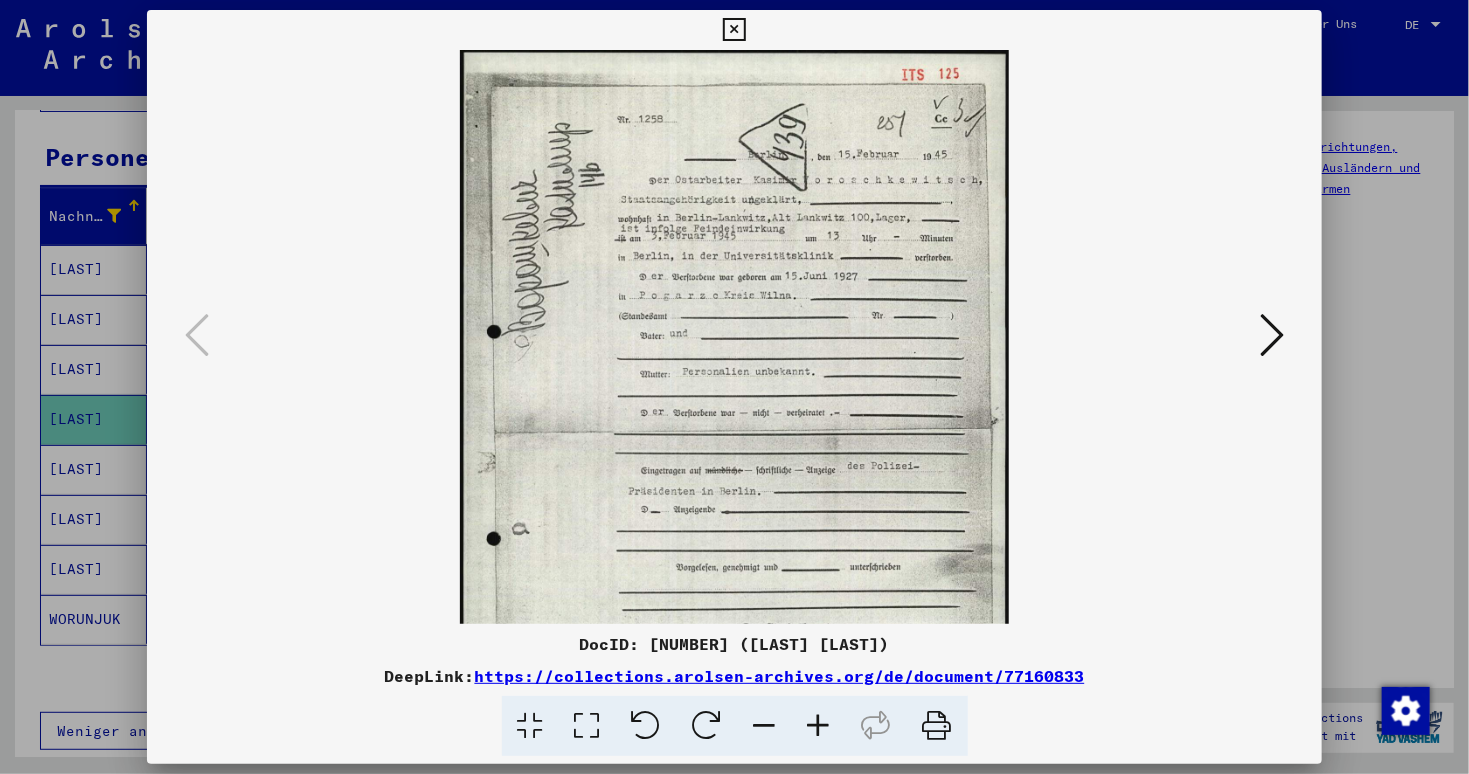 click at bounding box center [819, 726] 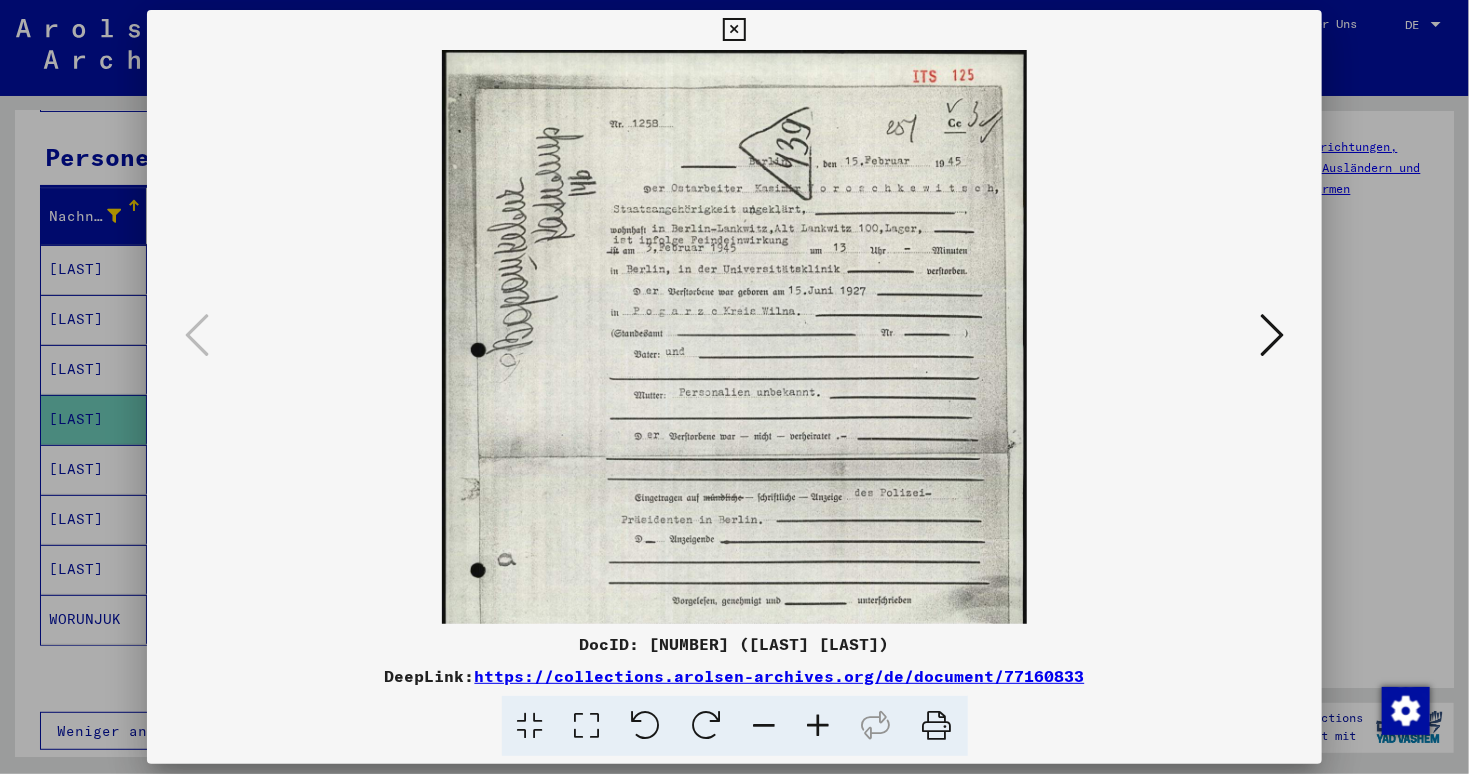 click at bounding box center (819, 726) 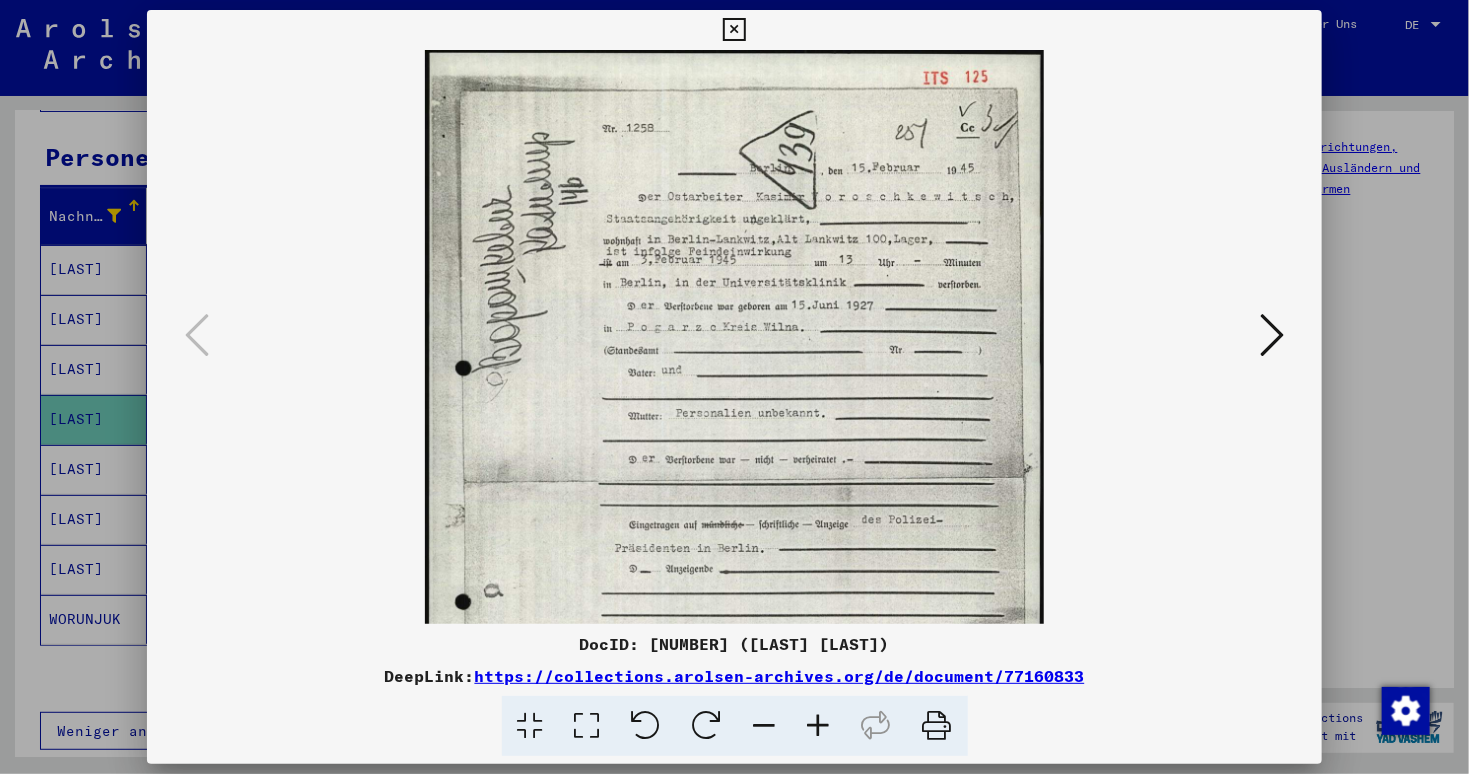 click at bounding box center (819, 726) 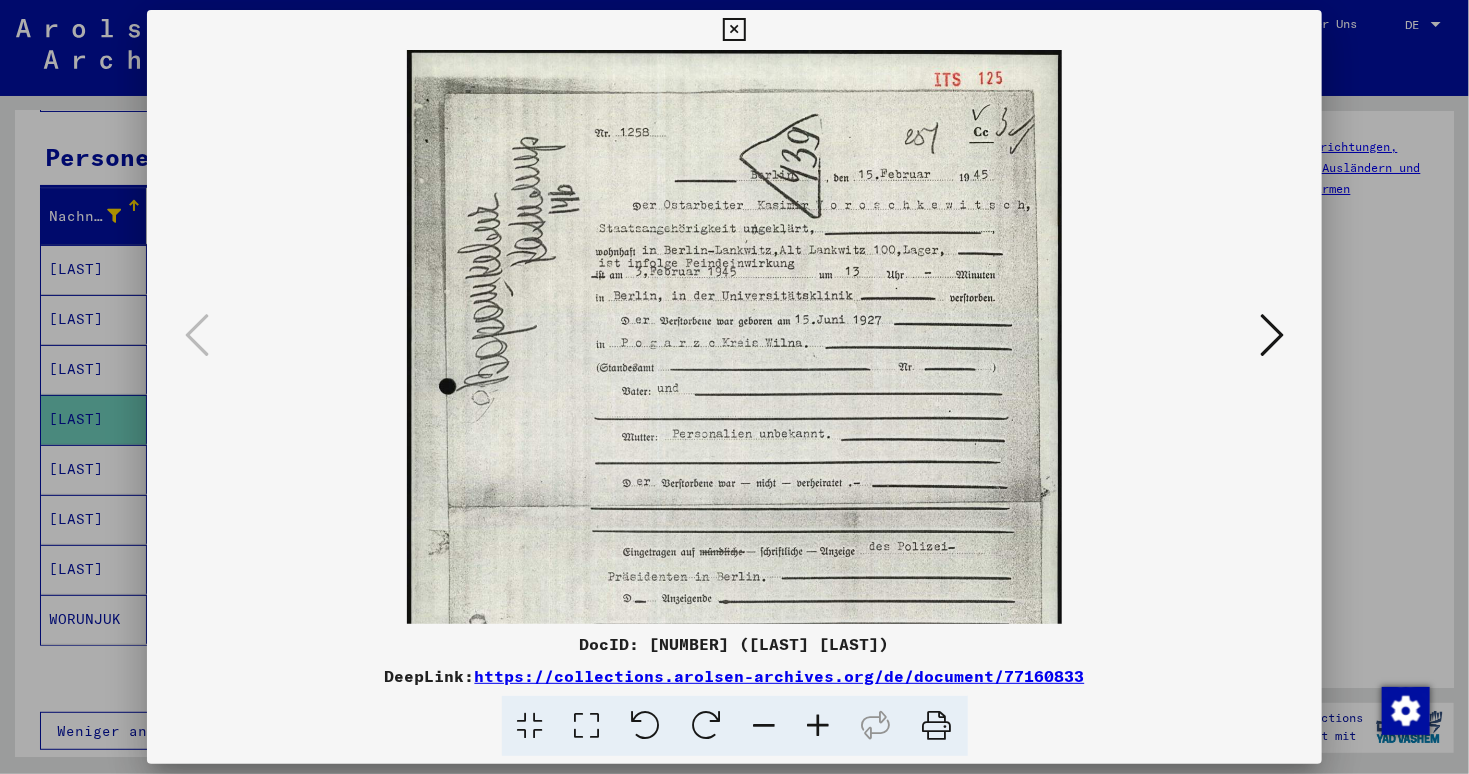 click at bounding box center [734, 337] 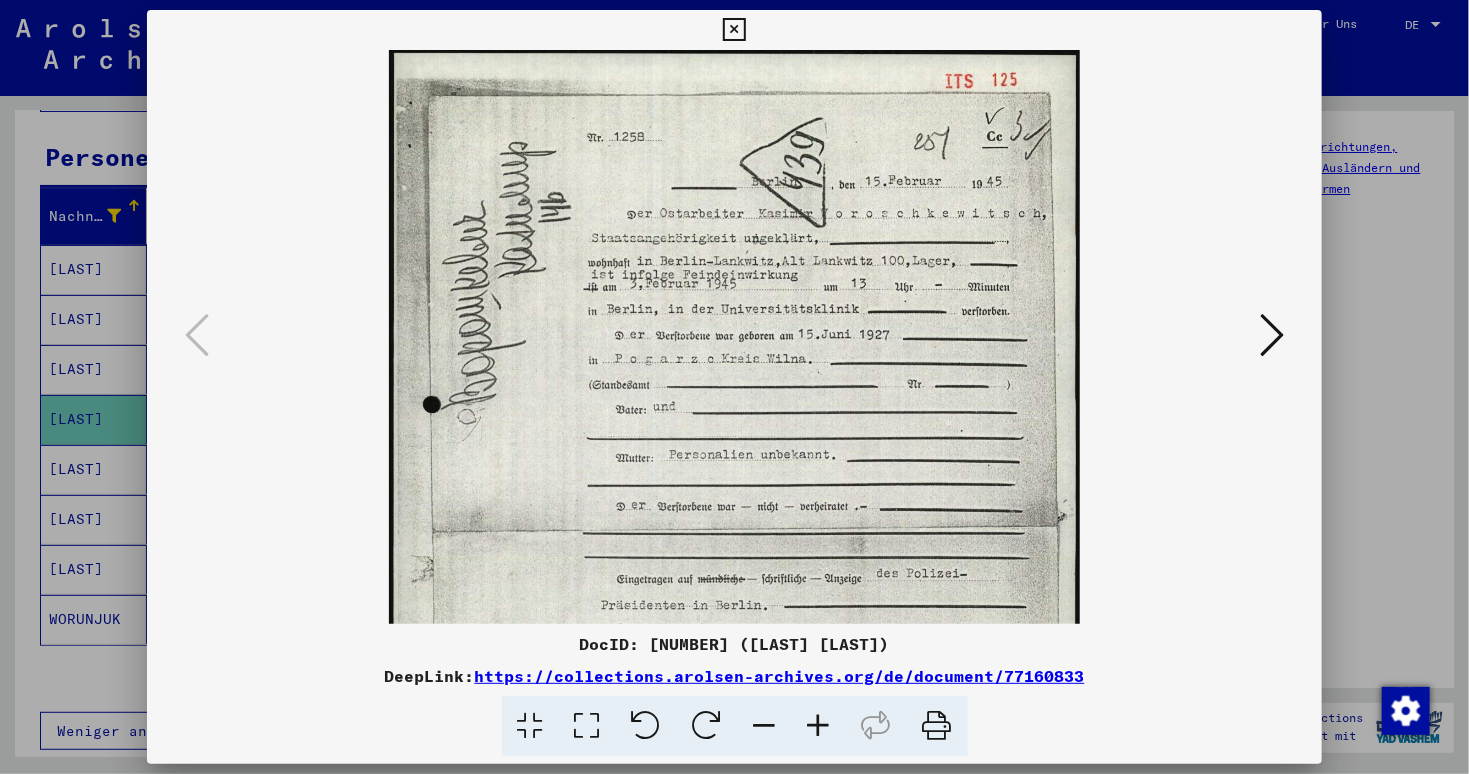 click at bounding box center [819, 726] 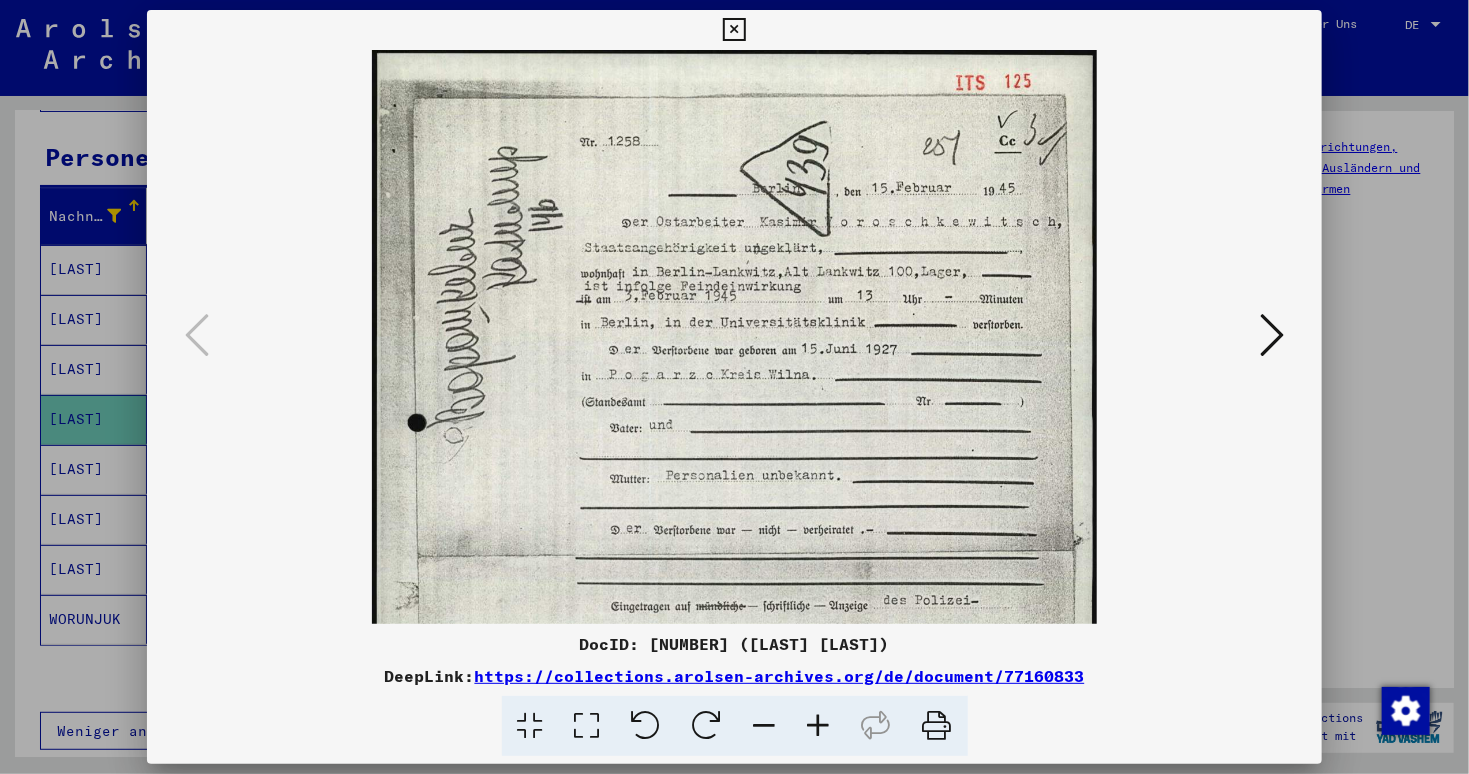 click at bounding box center [819, 726] 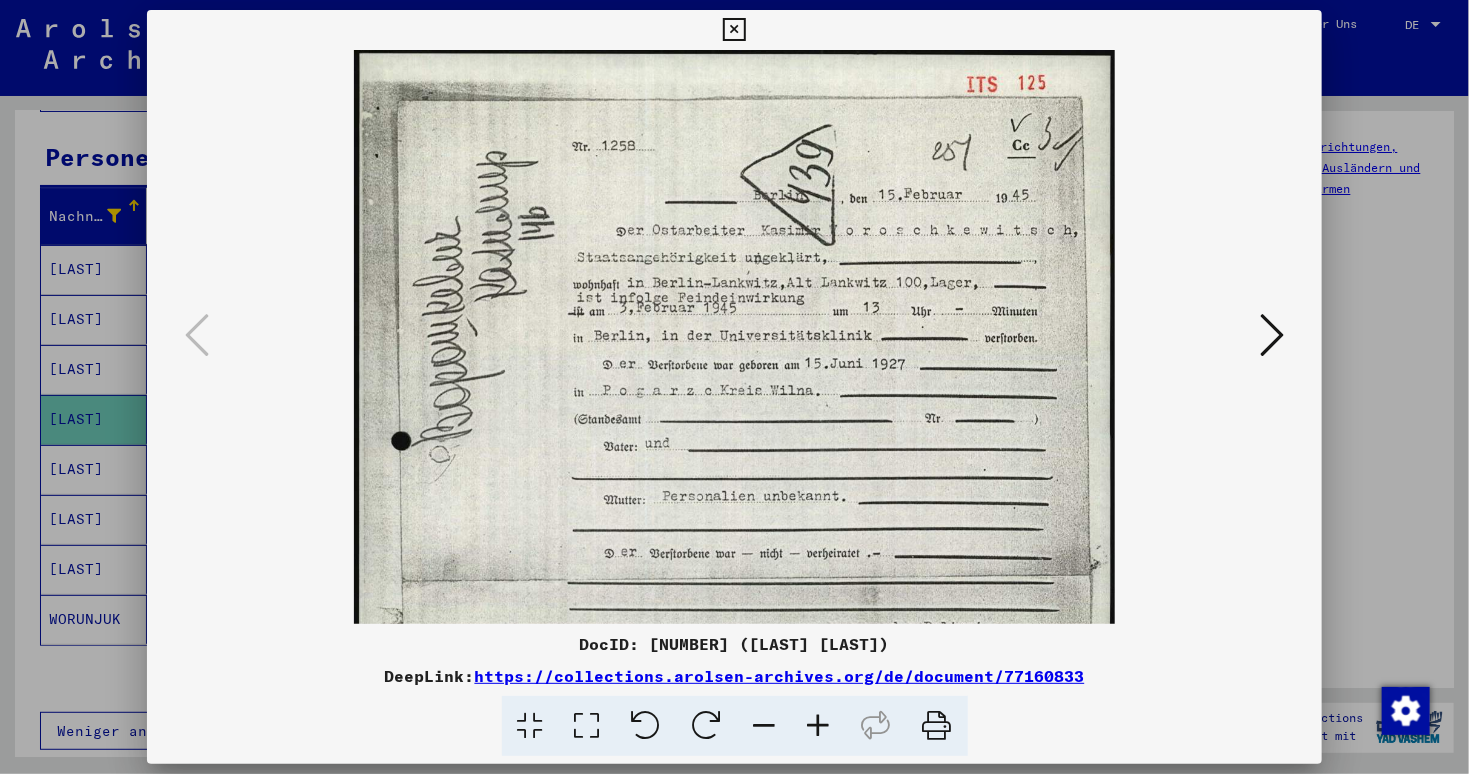 click at bounding box center (819, 726) 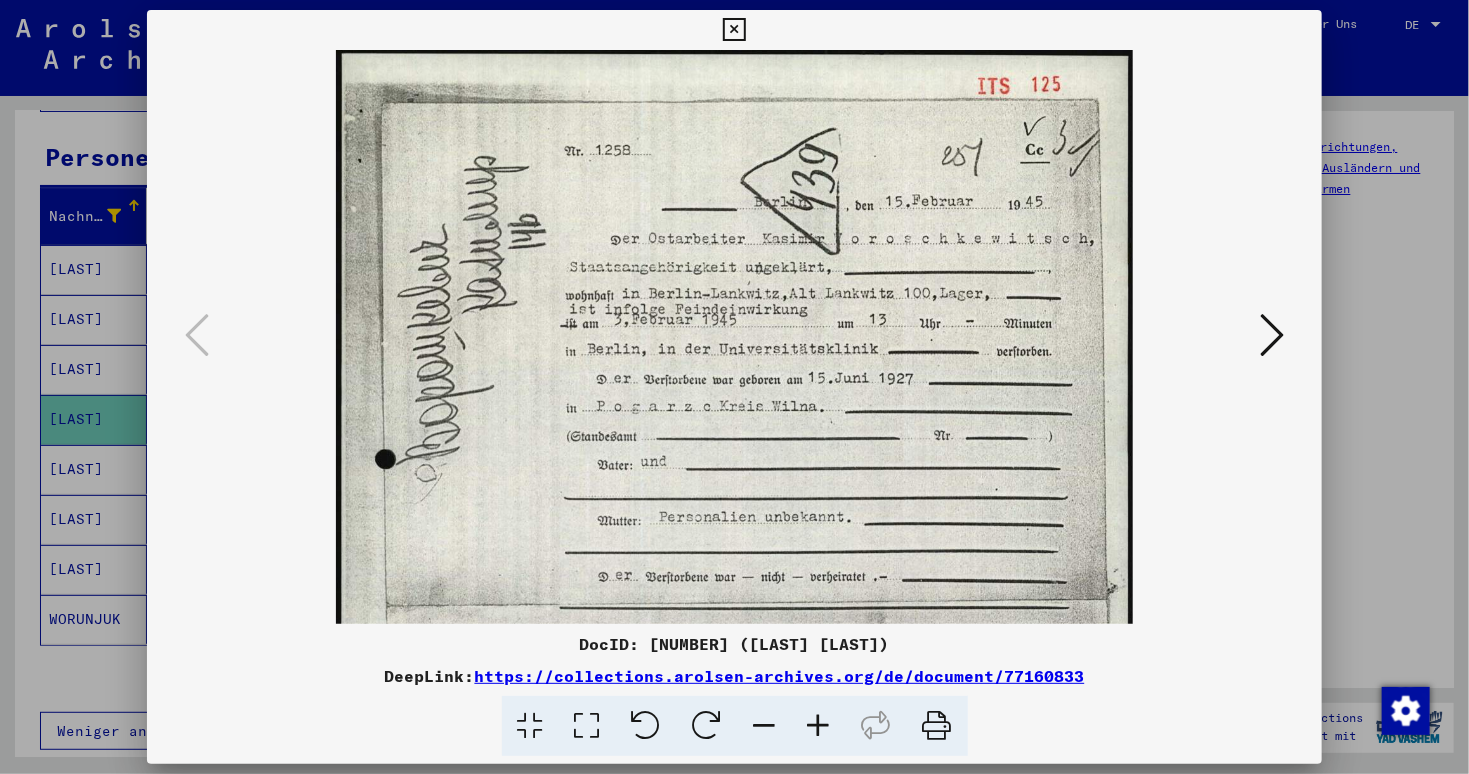 click at bounding box center (819, 726) 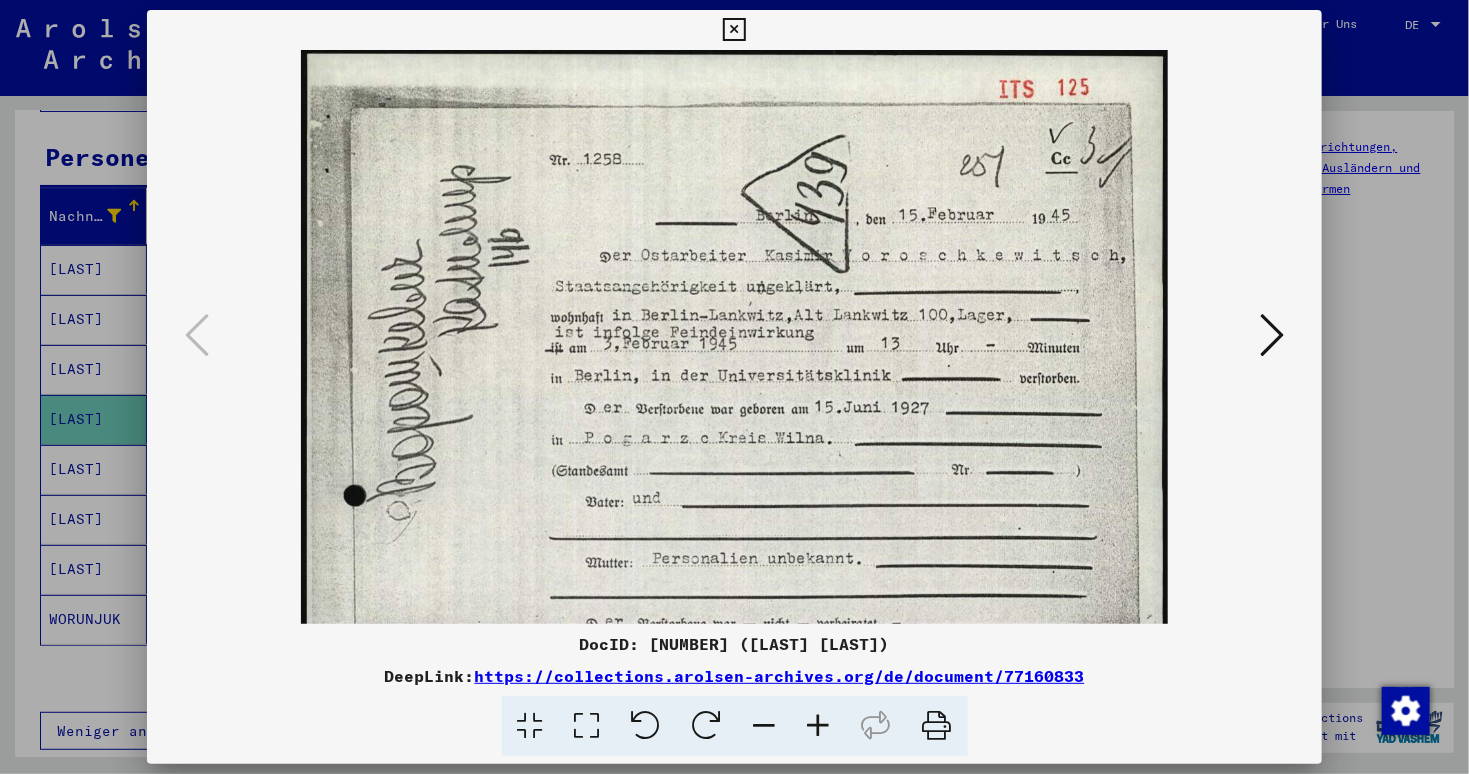 click at bounding box center (819, 726) 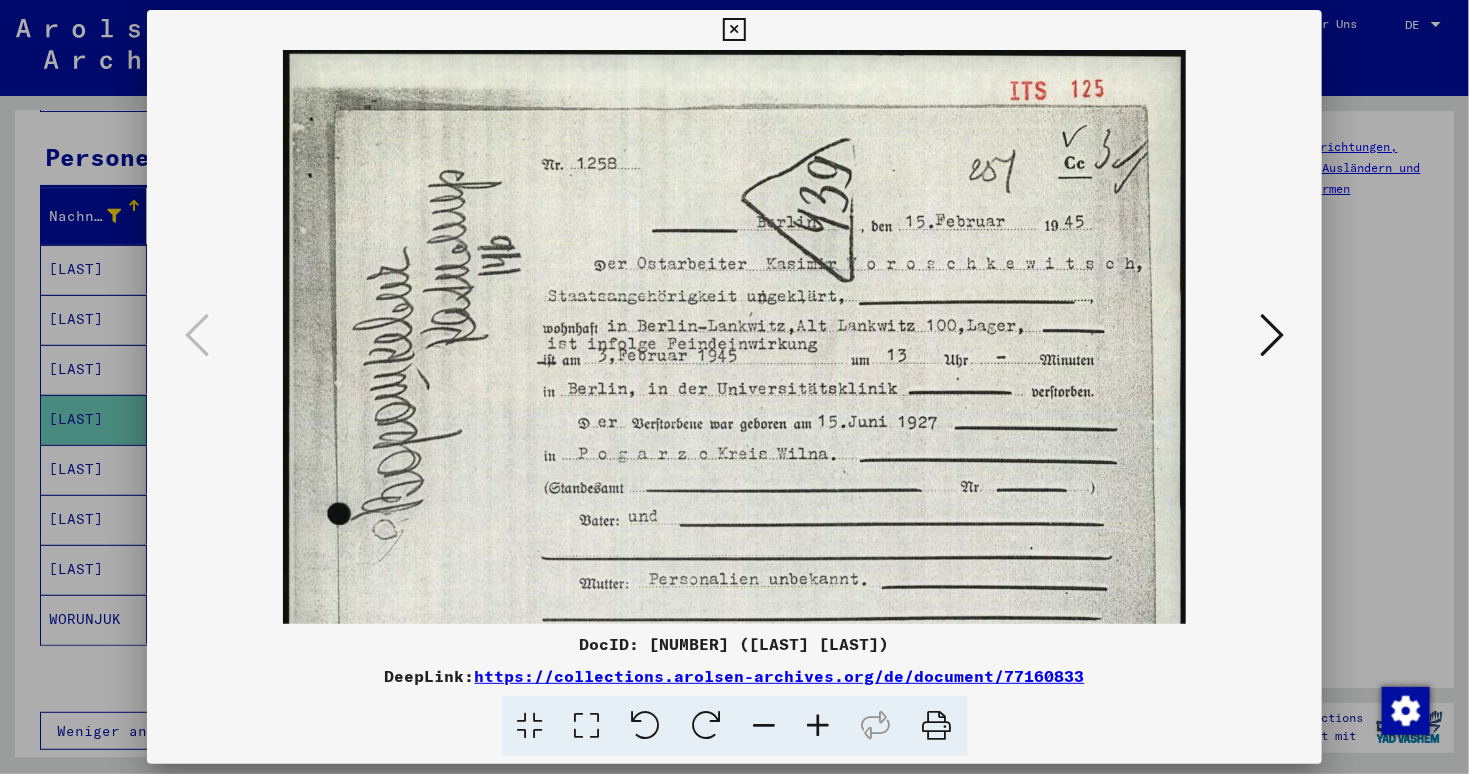 click at bounding box center [819, 726] 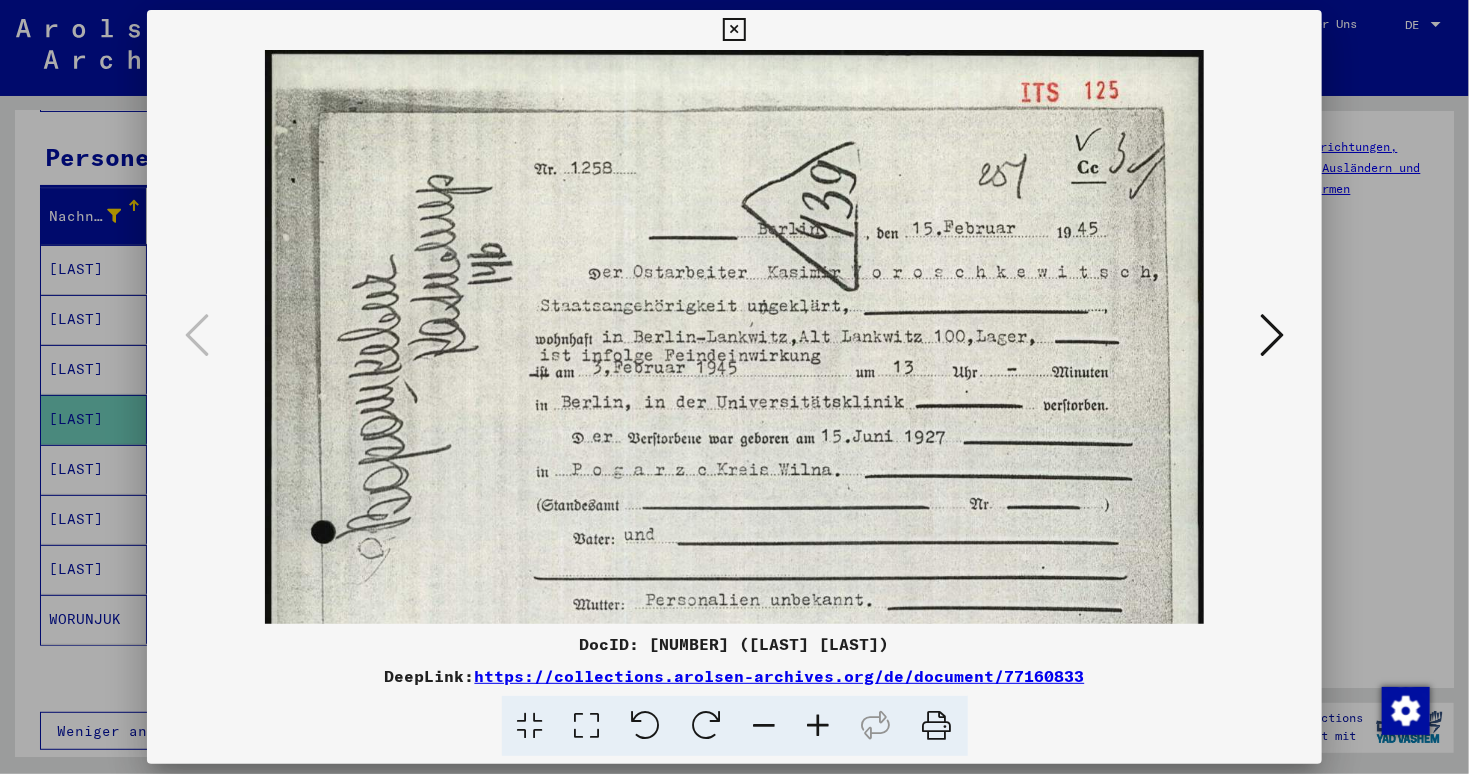 click at bounding box center [1272, 336] 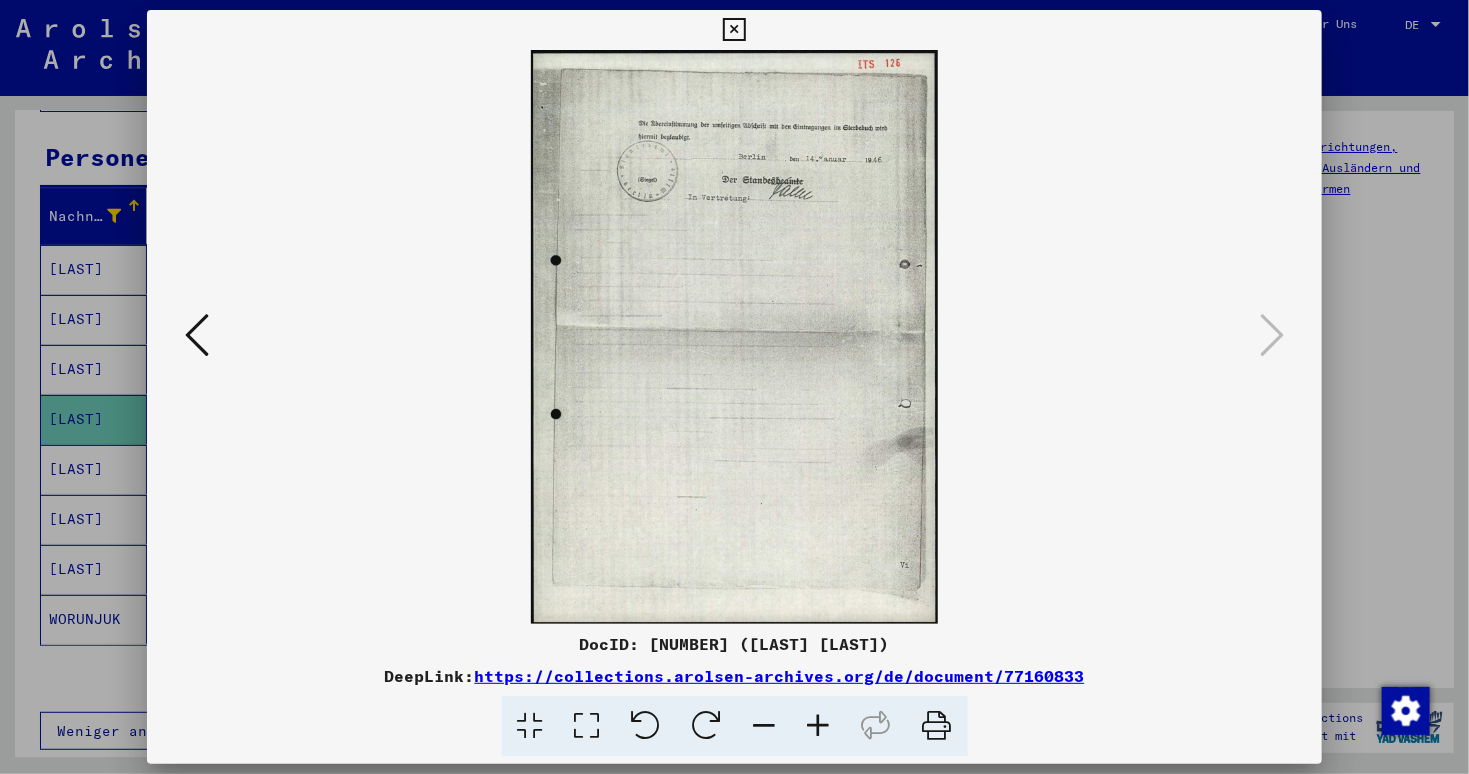 click at bounding box center [734, 30] 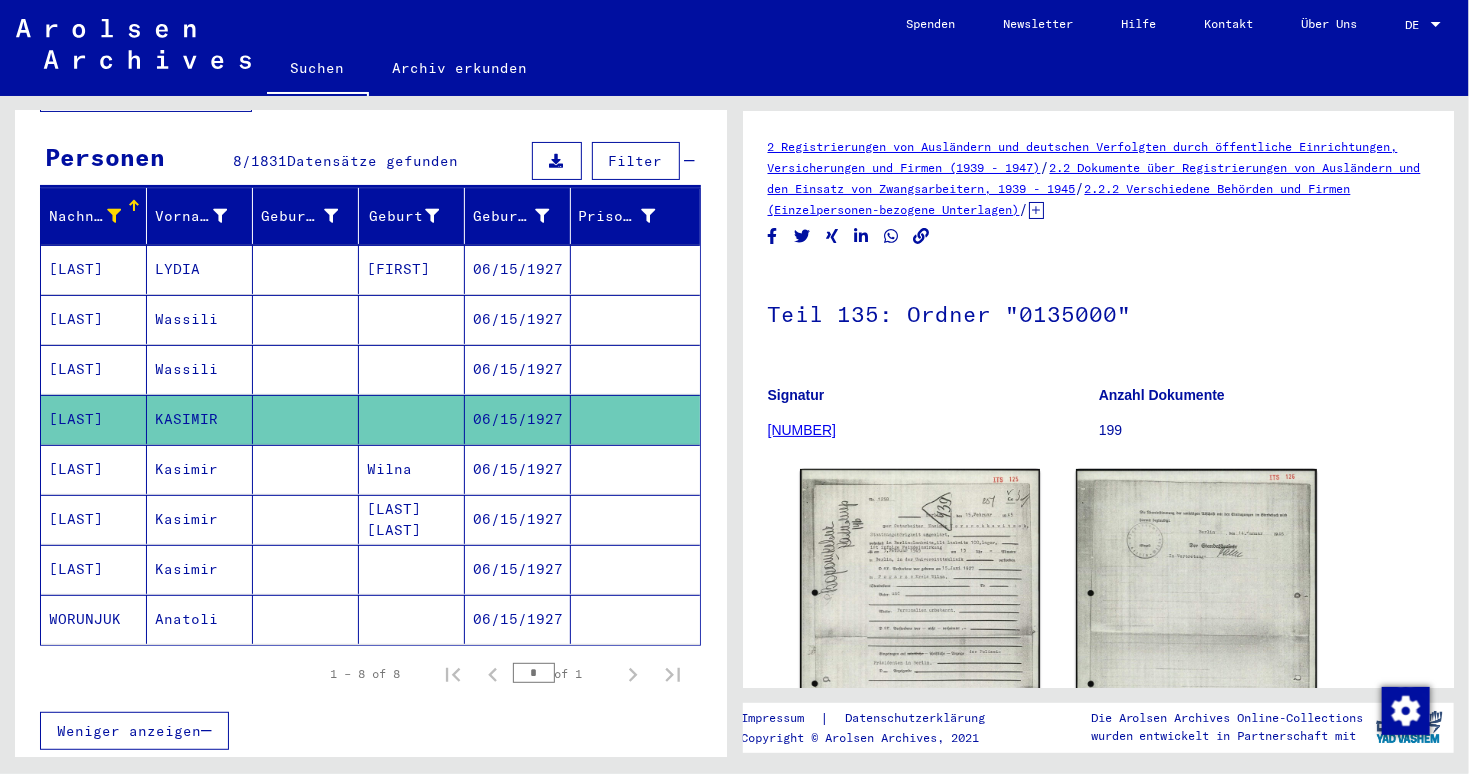 click on "06/15/1927" at bounding box center (518, 519) 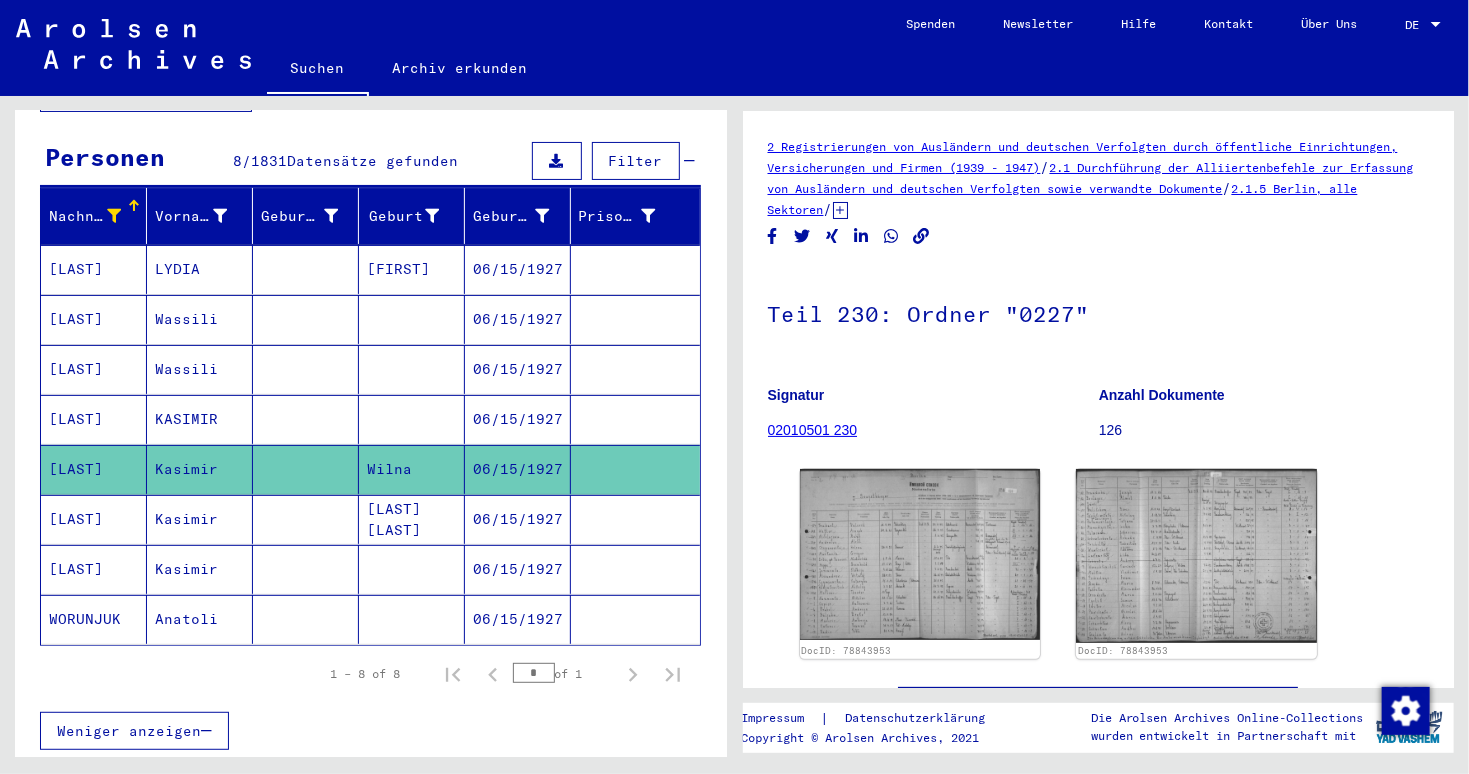 scroll, scrollTop: 0, scrollLeft: 0, axis: both 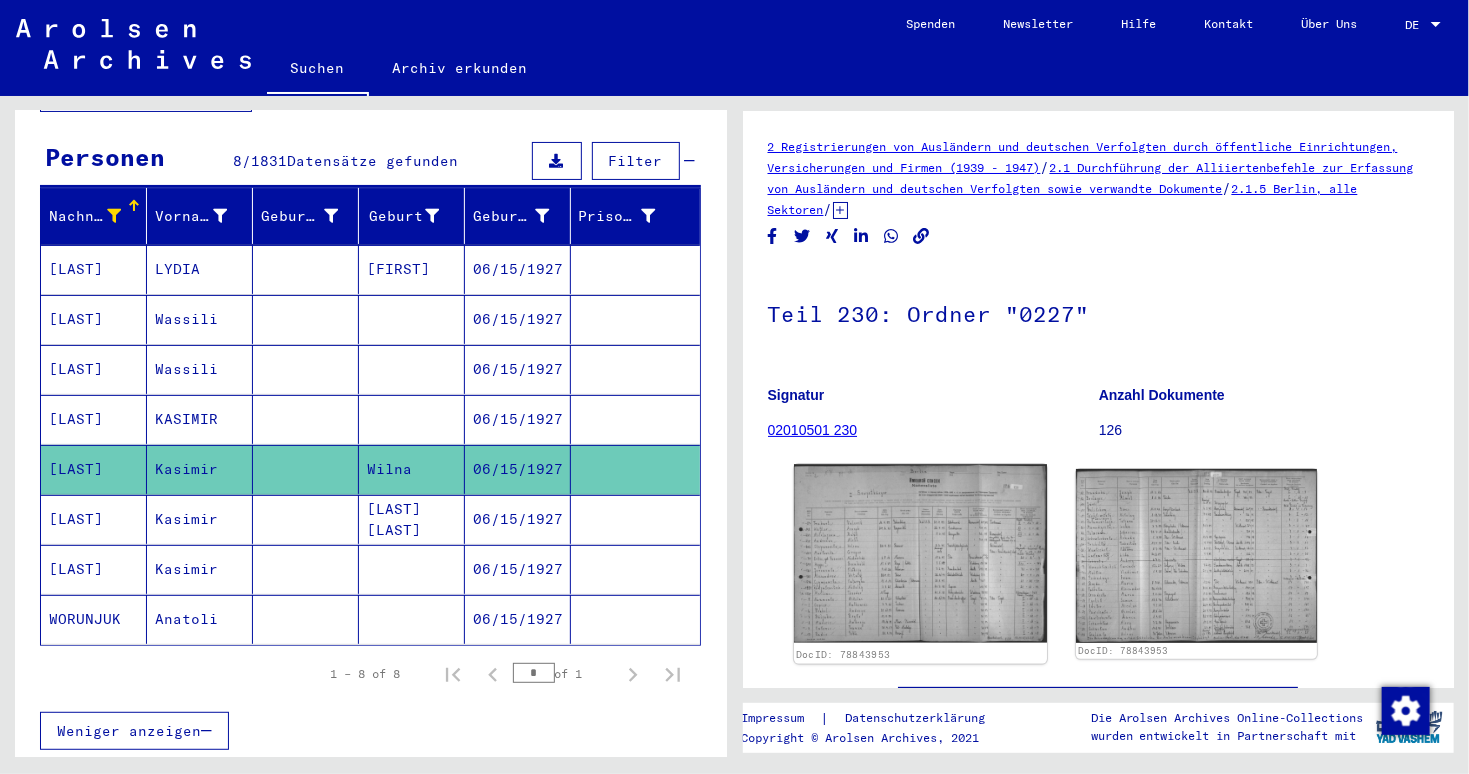 click 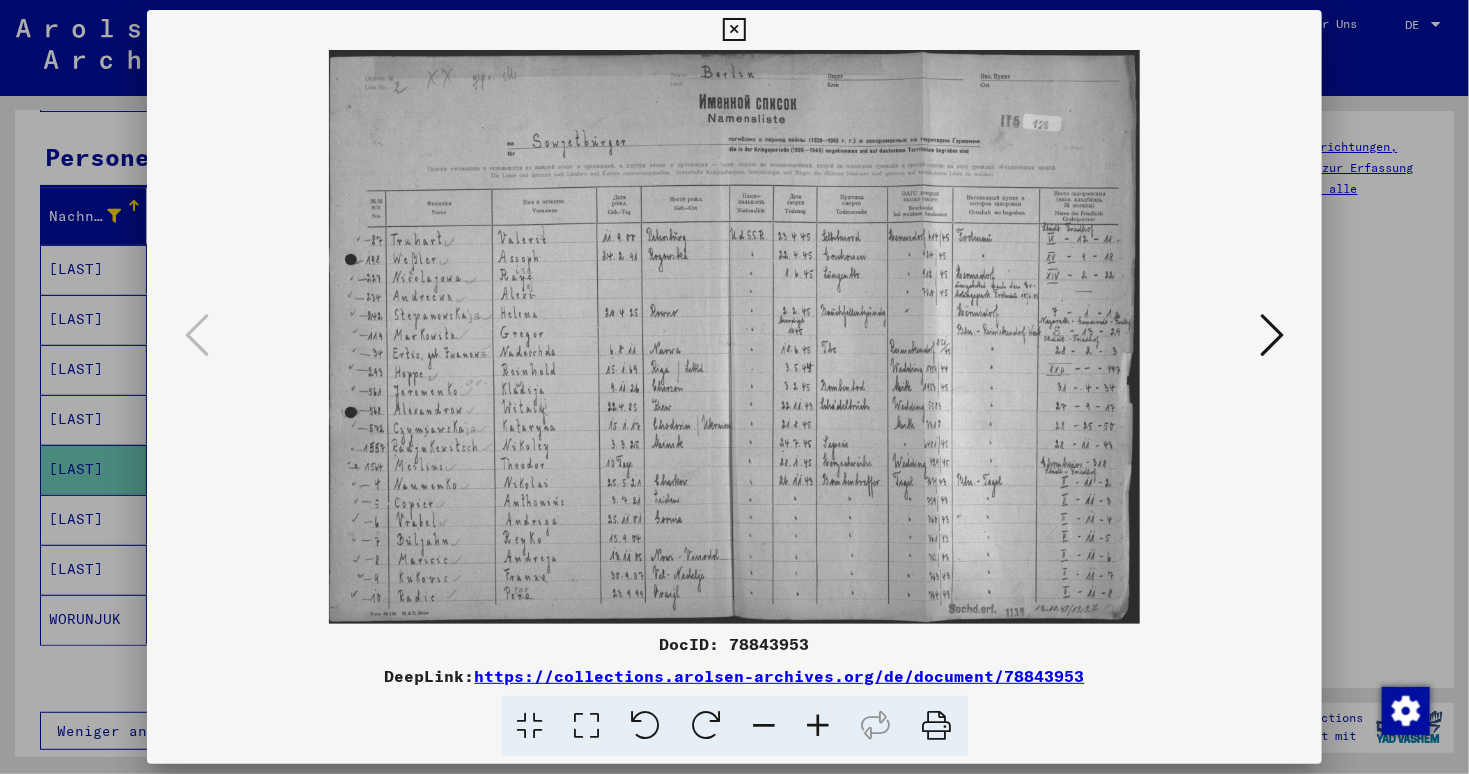 click at bounding box center [819, 726] 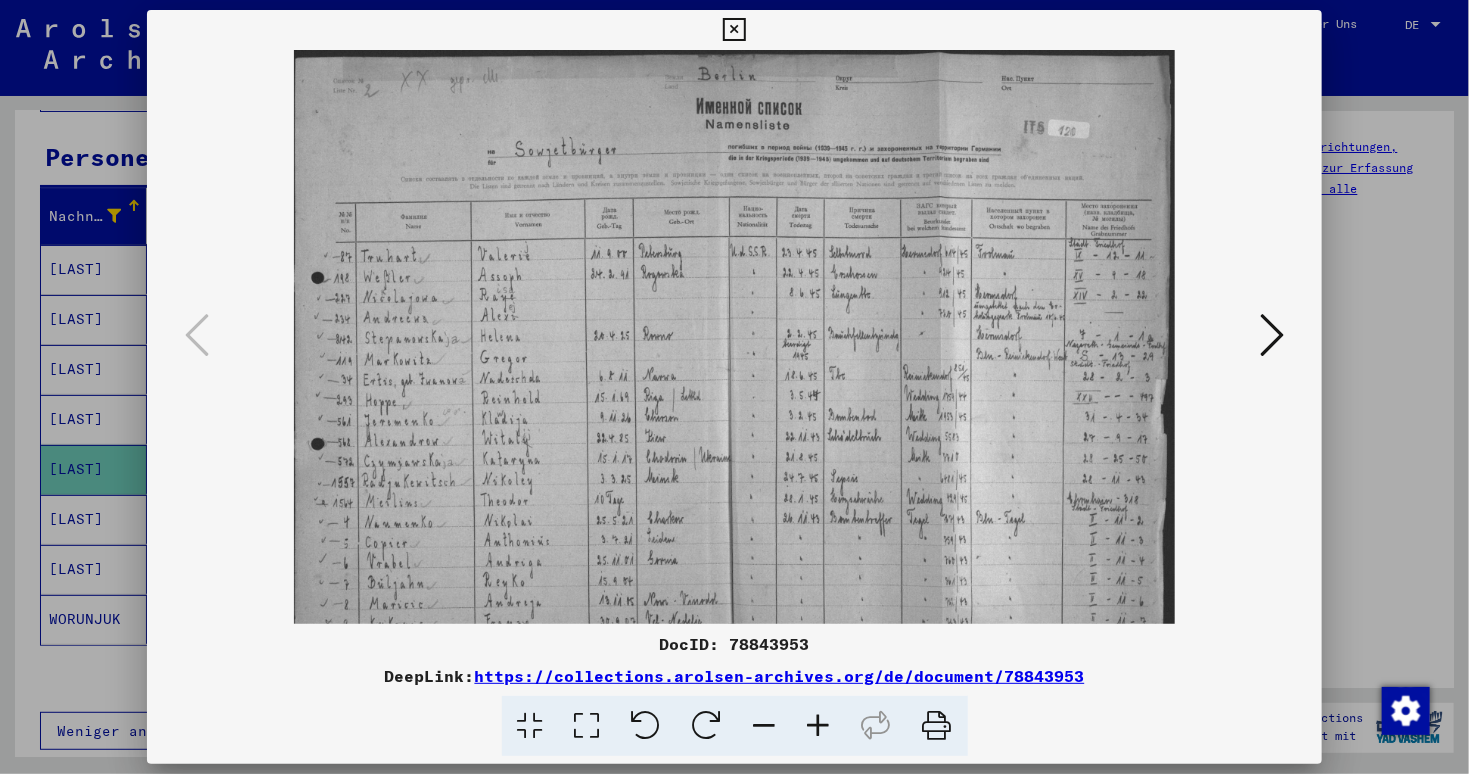click at bounding box center [819, 726] 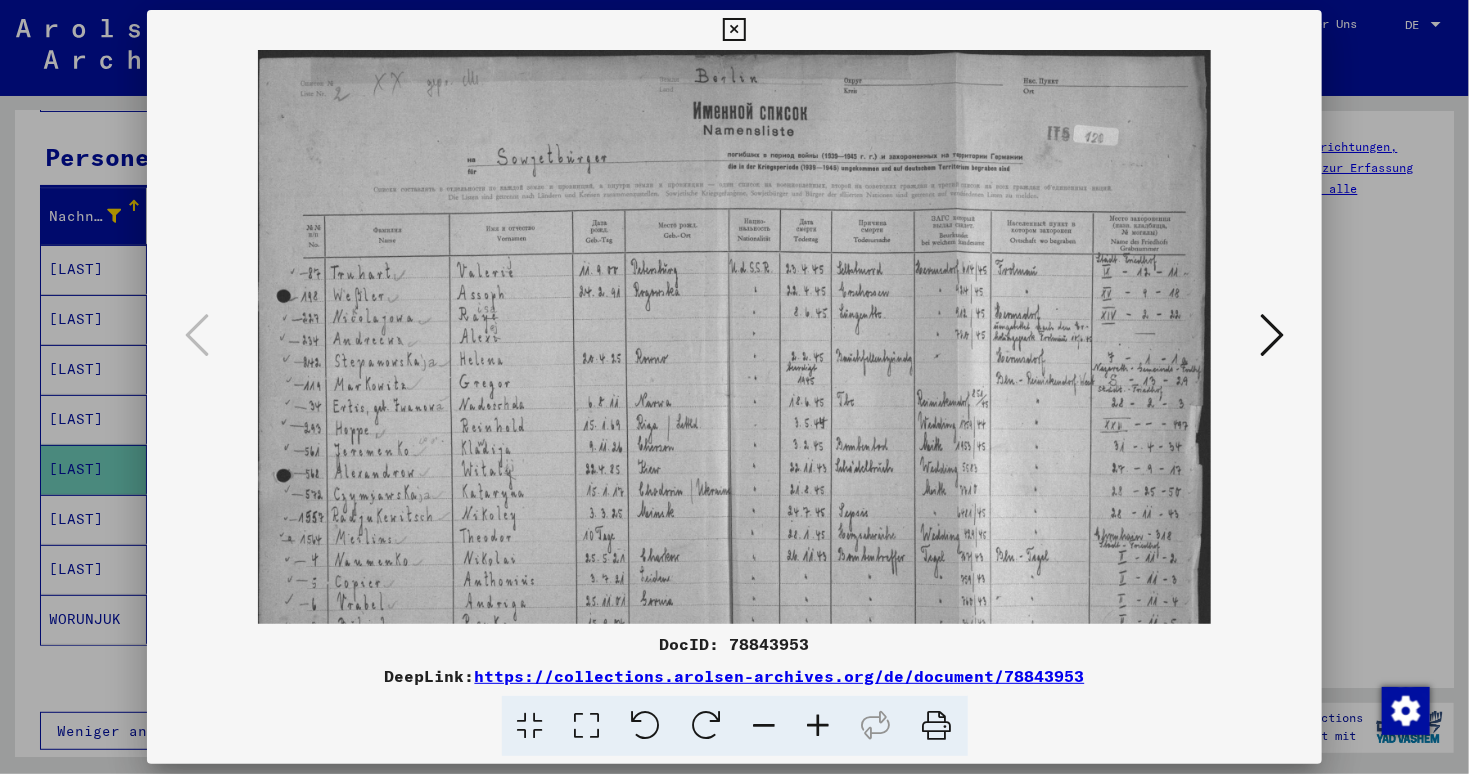 click at bounding box center (819, 726) 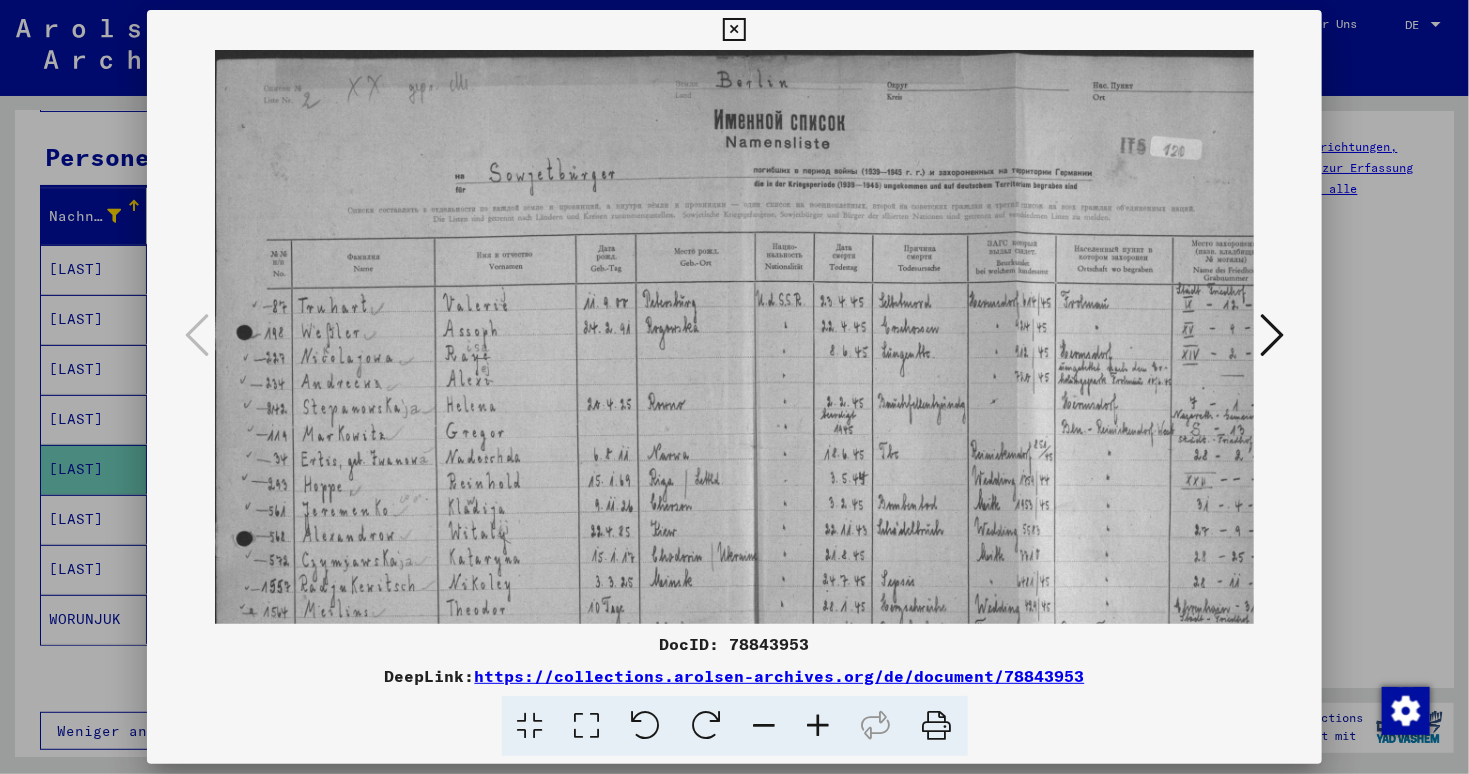 click at bounding box center [819, 726] 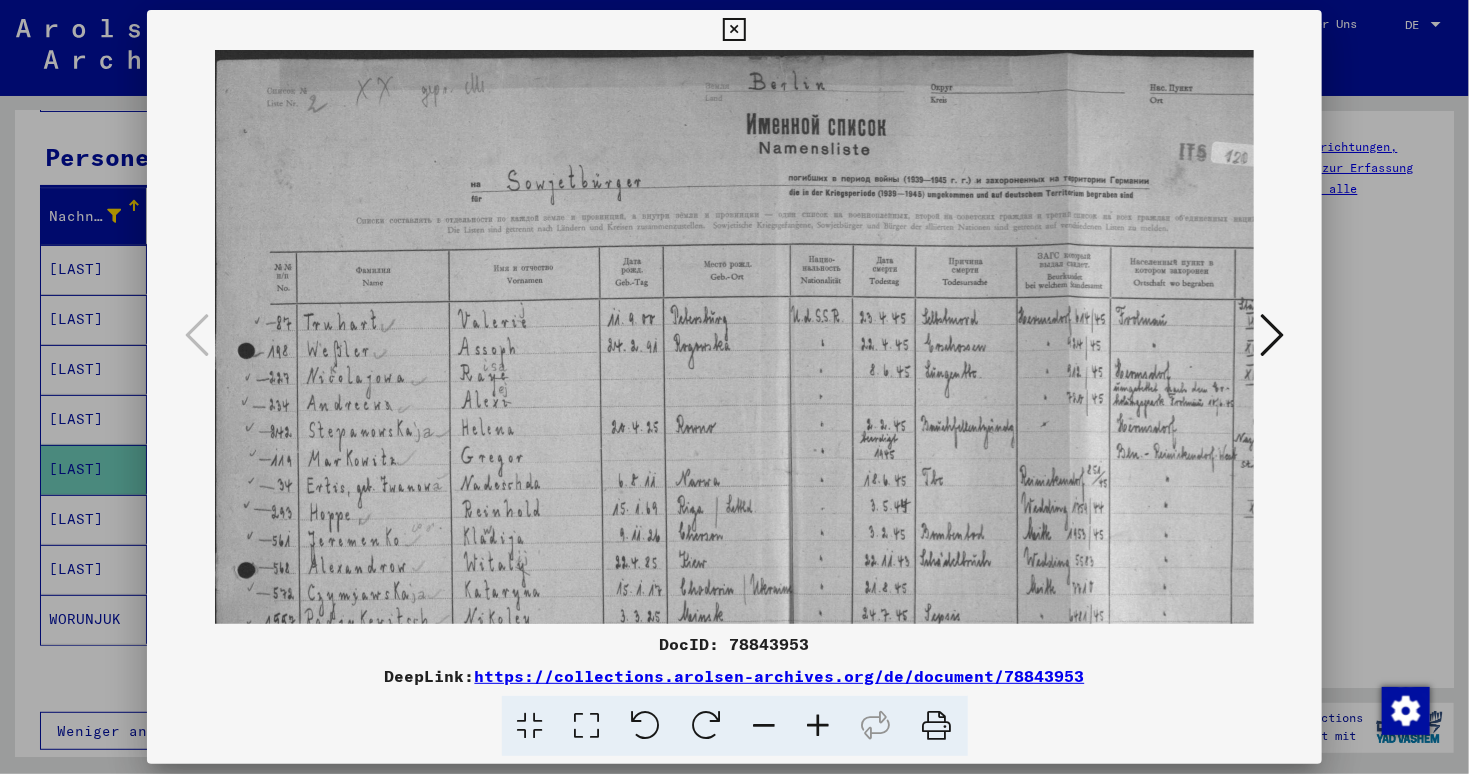 click at bounding box center (819, 726) 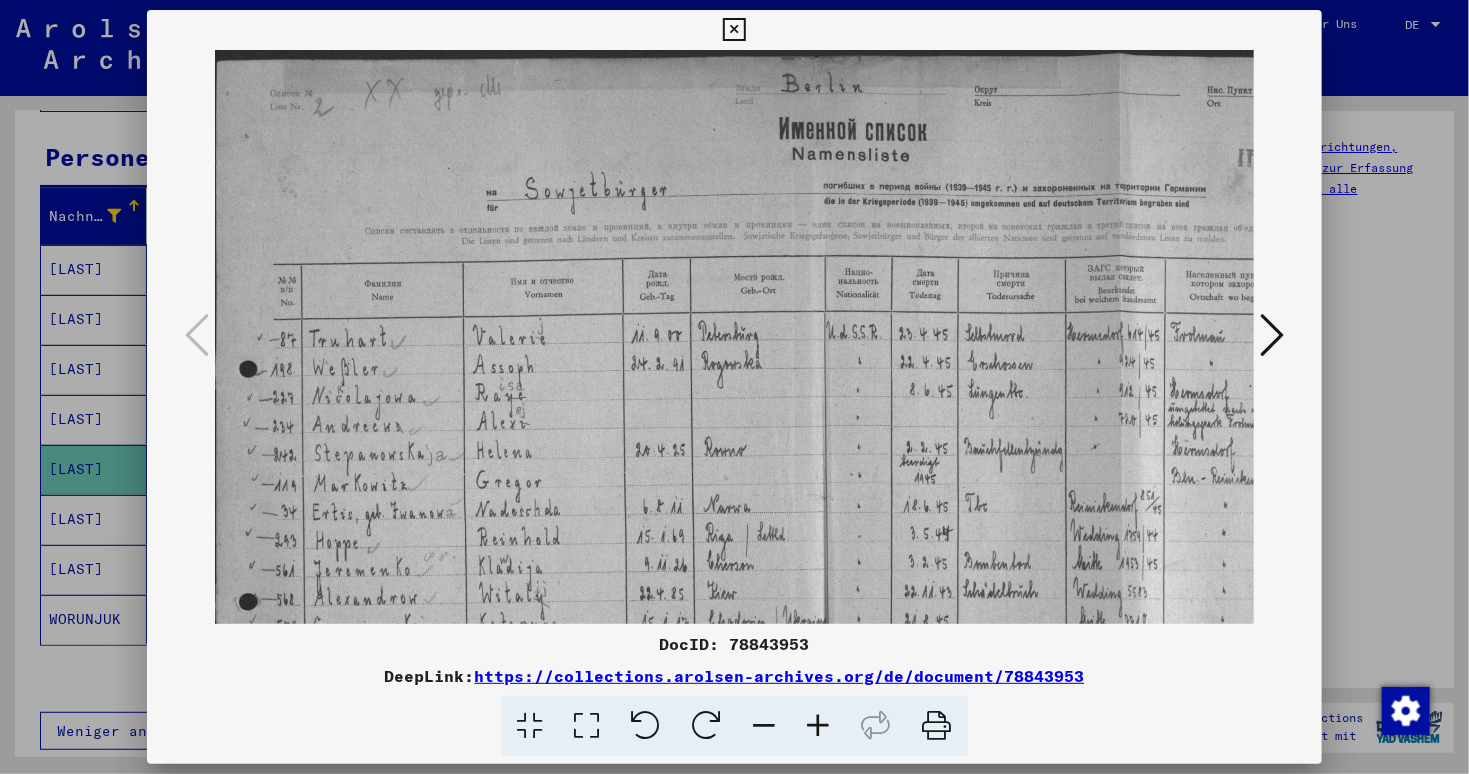 click at bounding box center [819, 726] 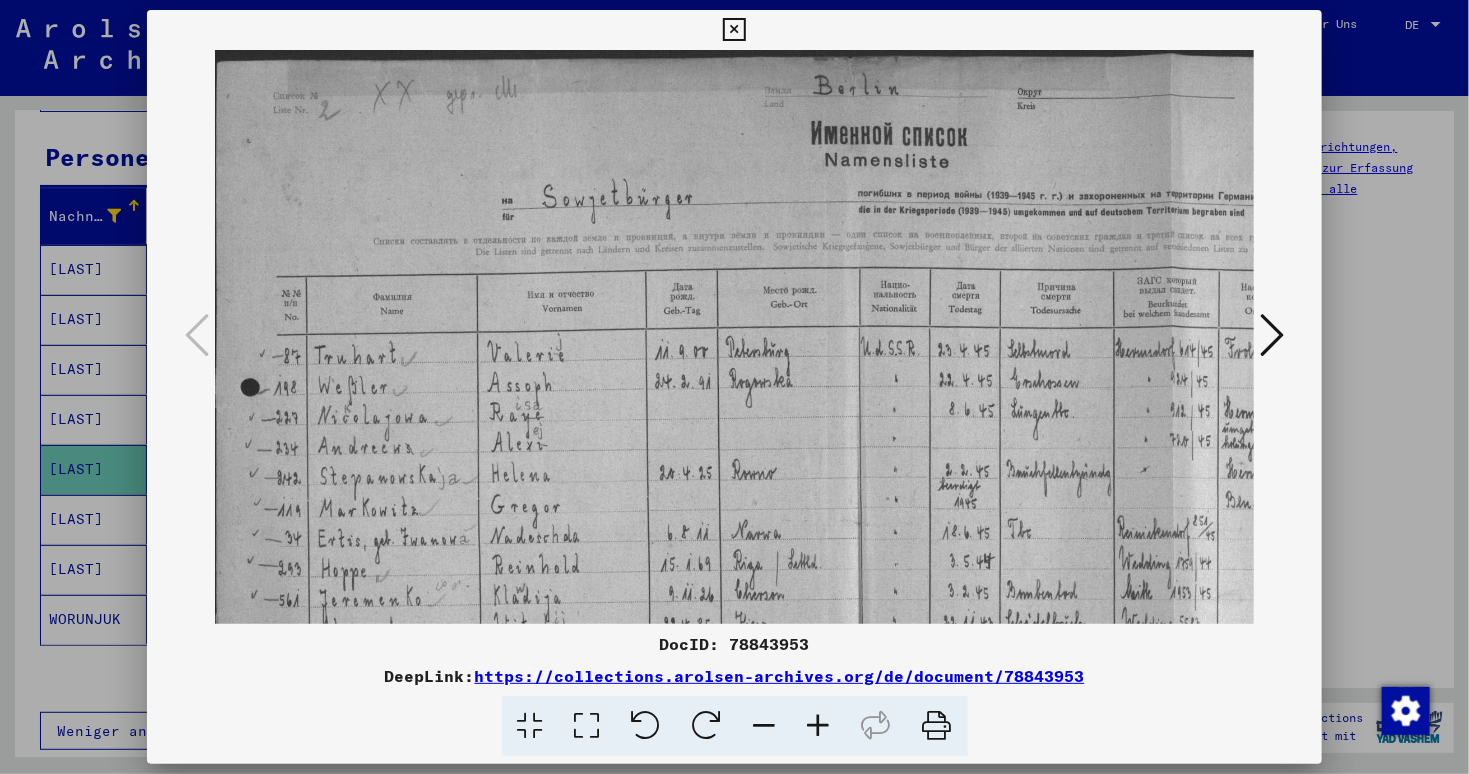 click at bounding box center (734, 30) 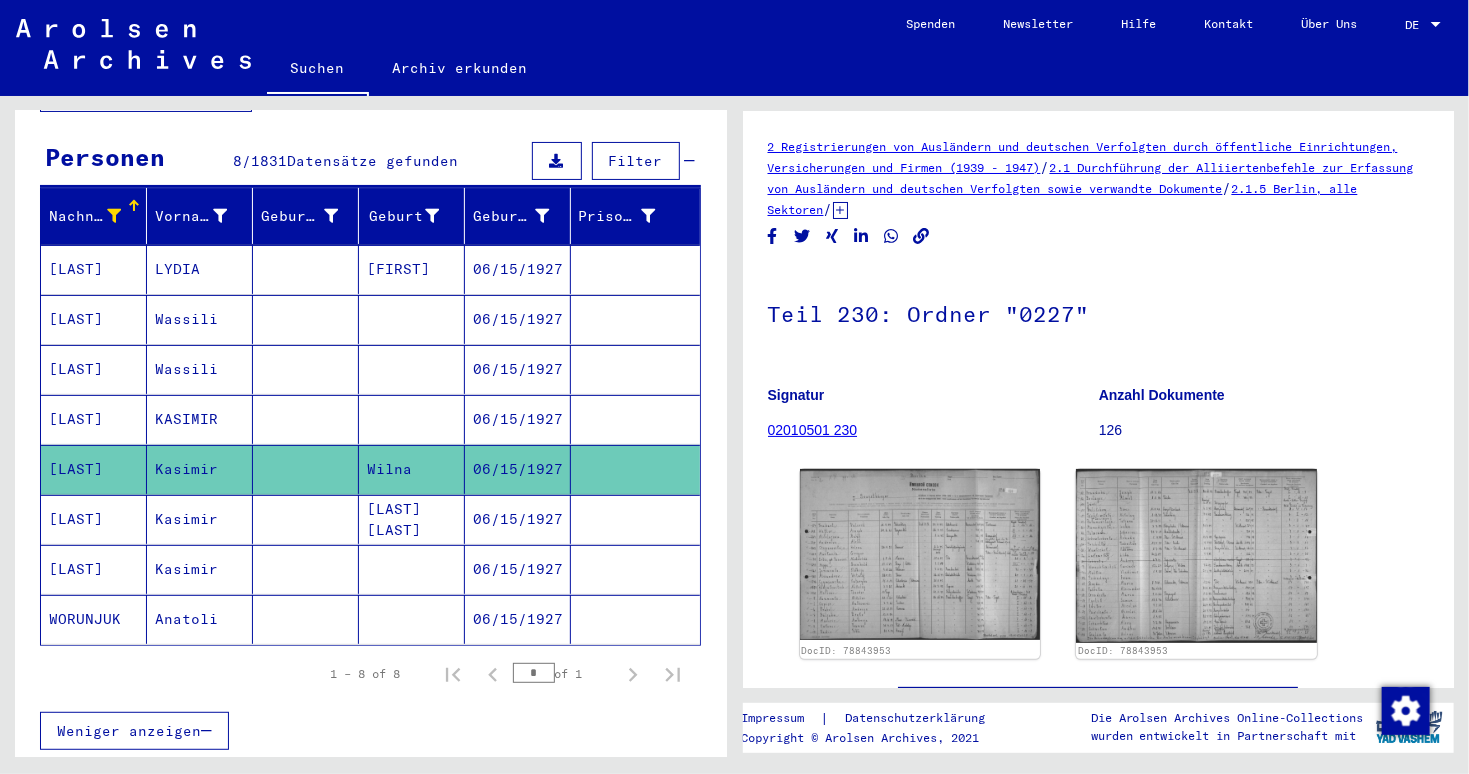 click on "06/15/1927" at bounding box center (518, 569) 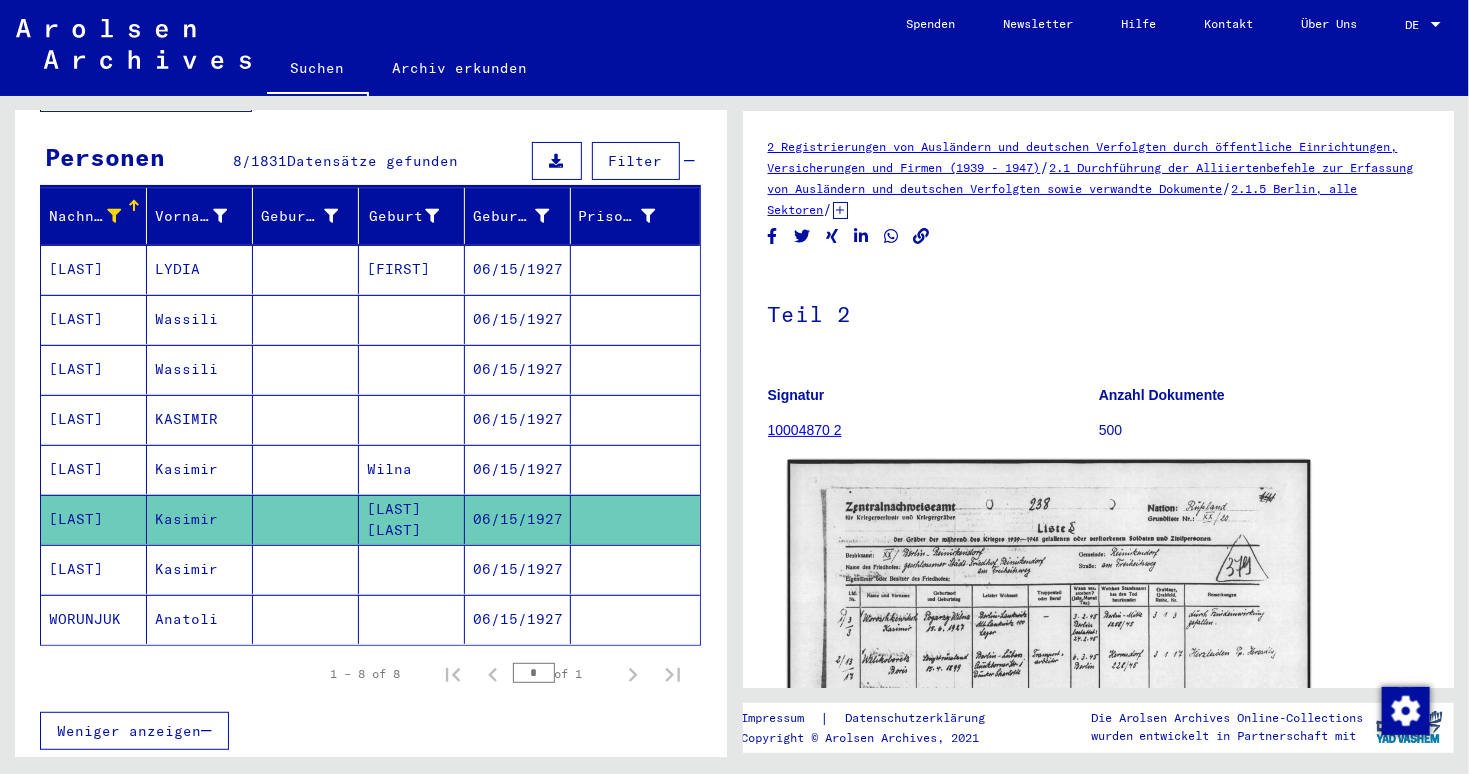 scroll, scrollTop: 0, scrollLeft: 0, axis: both 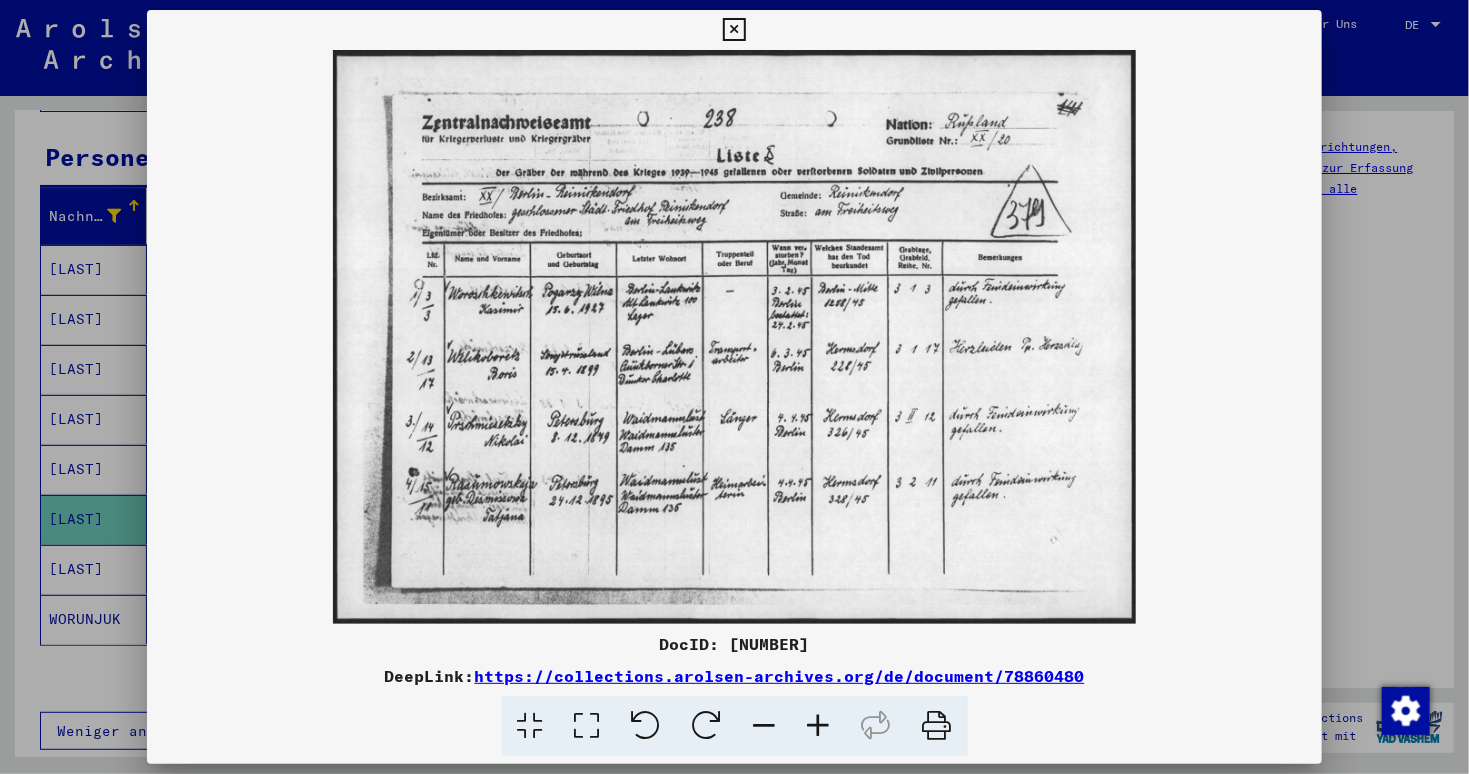 click at bounding box center (819, 726) 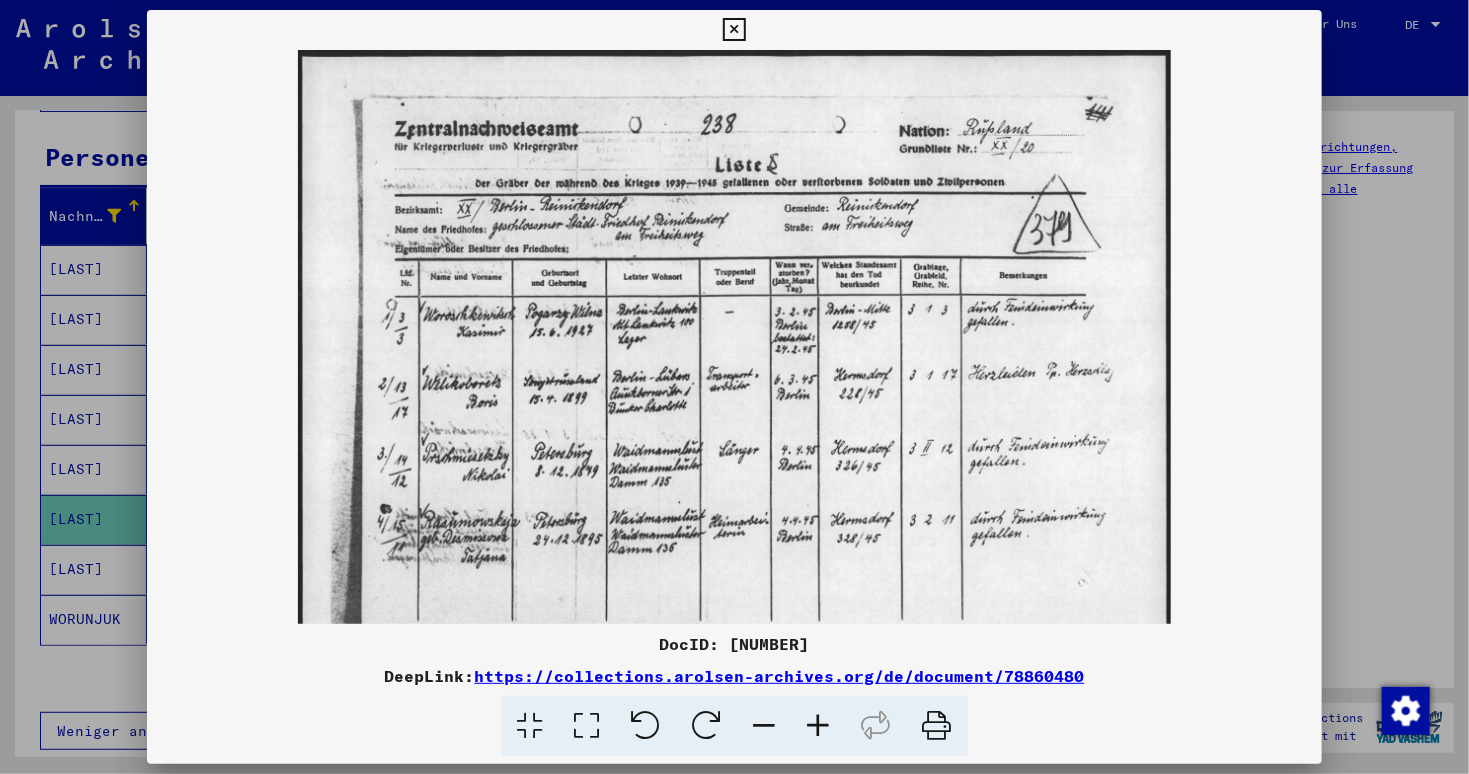 click at bounding box center [819, 726] 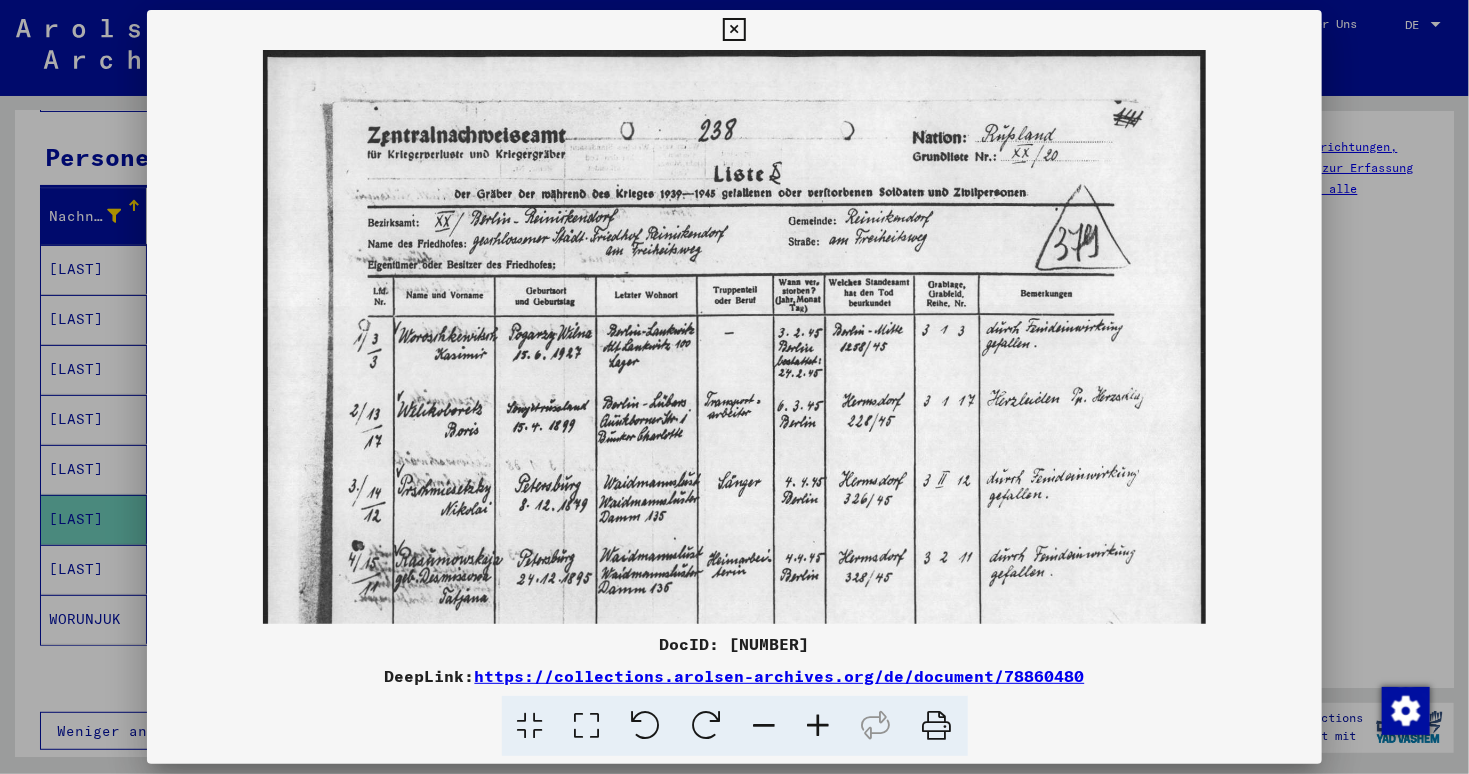 click at bounding box center (819, 726) 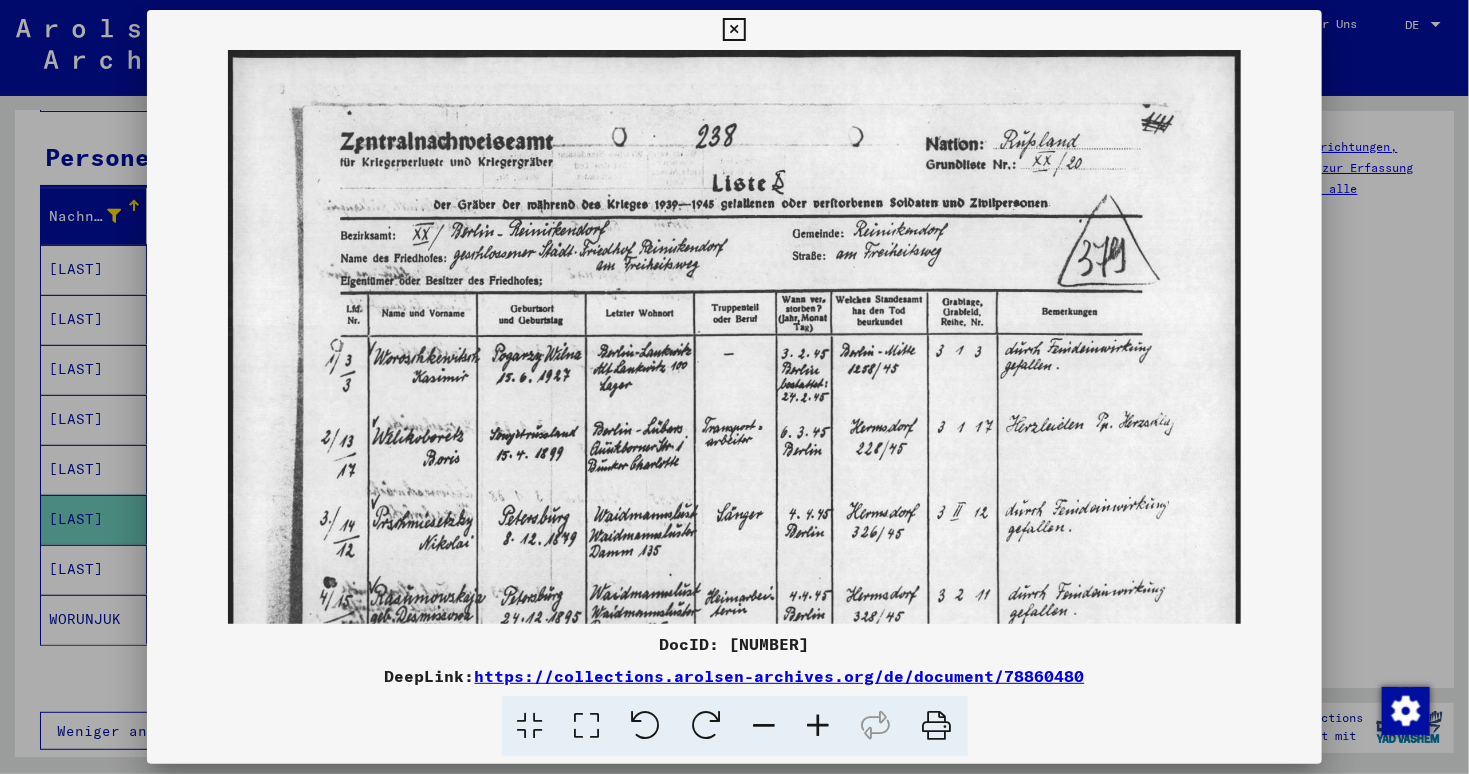 click at bounding box center (819, 726) 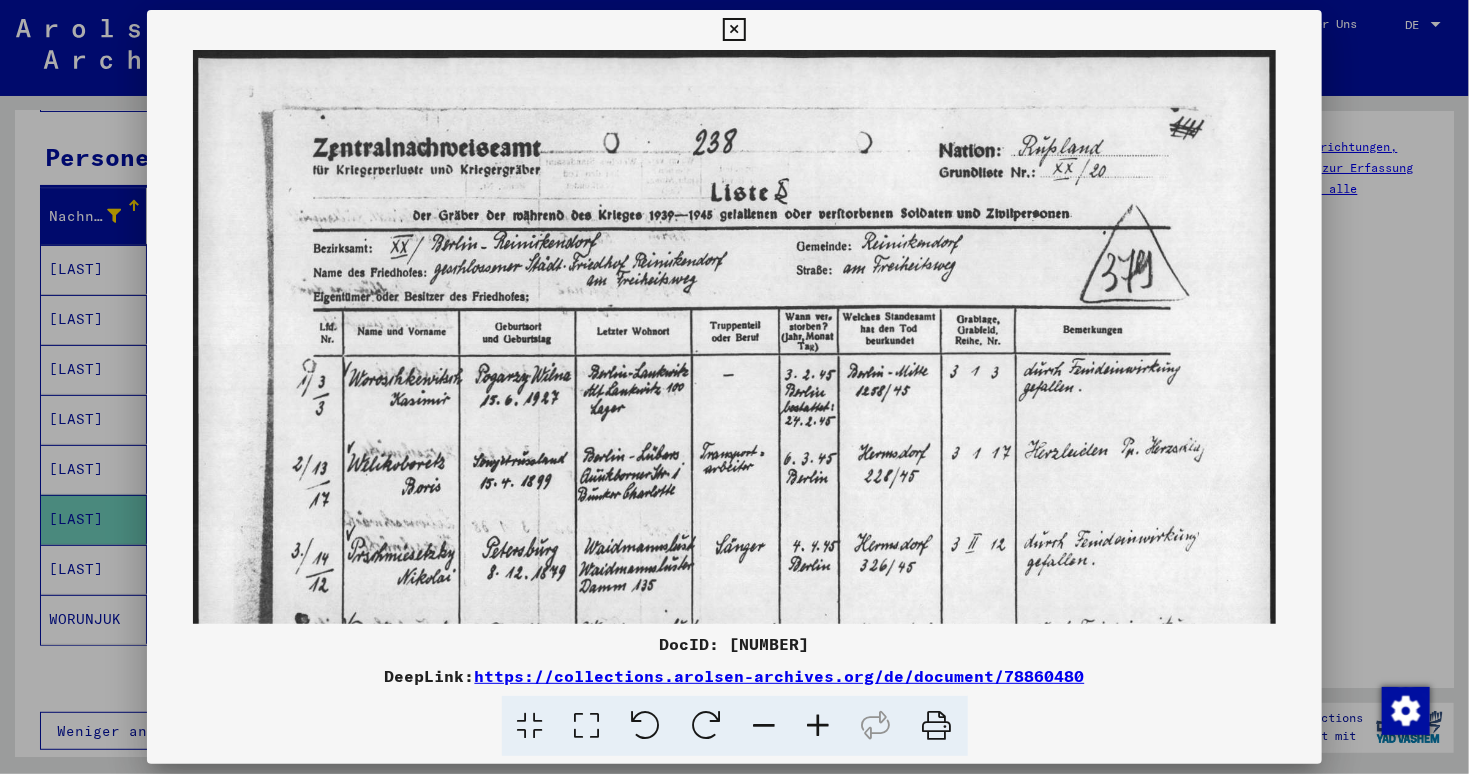 click at bounding box center (819, 726) 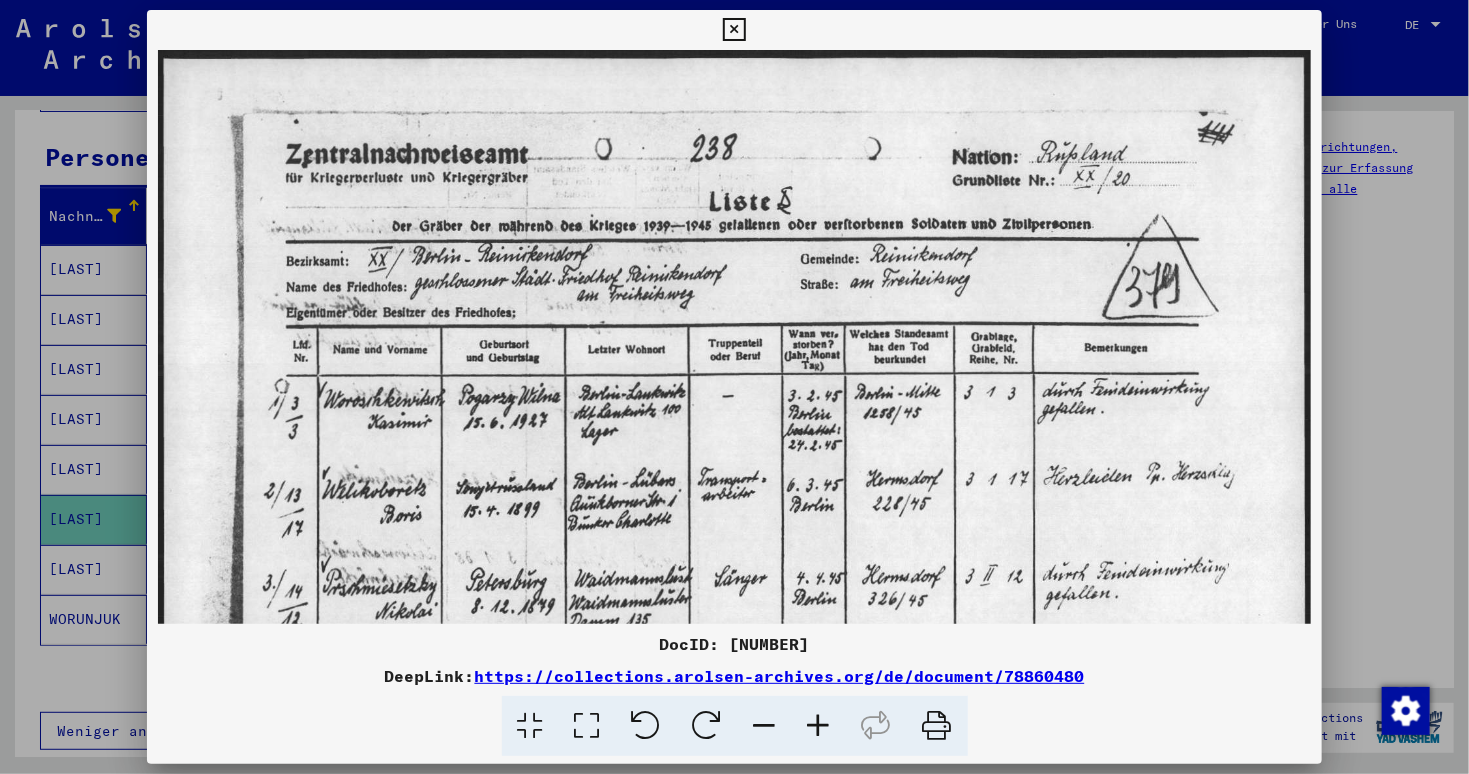 click at bounding box center [819, 726] 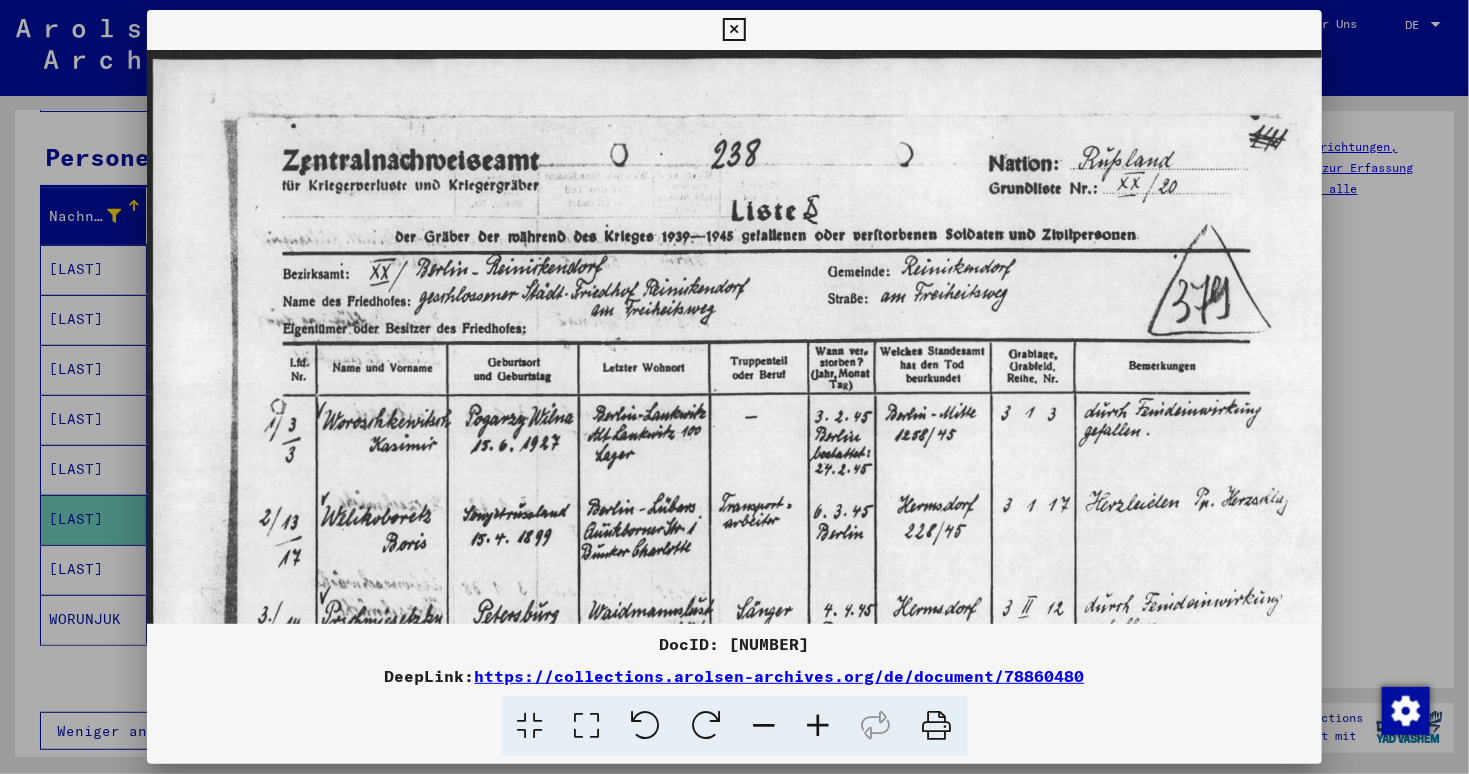 click at bounding box center (819, 726) 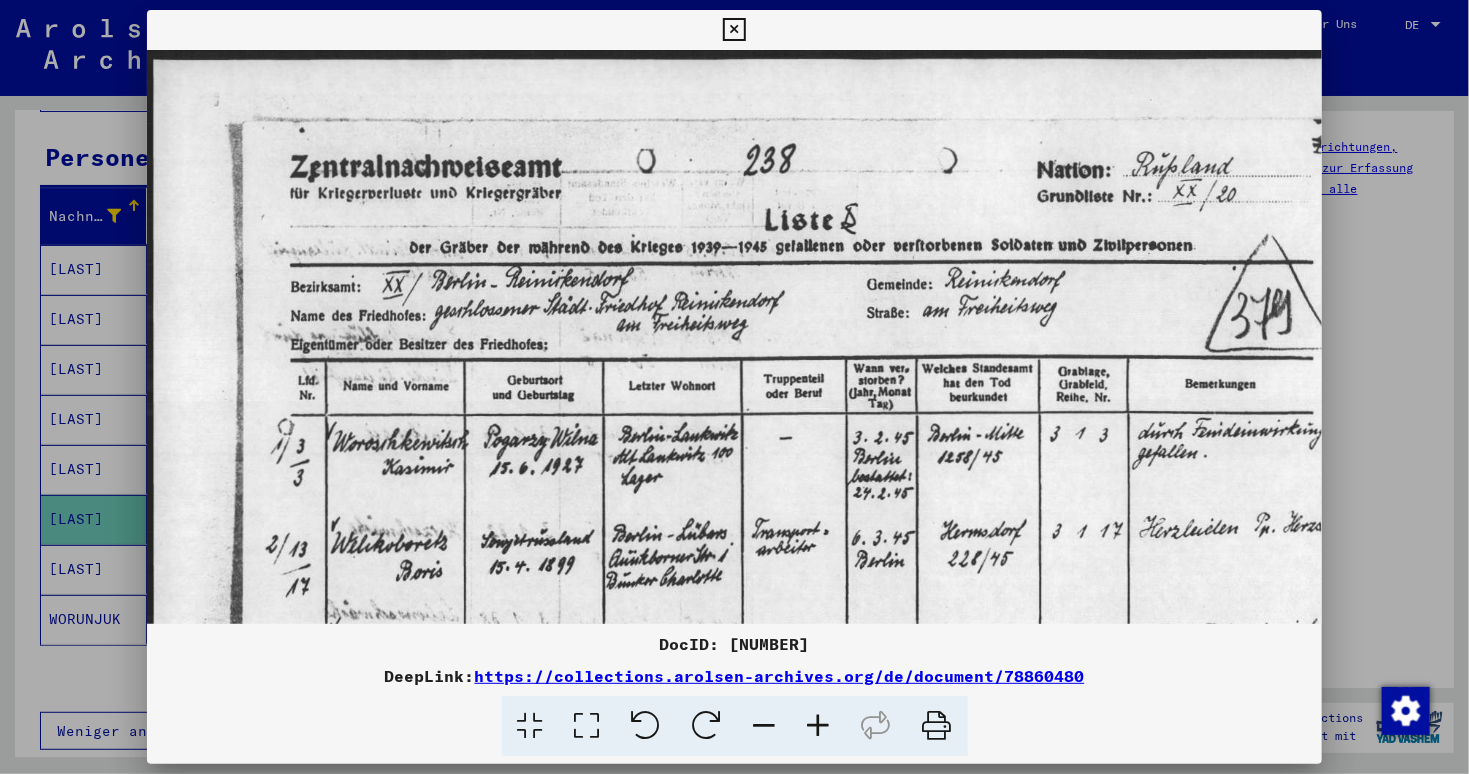 click at bounding box center (734, 30) 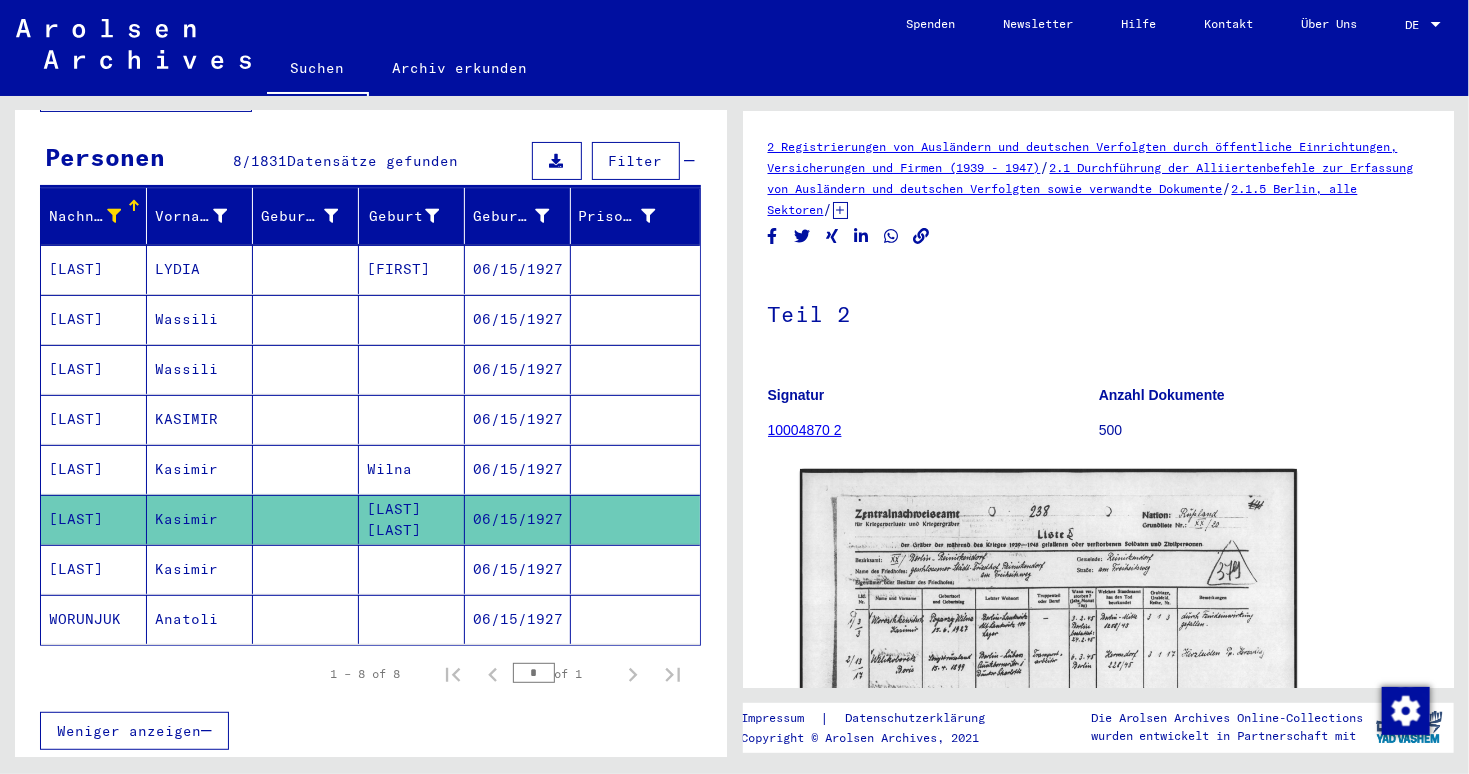 click on "06/15/1927" at bounding box center (518, 619) 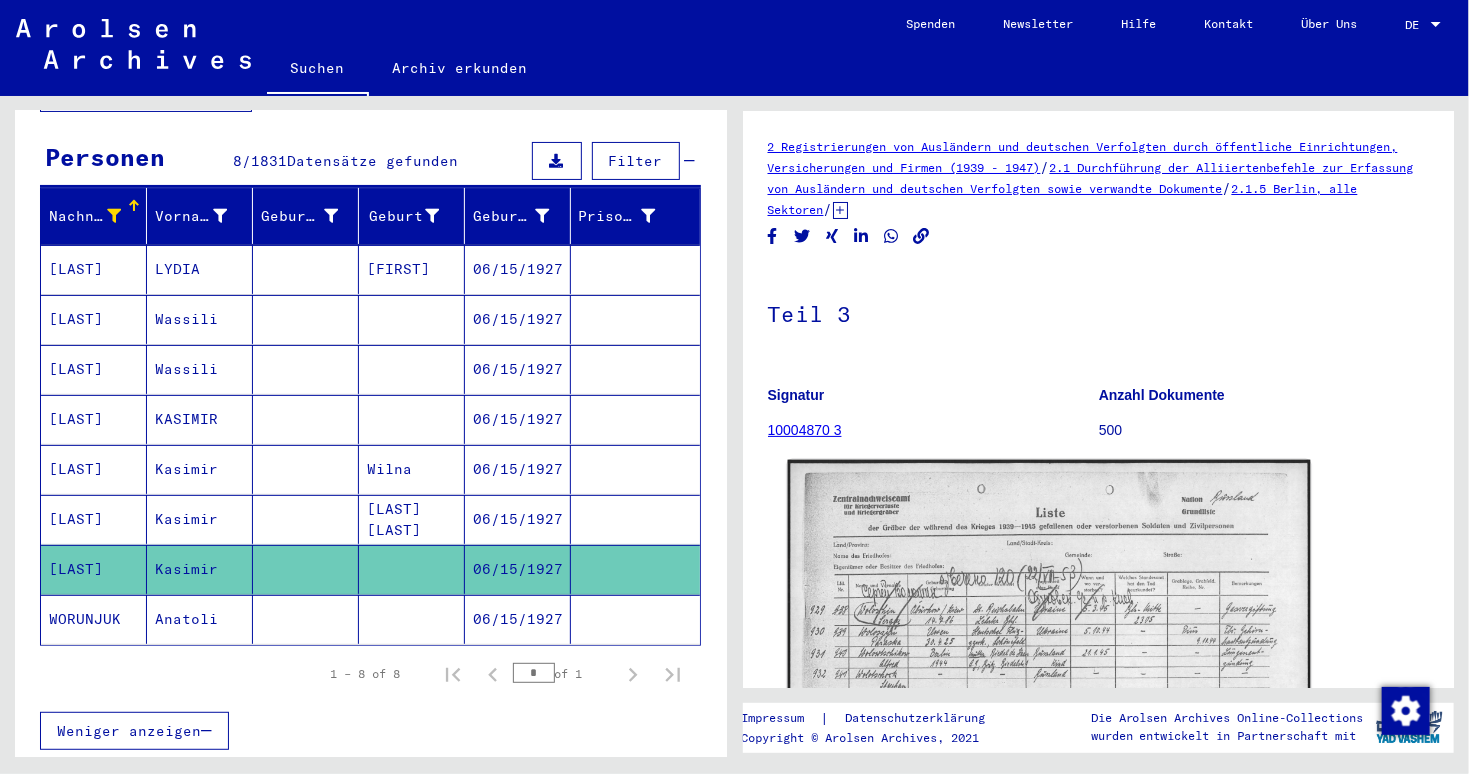 scroll, scrollTop: 0, scrollLeft: 0, axis: both 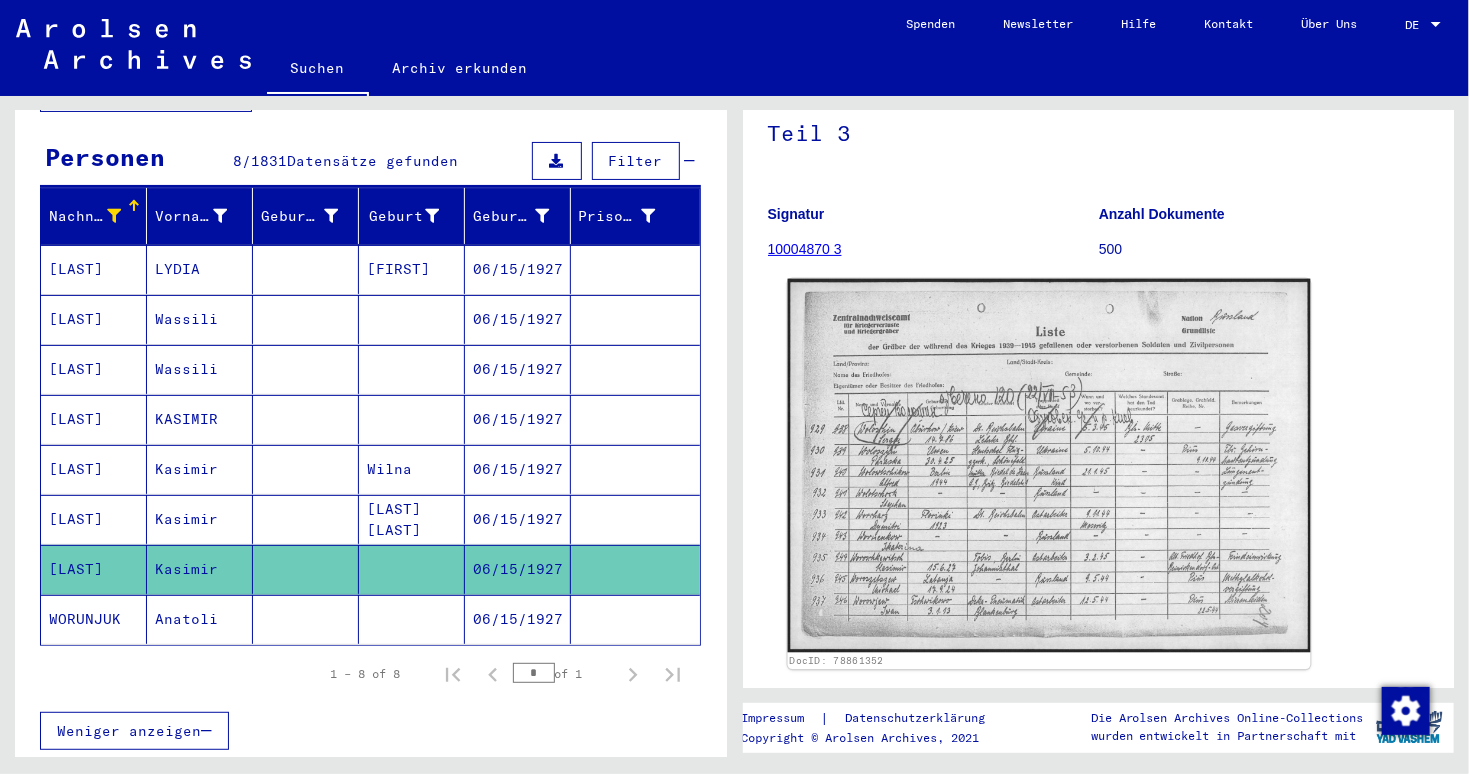 click 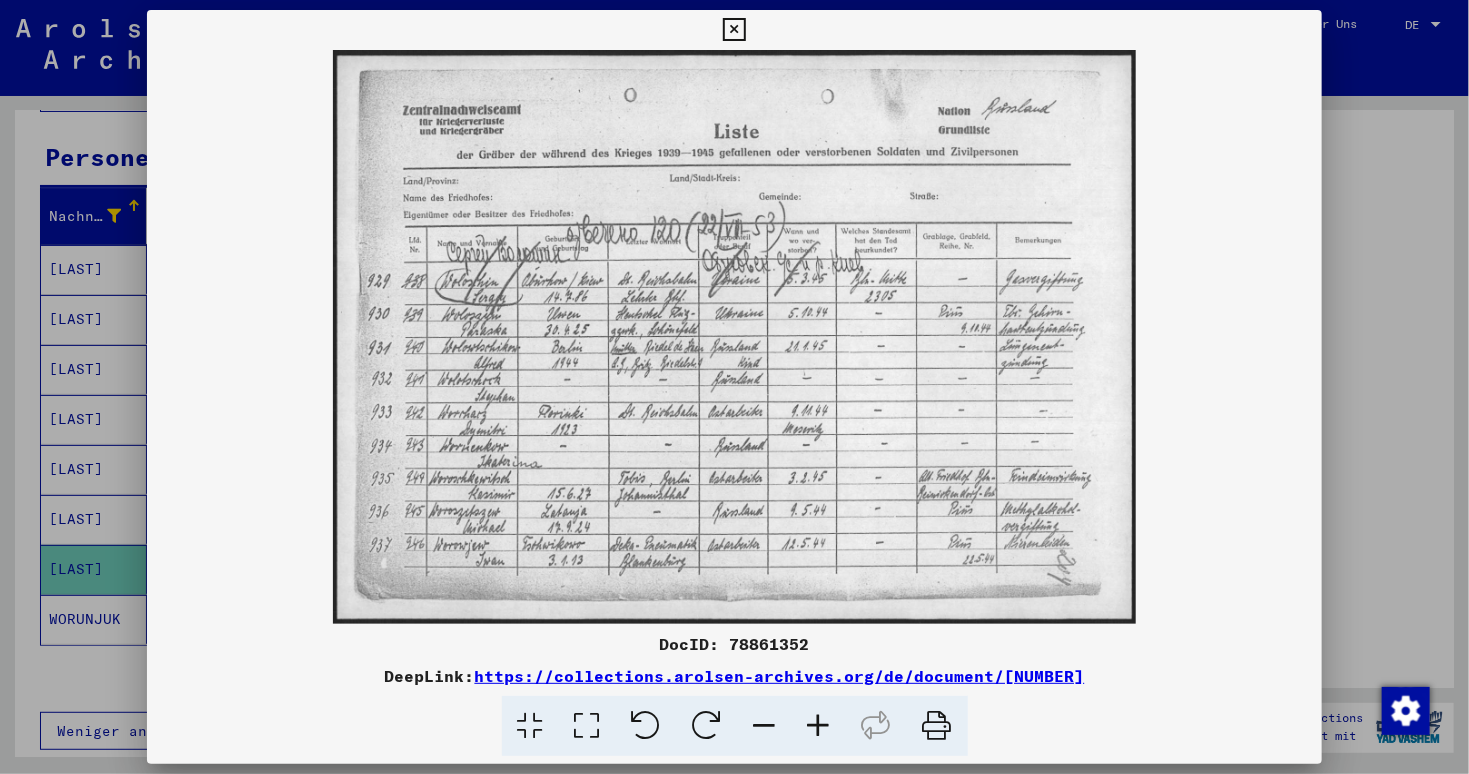 click at bounding box center (819, 726) 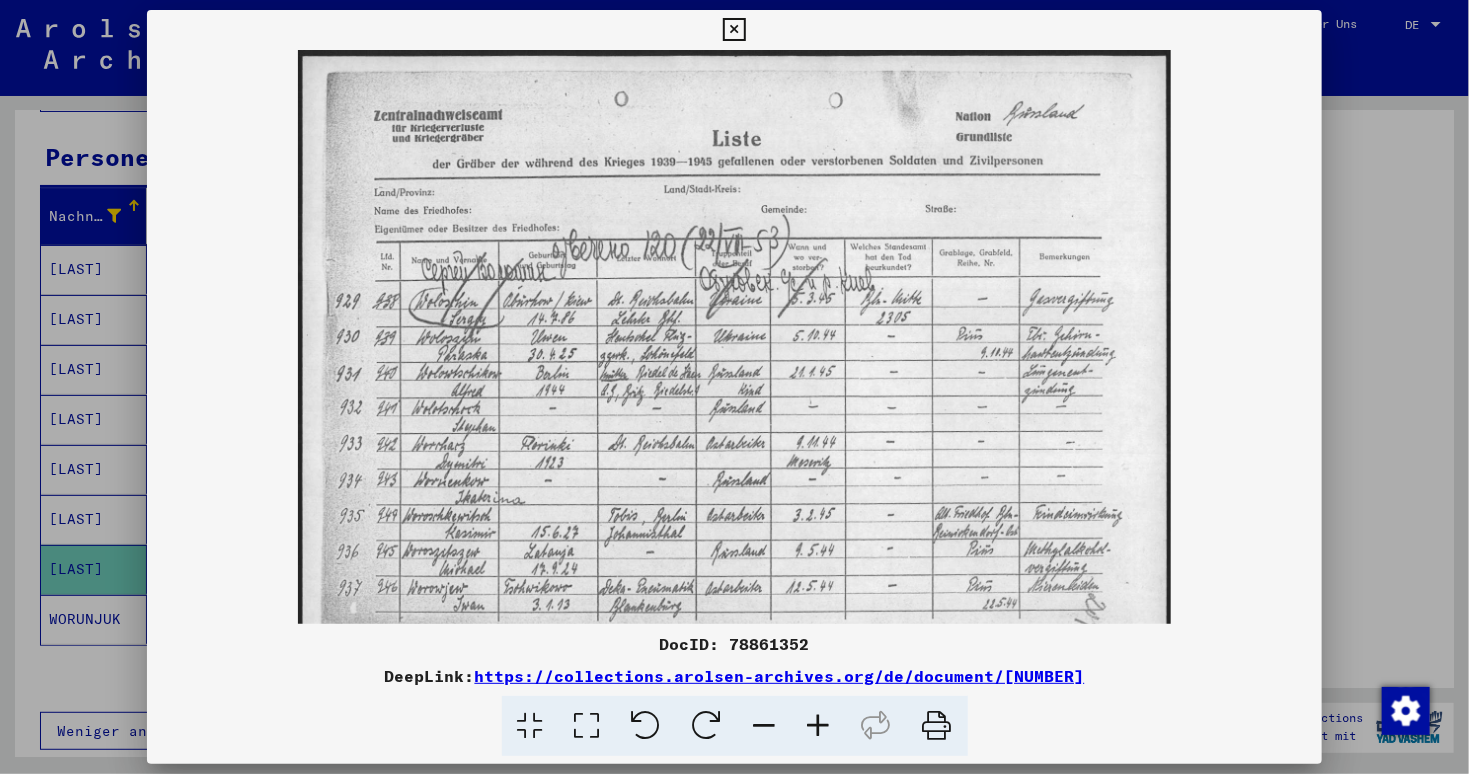 click at bounding box center (819, 726) 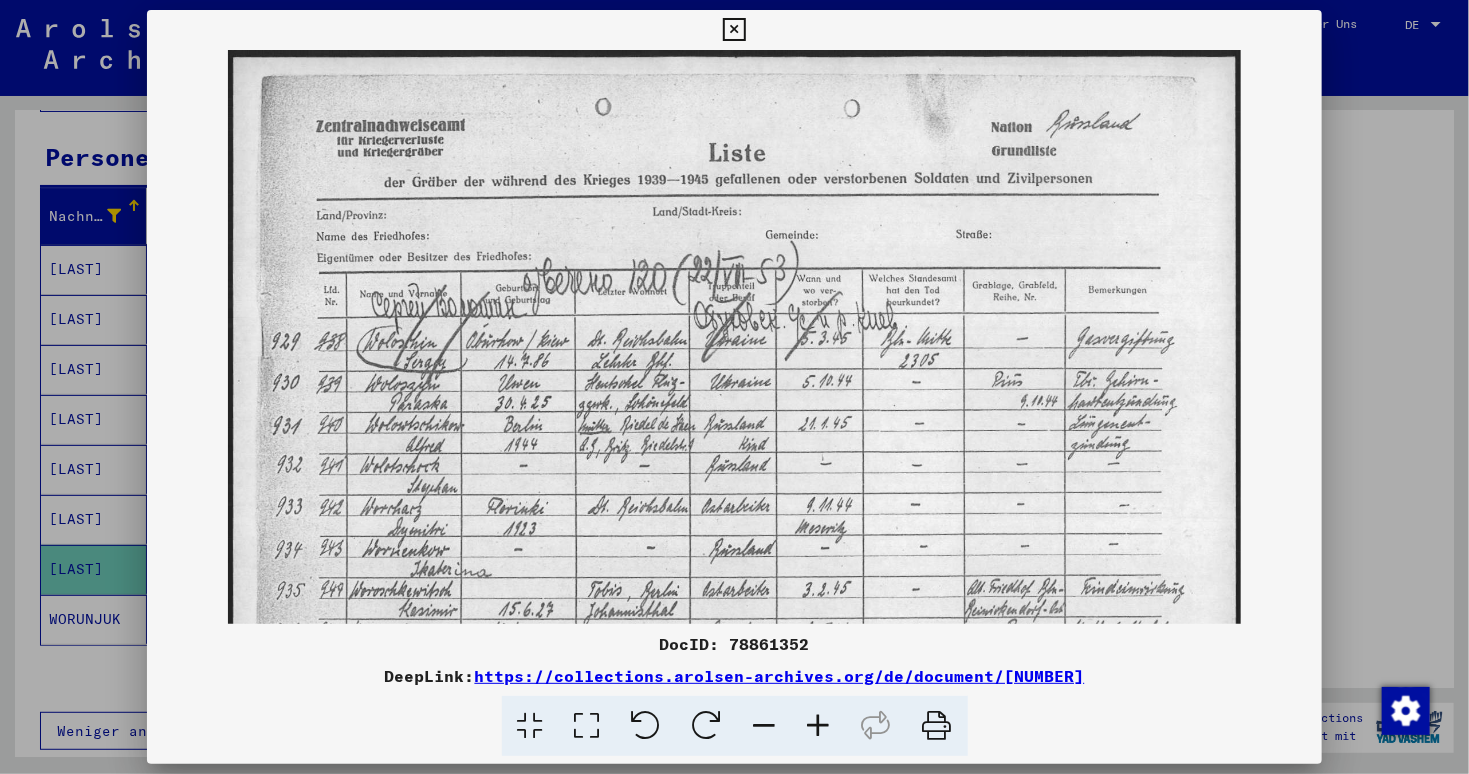 click at bounding box center (819, 726) 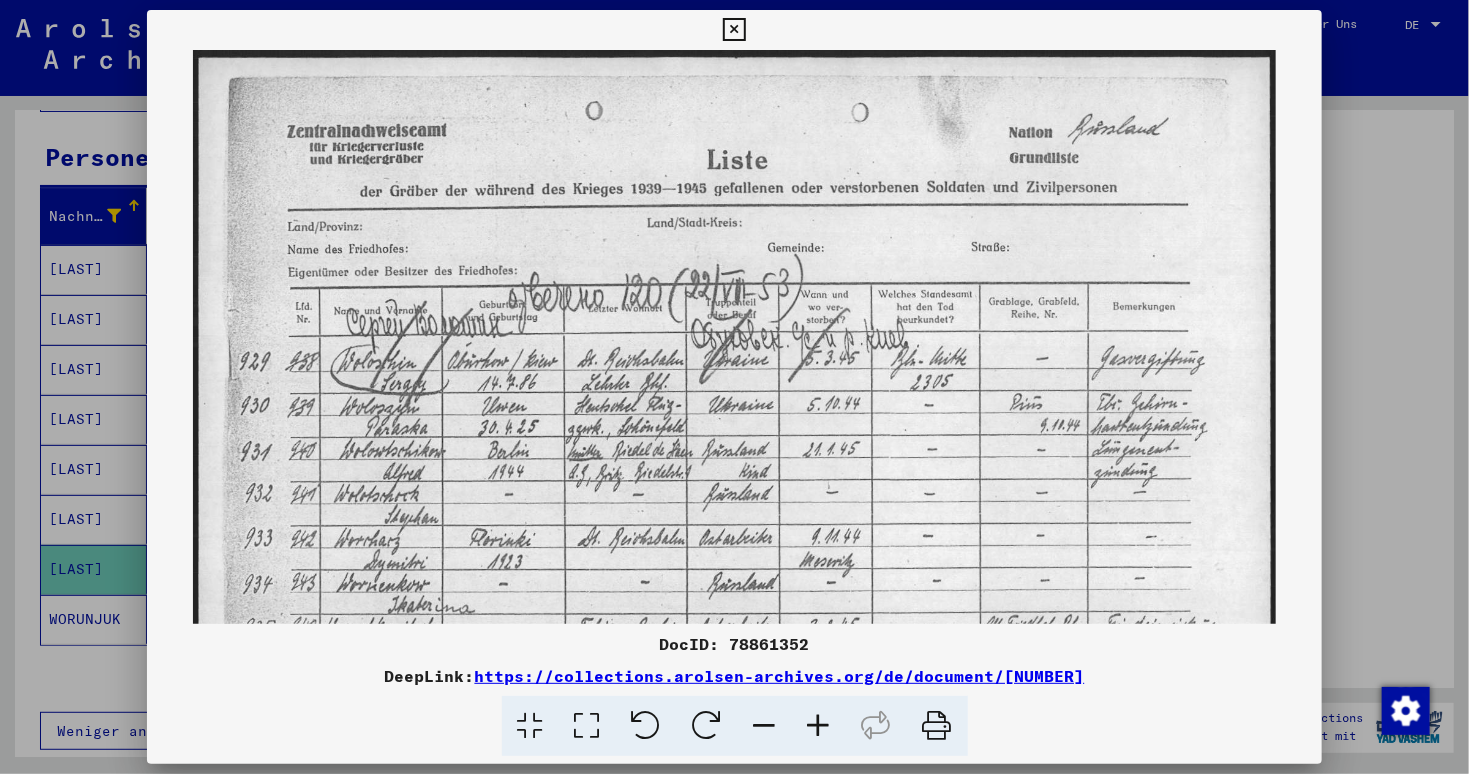 click at bounding box center [819, 726] 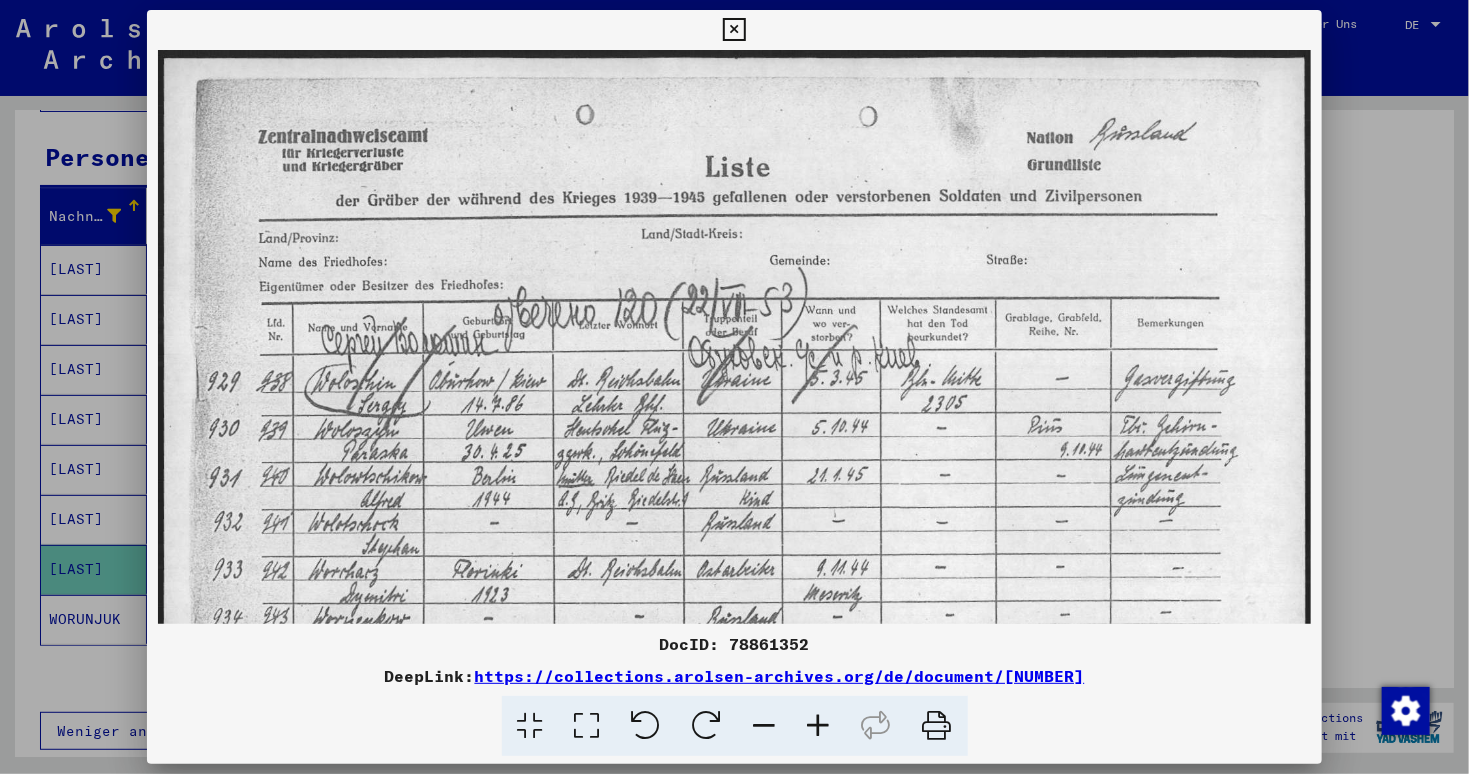 click at bounding box center [819, 726] 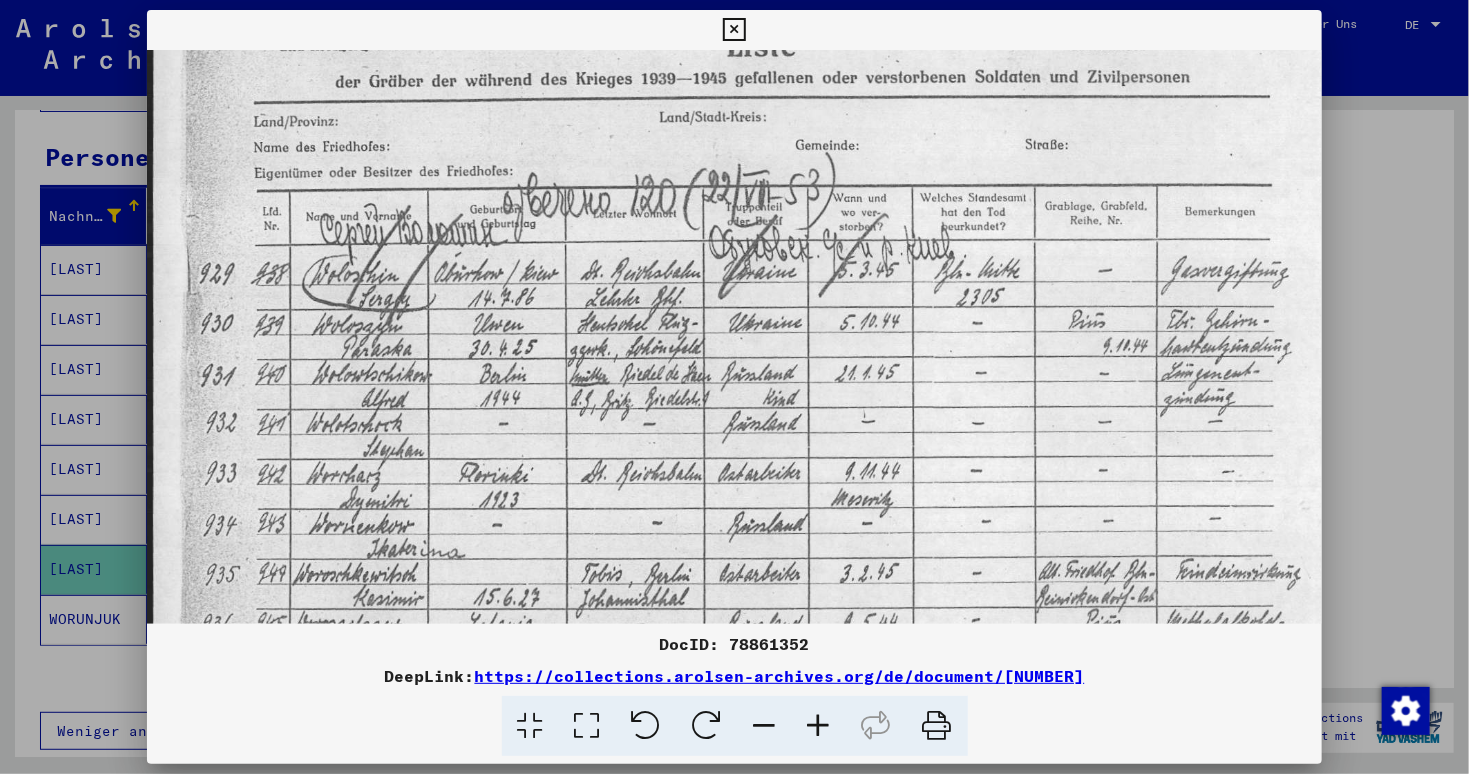 drag, startPoint x: 652, startPoint y: 536, endPoint x: 670, endPoint y: 406, distance: 131.24023 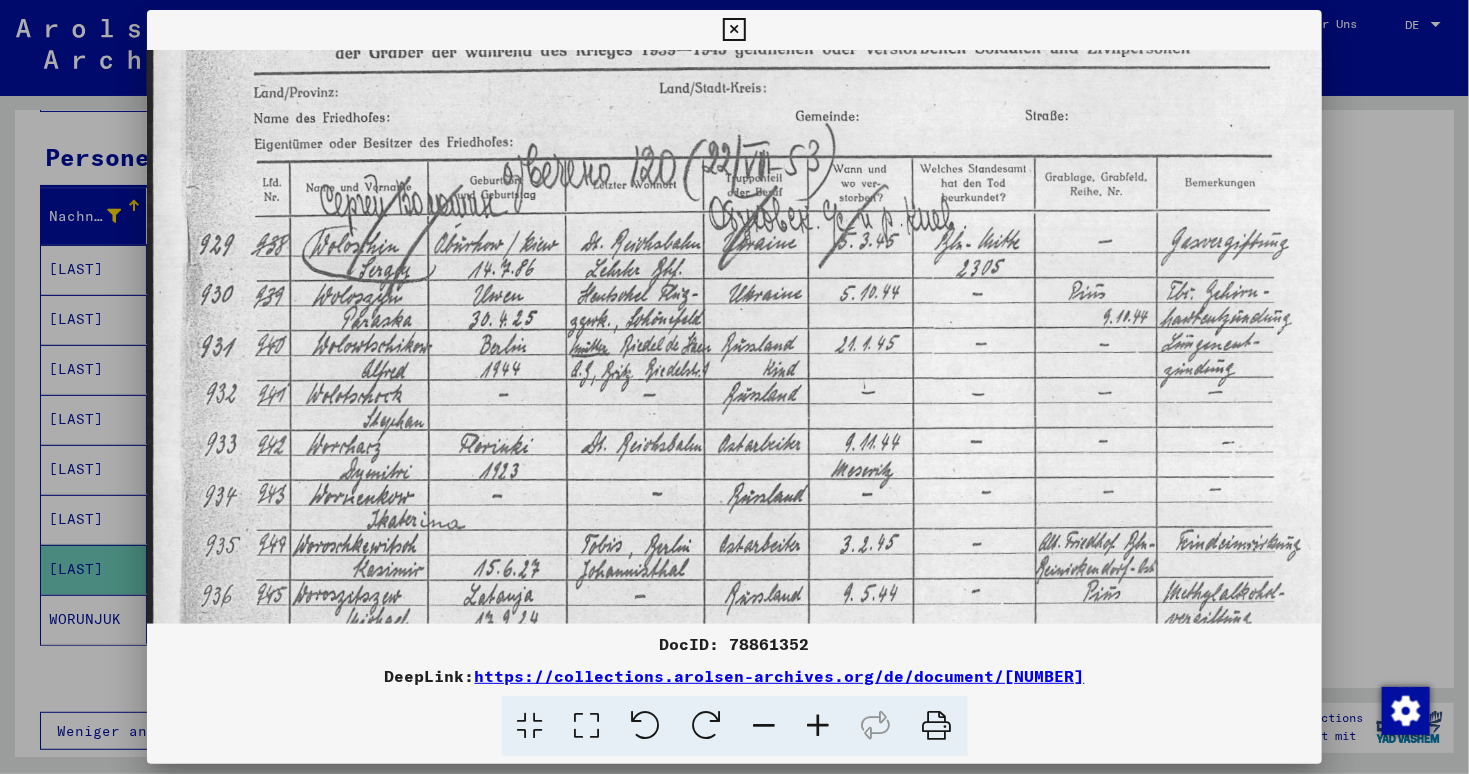 scroll, scrollTop: 165, scrollLeft: 0, axis: vertical 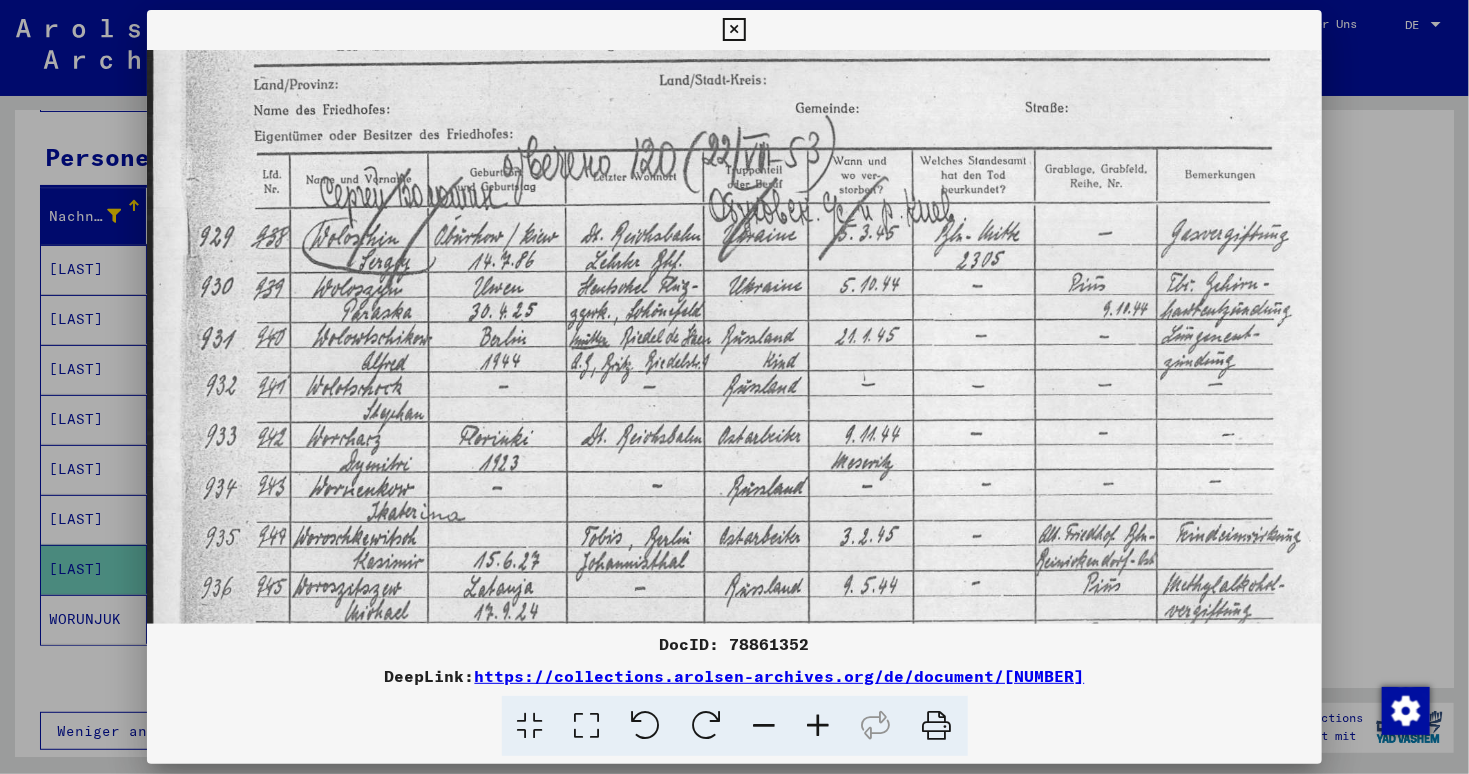 drag, startPoint x: 655, startPoint y: 457, endPoint x: 669, endPoint y: 421, distance: 38.626415 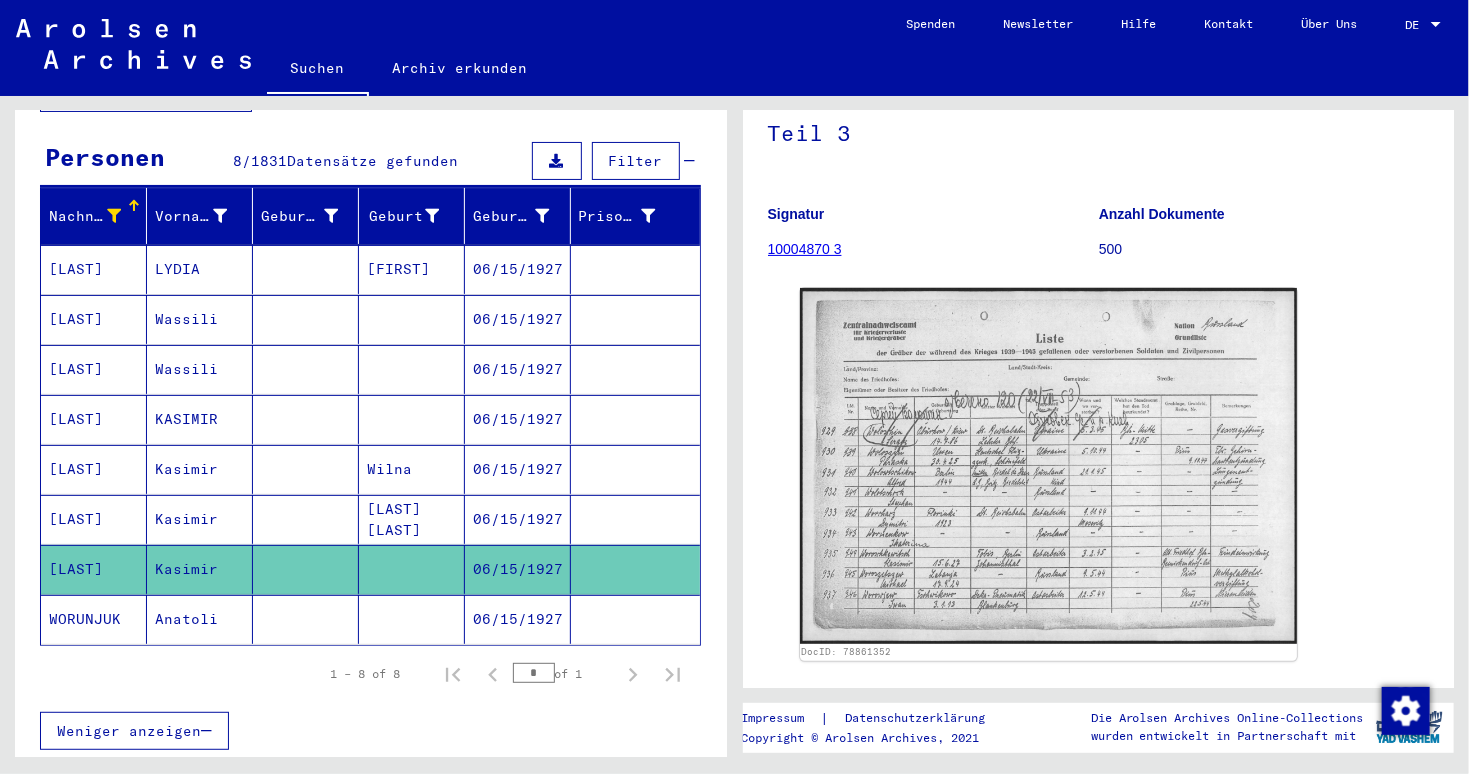scroll, scrollTop: 0, scrollLeft: 0, axis: both 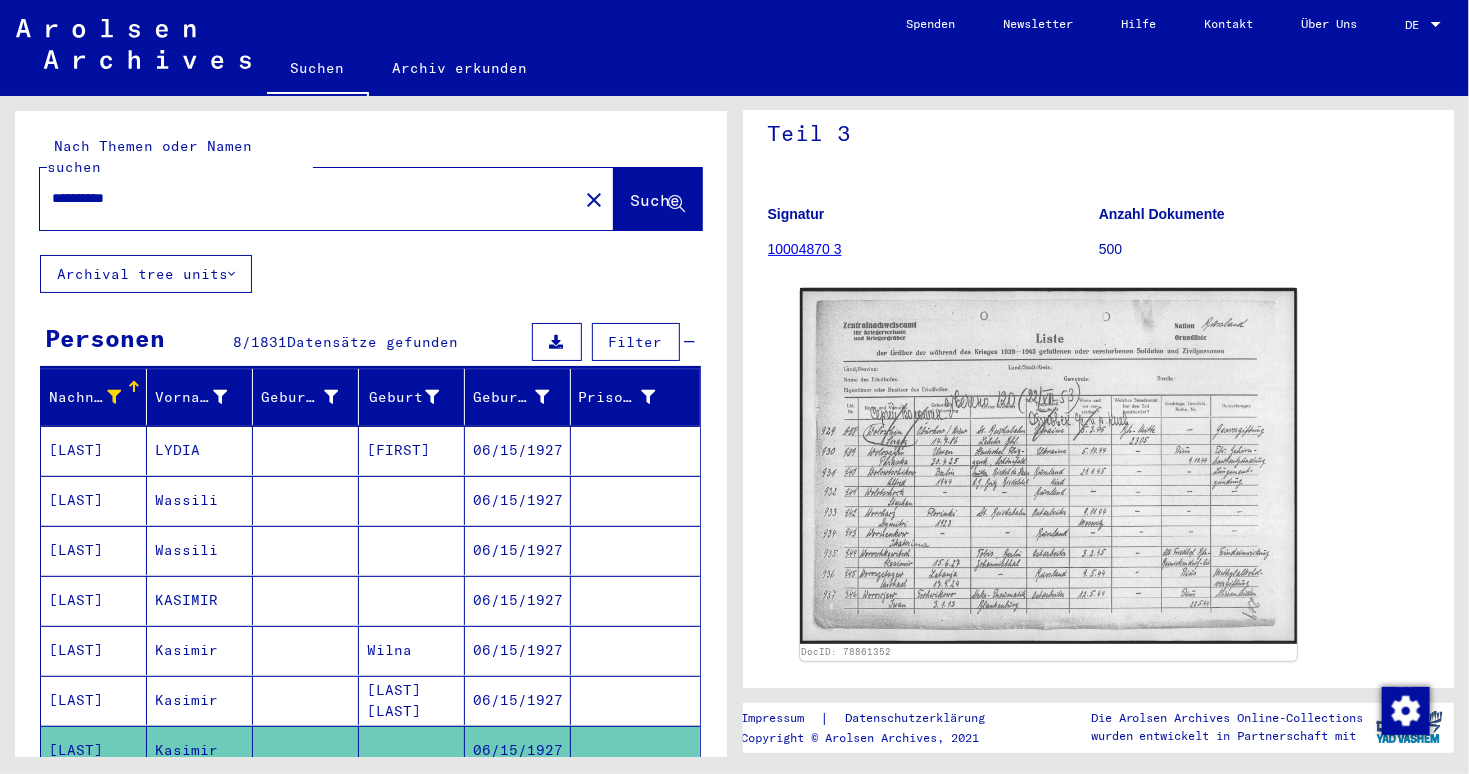 drag, startPoint x: 147, startPoint y: 170, endPoint x: 0, endPoint y: 155, distance: 147.76332 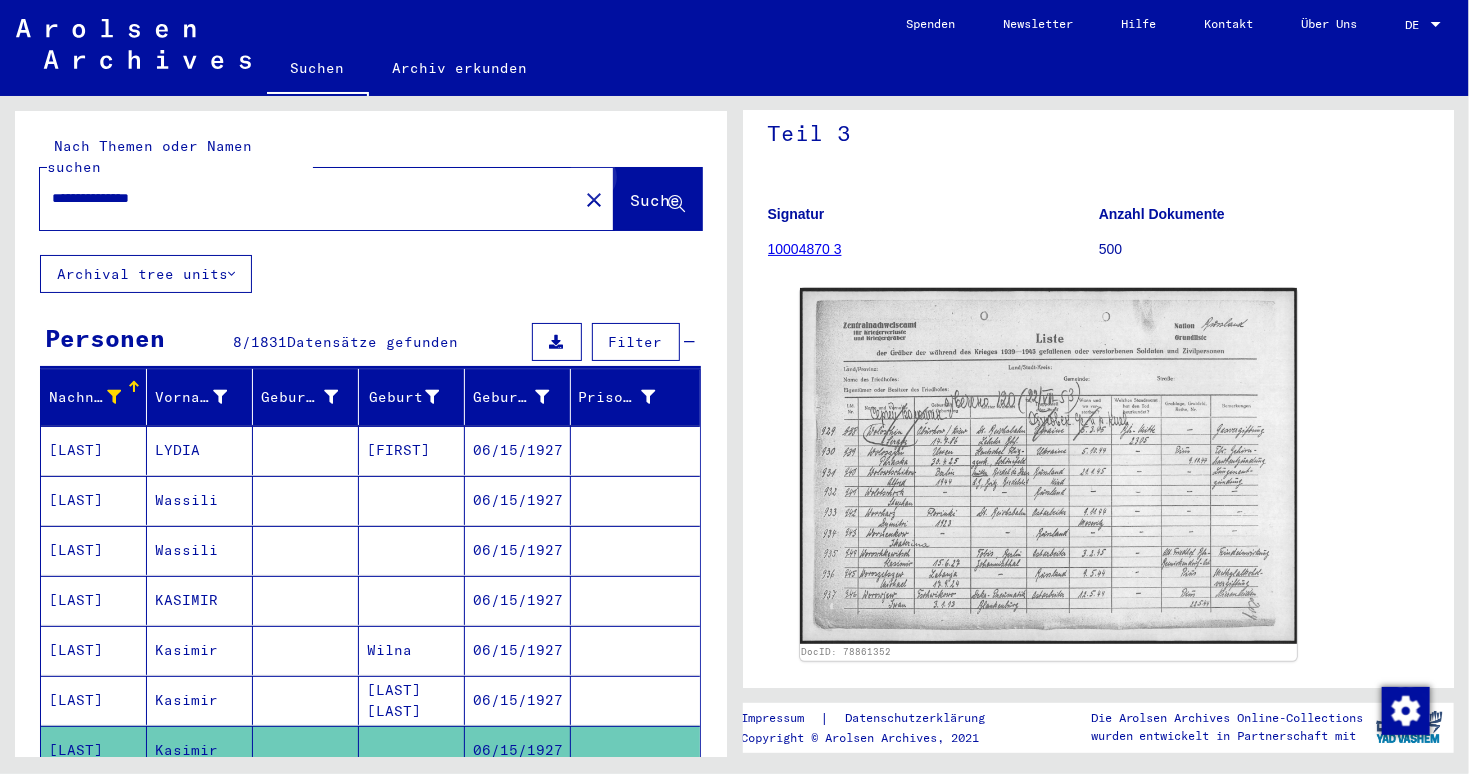 click on "Suche" 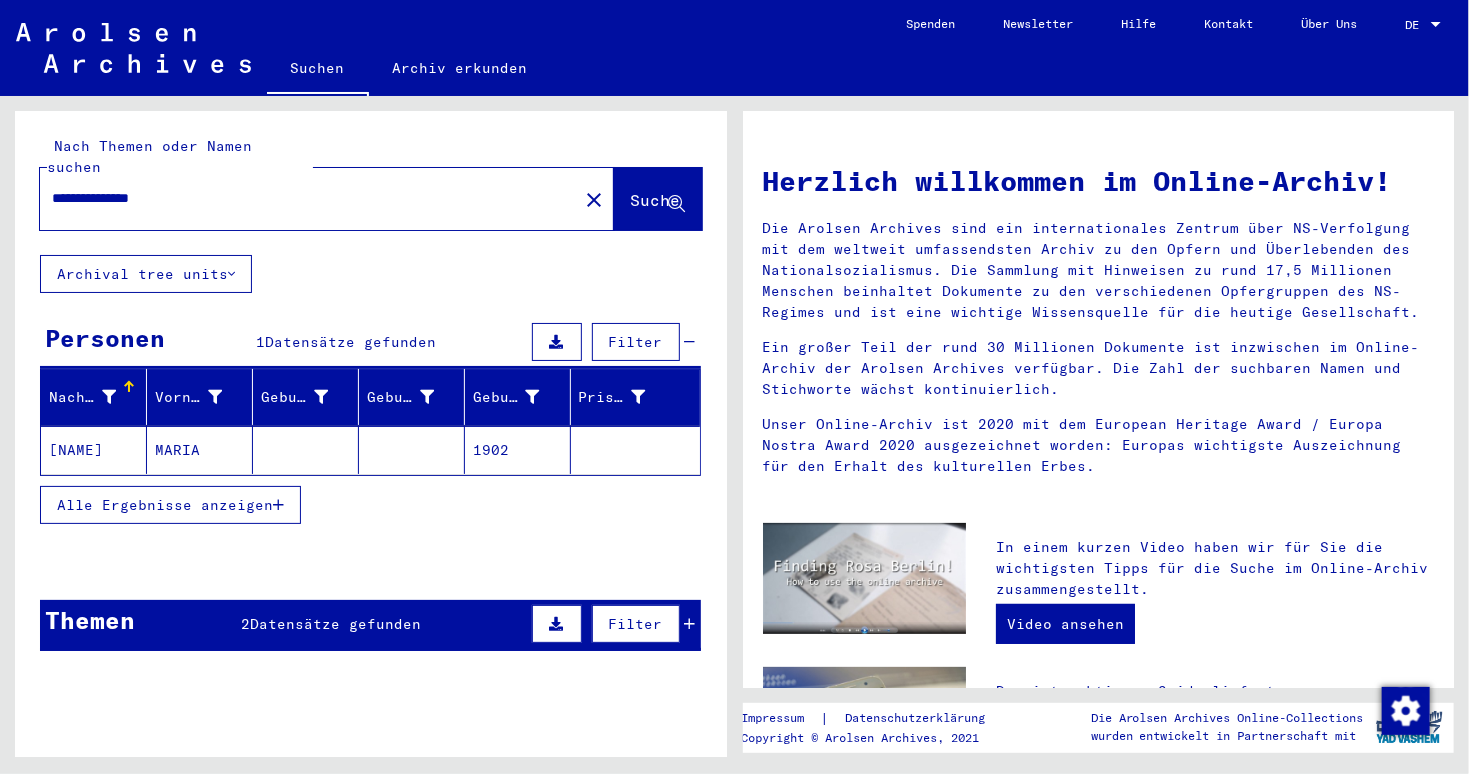 click on "1902" 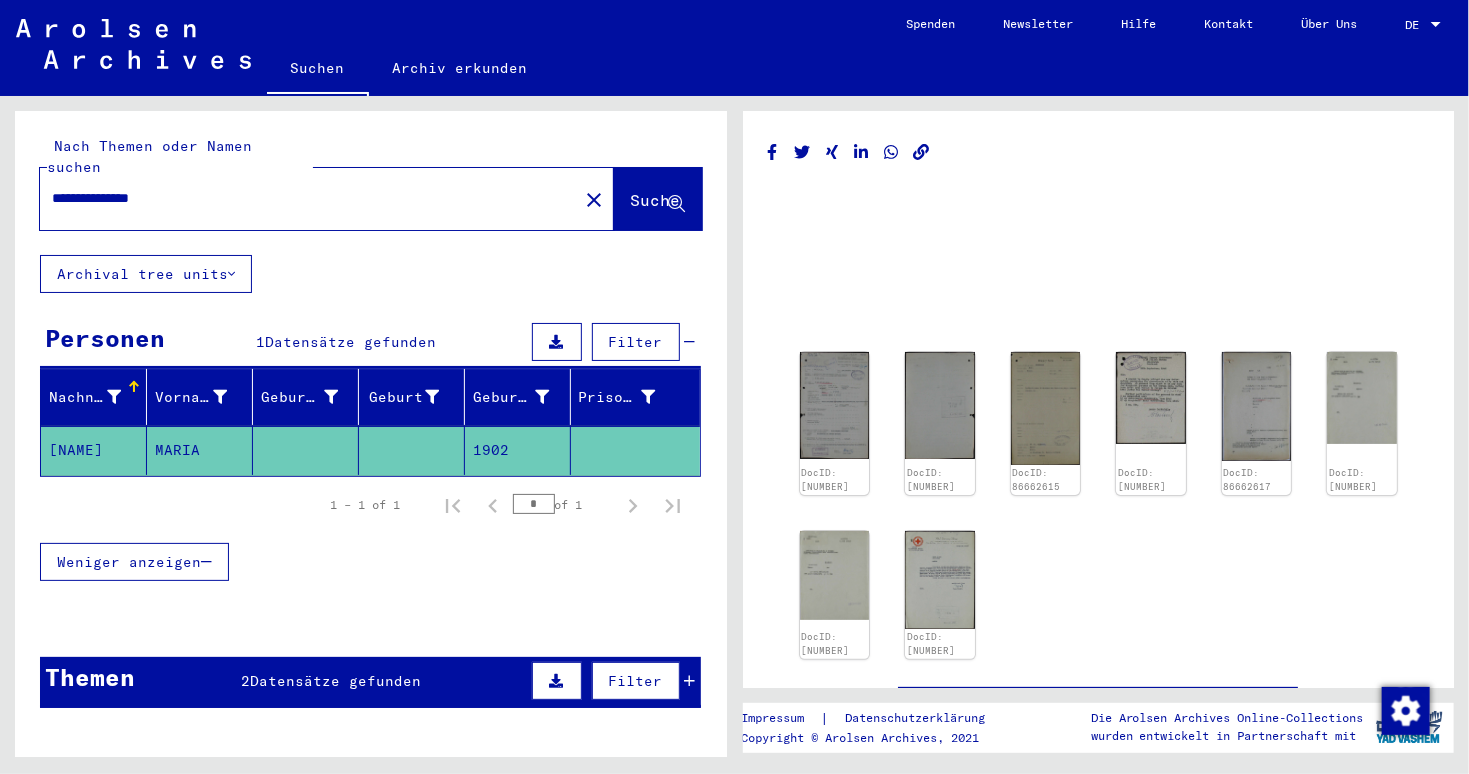 scroll, scrollTop: 0, scrollLeft: 0, axis: both 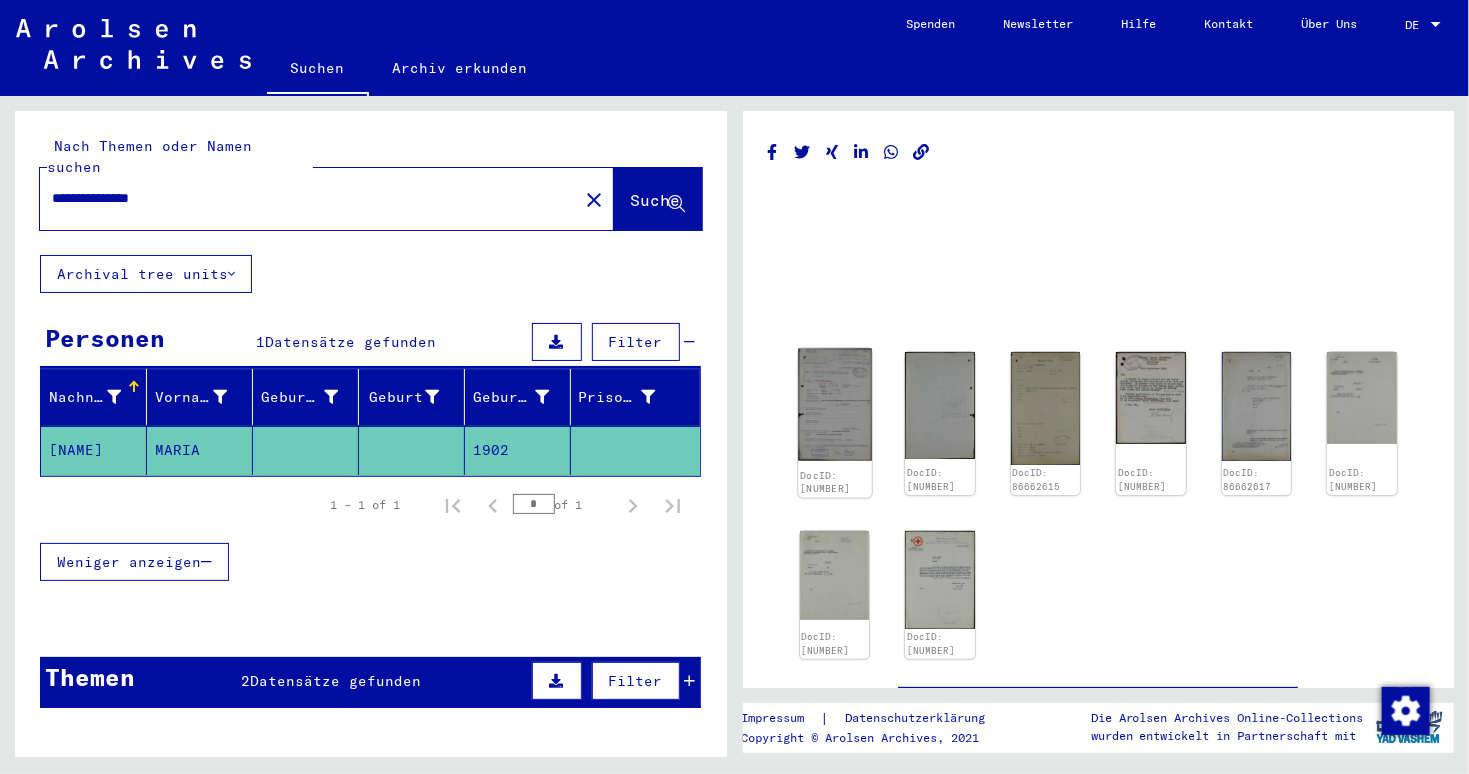 click 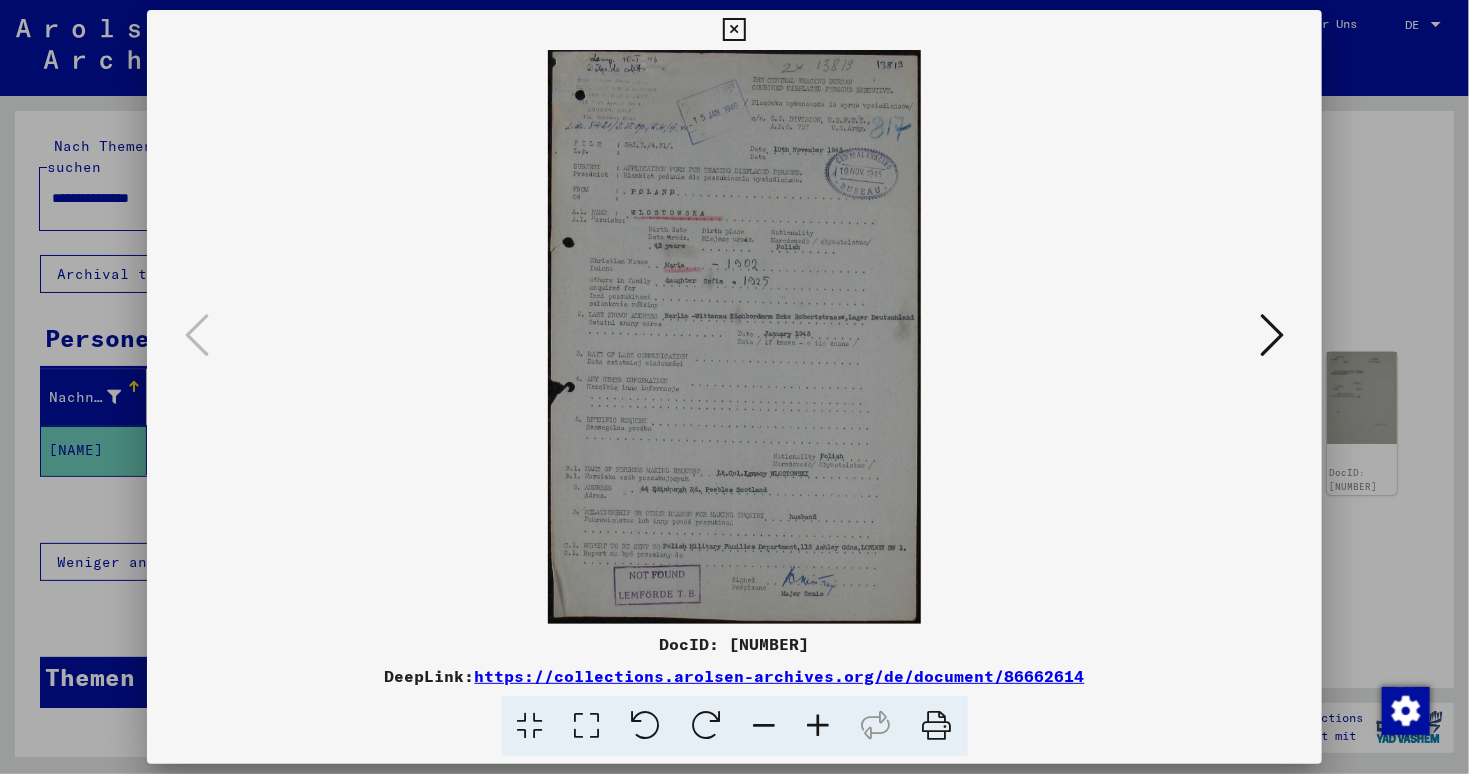 click at bounding box center (819, 726) 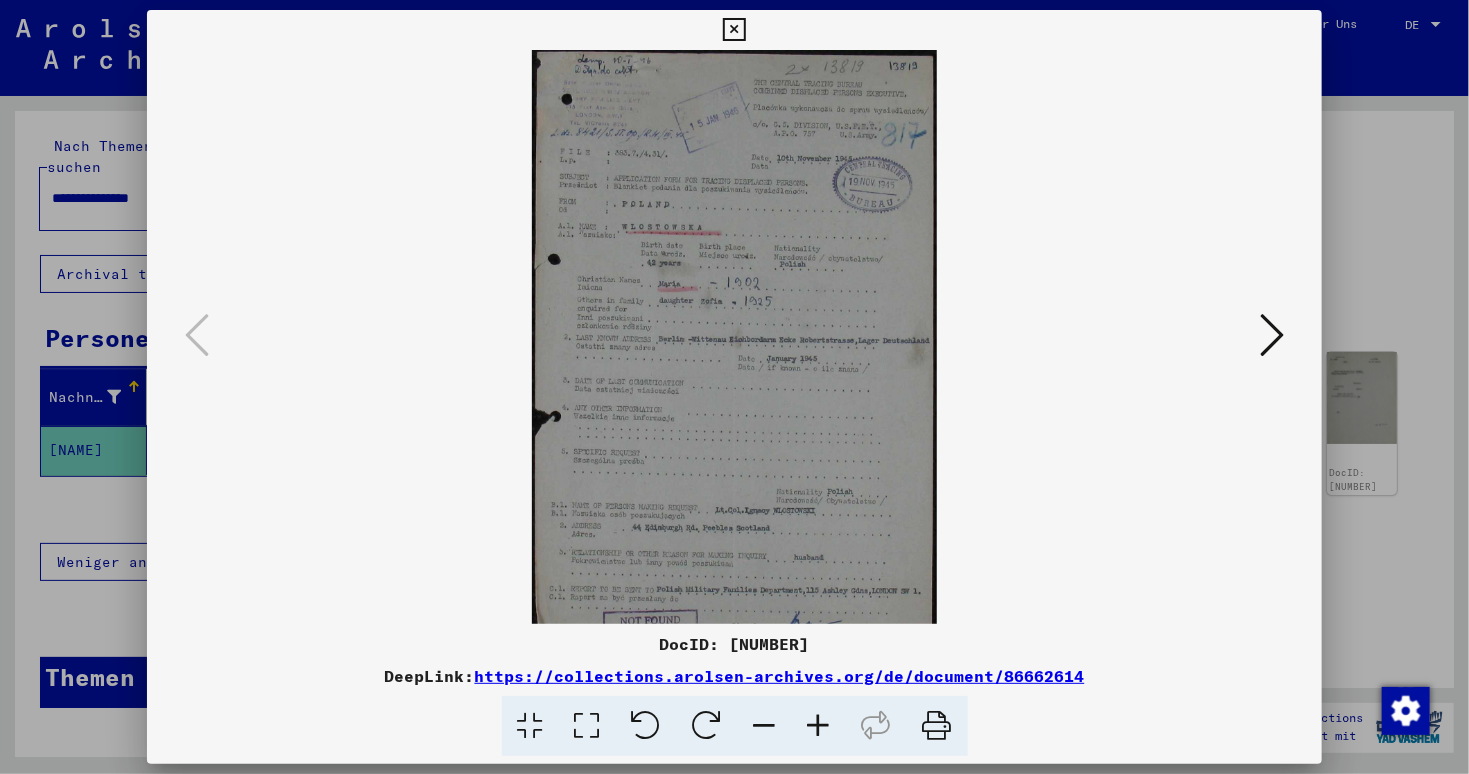 click at bounding box center [819, 726] 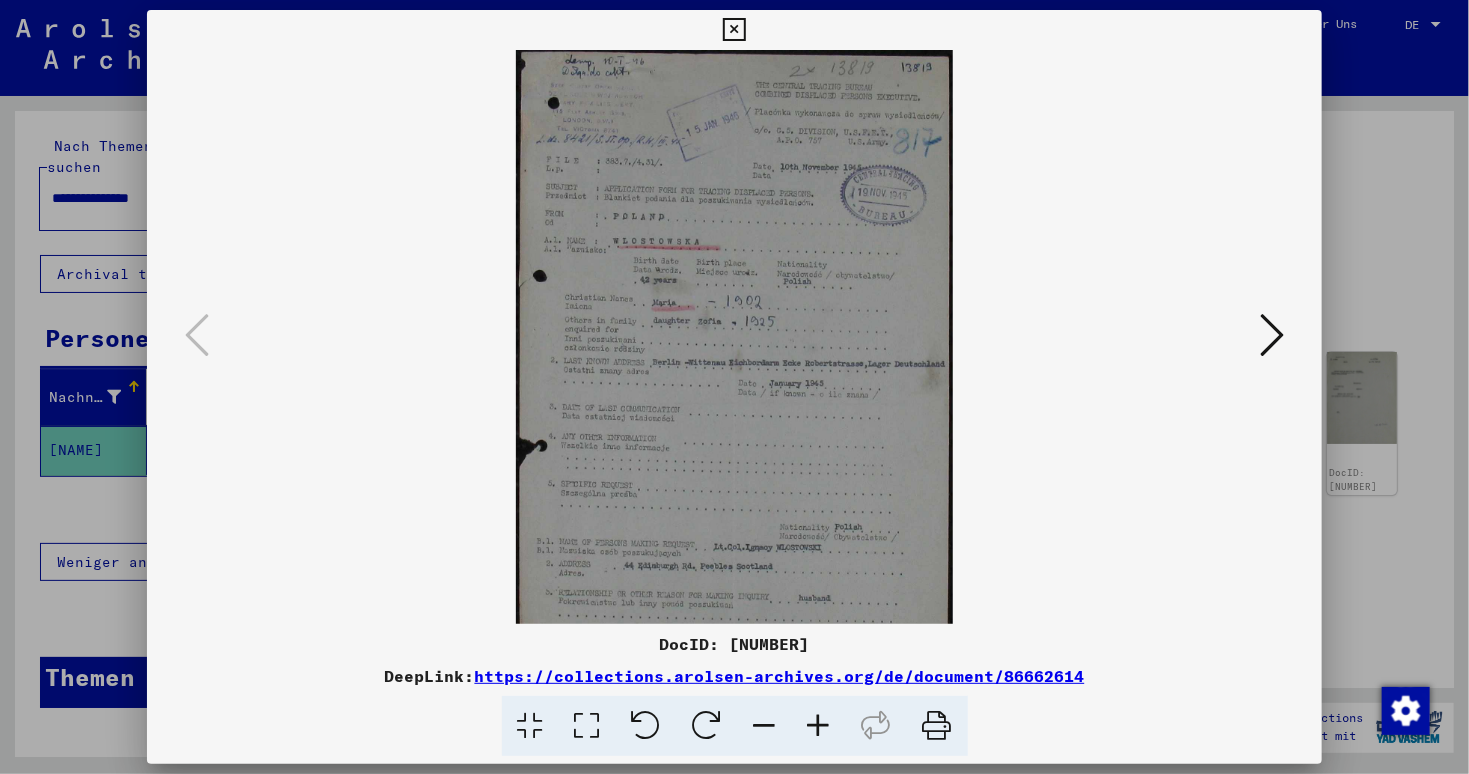 click at bounding box center [819, 726] 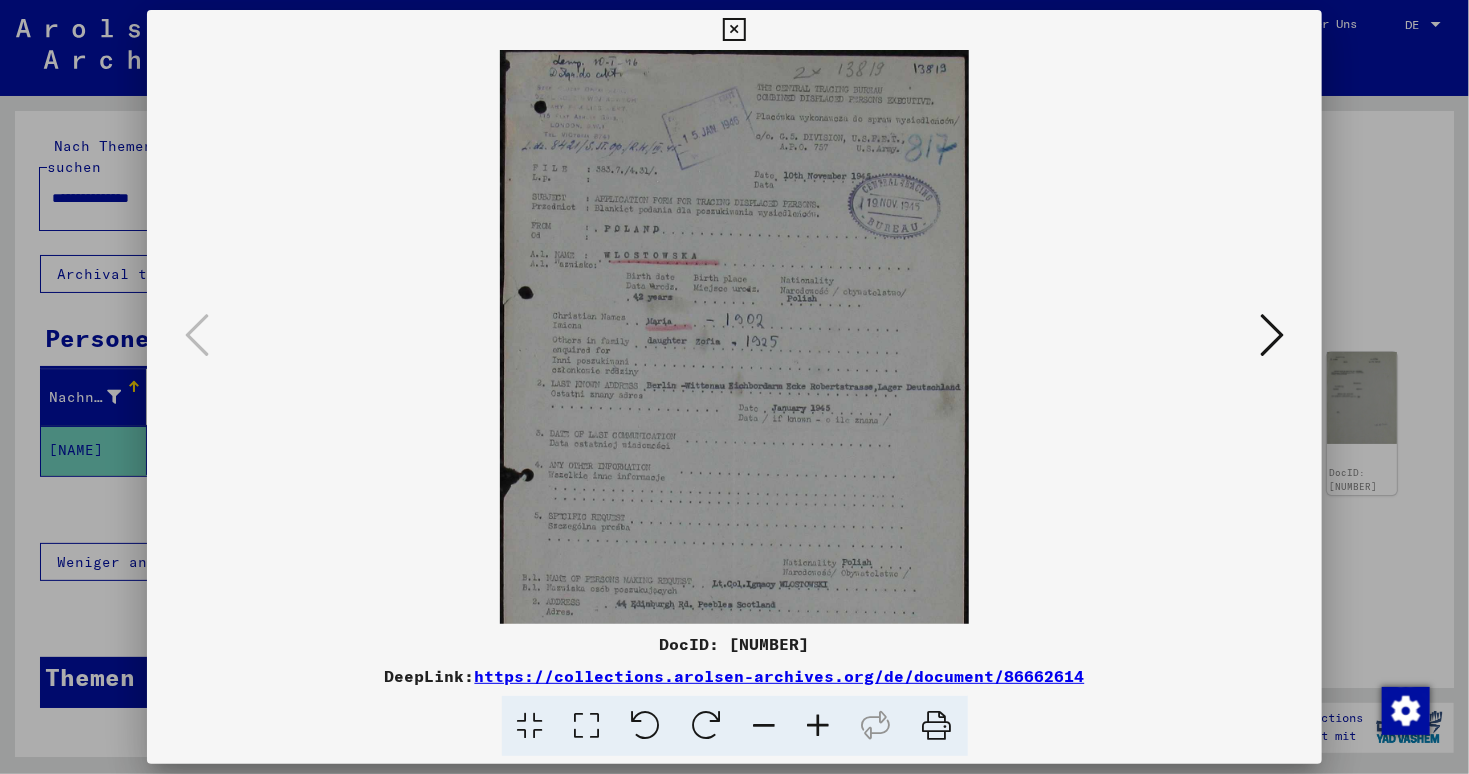 click at bounding box center (819, 726) 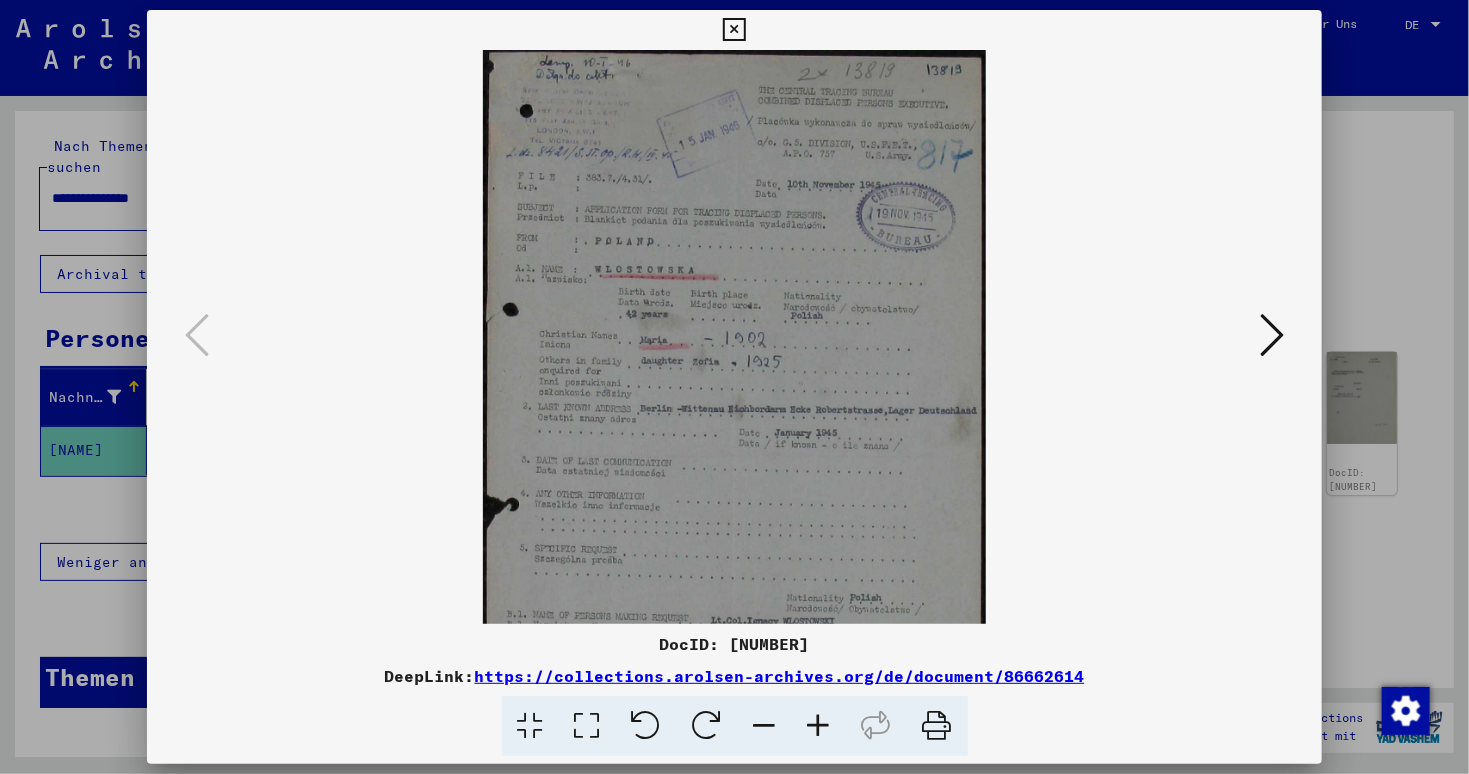 click at bounding box center (819, 726) 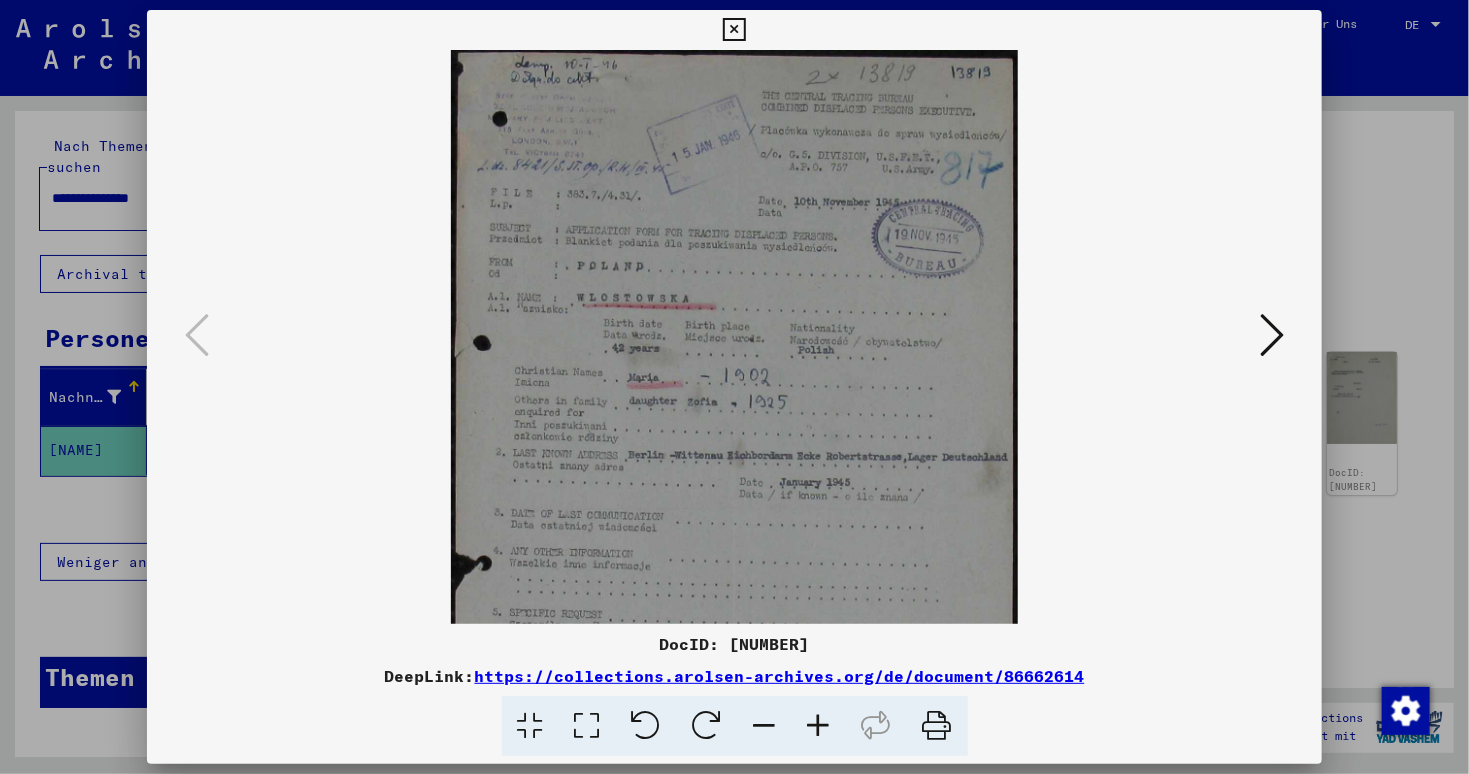 click at bounding box center (819, 726) 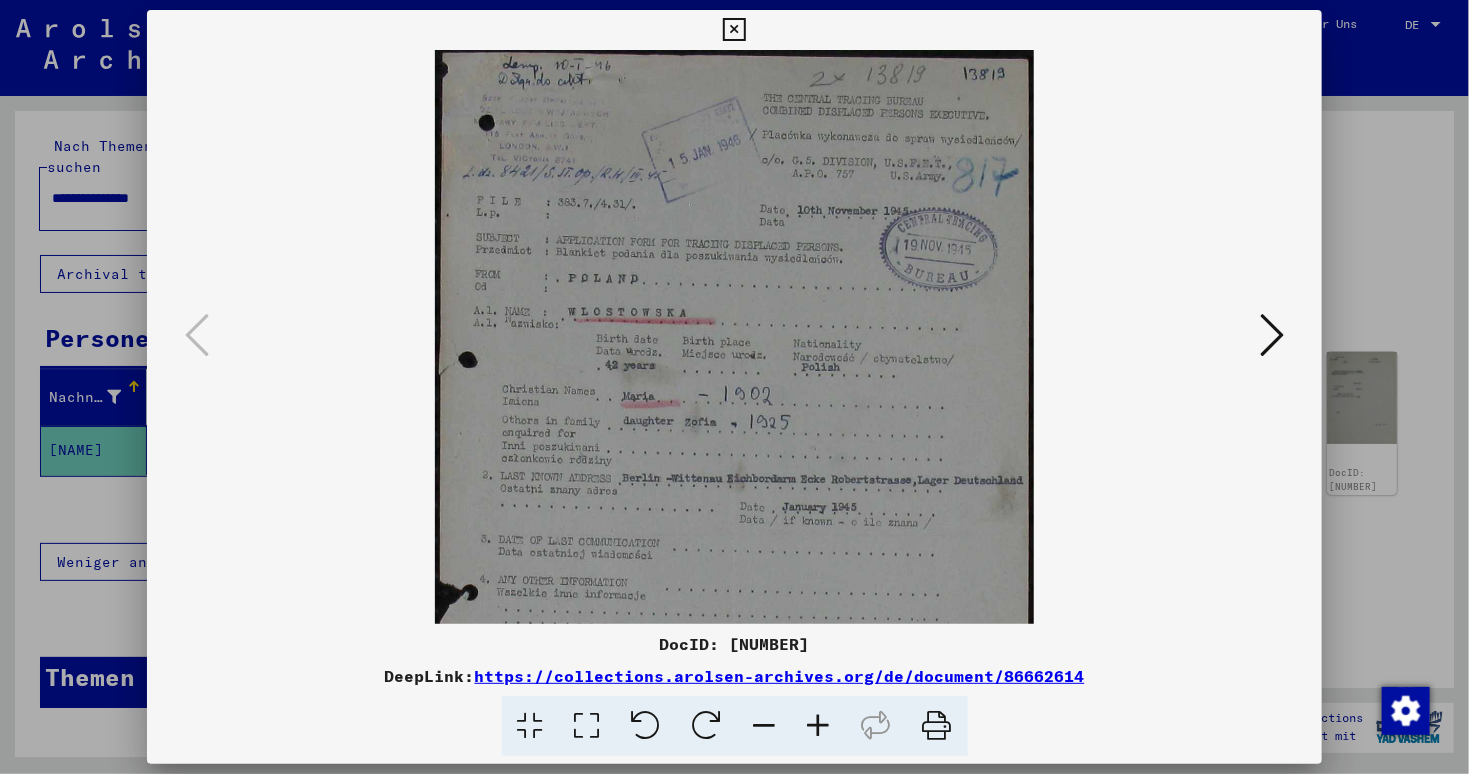click at bounding box center (819, 726) 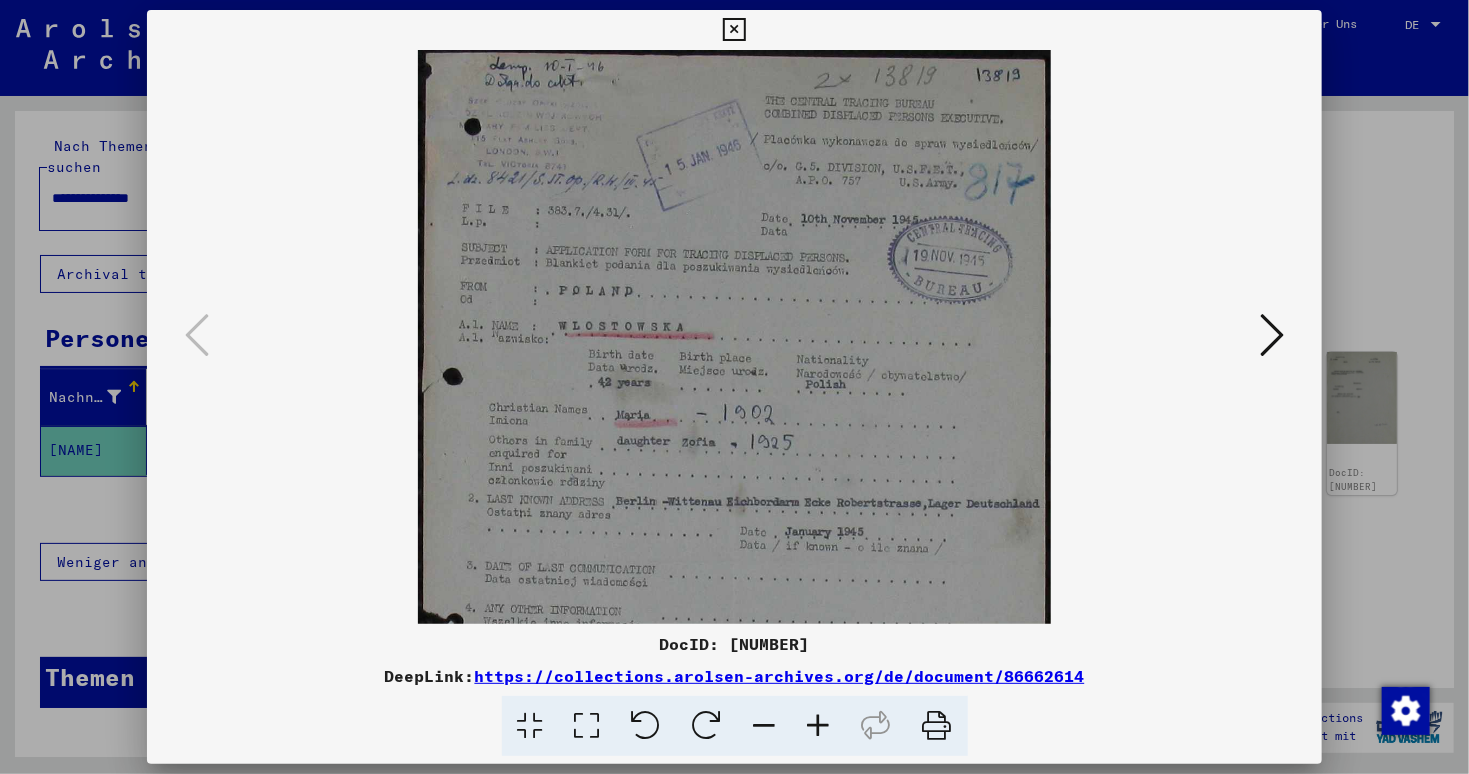 click at bounding box center (819, 726) 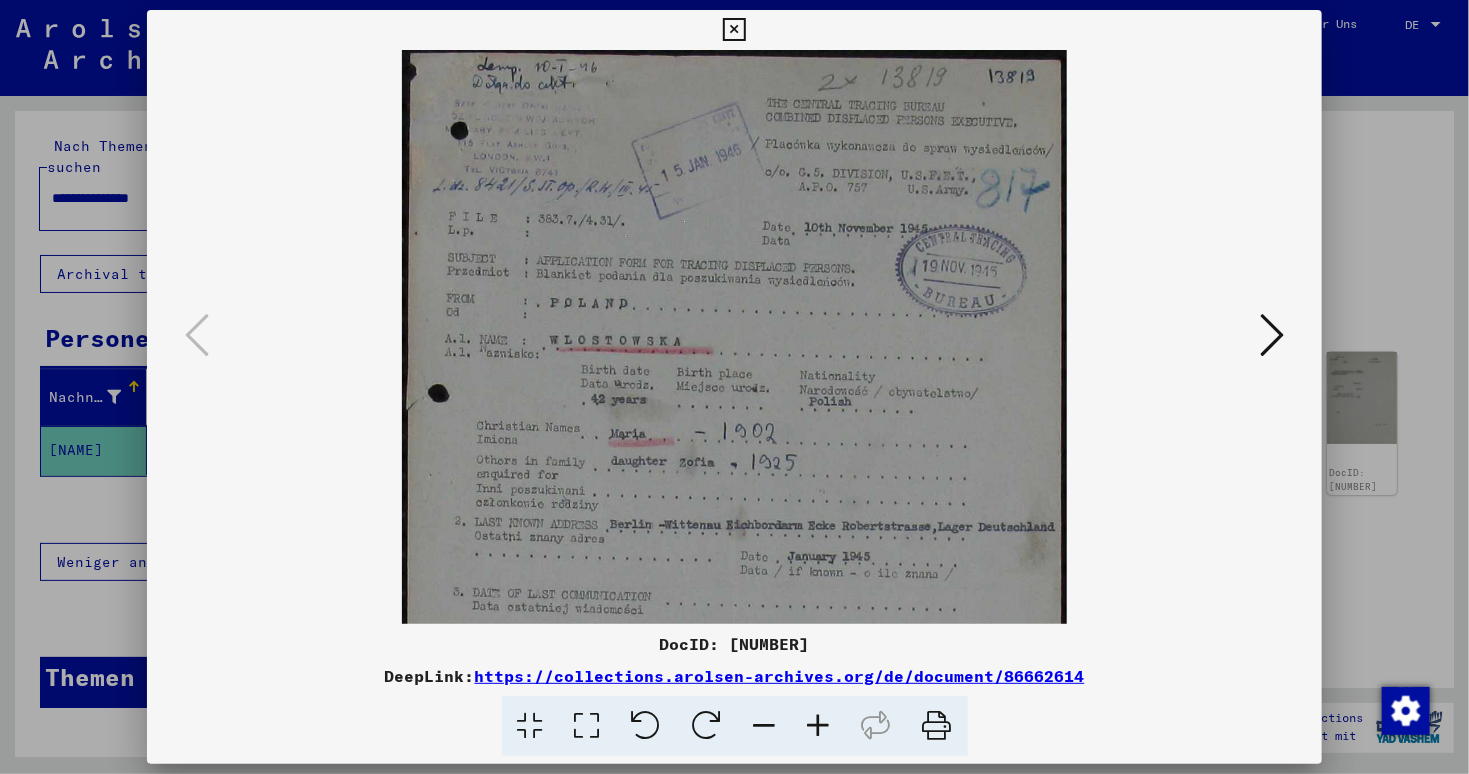 click at bounding box center (819, 726) 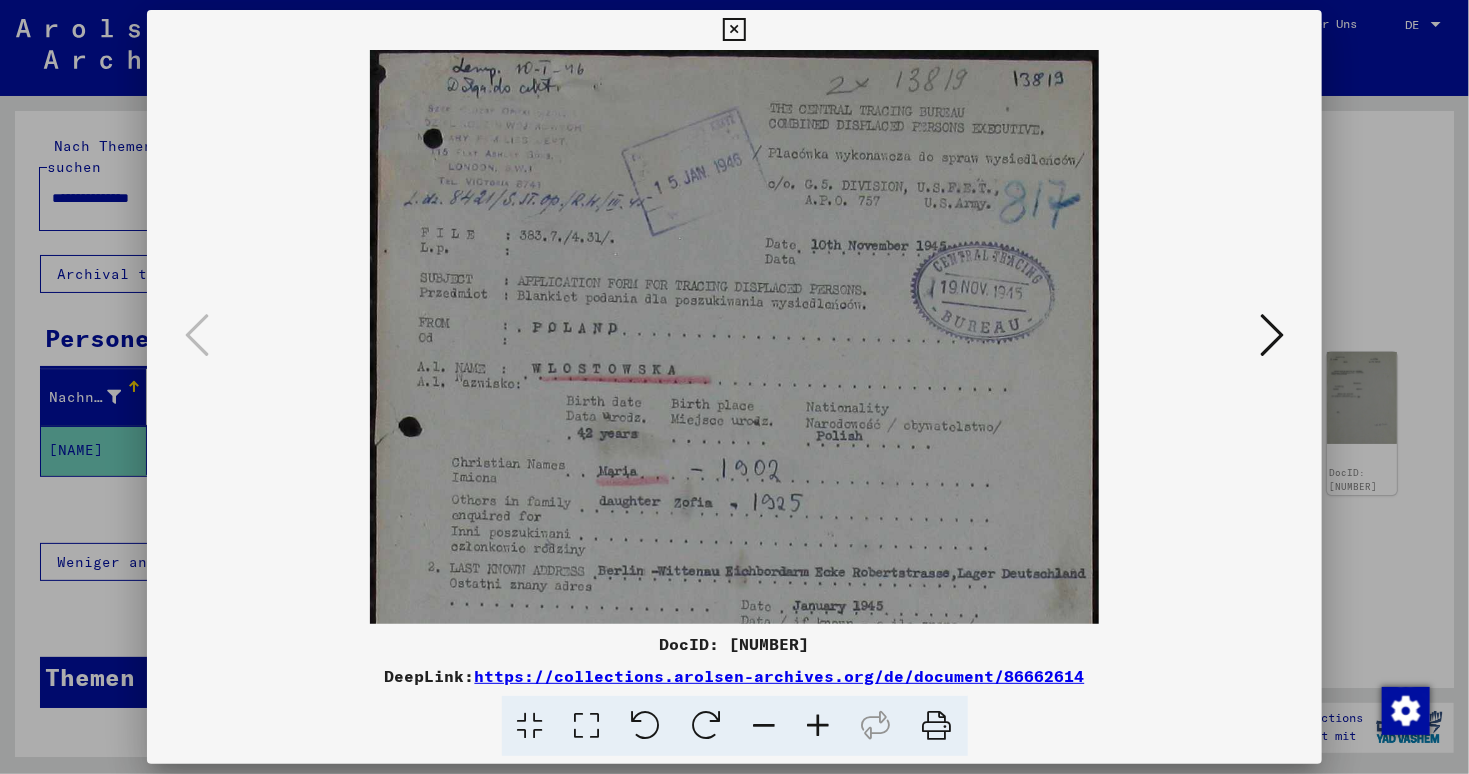 click at bounding box center (819, 726) 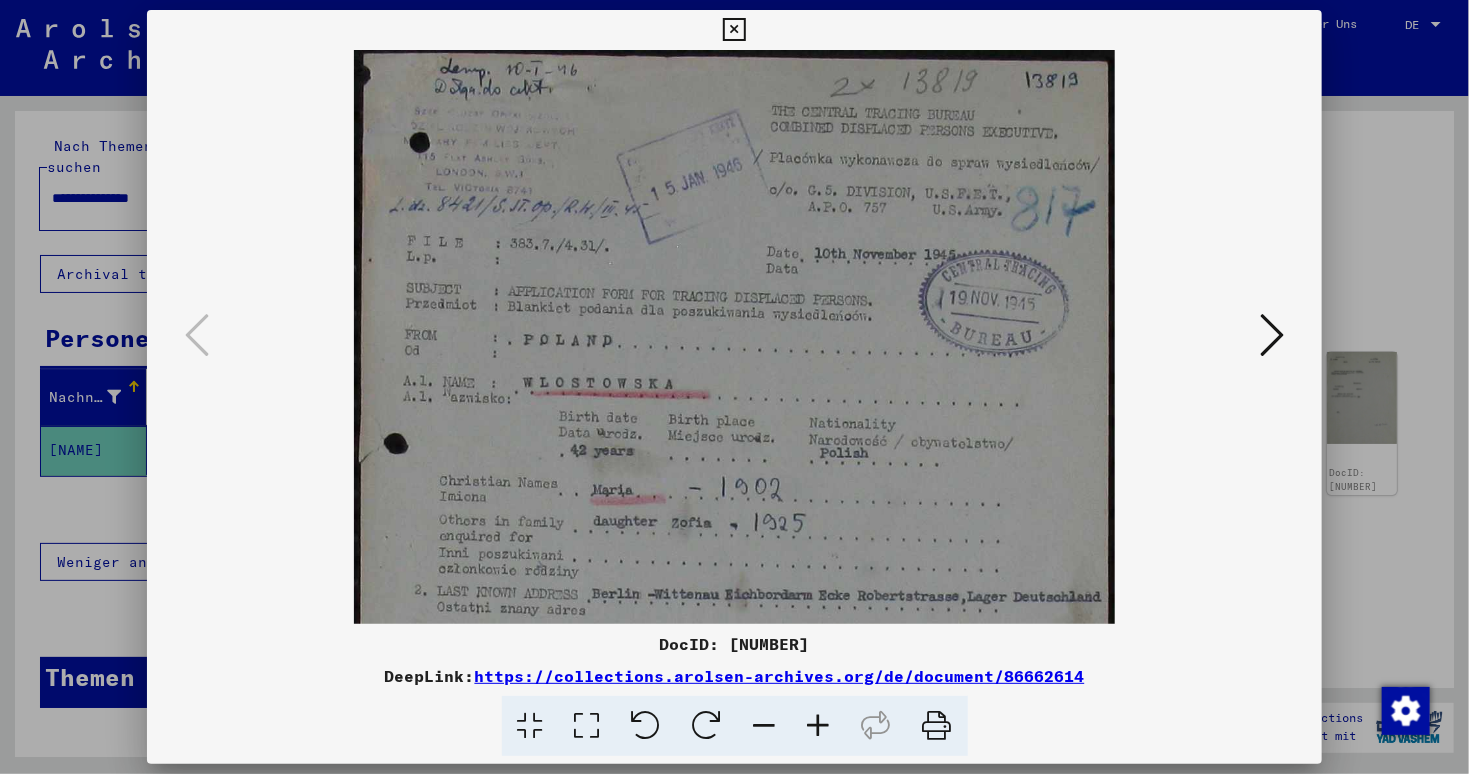click at bounding box center [819, 726] 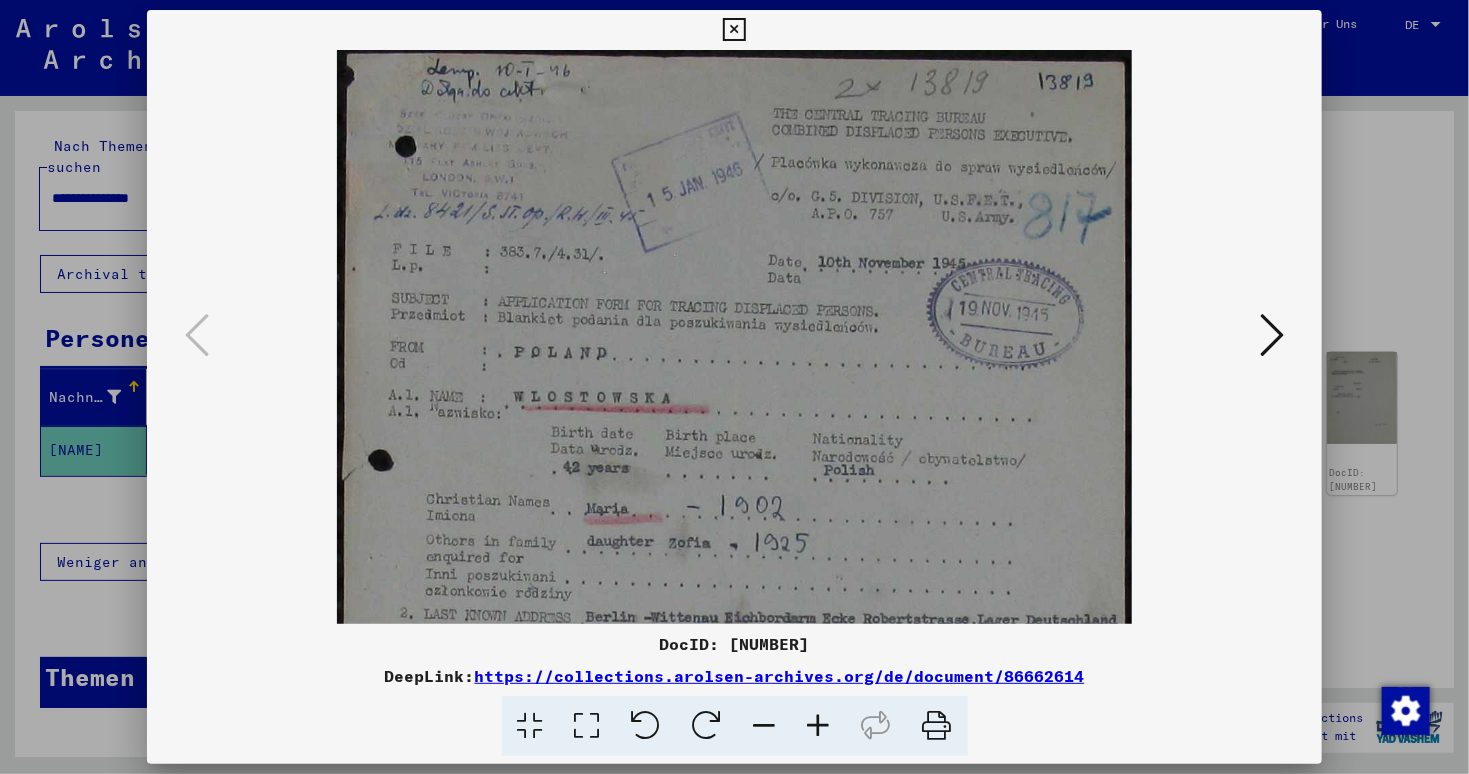 click at bounding box center [819, 726] 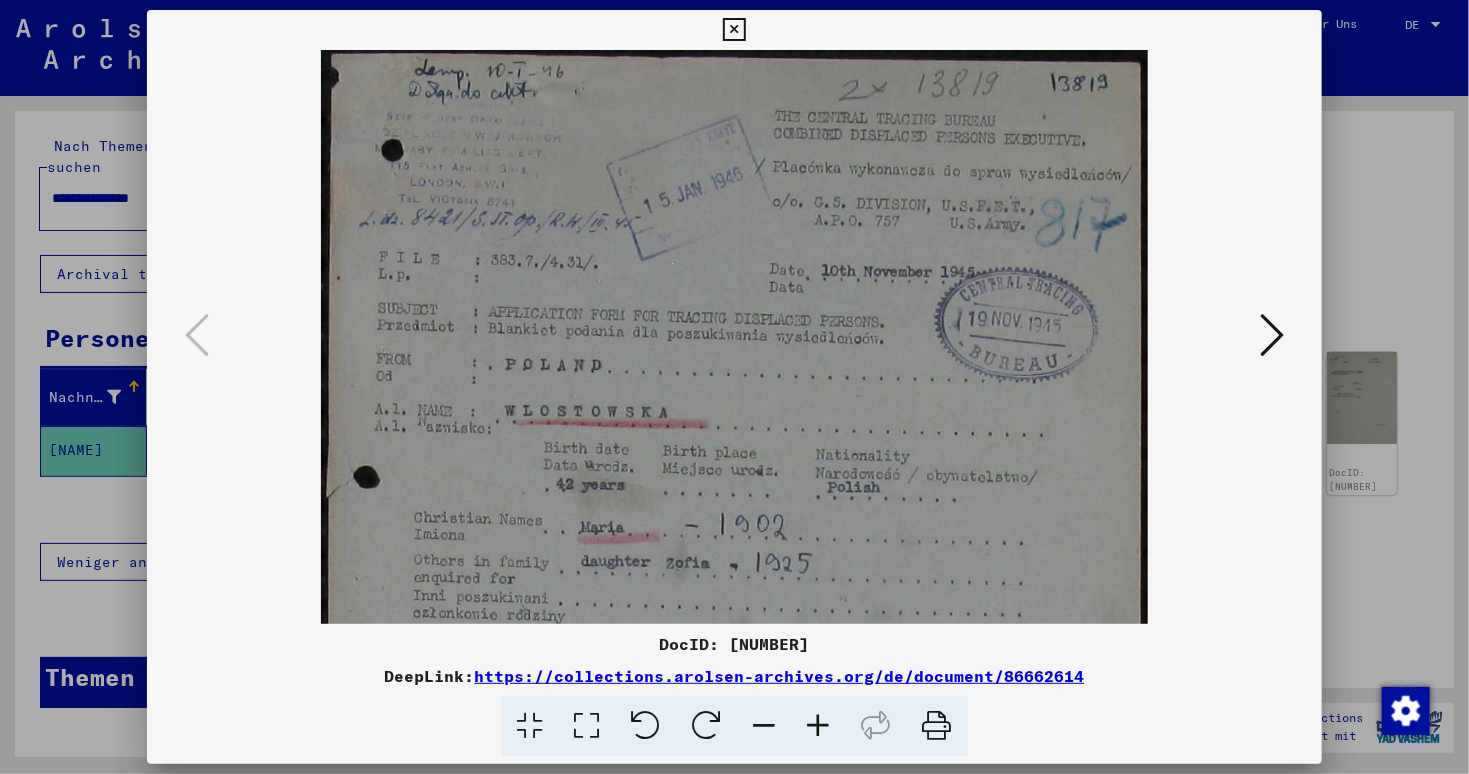 click at bounding box center (1272, 335) 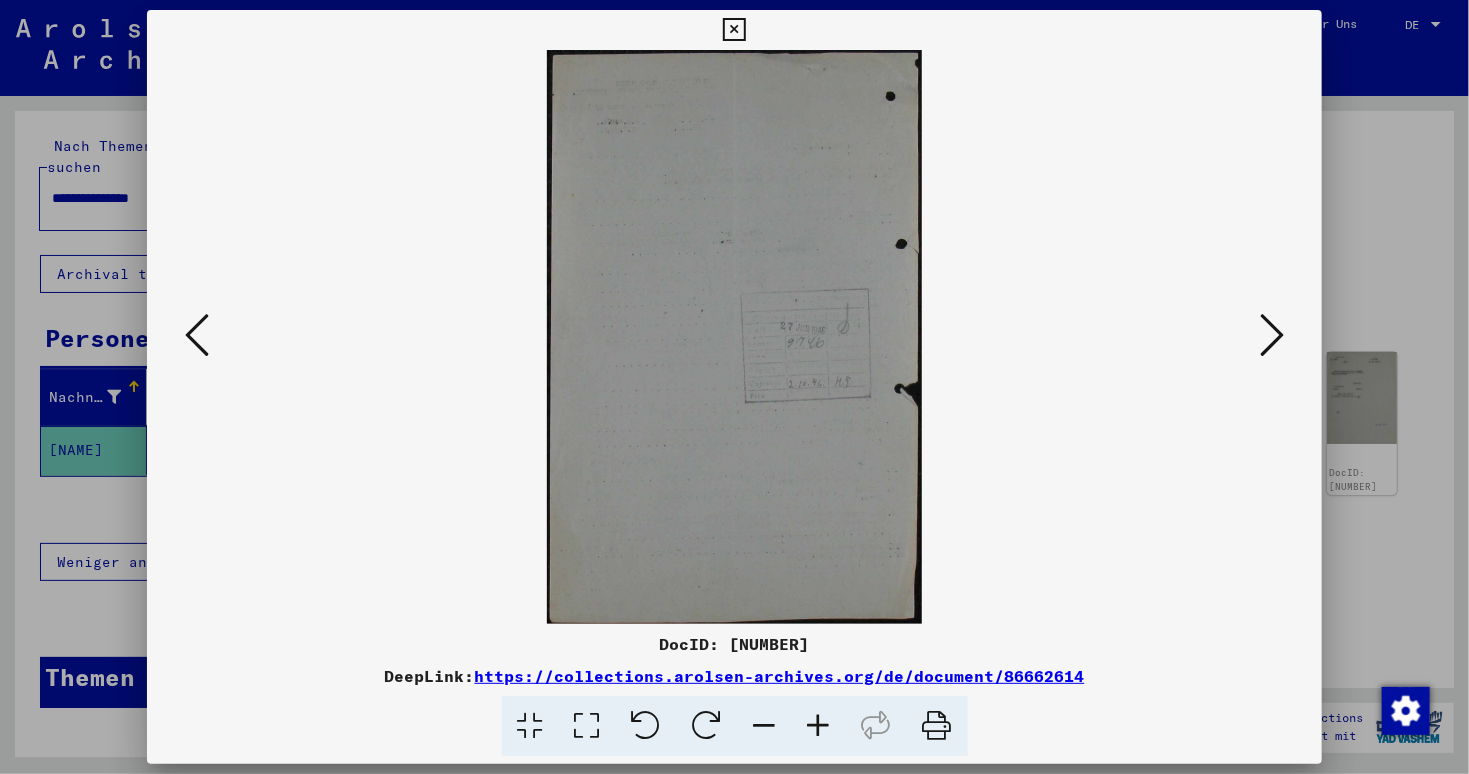 click at bounding box center [1272, 335] 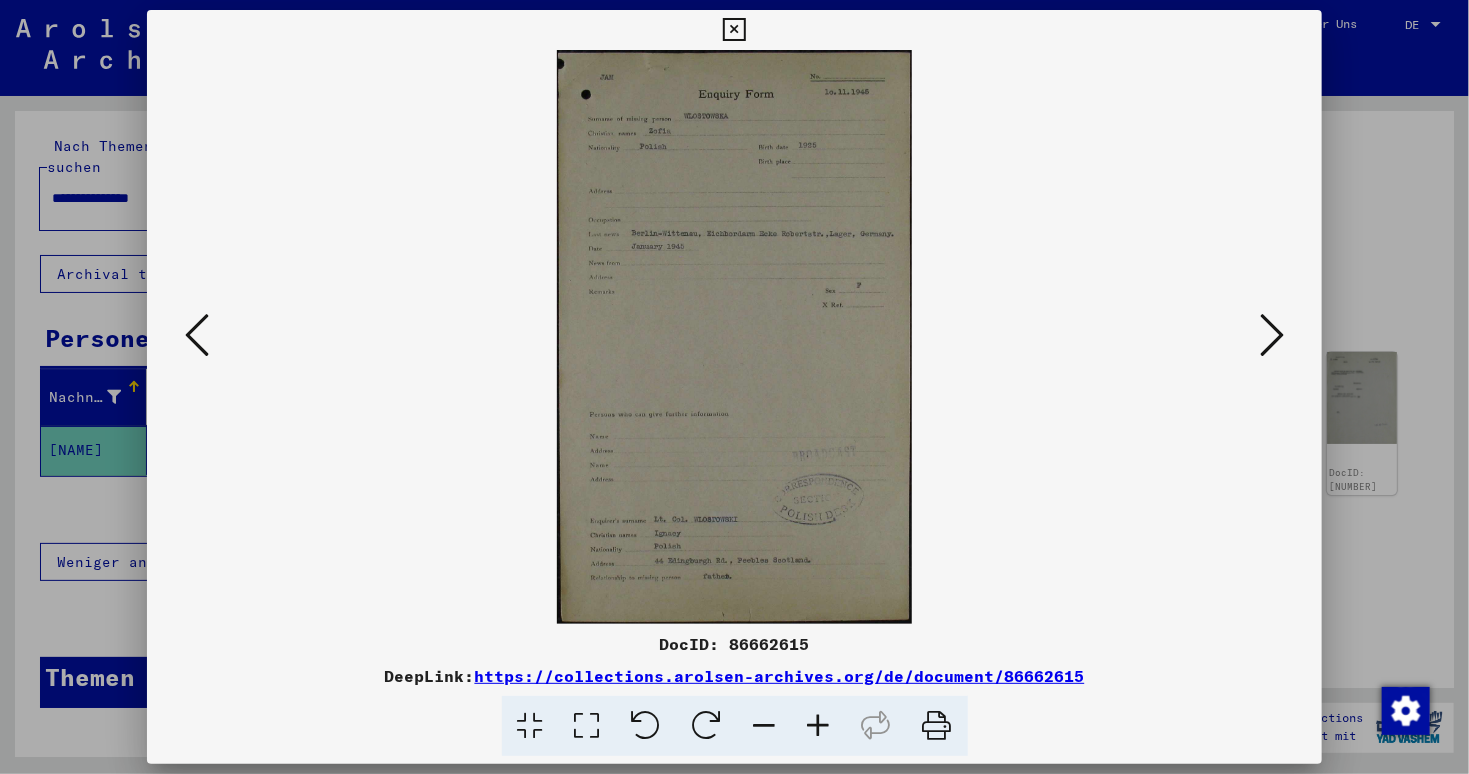 click at bounding box center (819, 726) 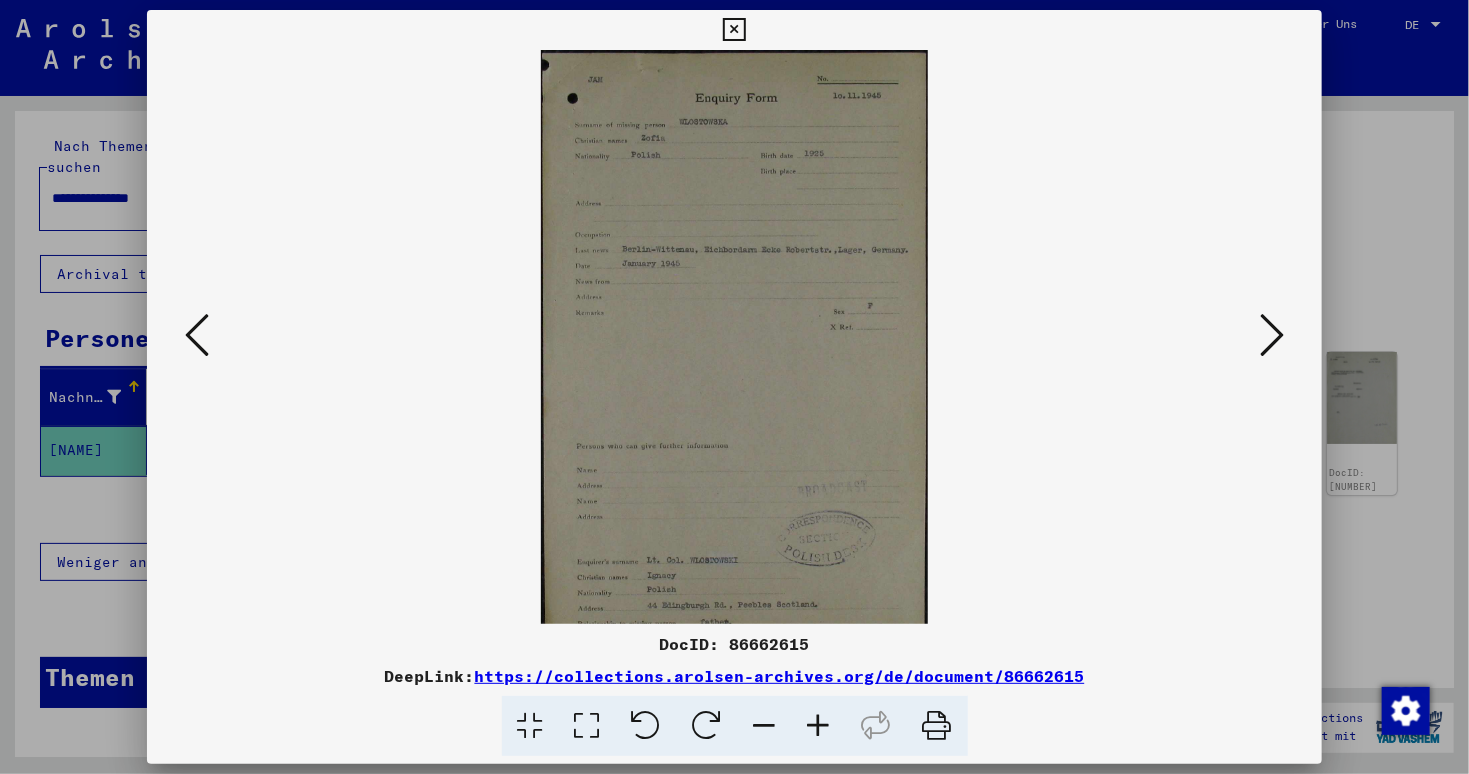 click at bounding box center (819, 726) 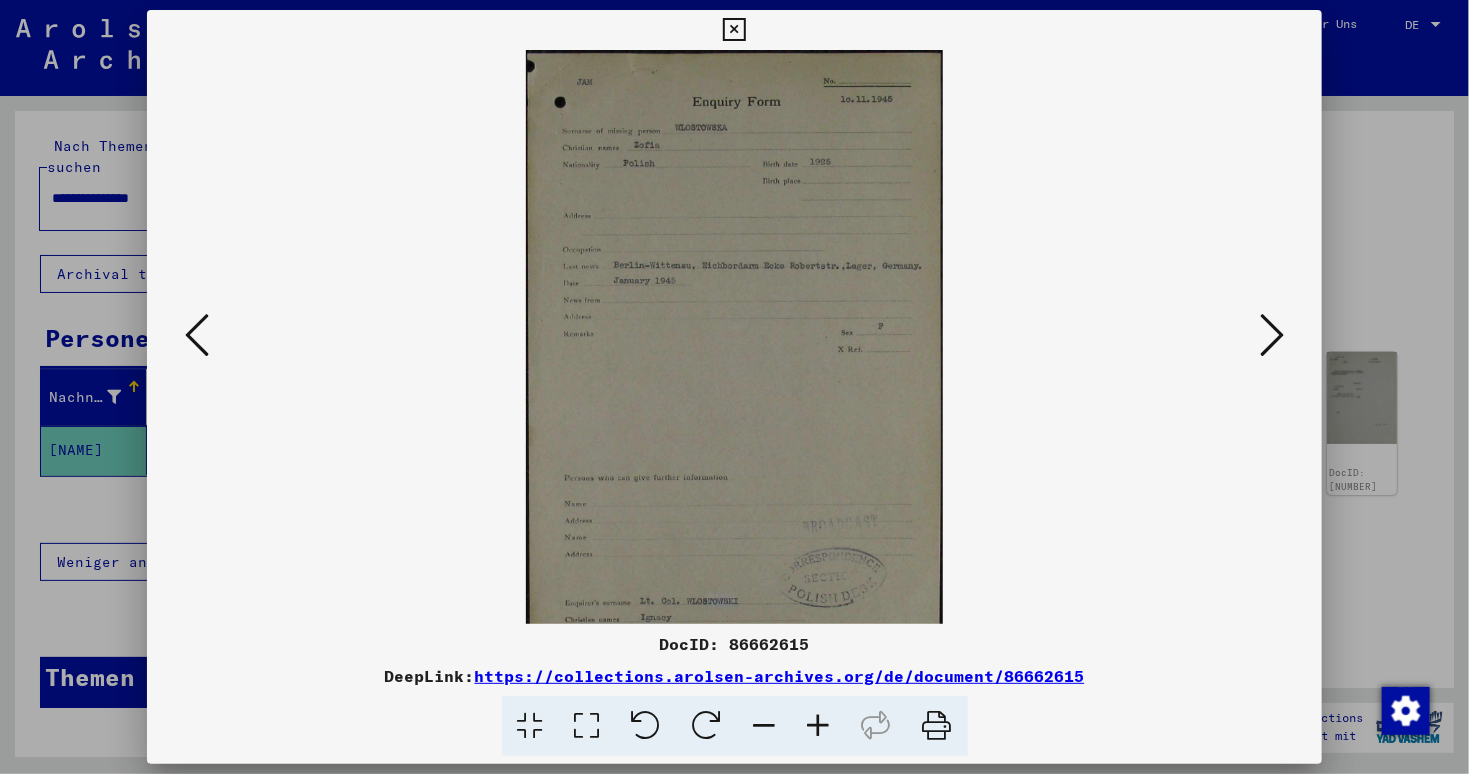 click at bounding box center (819, 726) 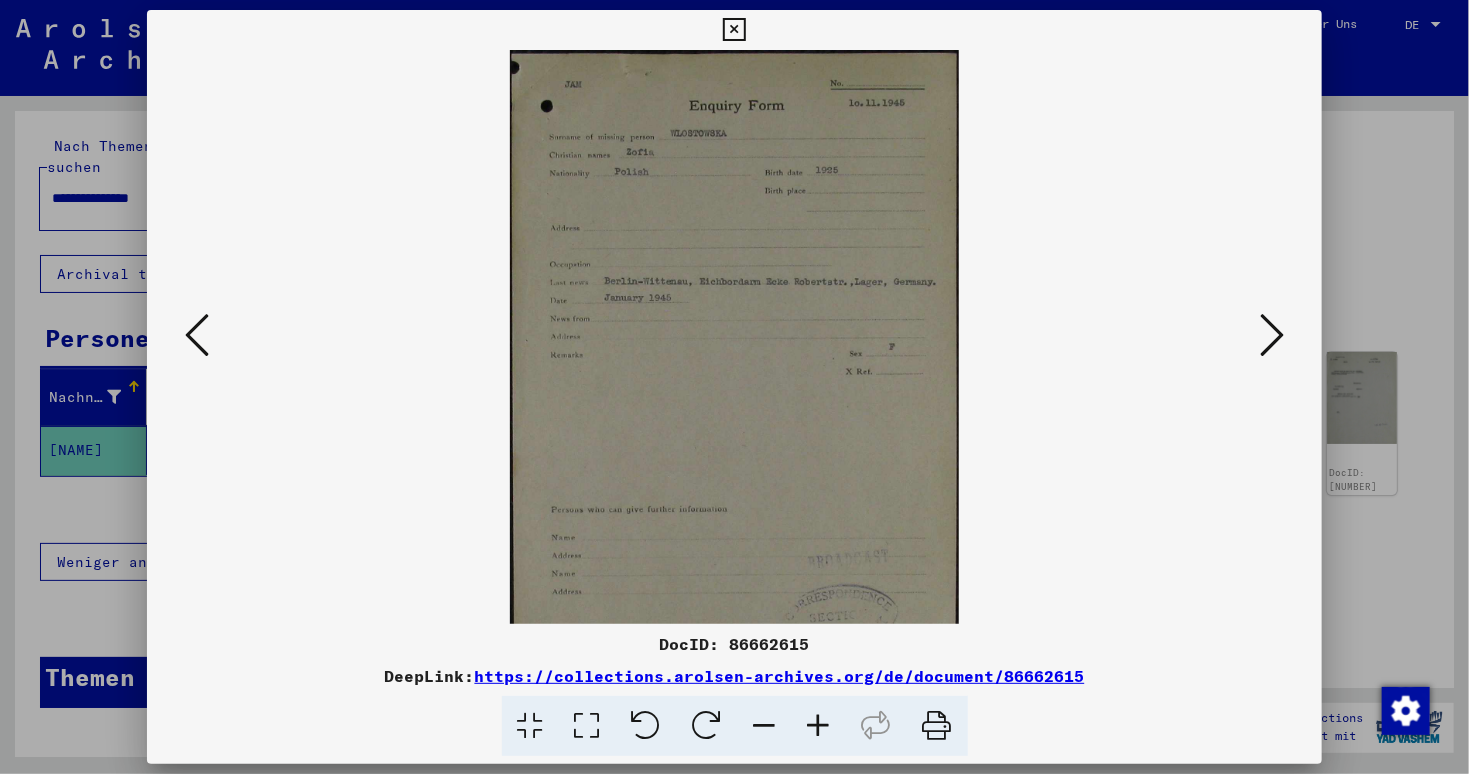 click at bounding box center [819, 726] 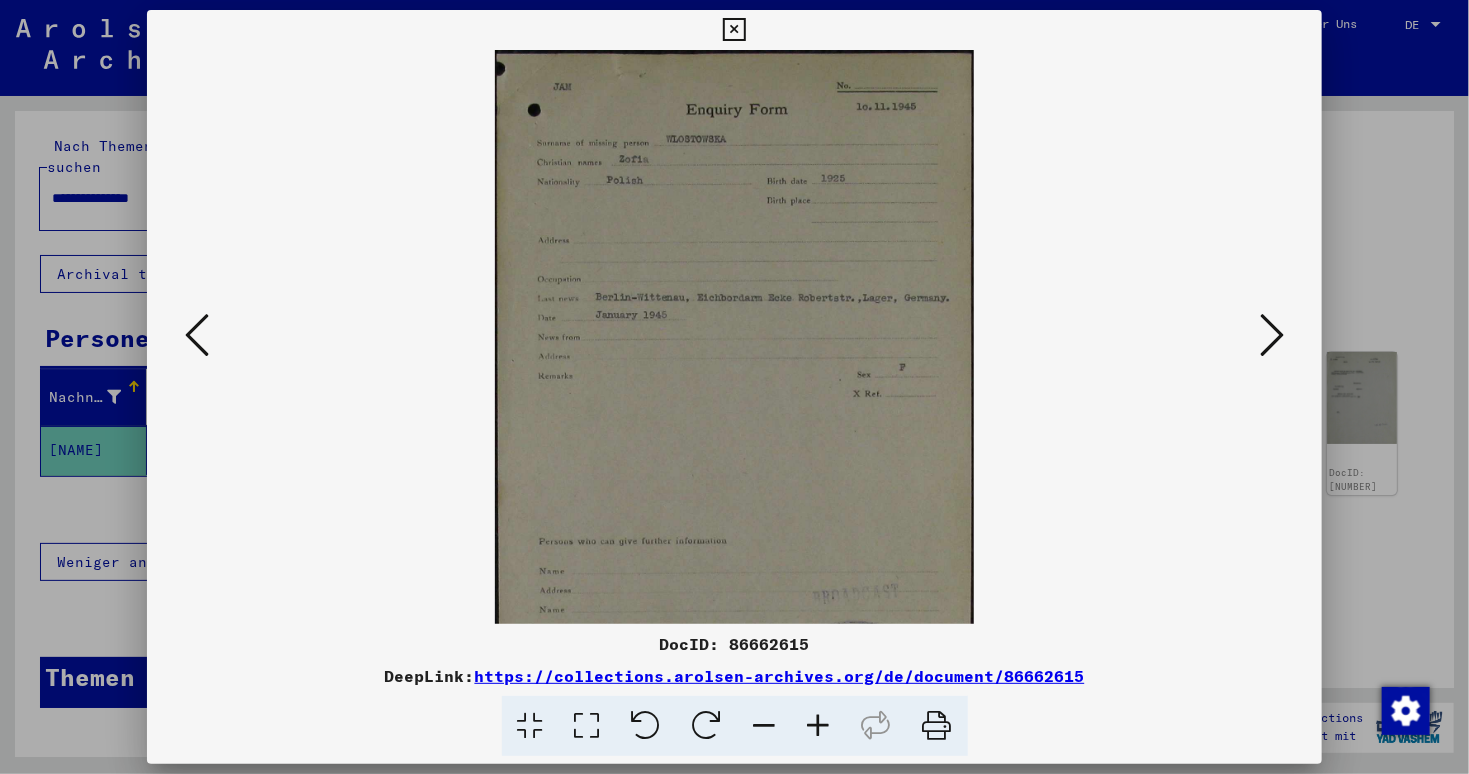 click at bounding box center [819, 726] 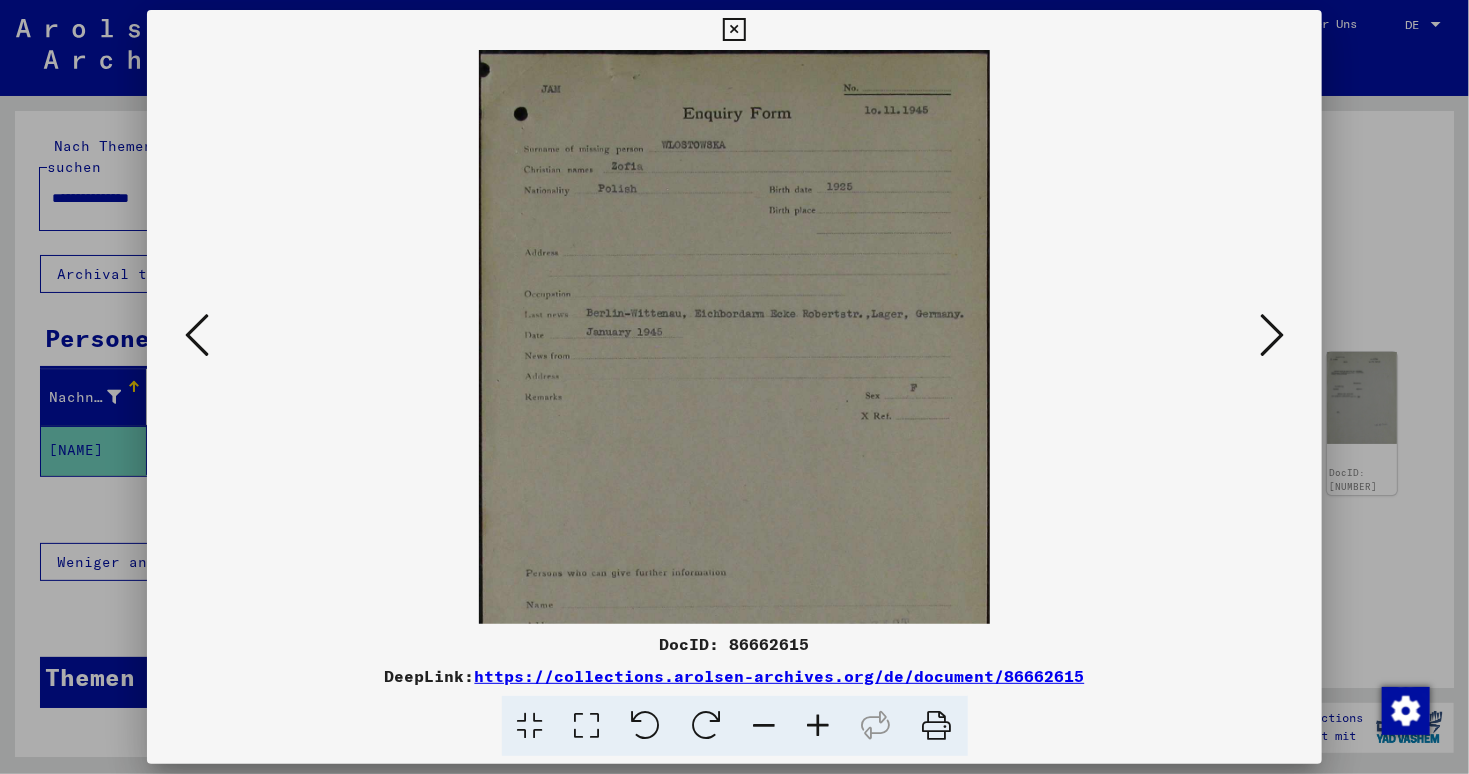 click at bounding box center [819, 726] 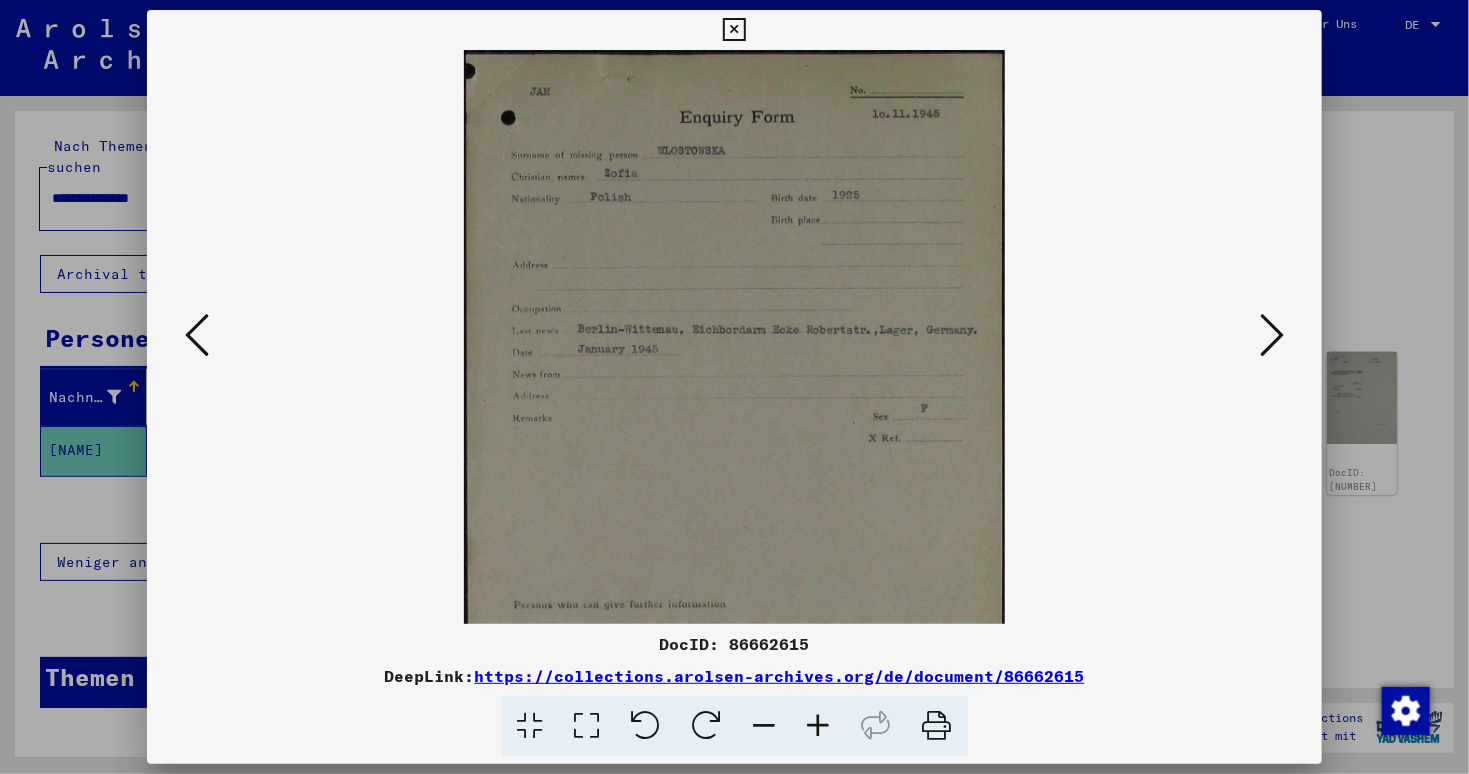 click at bounding box center [819, 726] 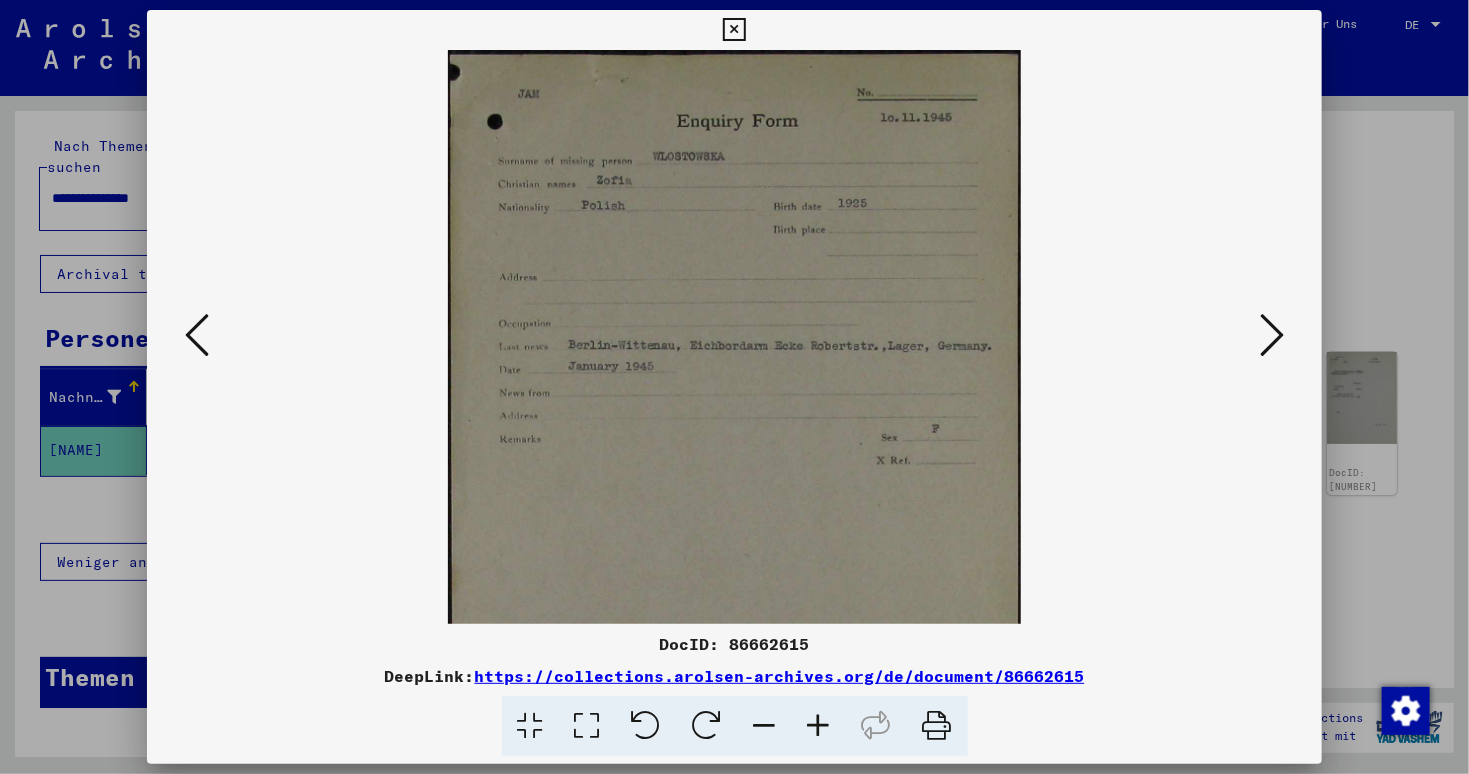 click at bounding box center (819, 726) 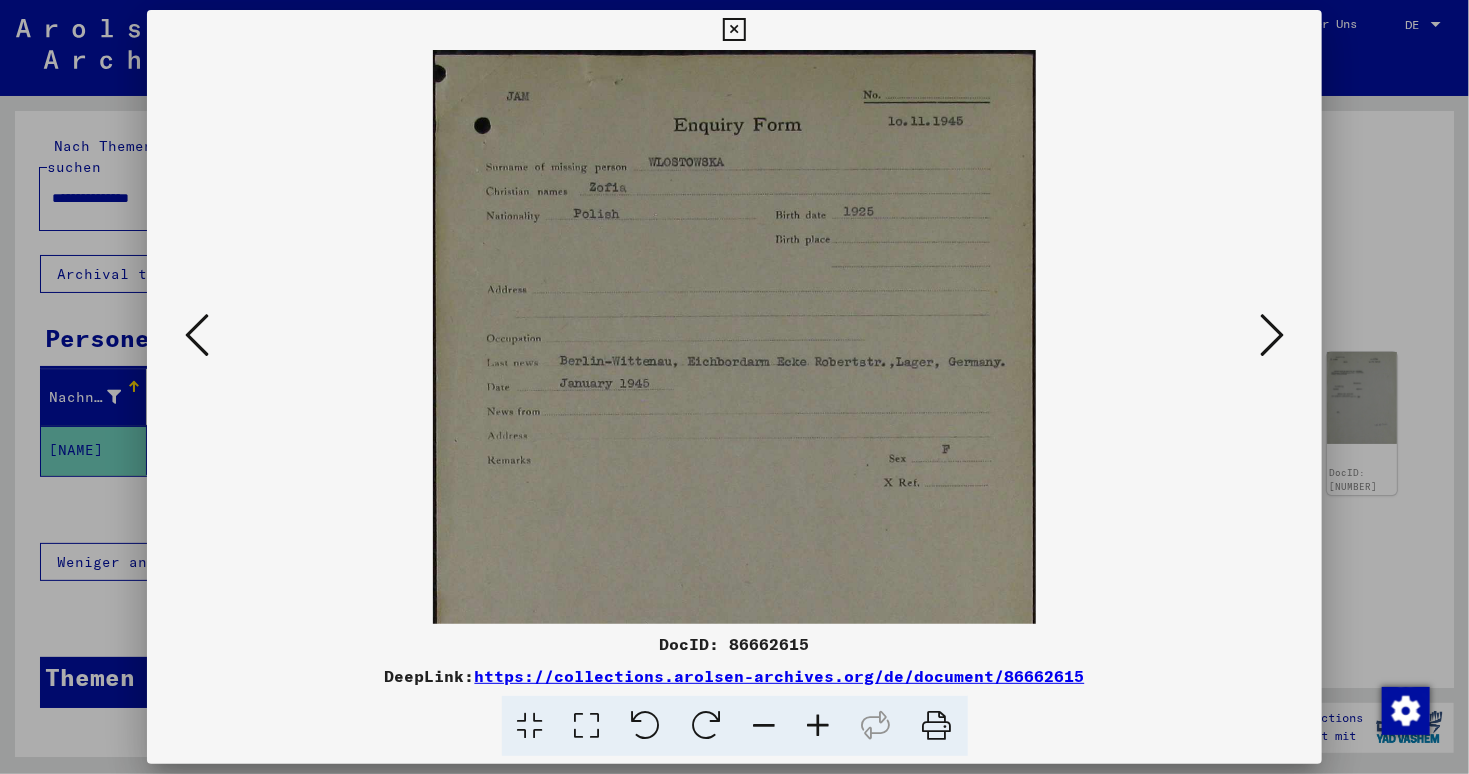 click at bounding box center [819, 726] 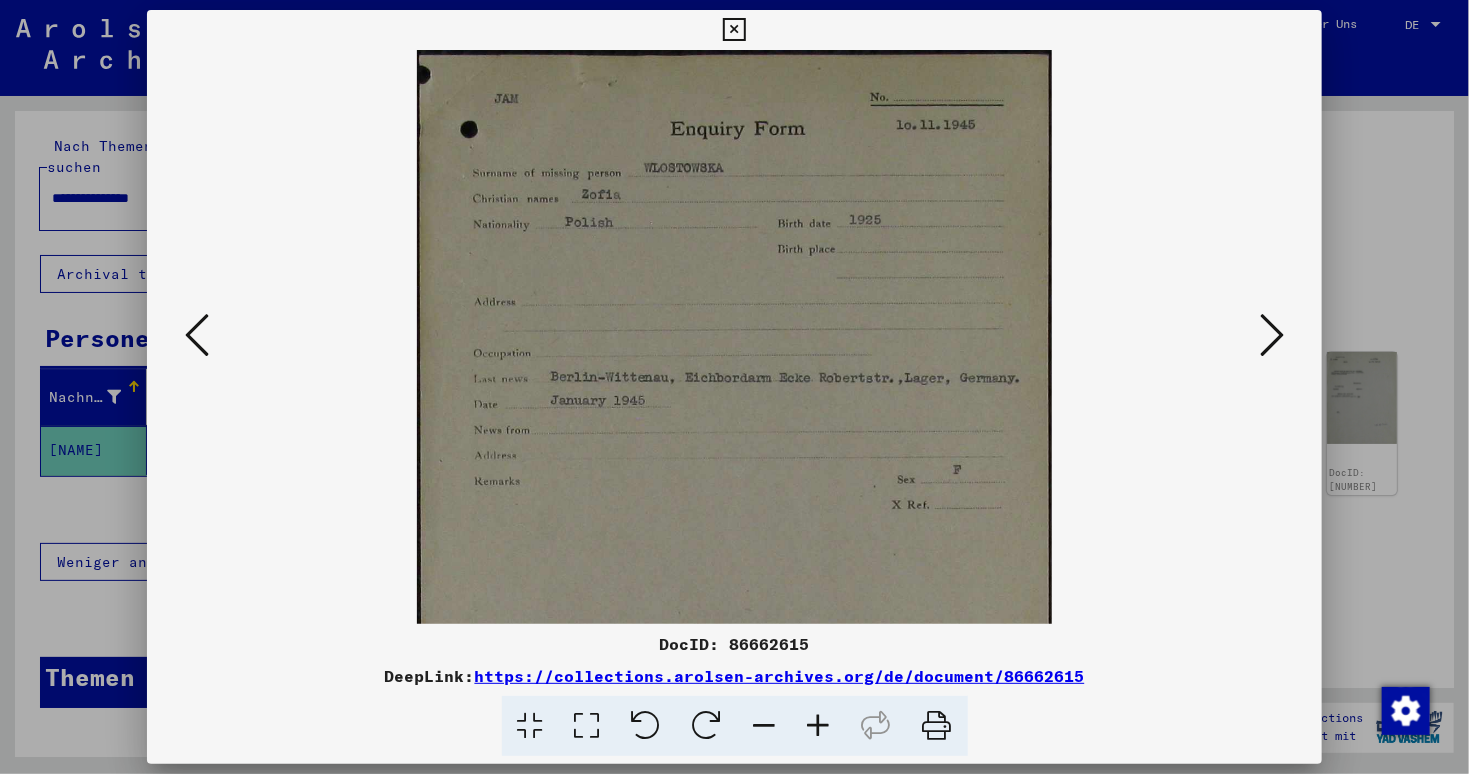 click at bounding box center (819, 726) 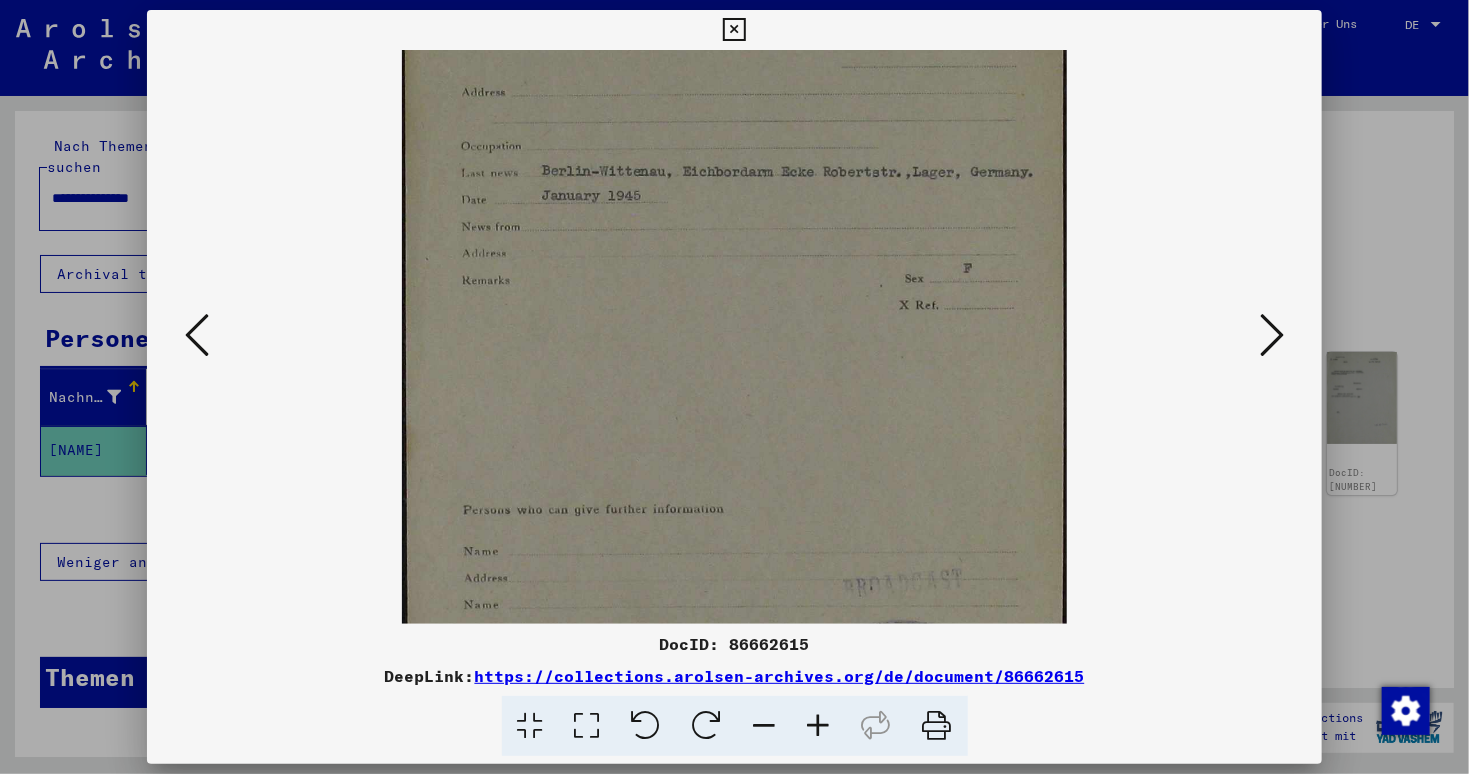 drag, startPoint x: 785, startPoint y: 528, endPoint x: 792, endPoint y: 300, distance: 228.10744 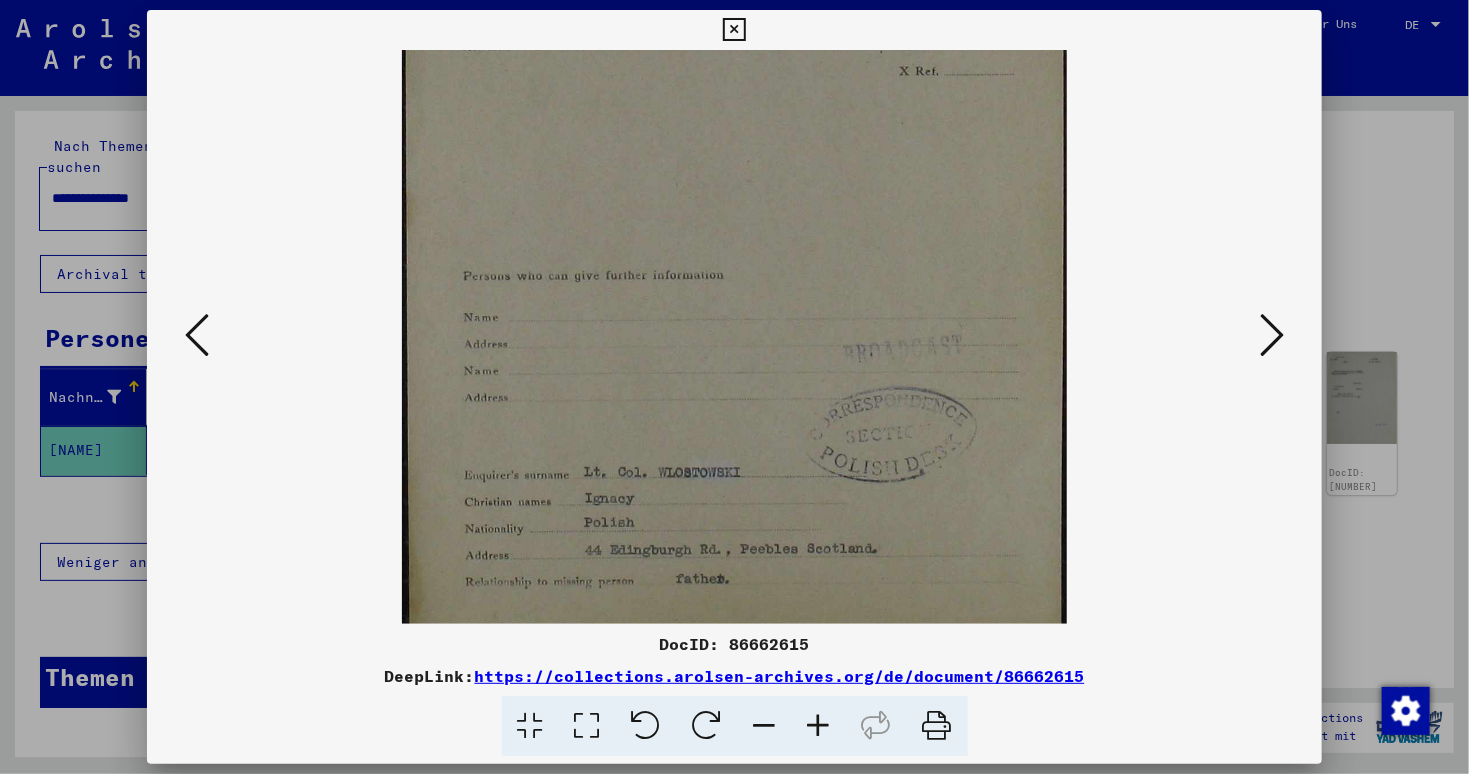 drag, startPoint x: 795, startPoint y: 408, endPoint x: 811, endPoint y: 178, distance: 230.55585 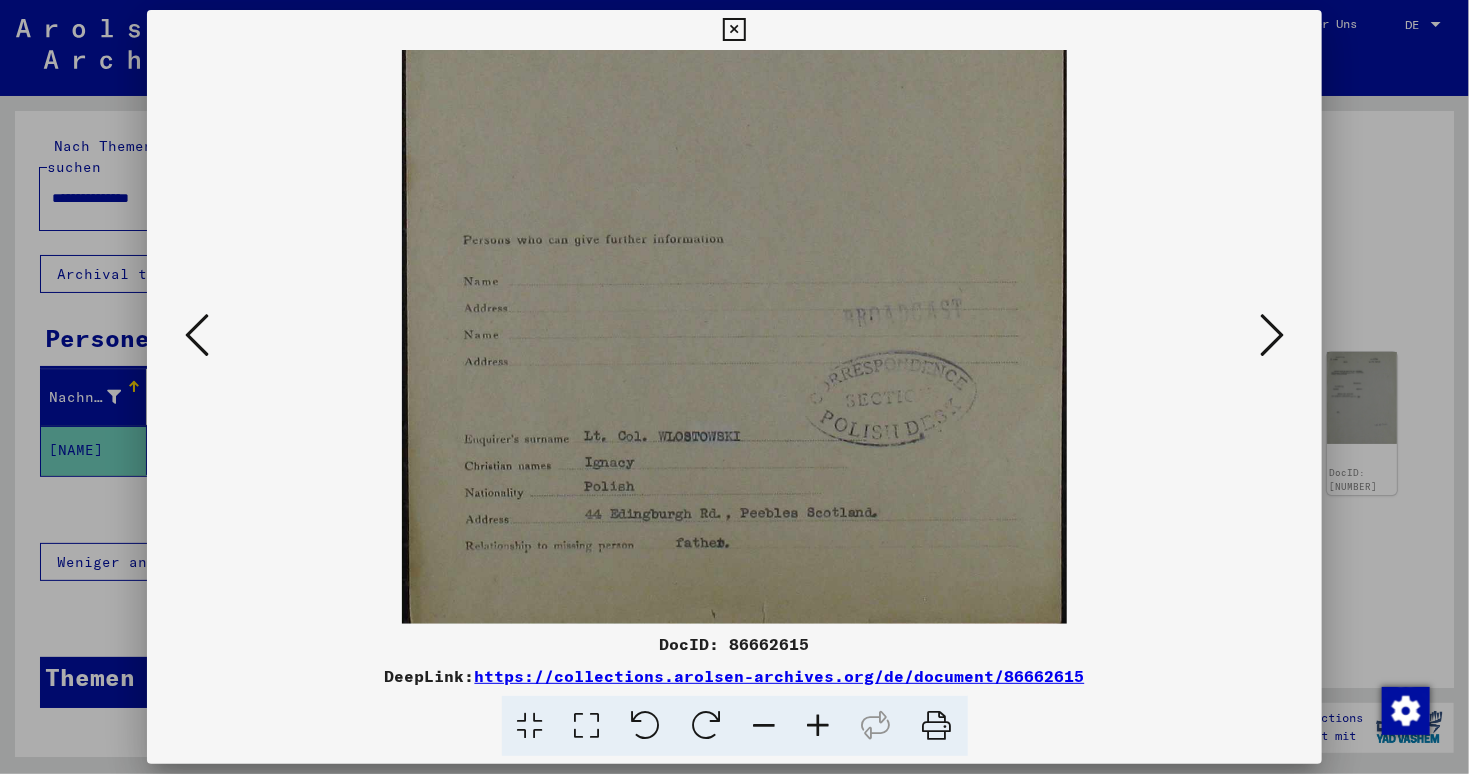 scroll, scrollTop: 500, scrollLeft: 0, axis: vertical 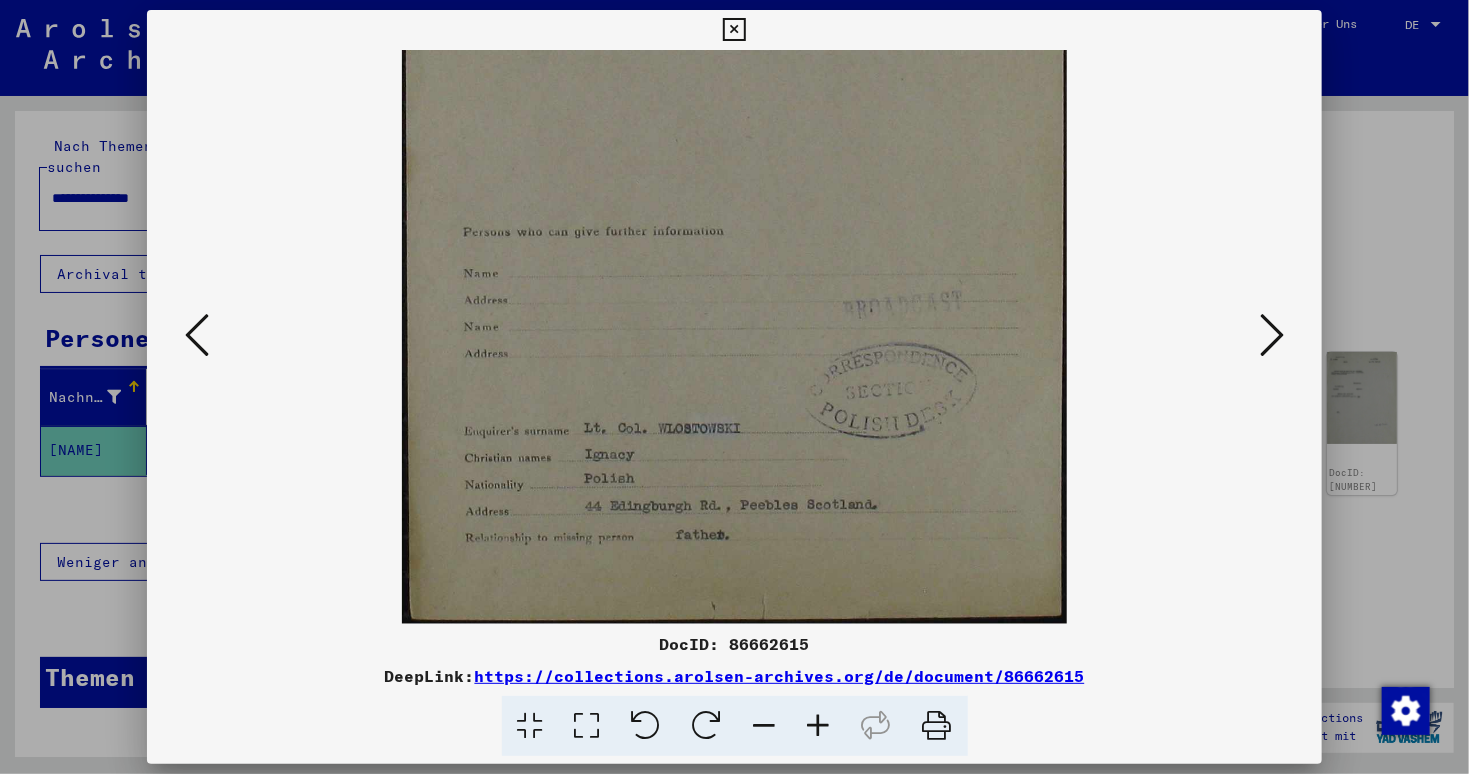 drag, startPoint x: 813, startPoint y: 293, endPoint x: 829, endPoint y: 249, distance: 46.818798 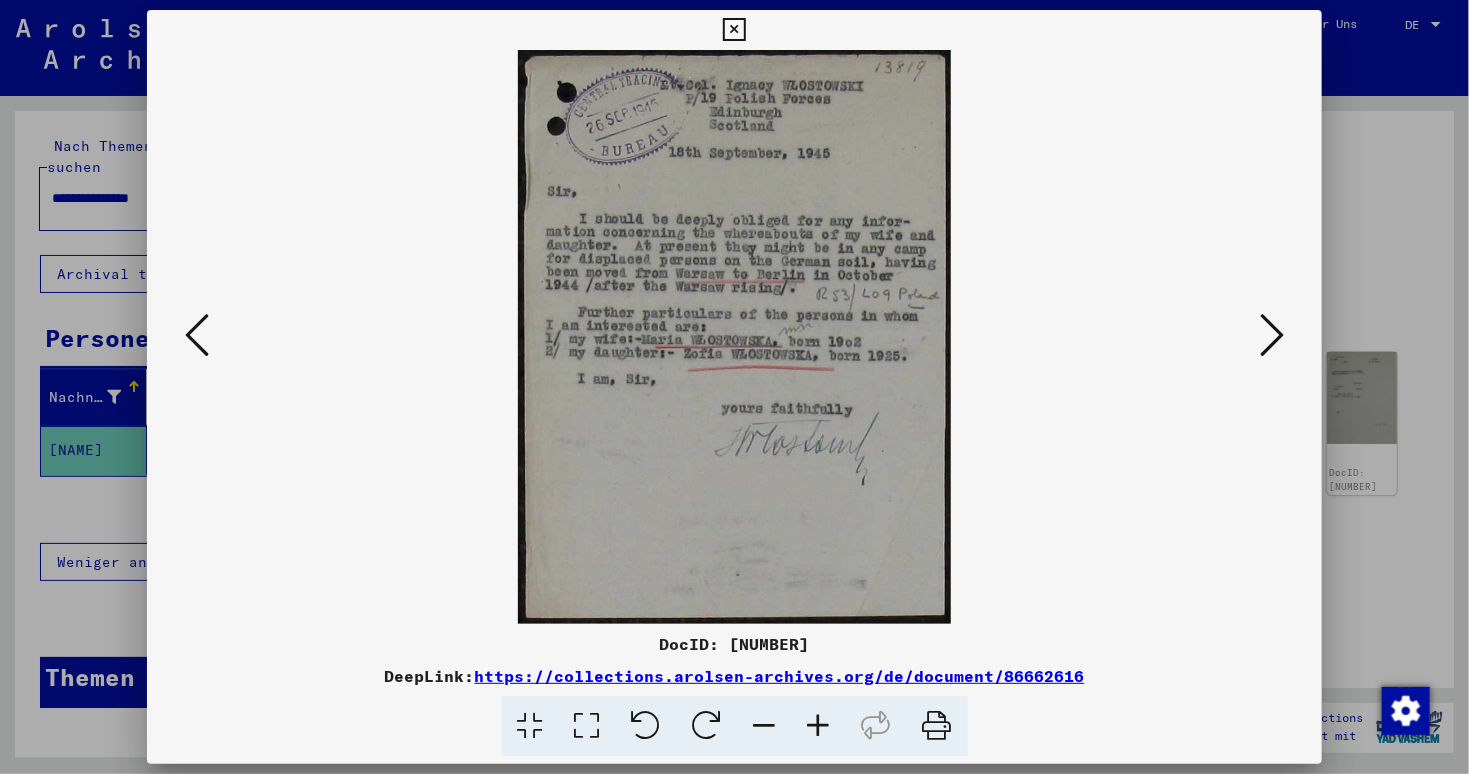 click at bounding box center (819, 726) 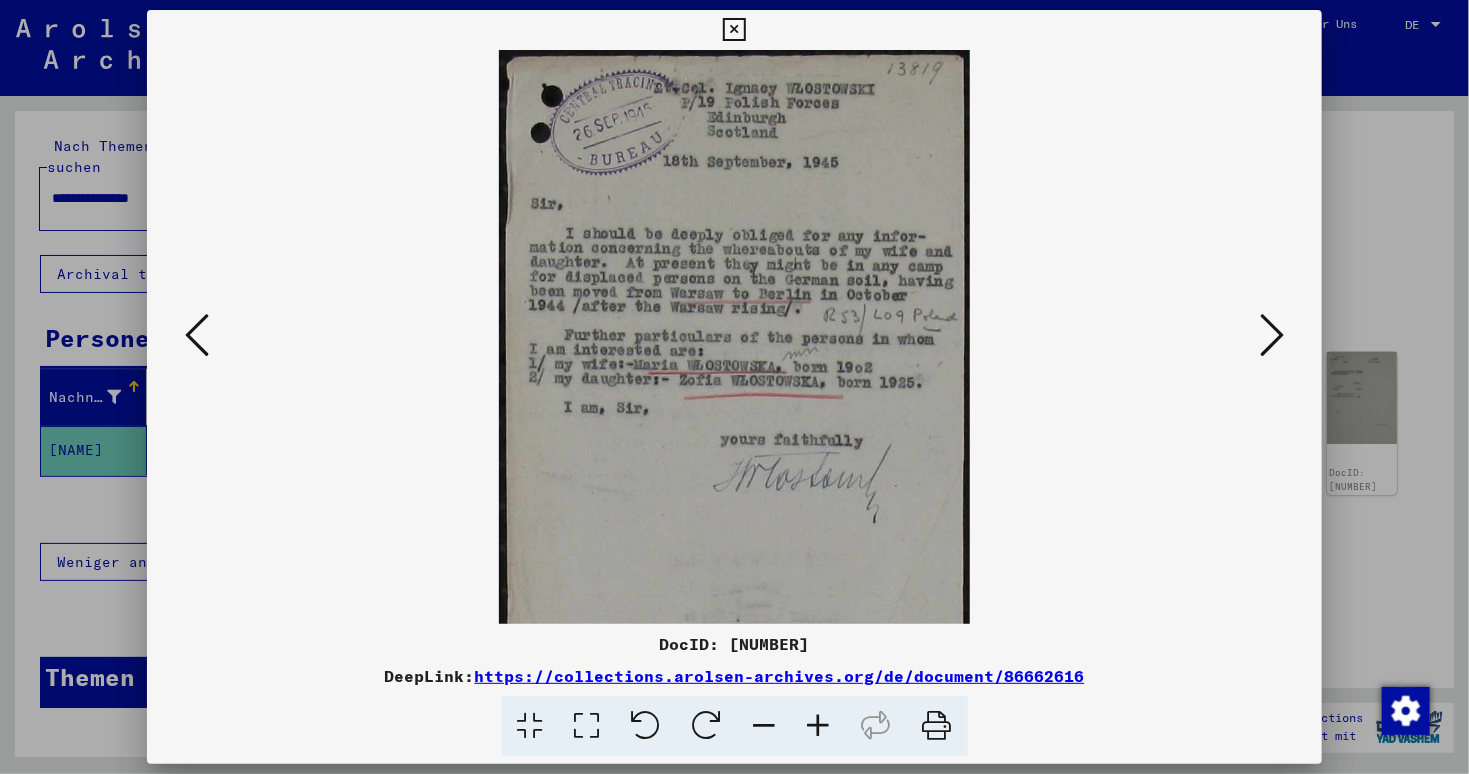 click at bounding box center [819, 726] 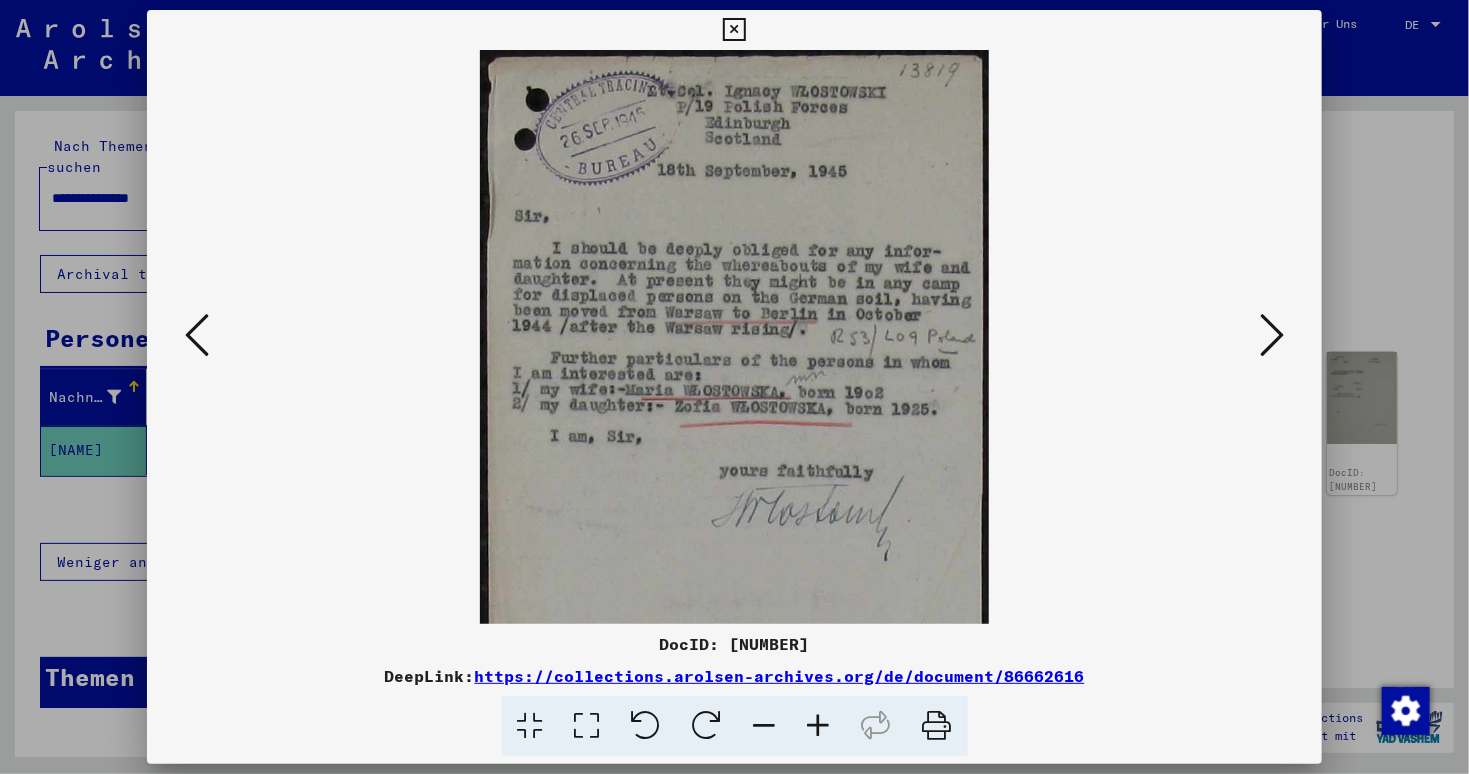 click at bounding box center [819, 726] 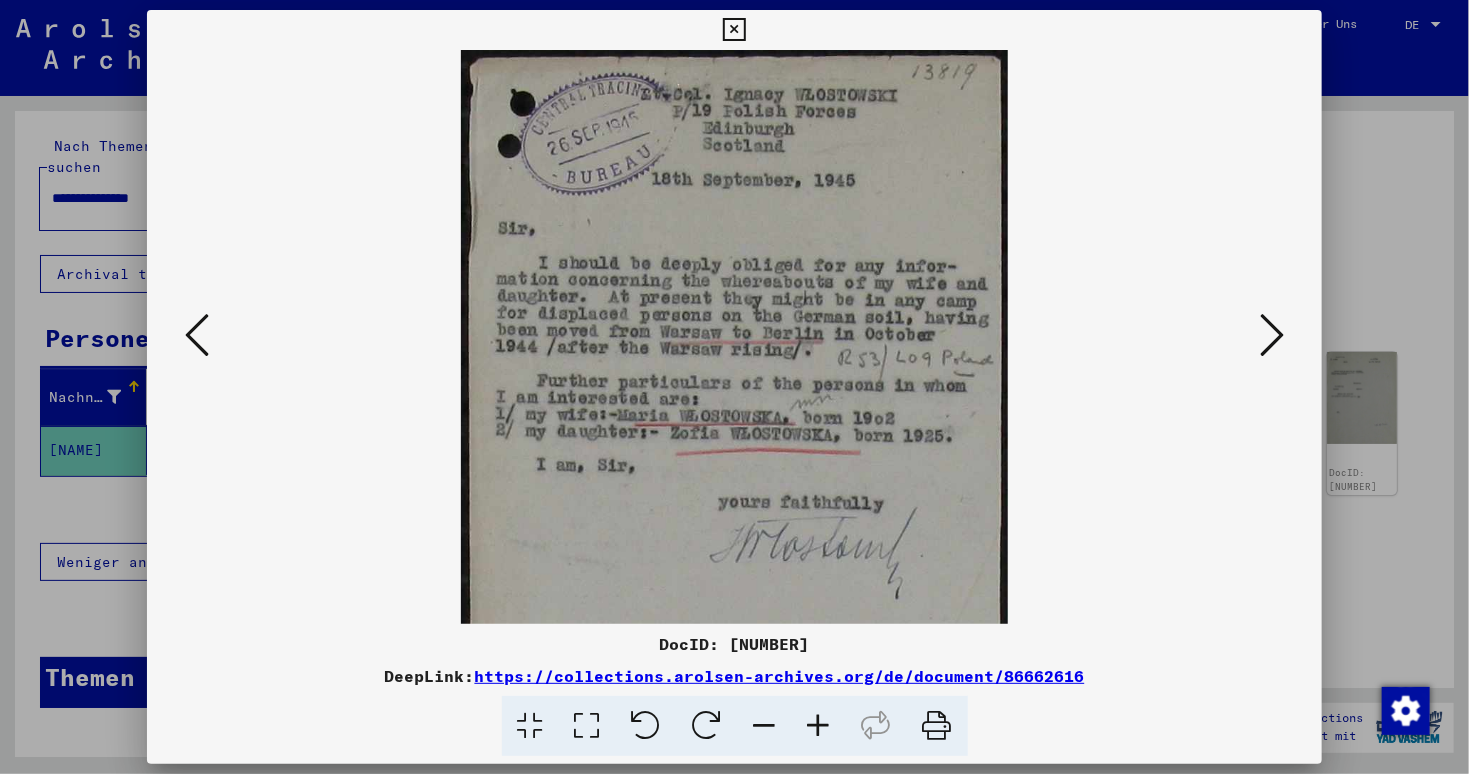 click at bounding box center (1272, 335) 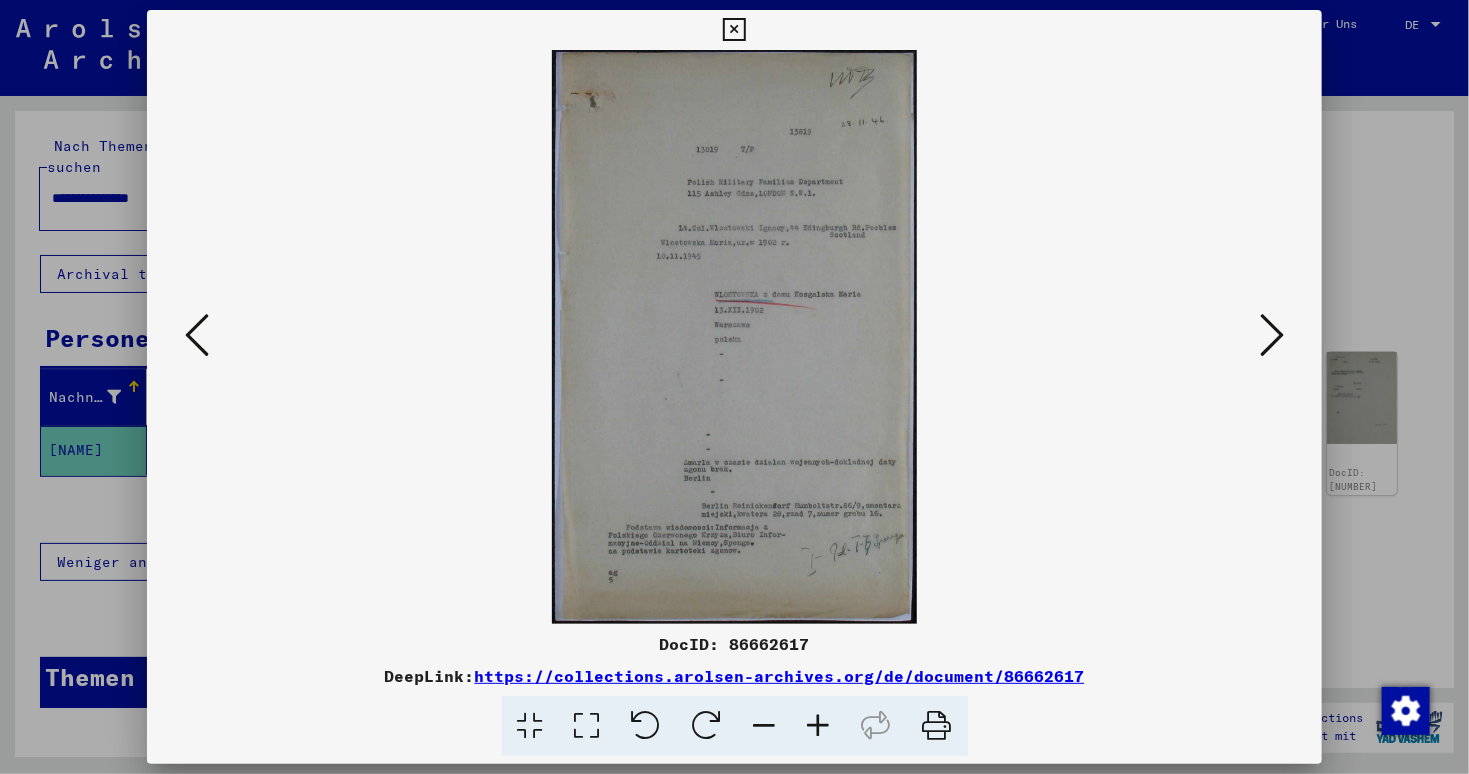 click at bounding box center [819, 726] 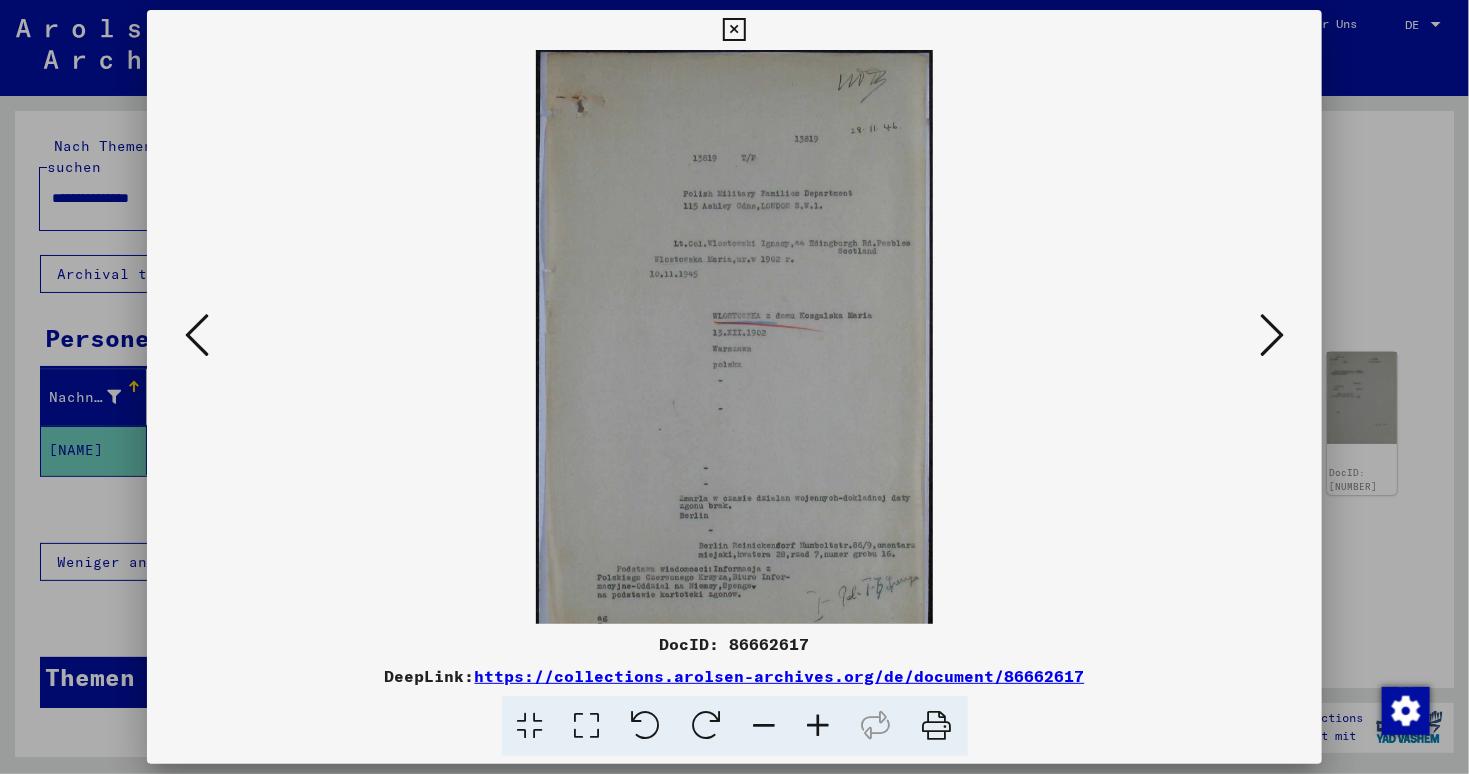 click at bounding box center (819, 726) 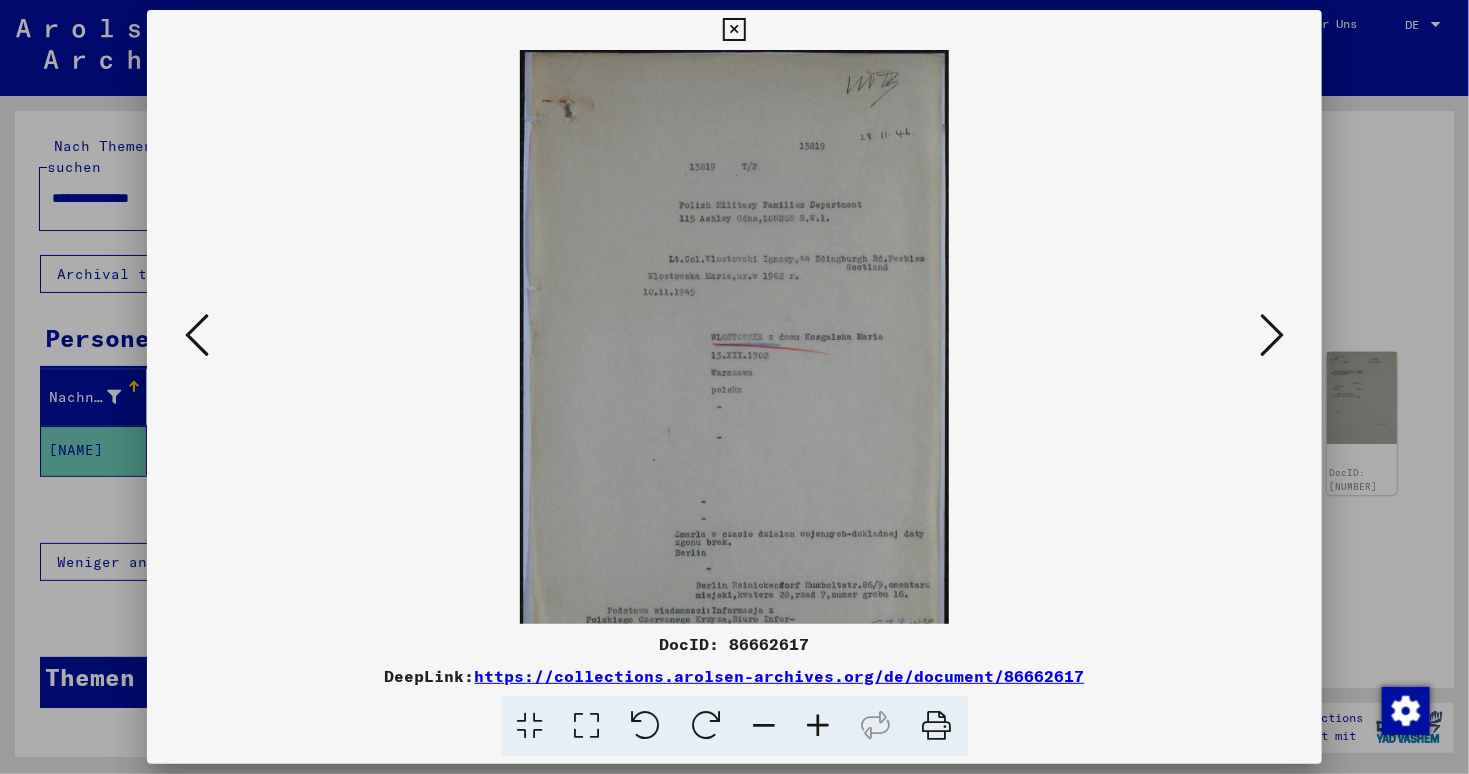 click at bounding box center (819, 726) 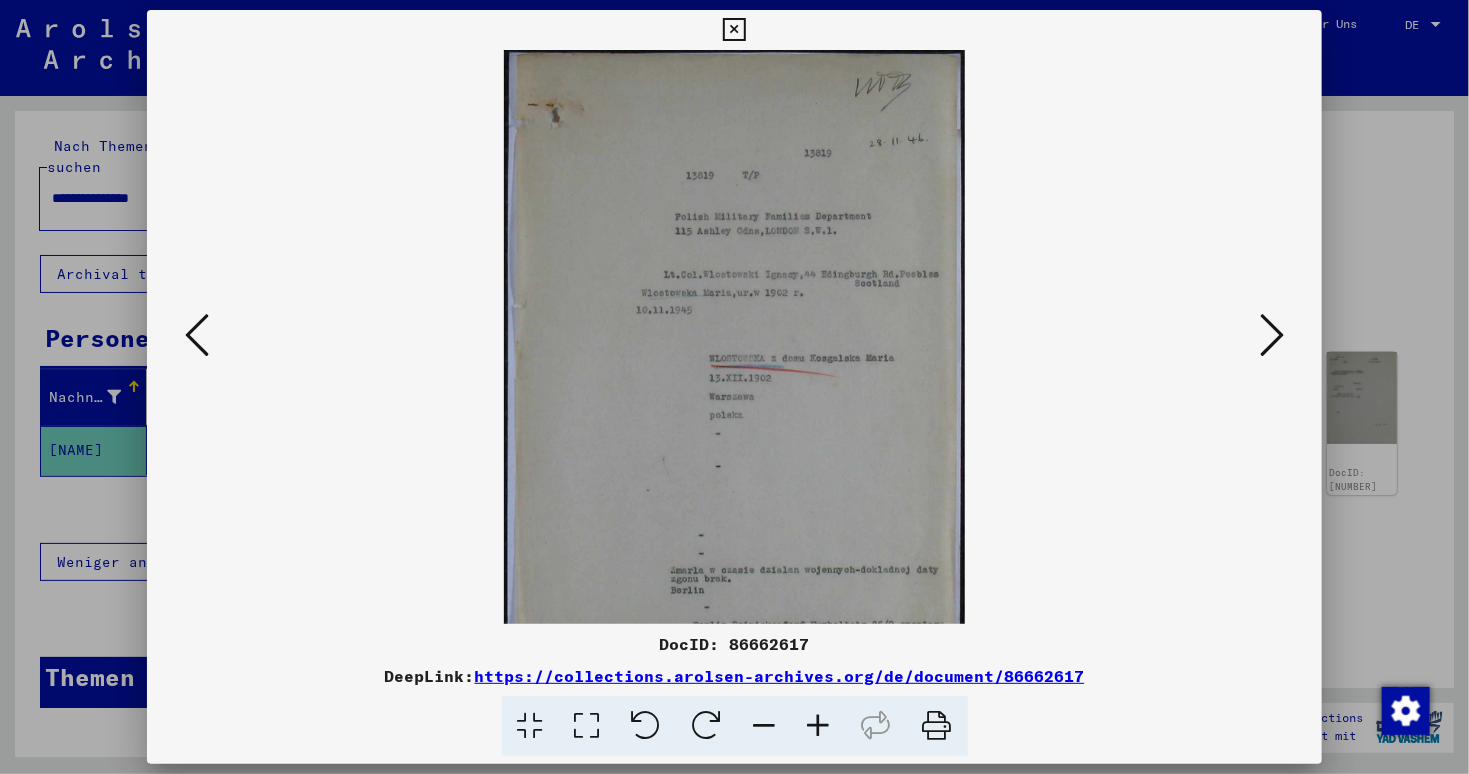 click at bounding box center [819, 726] 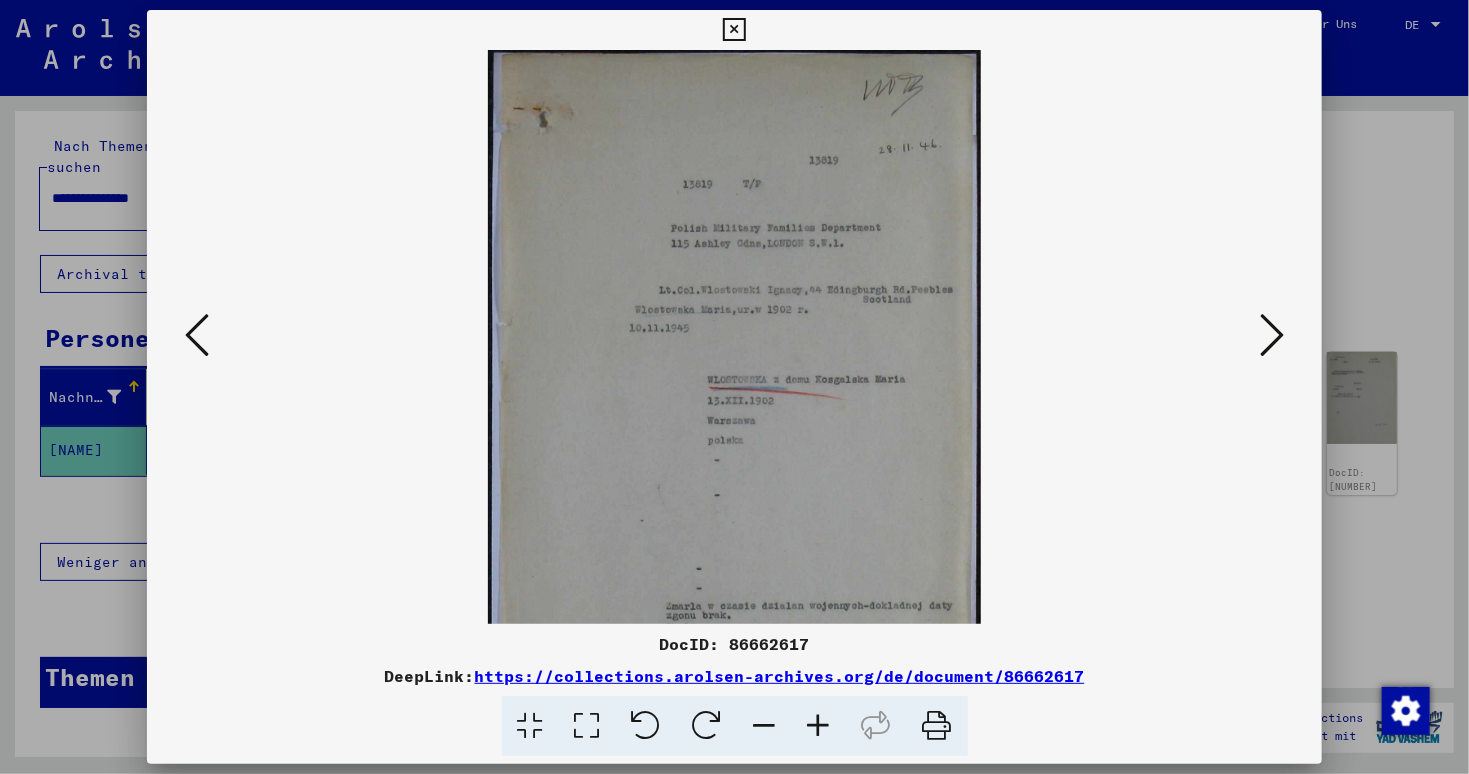 click at bounding box center [819, 726] 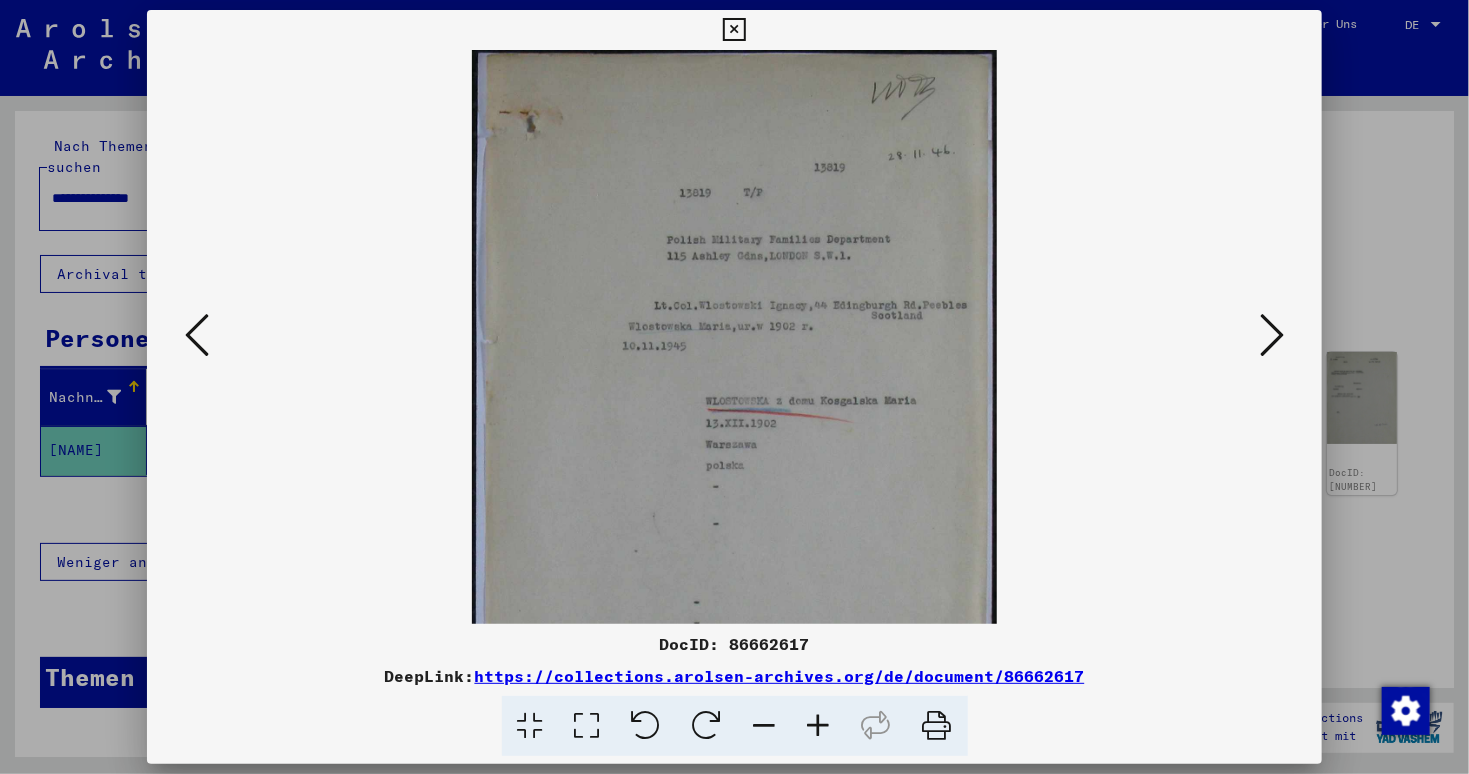 click at bounding box center [819, 726] 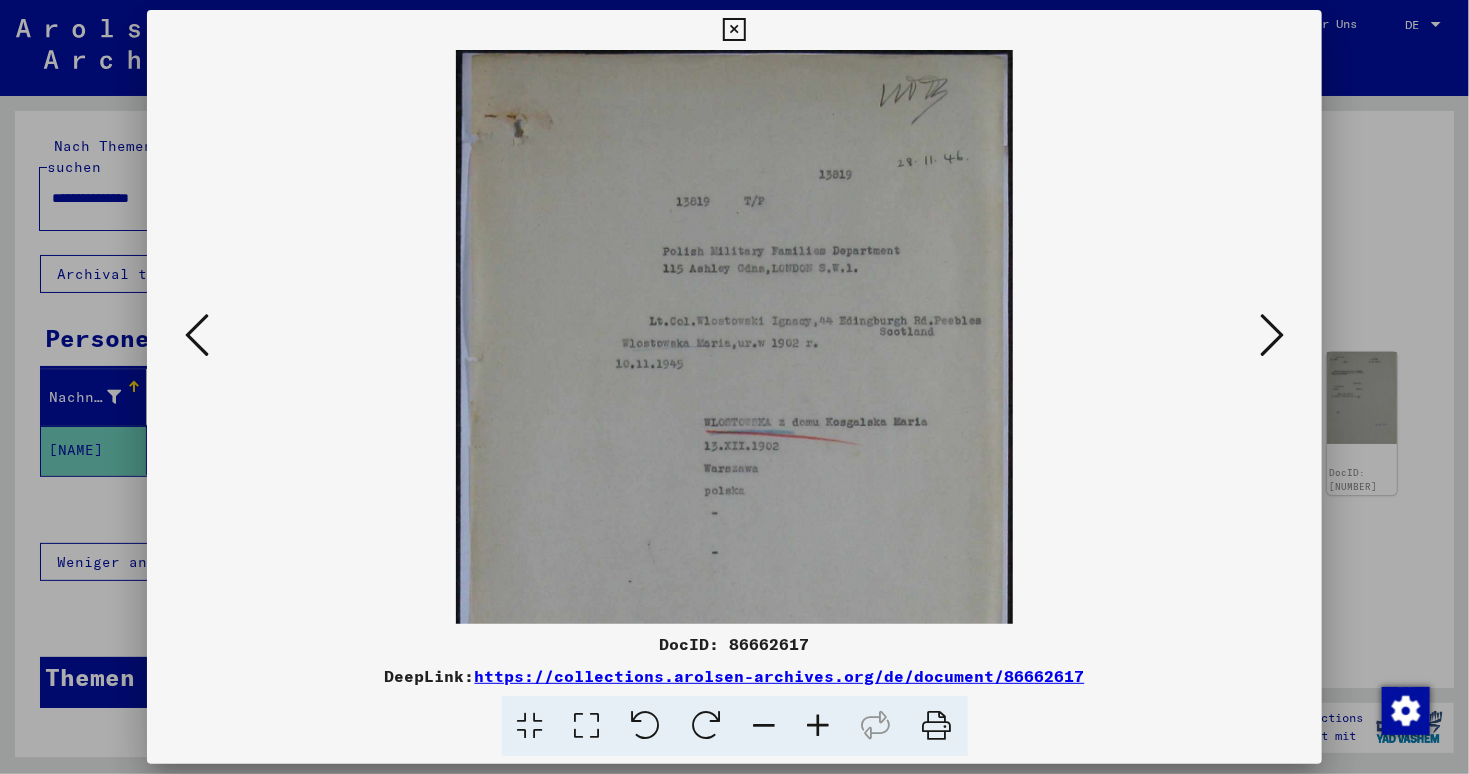 click at bounding box center [819, 726] 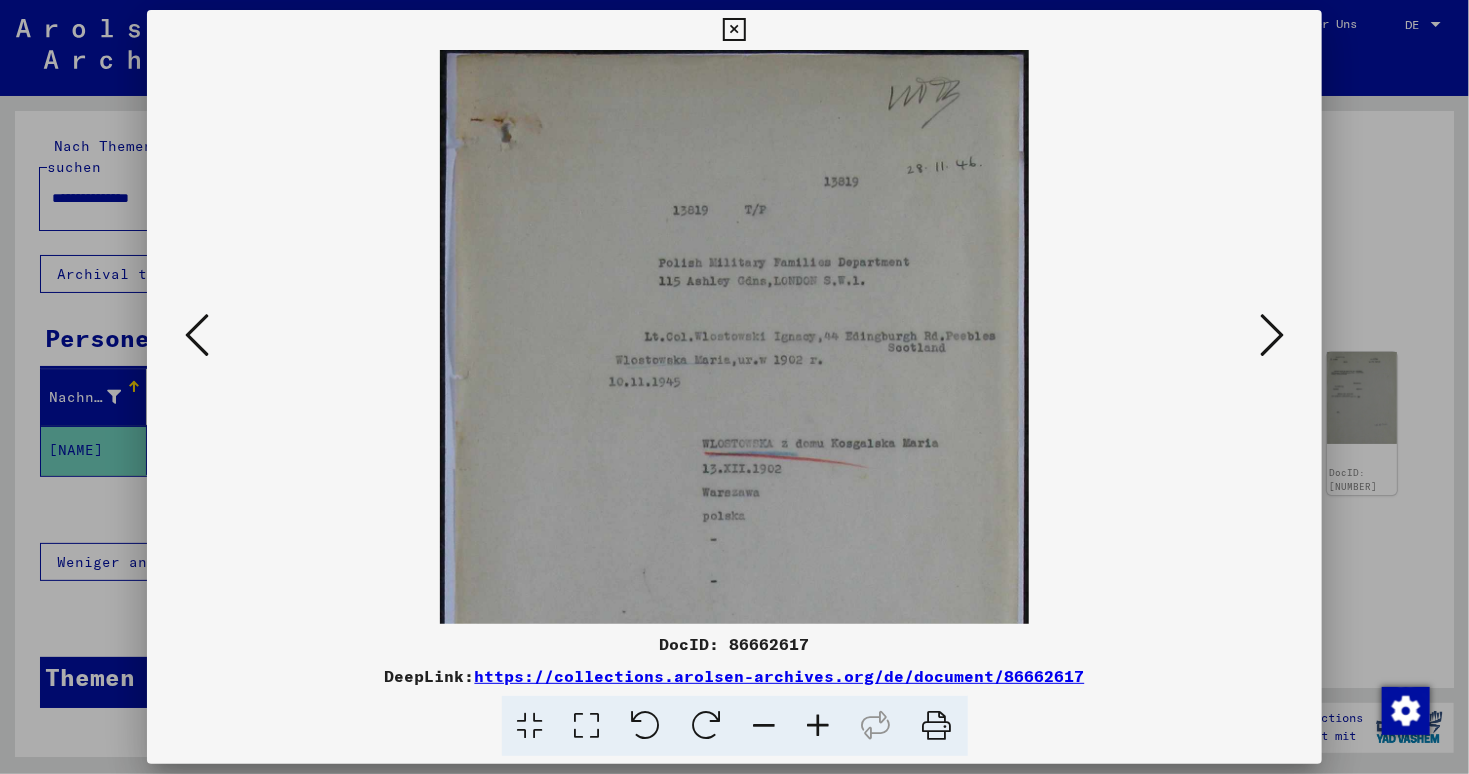 click at bounding box center [819, 726] 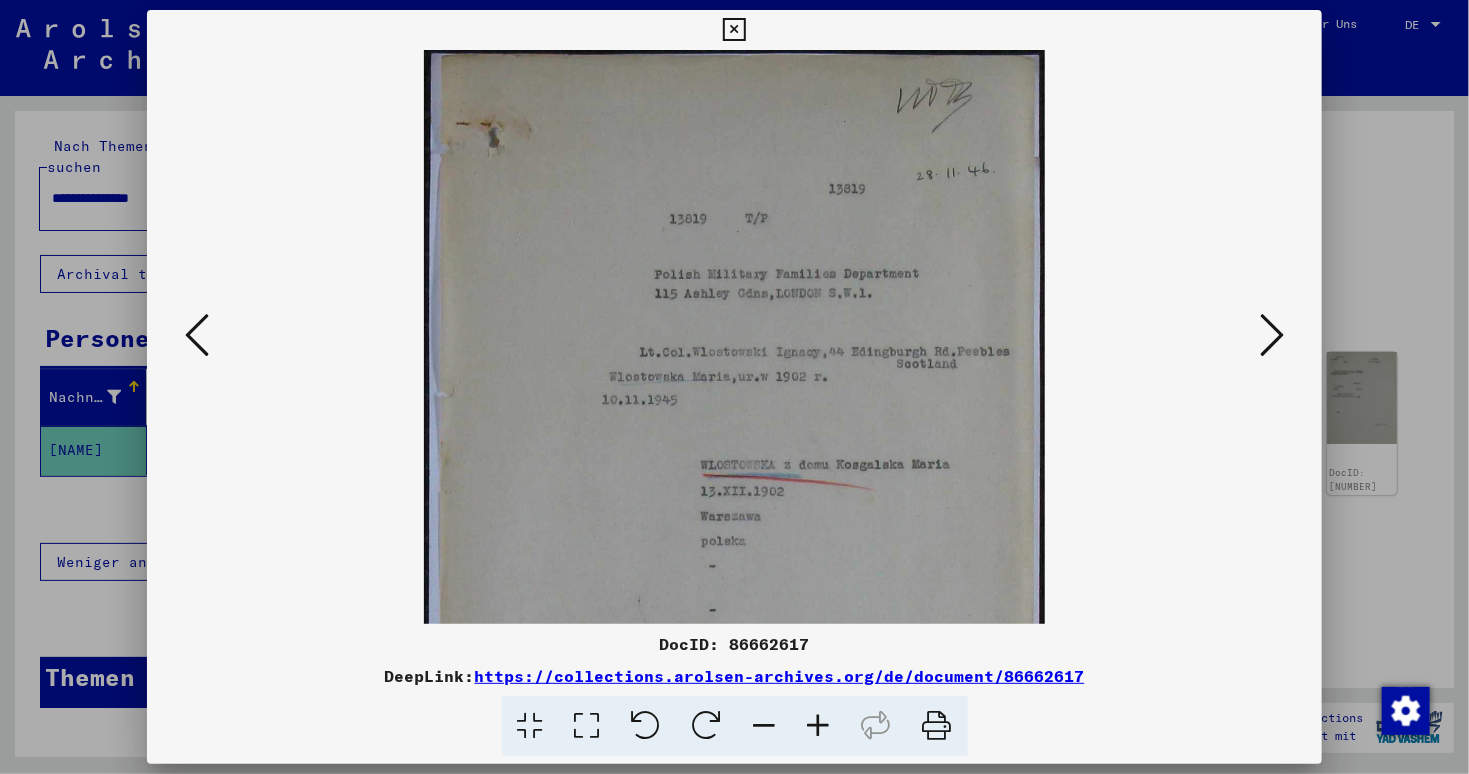 click at bounding box center (819, 726) 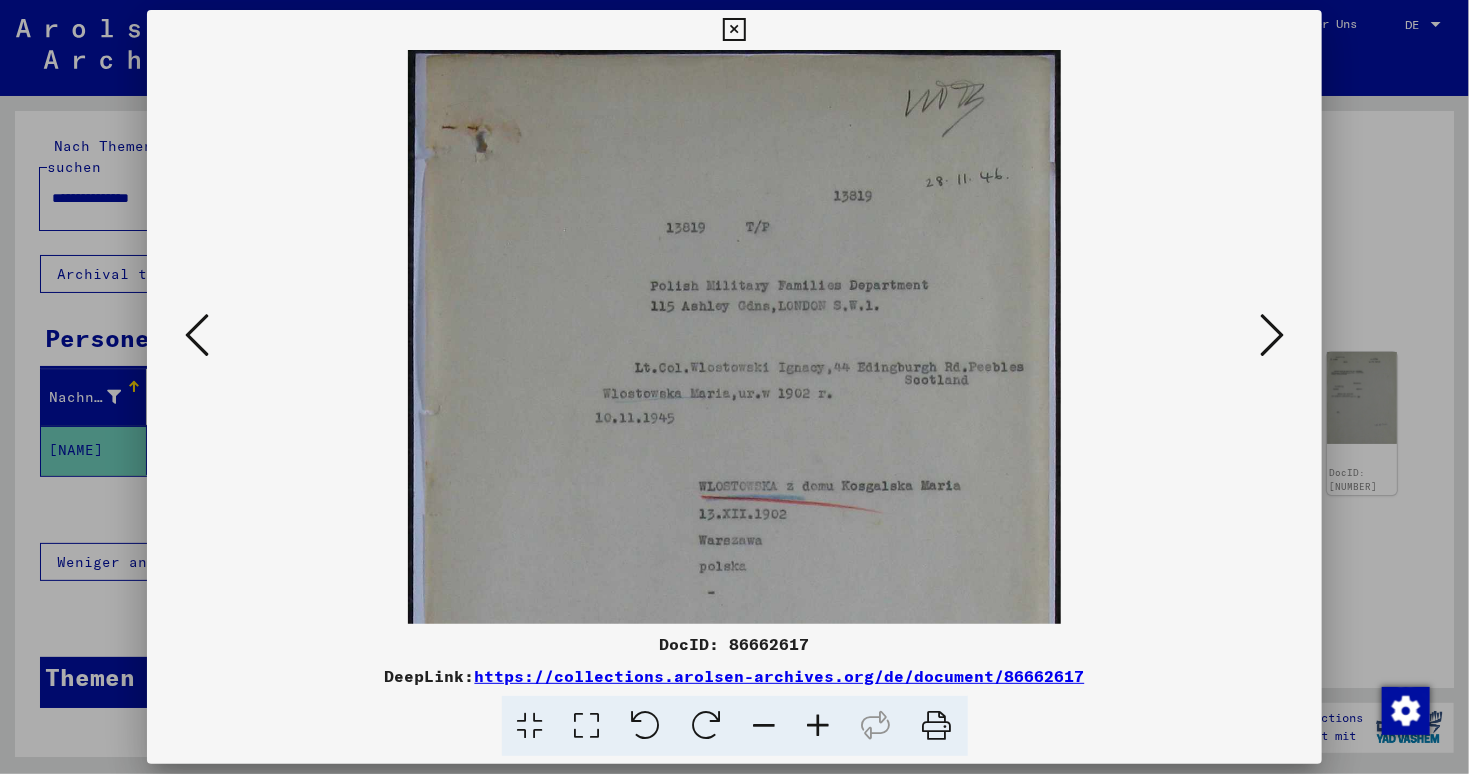 click at bounding box center (819, 726) 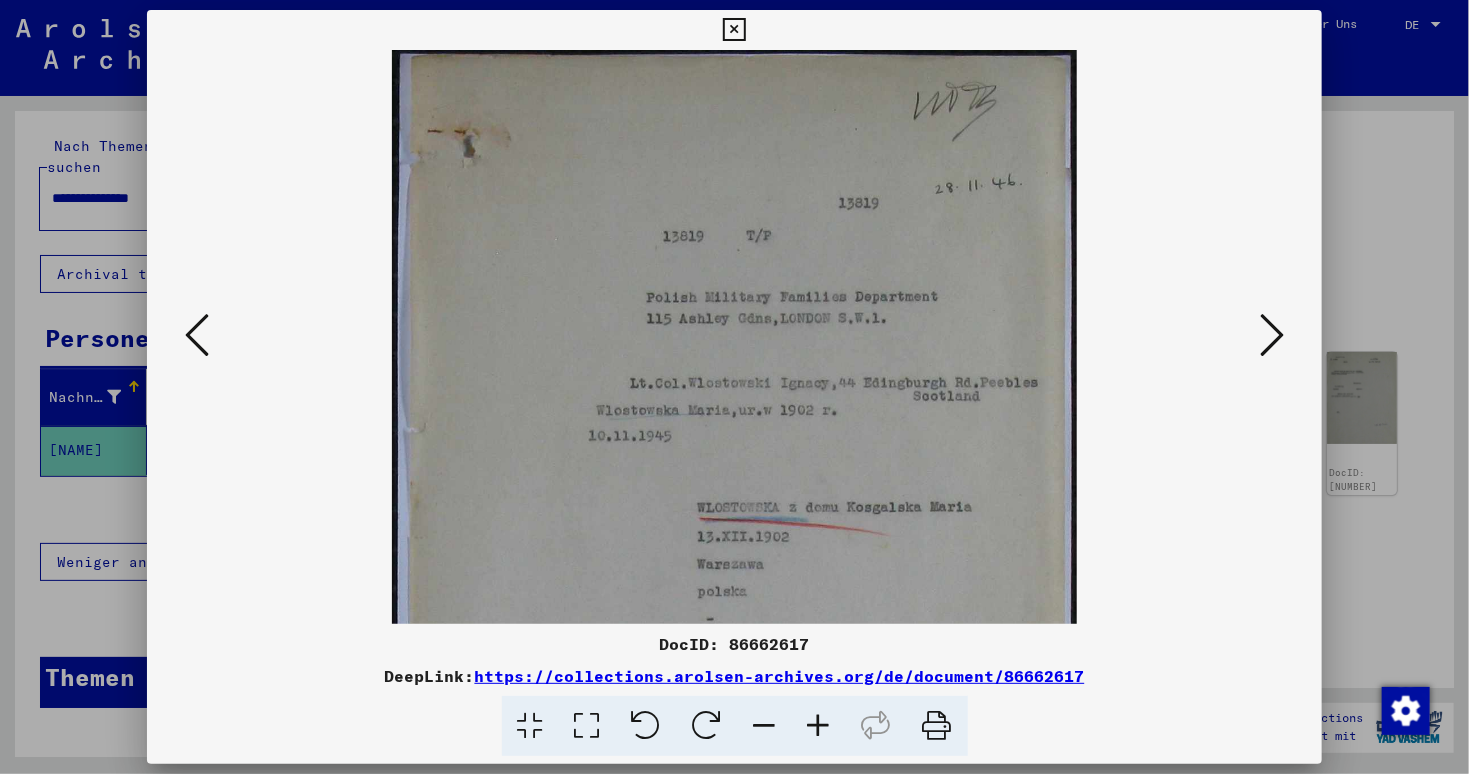 click at bounding box center (734, 587) 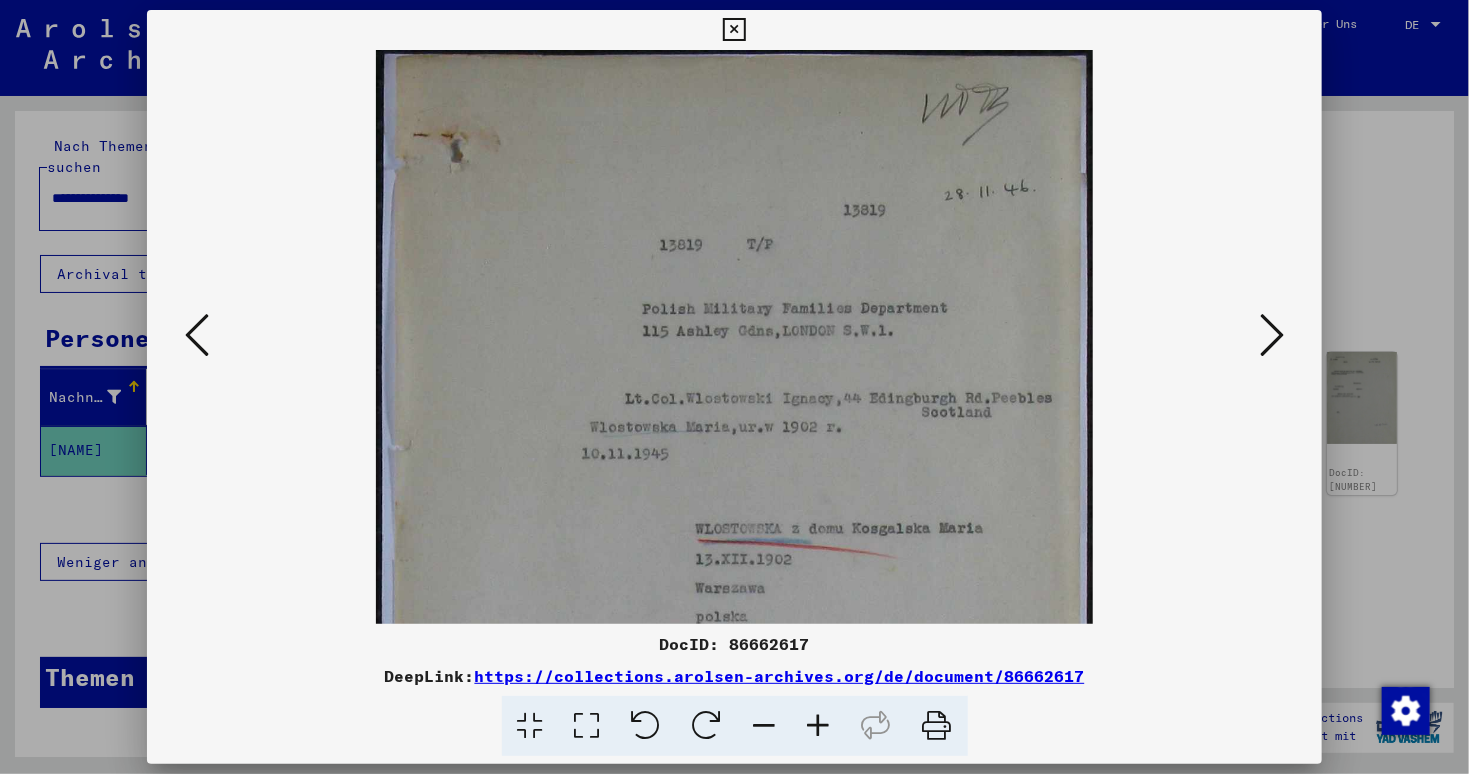 click at bounding box center (819, 726) 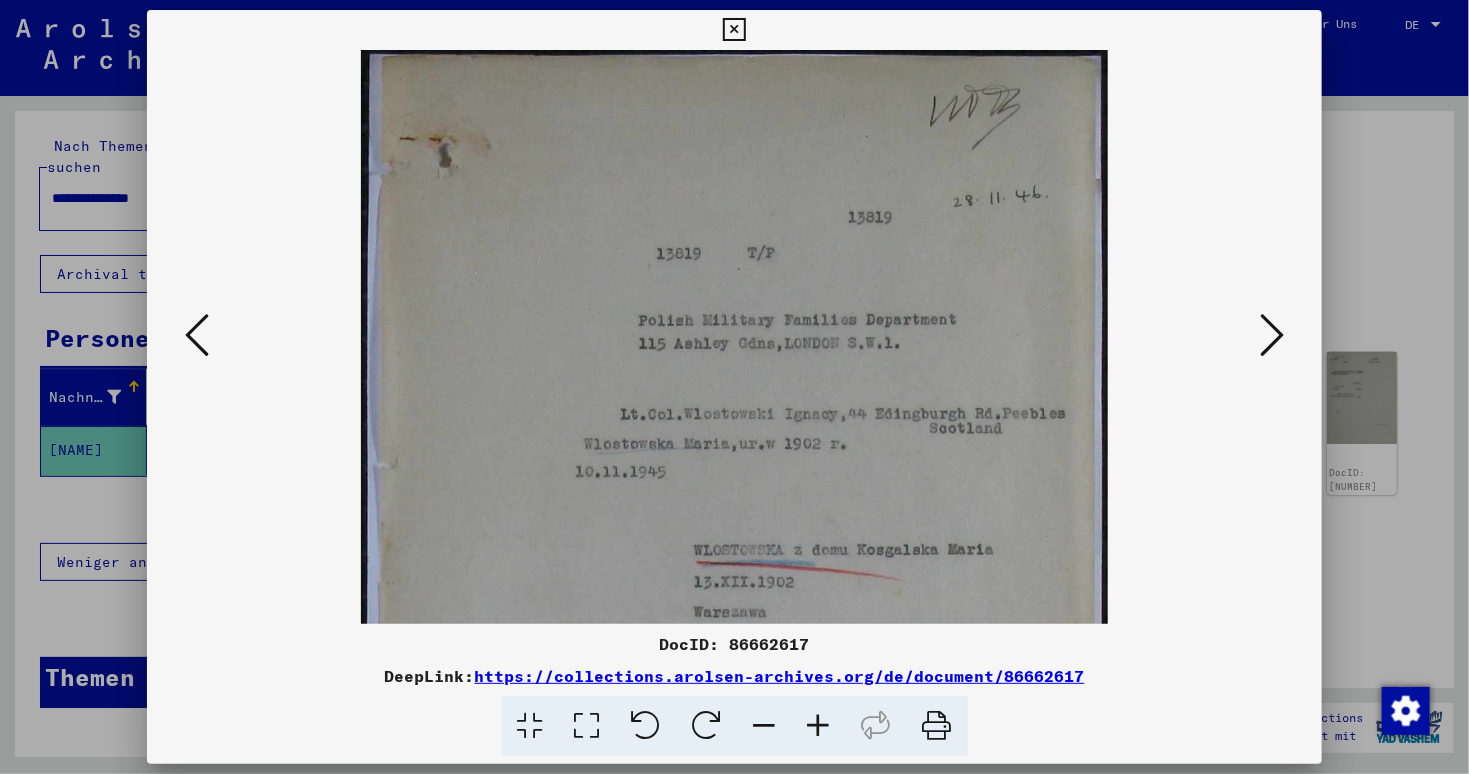 click at bounding box center (819, 726) 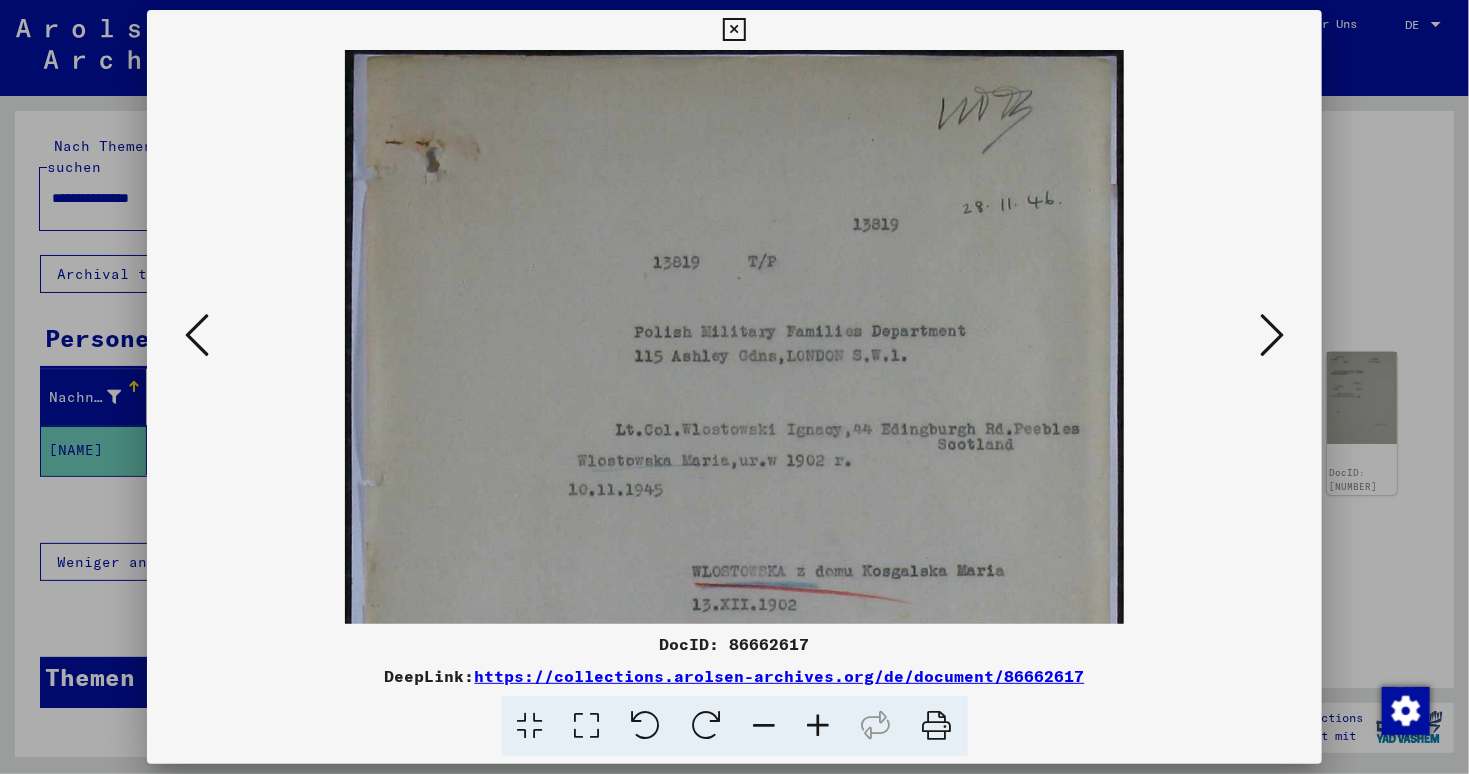click at bounding box center (819, 726) 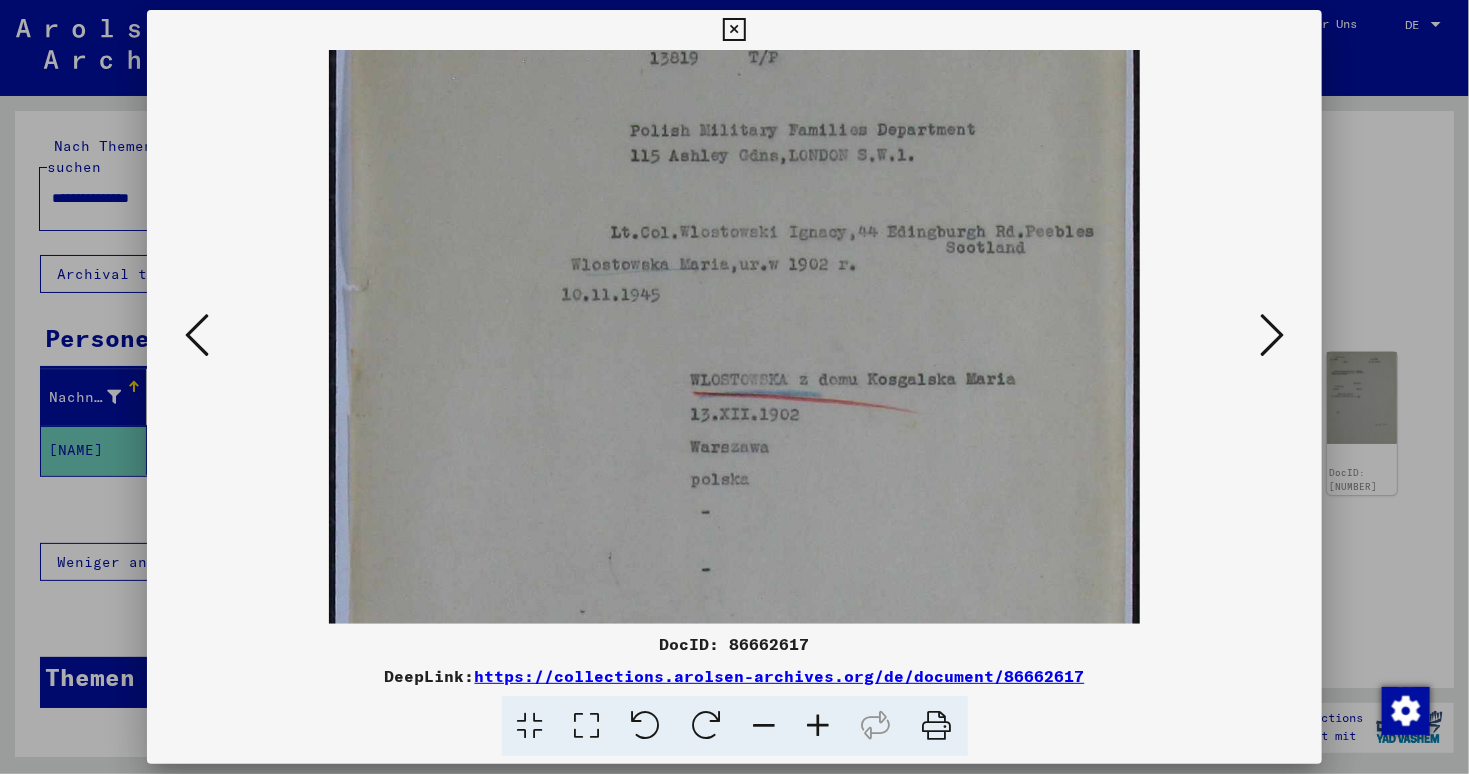 scroll, scrollTop: 215, scrollLeft: 0, axis: vertical 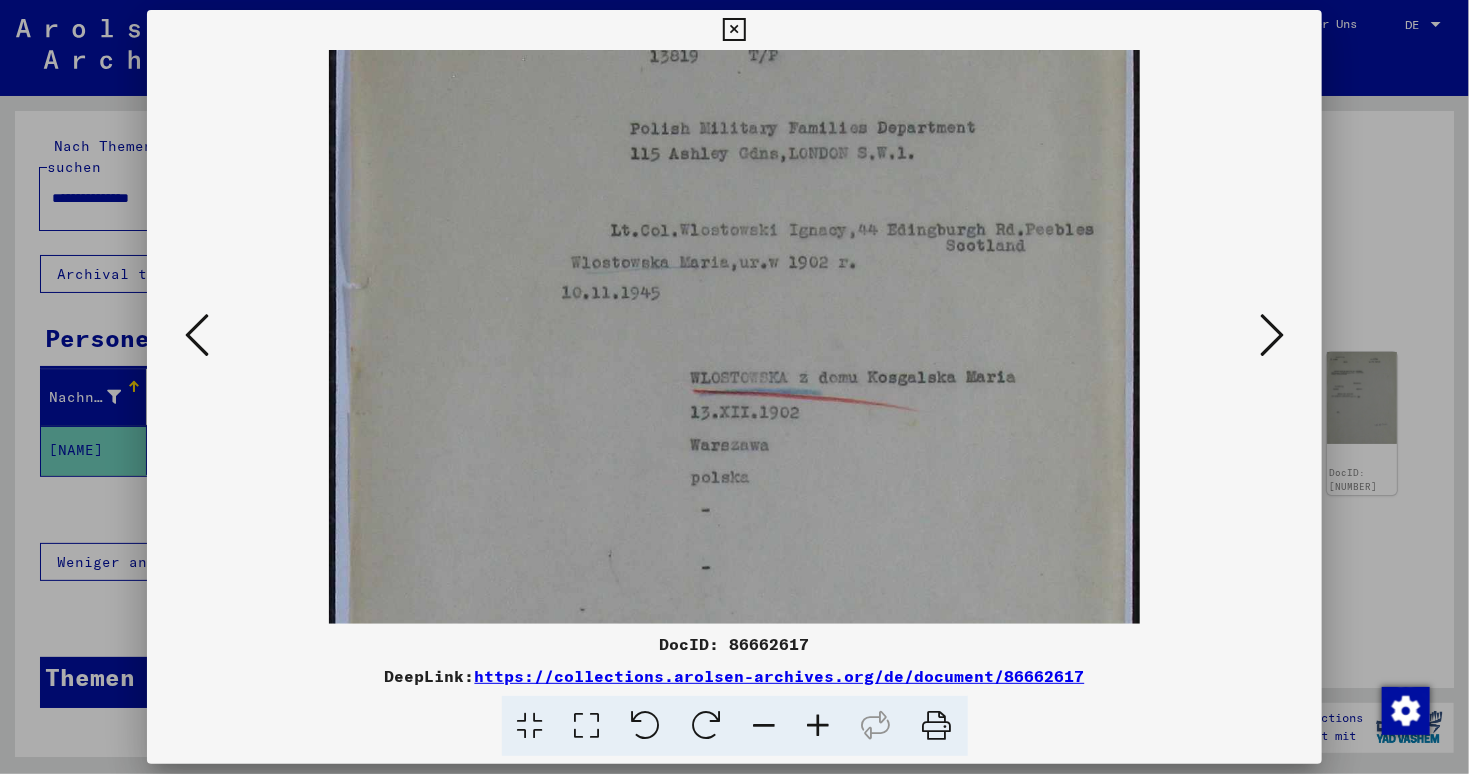 drag, startPoint x: 824, startPoint y: 432, endPoint x: 781, endPoint y: 218, distance: 218.27734 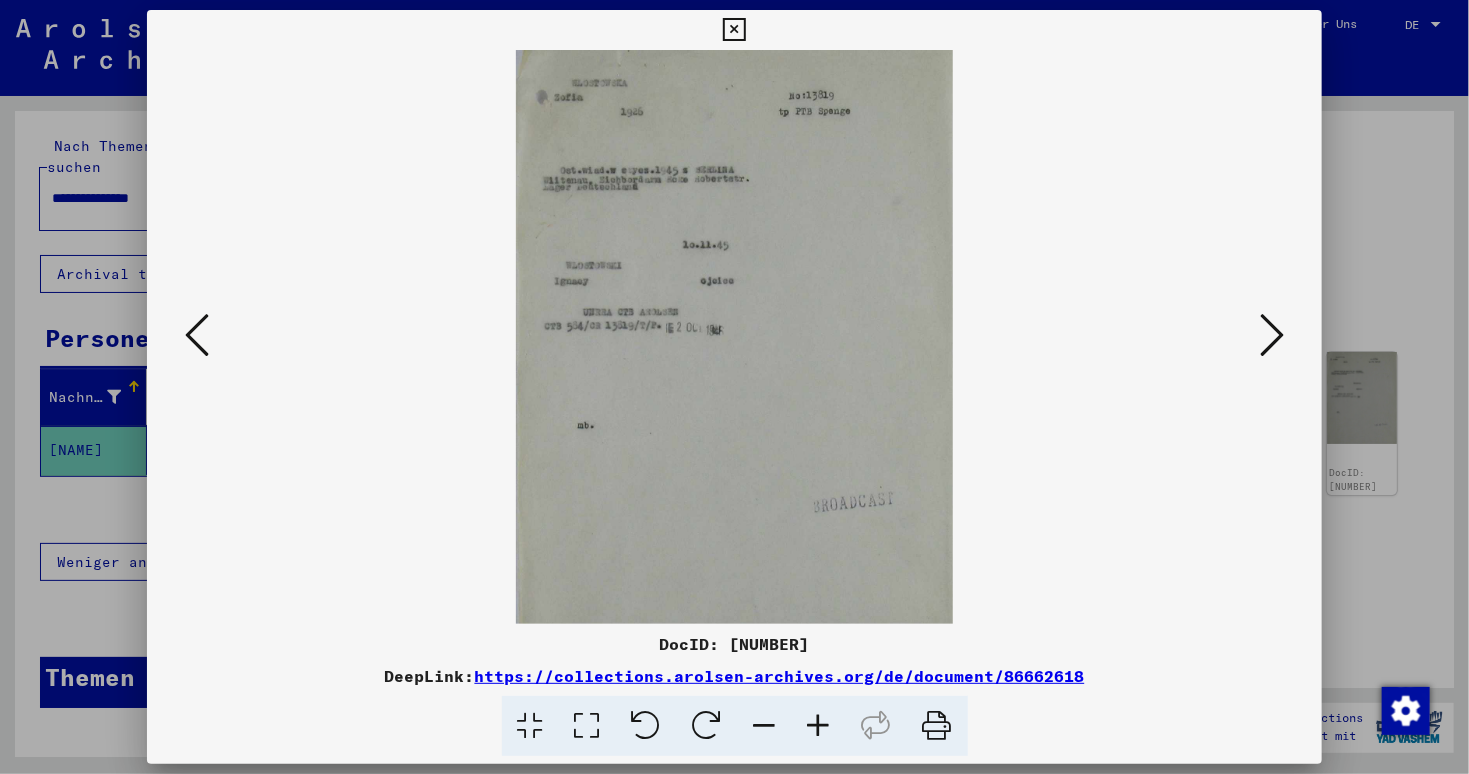 click at bounding box center (819, 726) 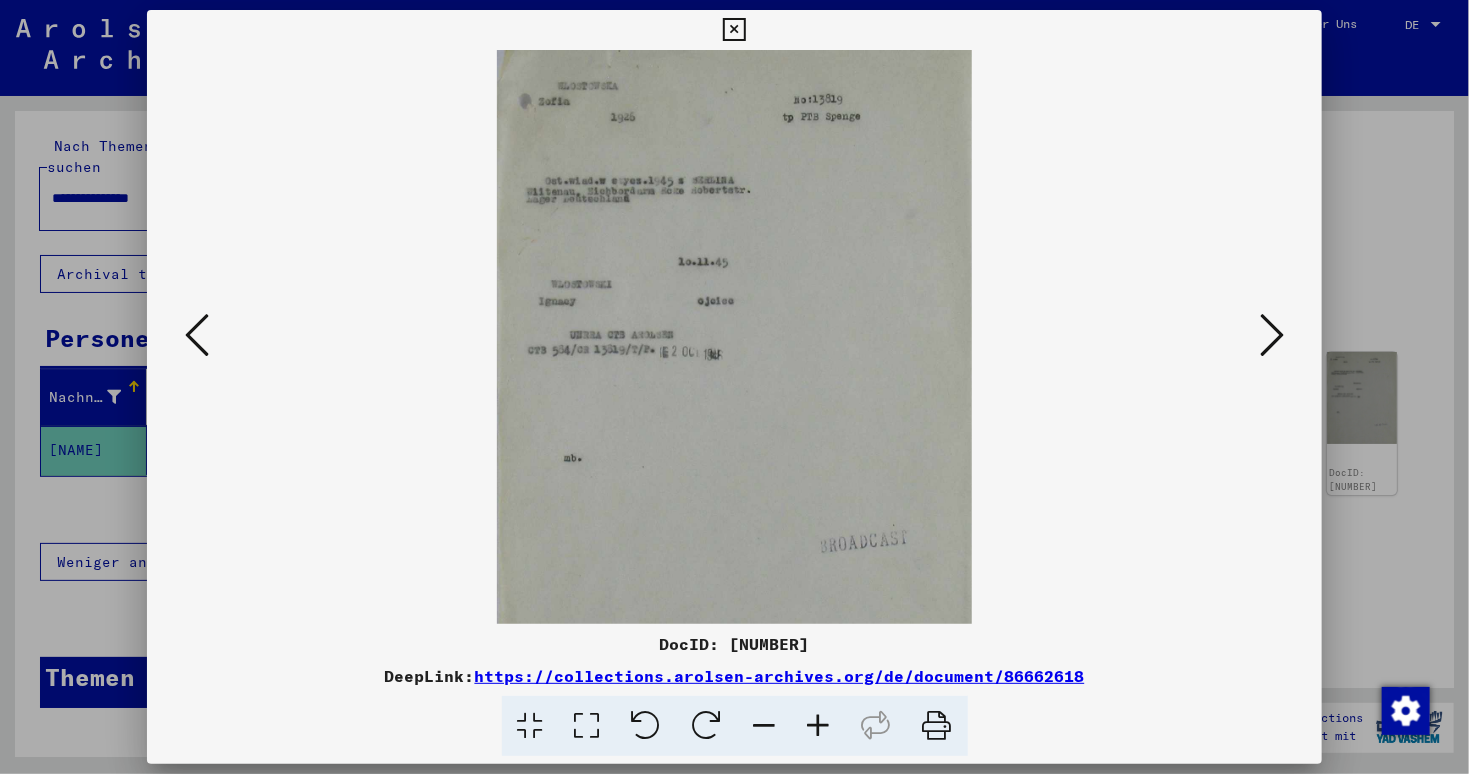 click at bounding box center [819, 726] 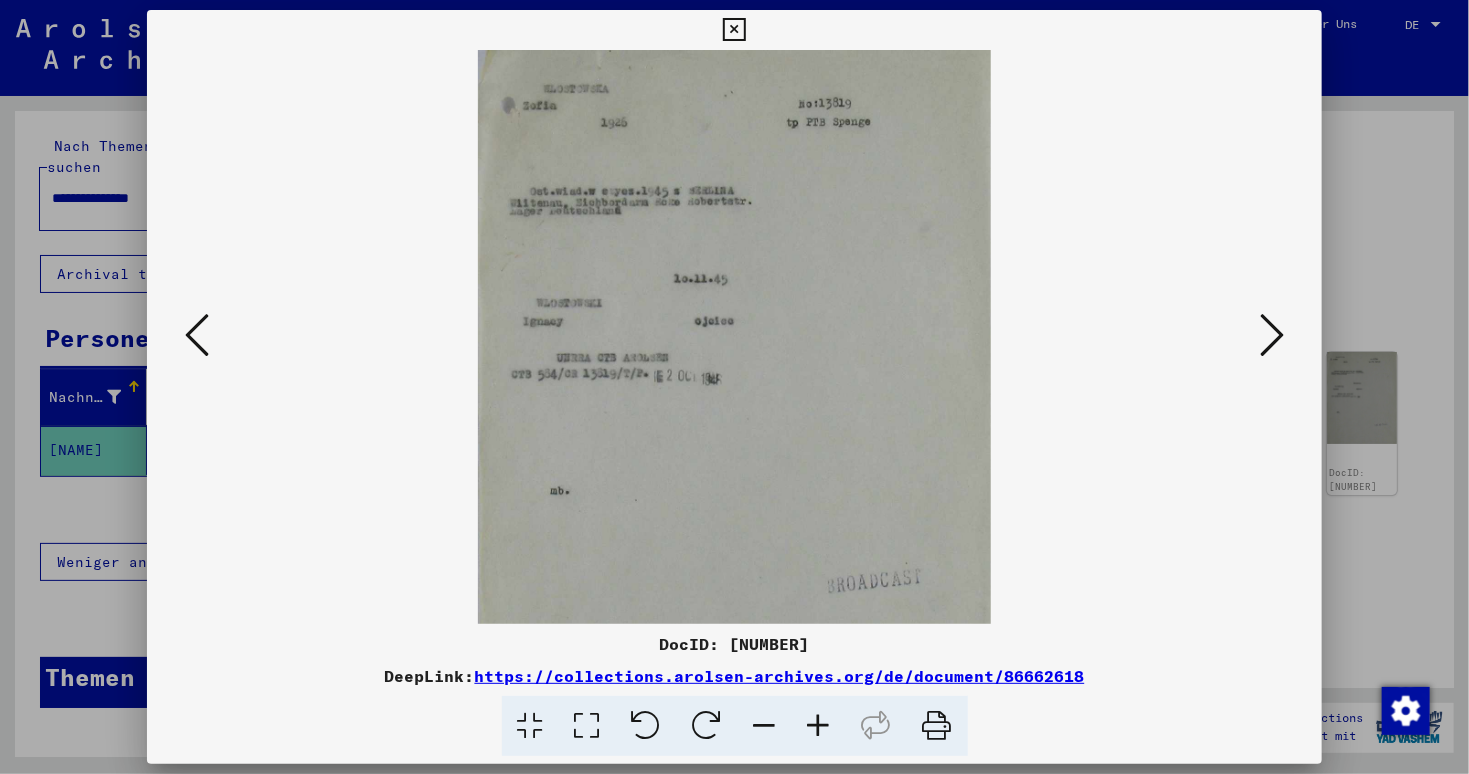 click at bounding box center (819, 726) 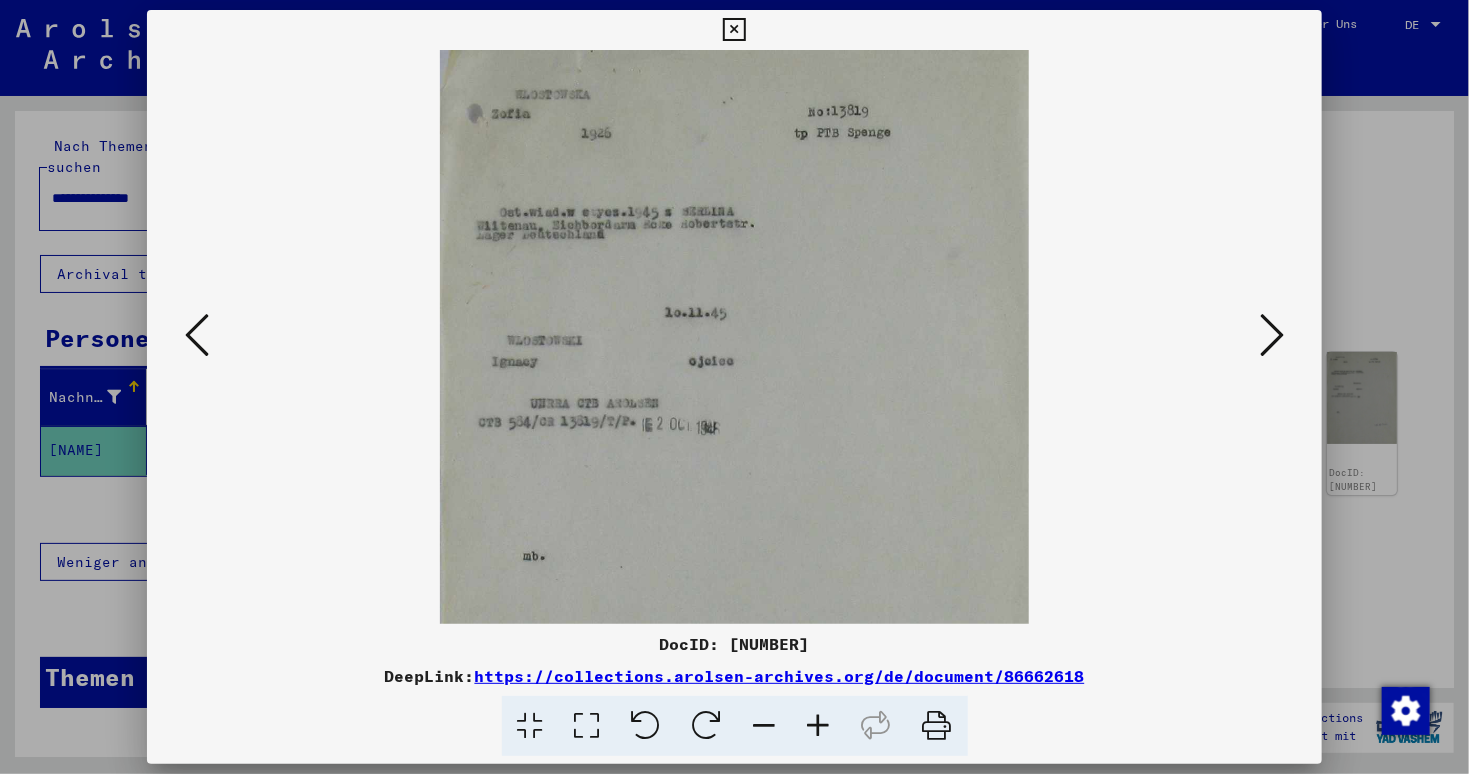 click at bounding box center [819, 726] 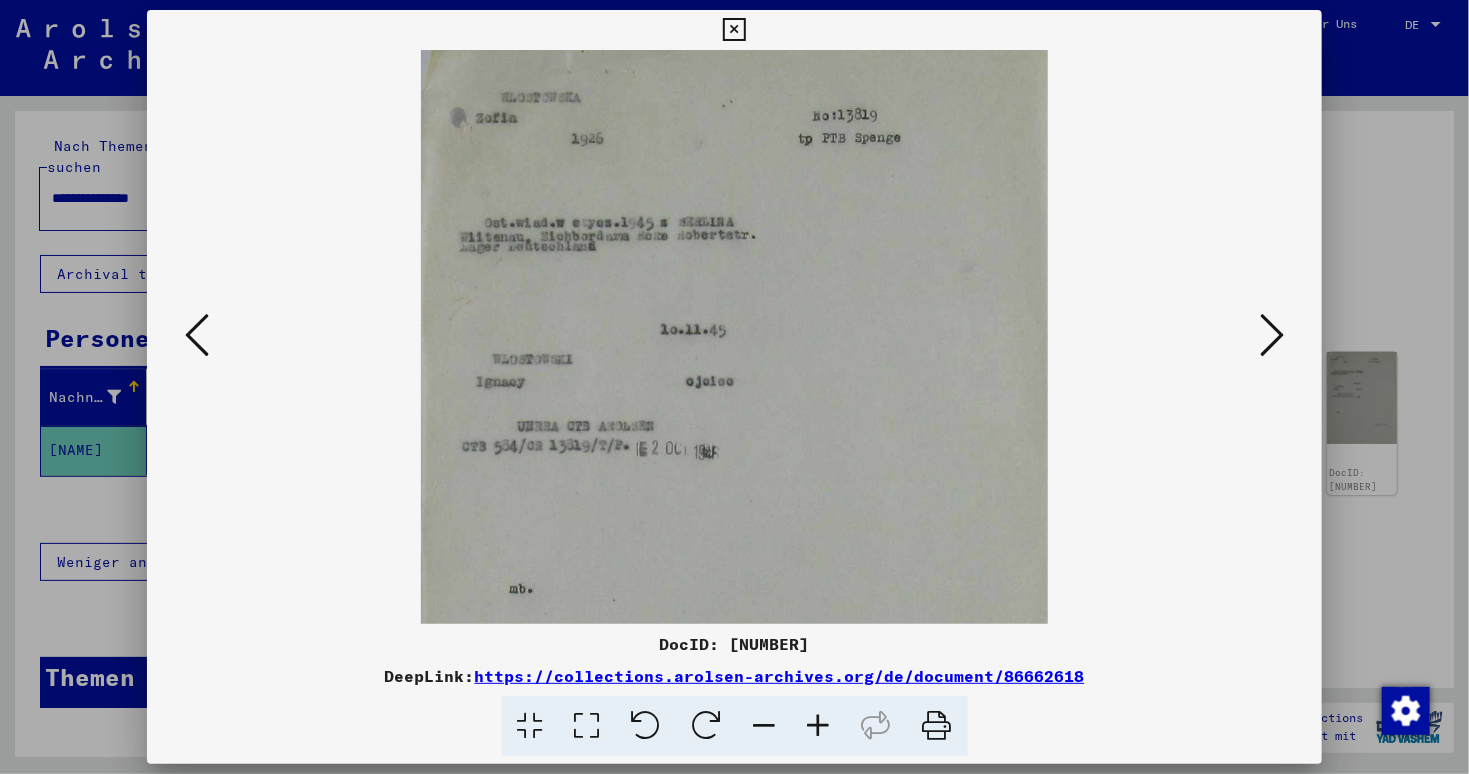 click at bounding box center (819, 726) 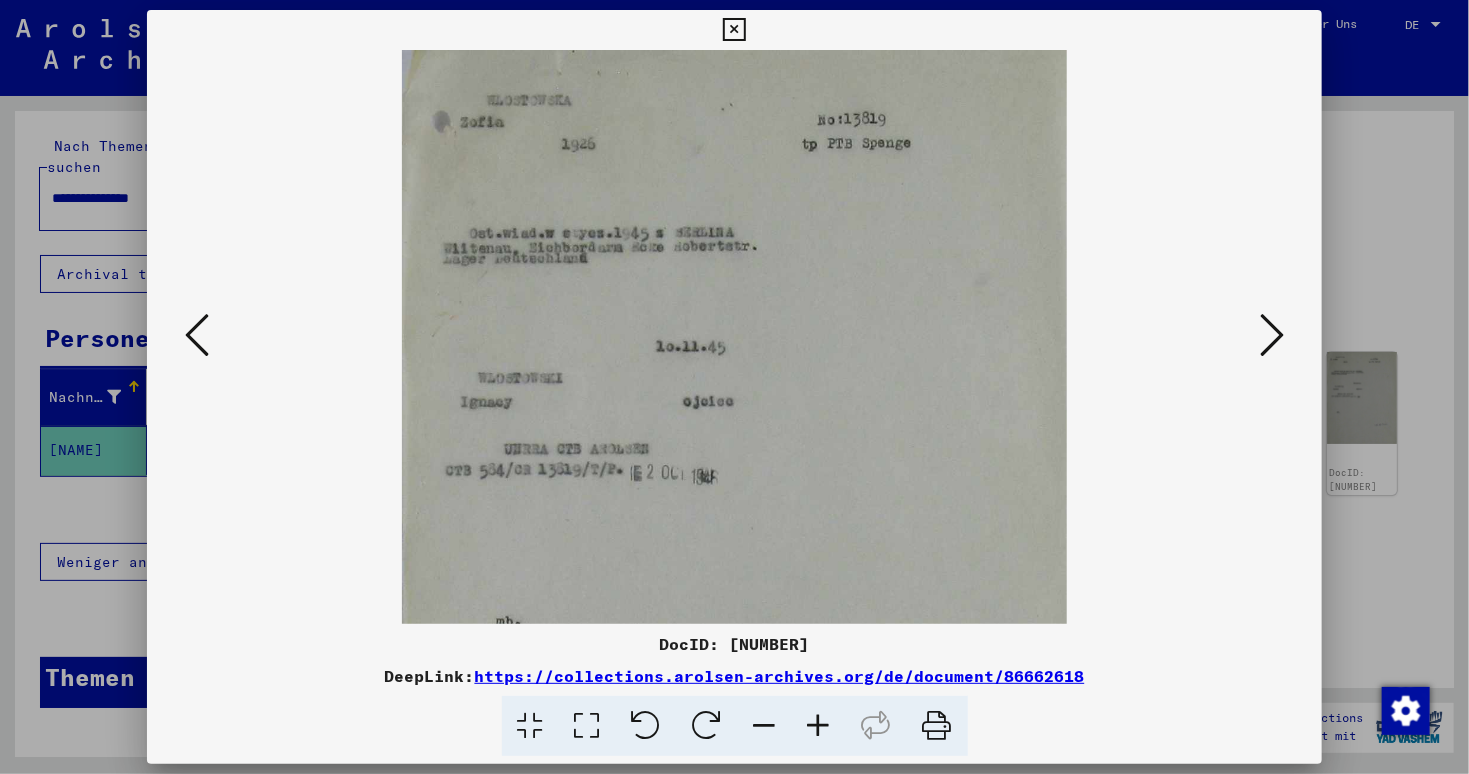 click at bounding box center [819, 726] 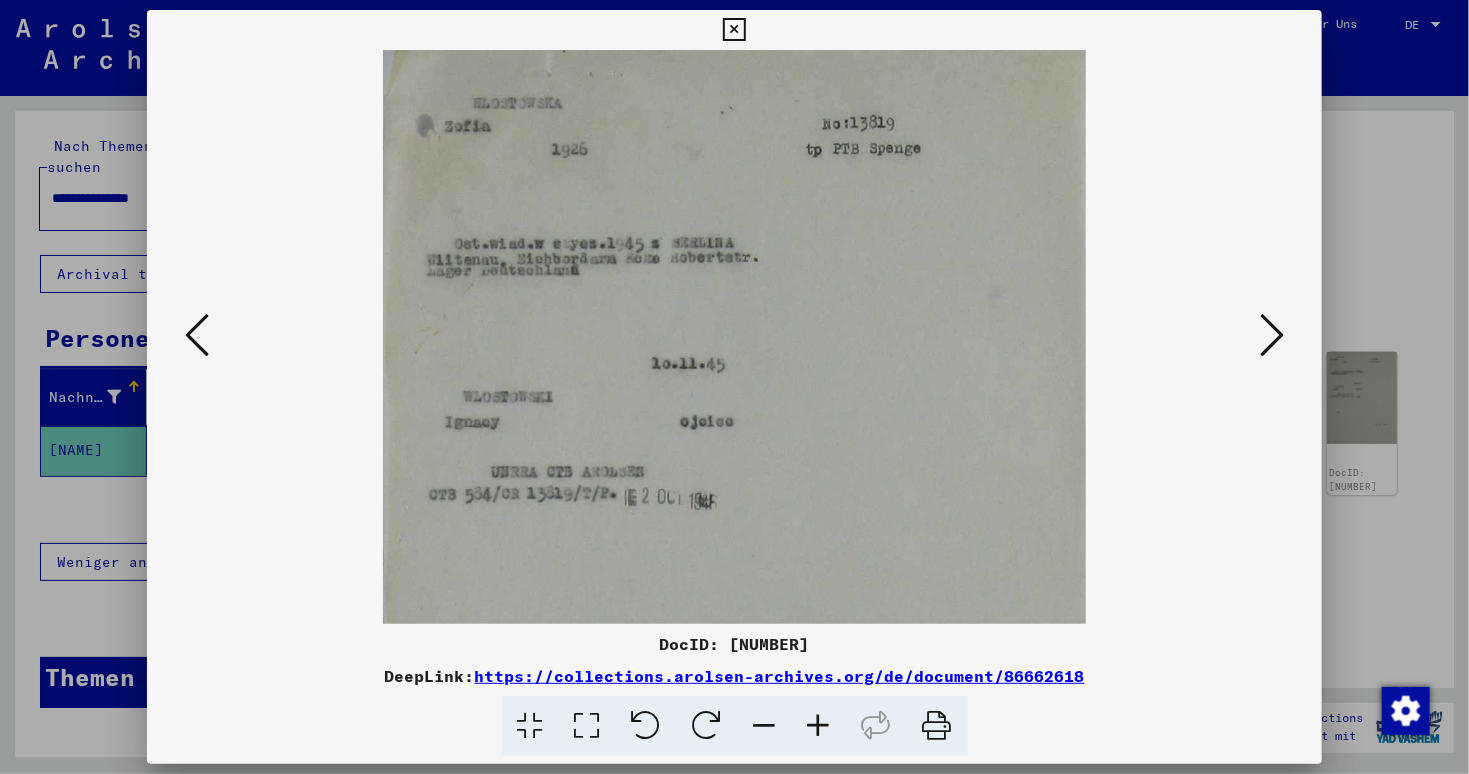 click at bounding box center [819, 726] 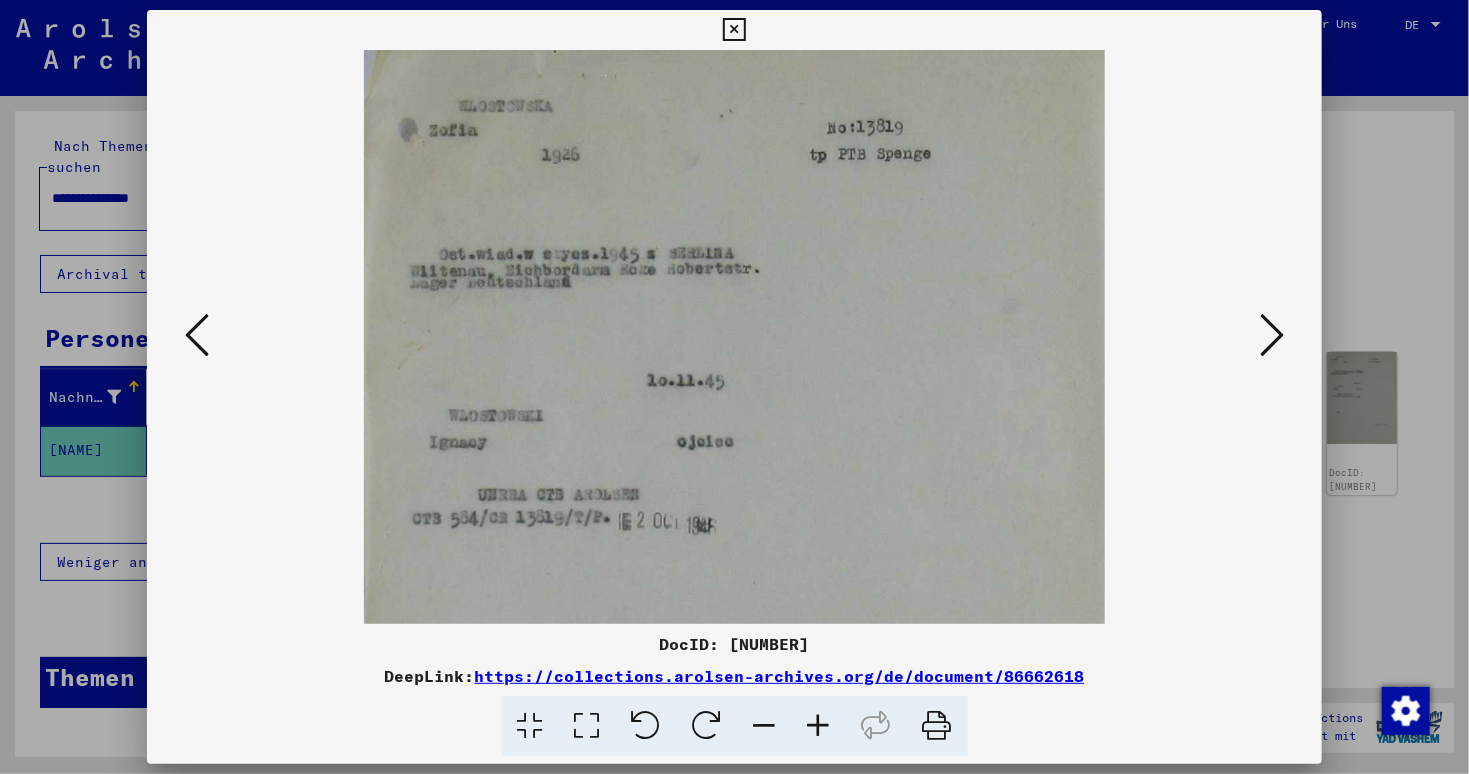 click at bounding box center [819, 726] 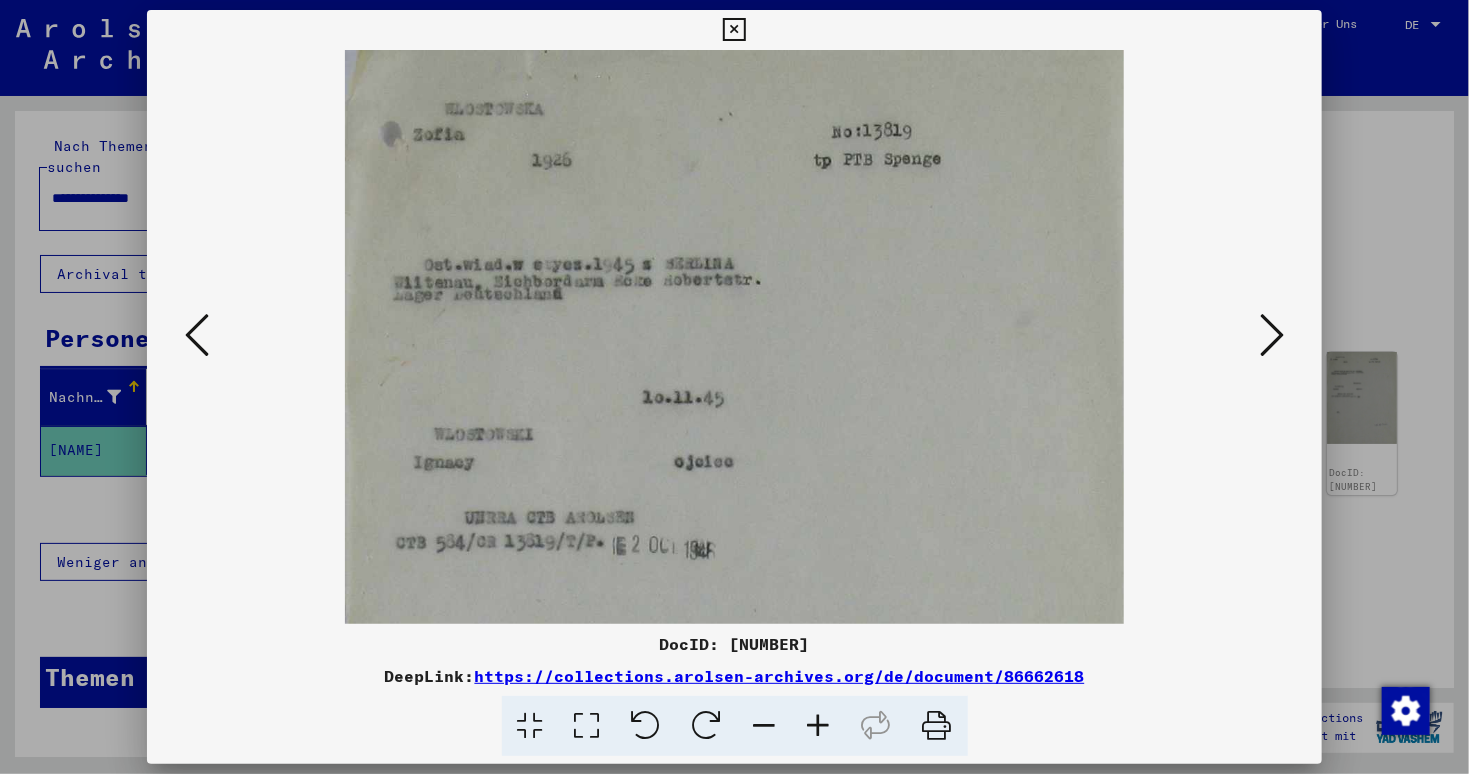click at bounding box center [819, 726] 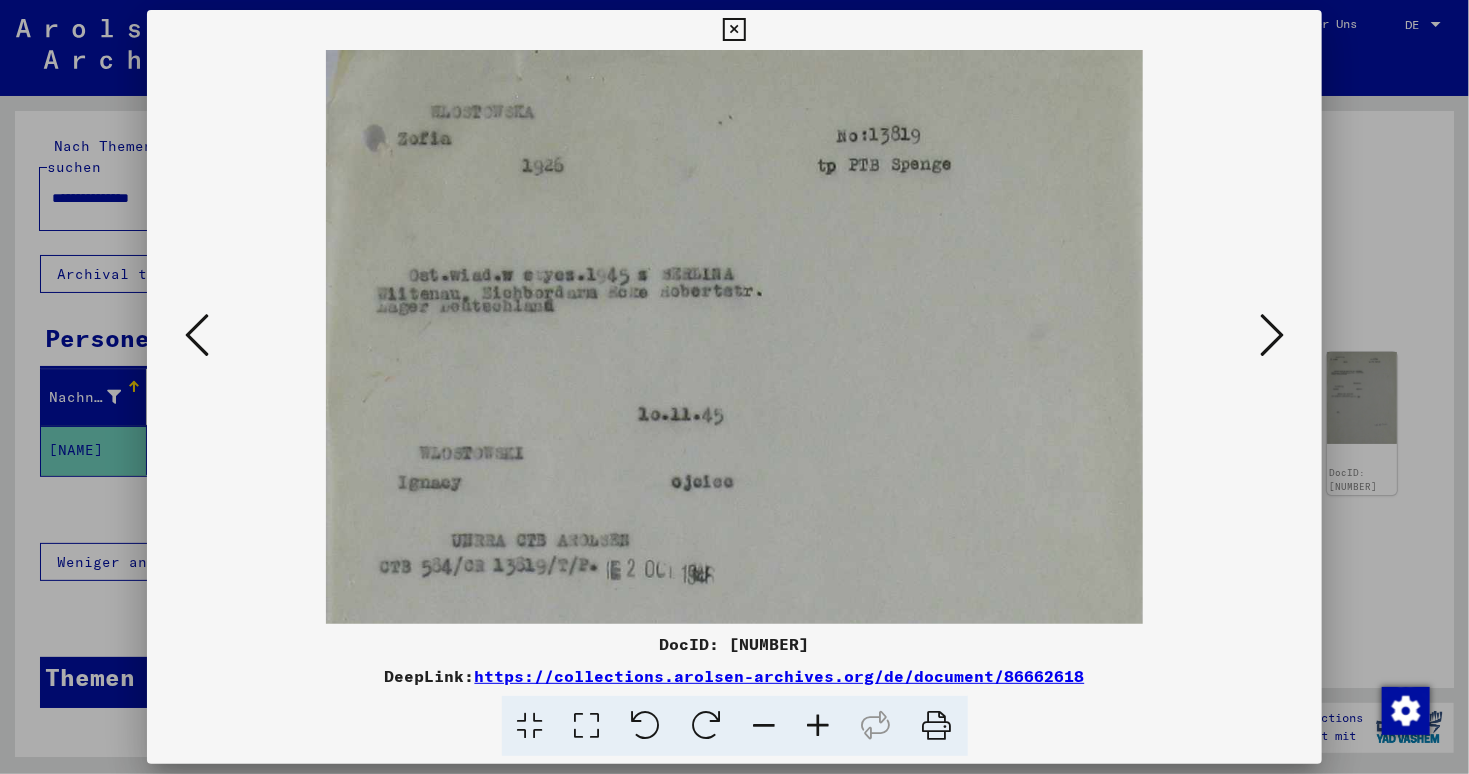 click at bounding box center [819, 726] 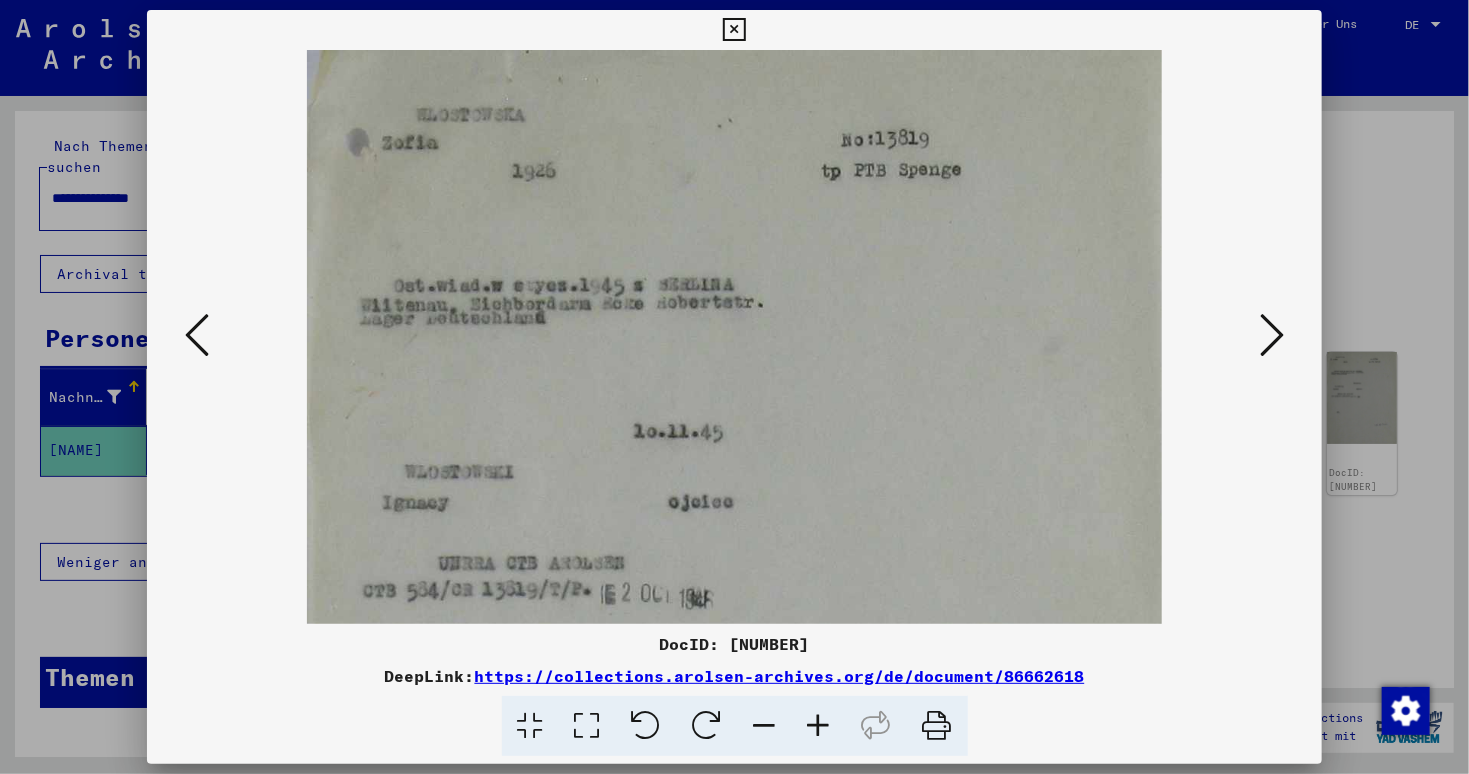 click at bounding box center (1272, 335) 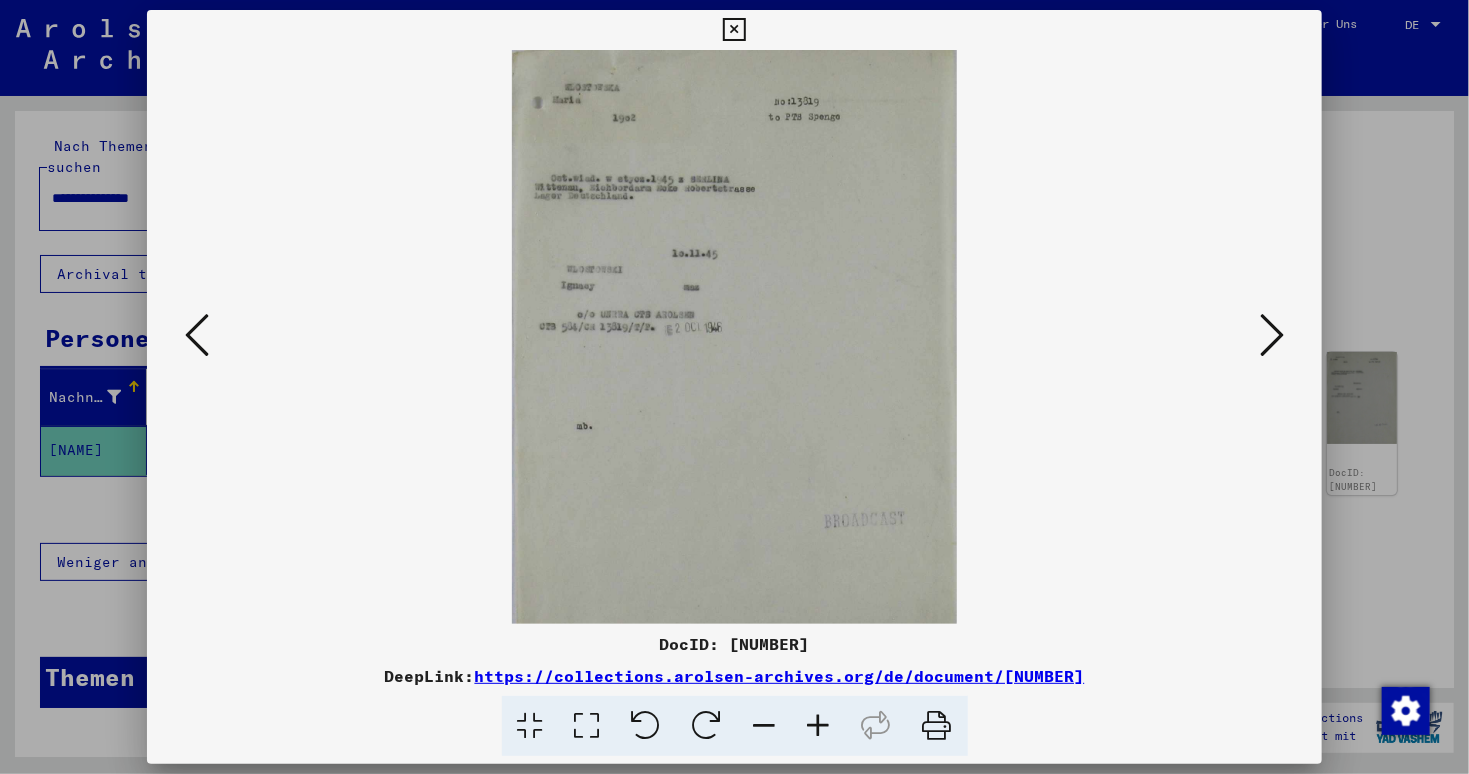 click at bounding box center (1272, 335) 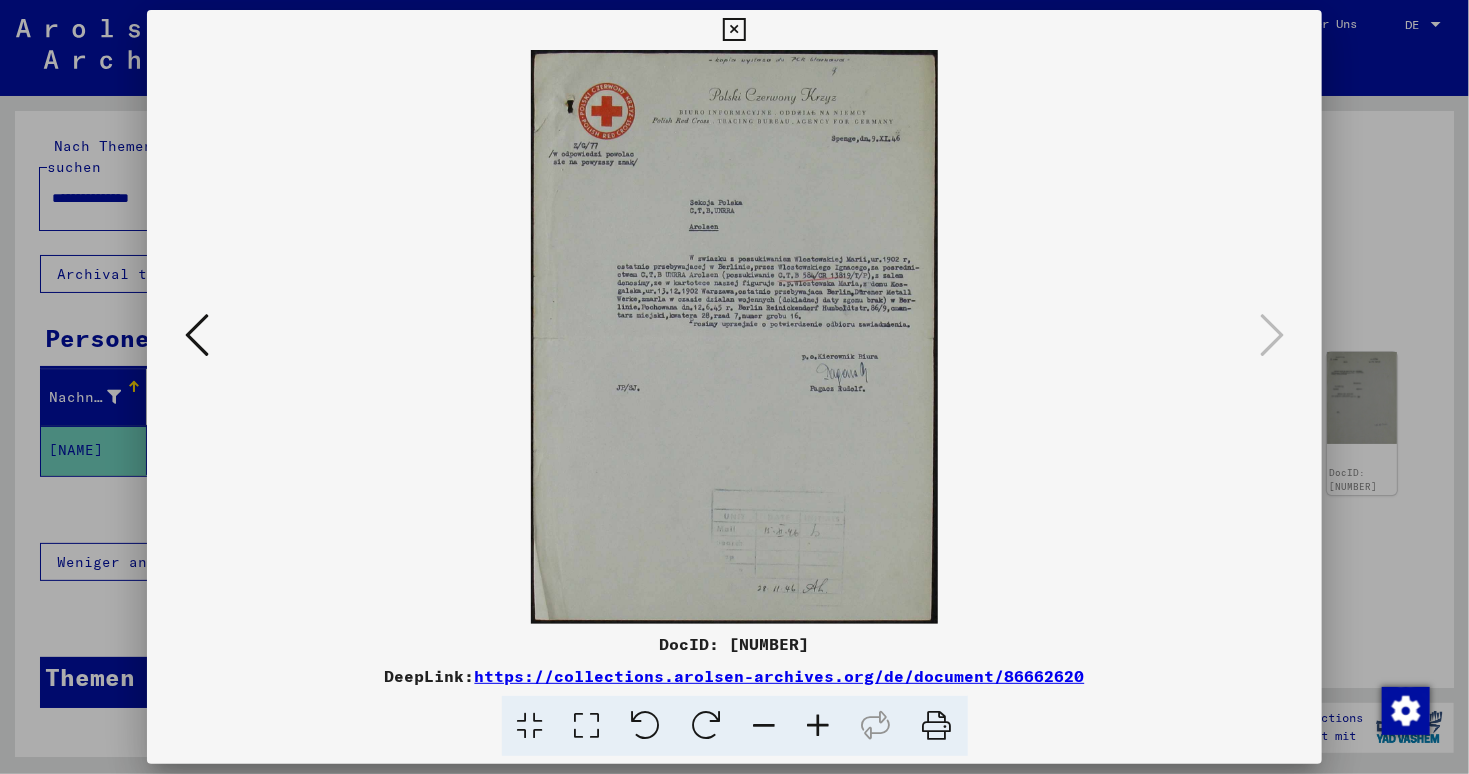 click at bounding box center (819, 726) 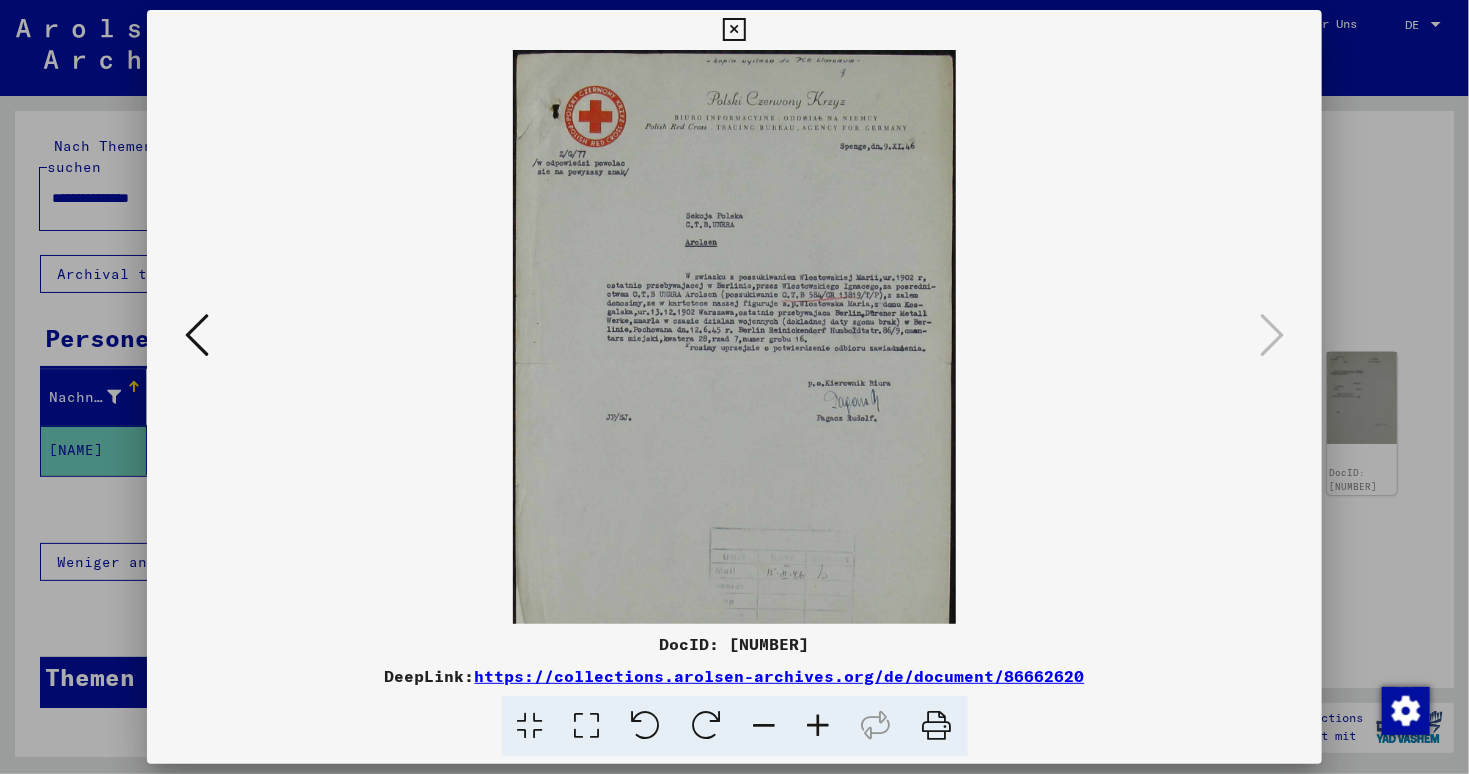 click at bounding box center (819, 726) 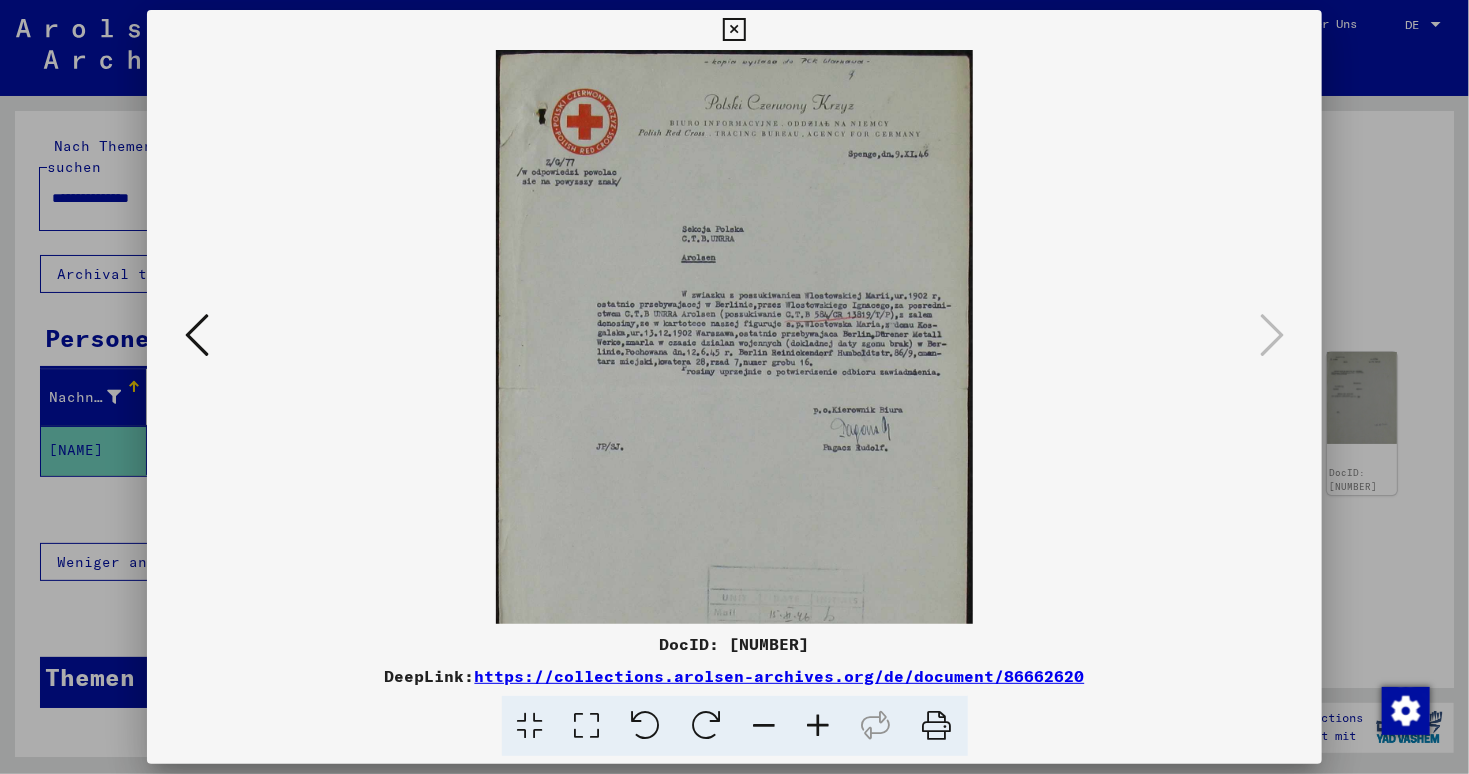 click at bounding box center [819, 726] 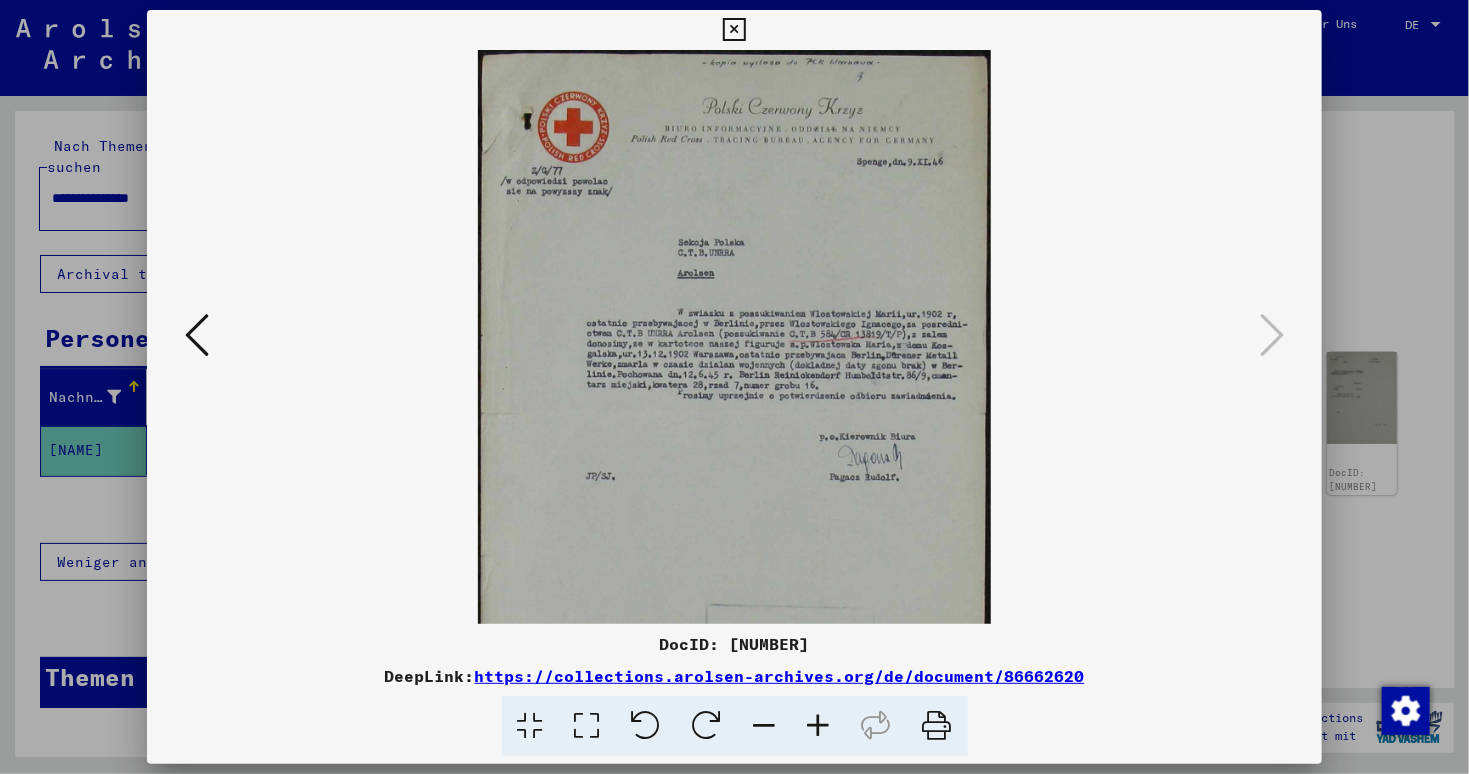 click at bounding box center [819, 726] 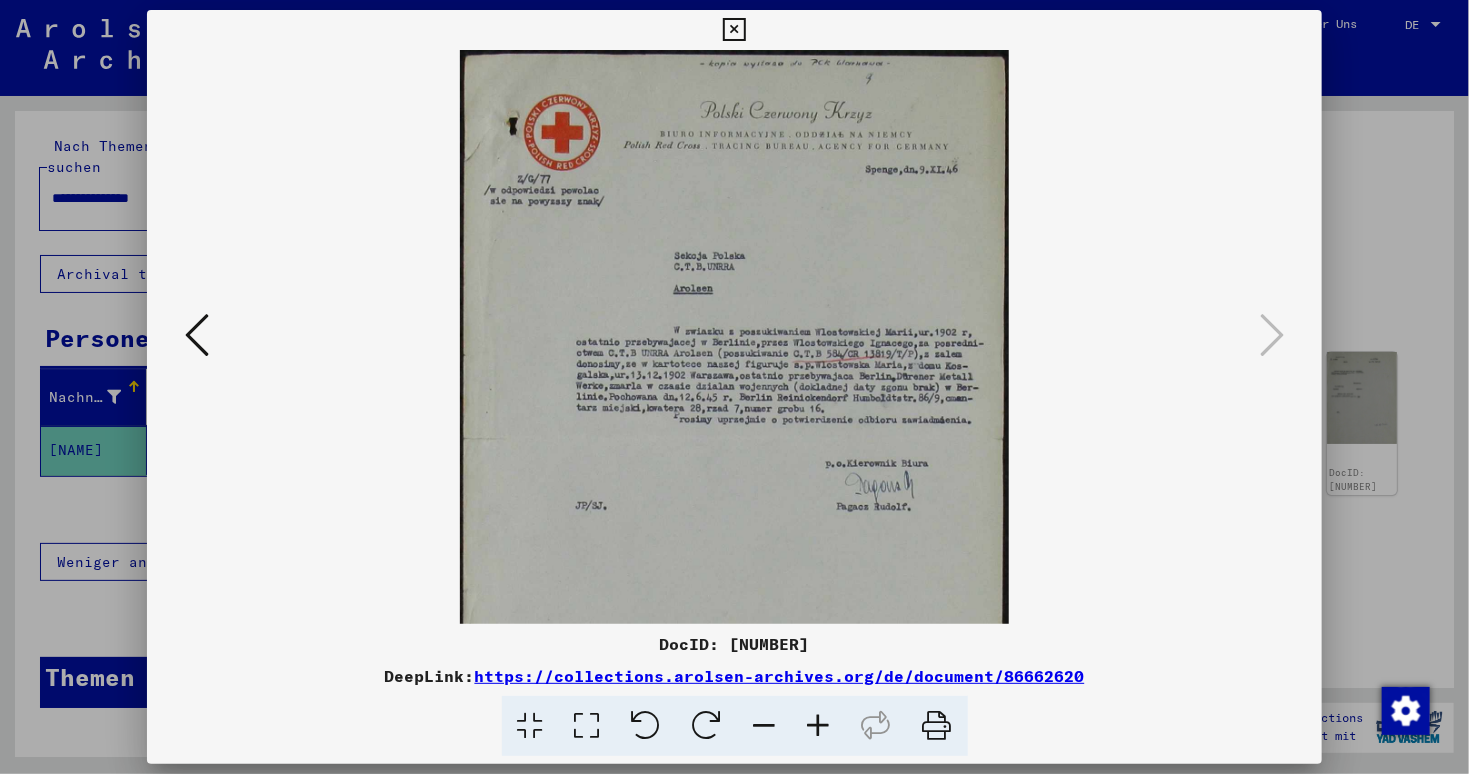 click at bounding box center (819, 726) 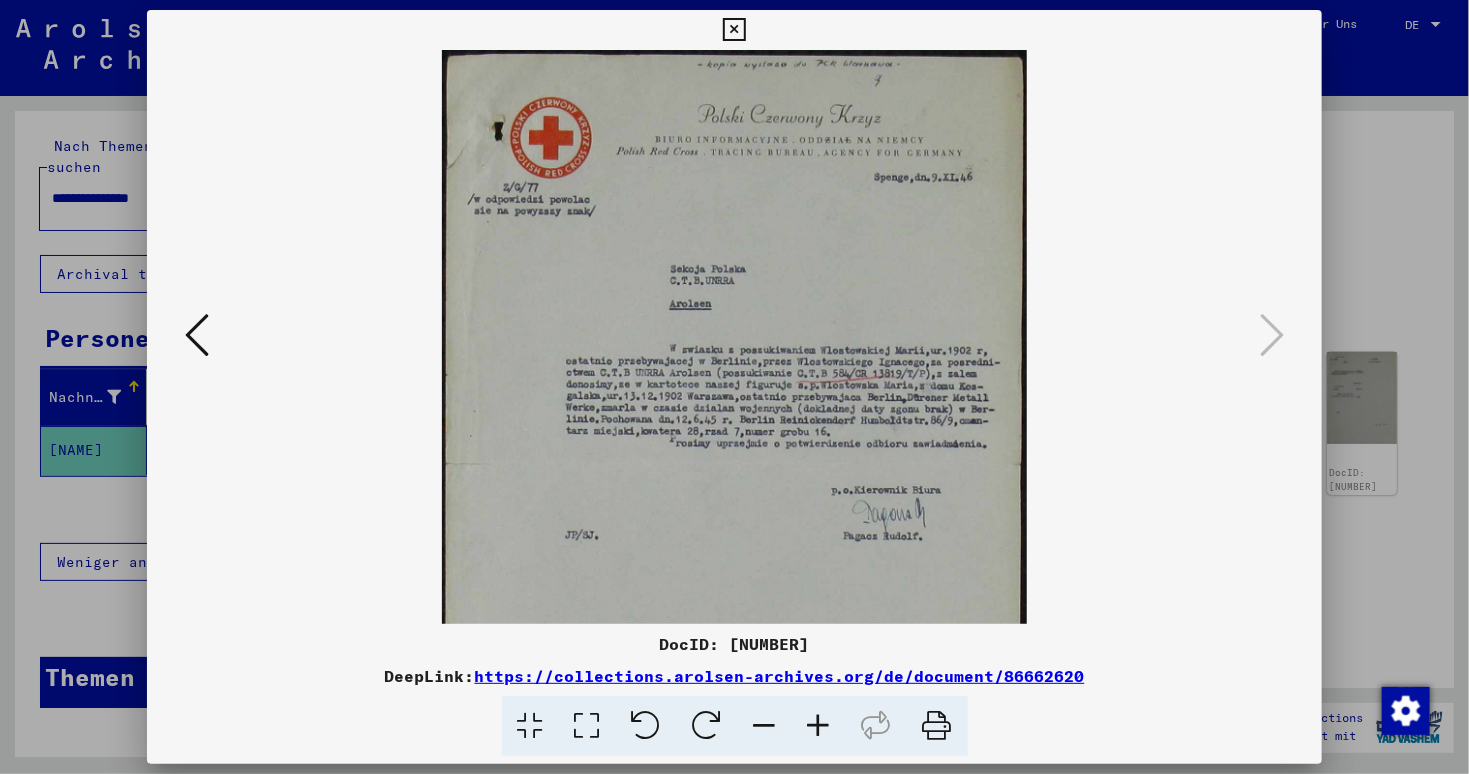 click at bounding box center (819, 726) 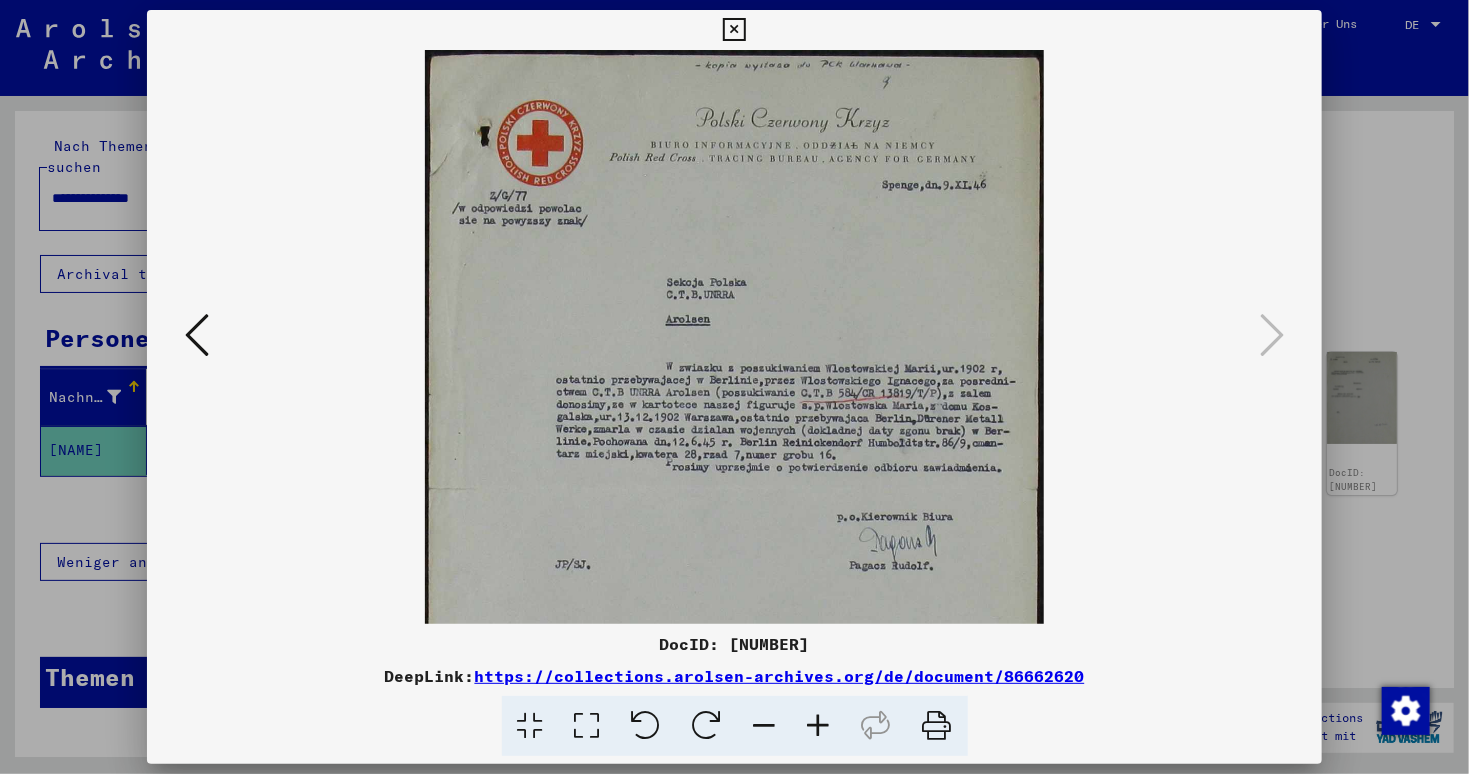 click at bounding box center (819, 726) 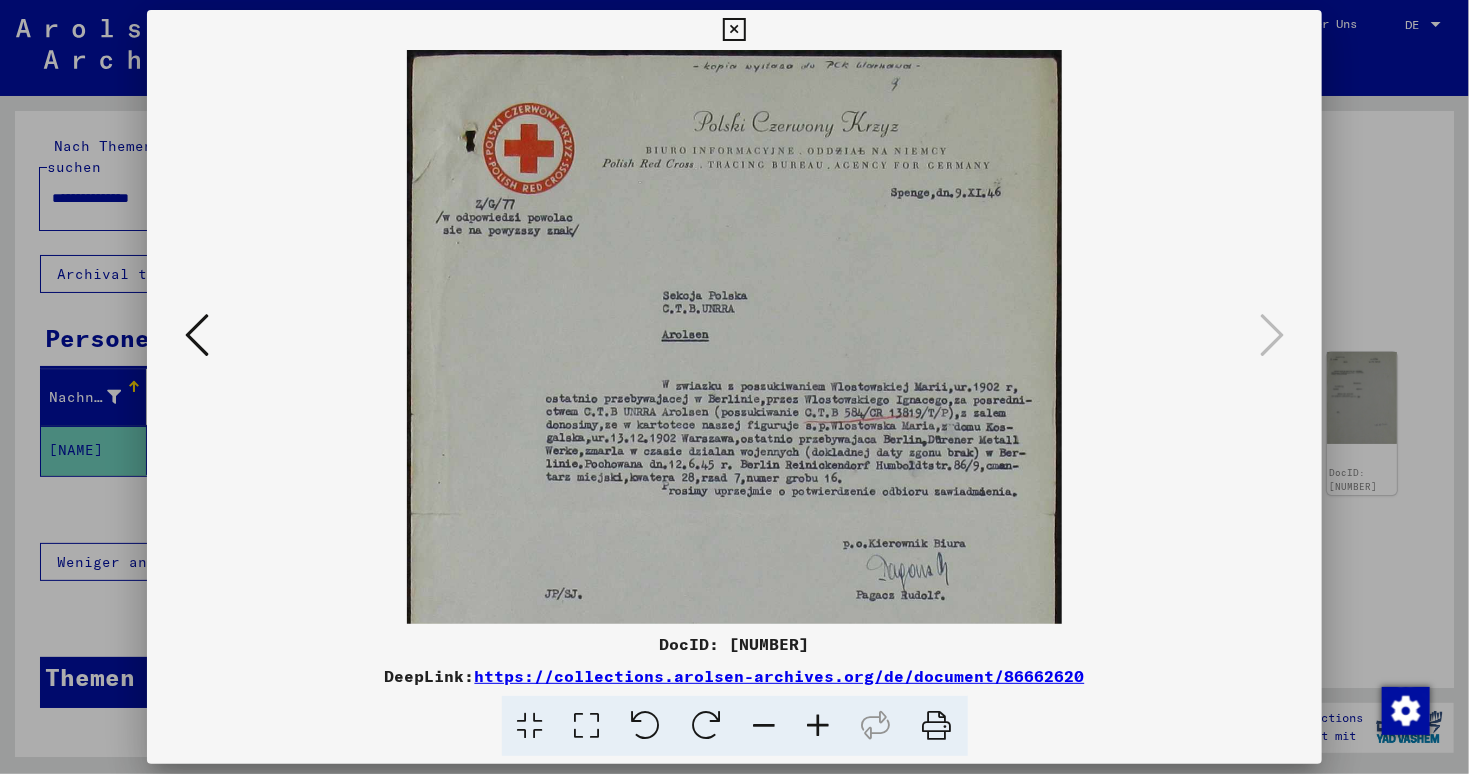 click at bounding box center [819, 726] 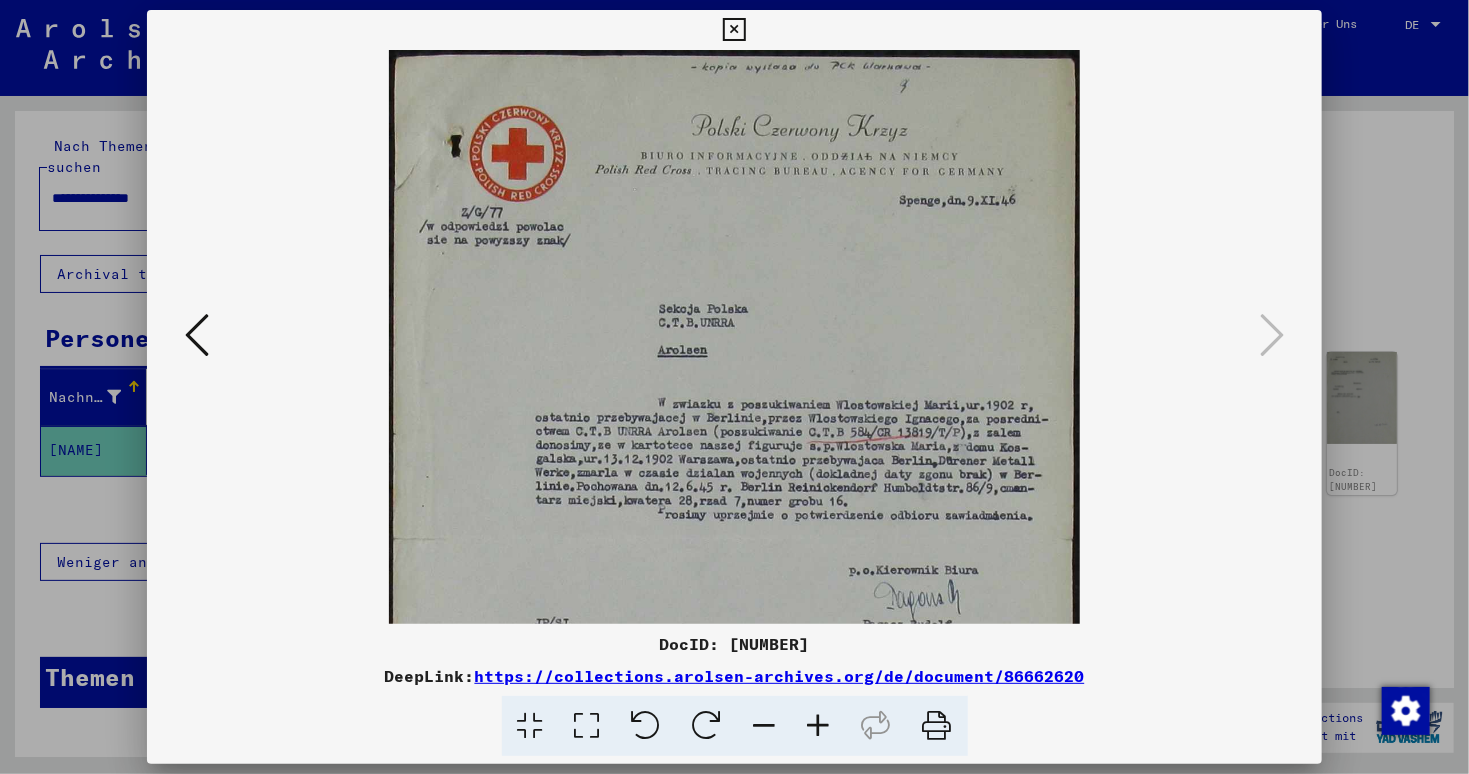click at bounding box center [819, 726] 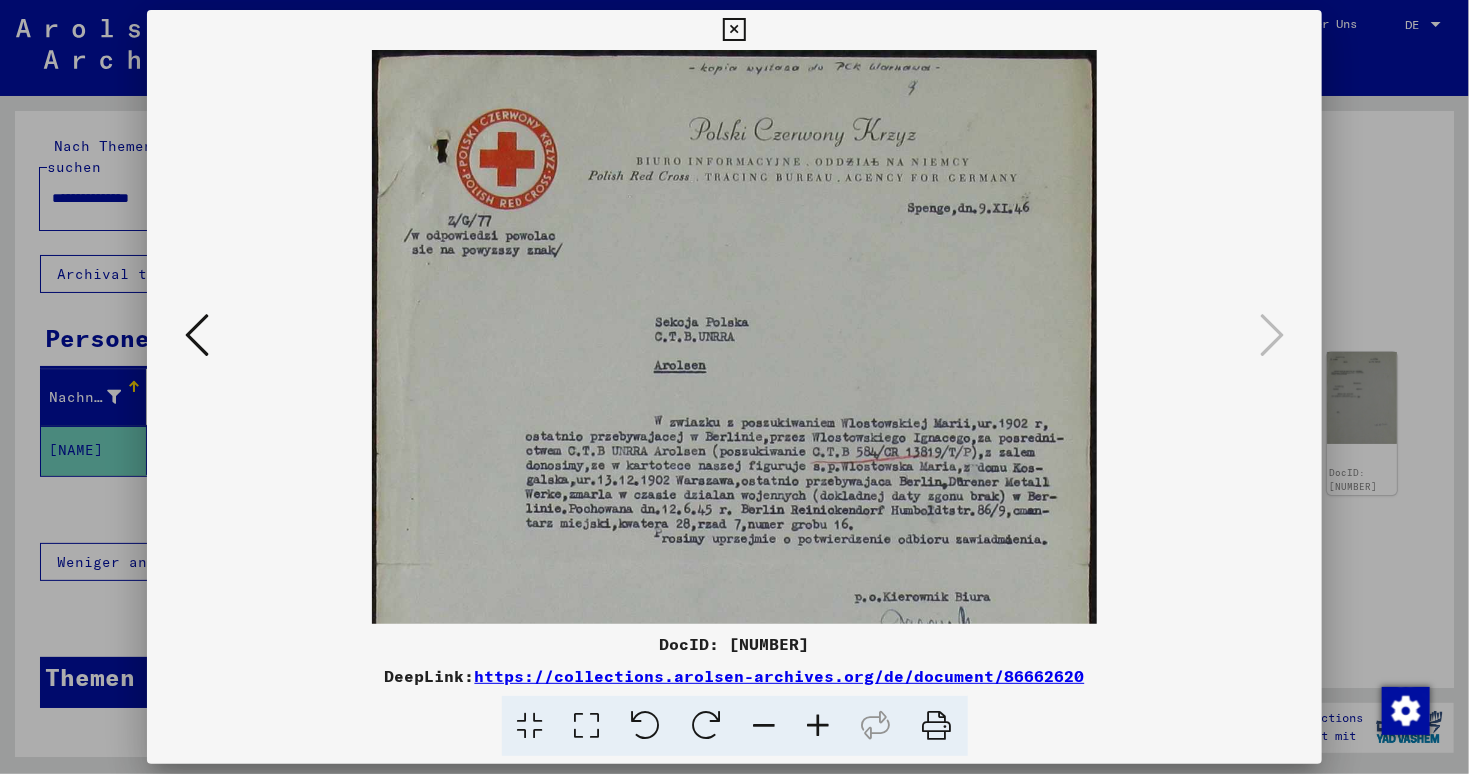click at bounding box center [819, 726] 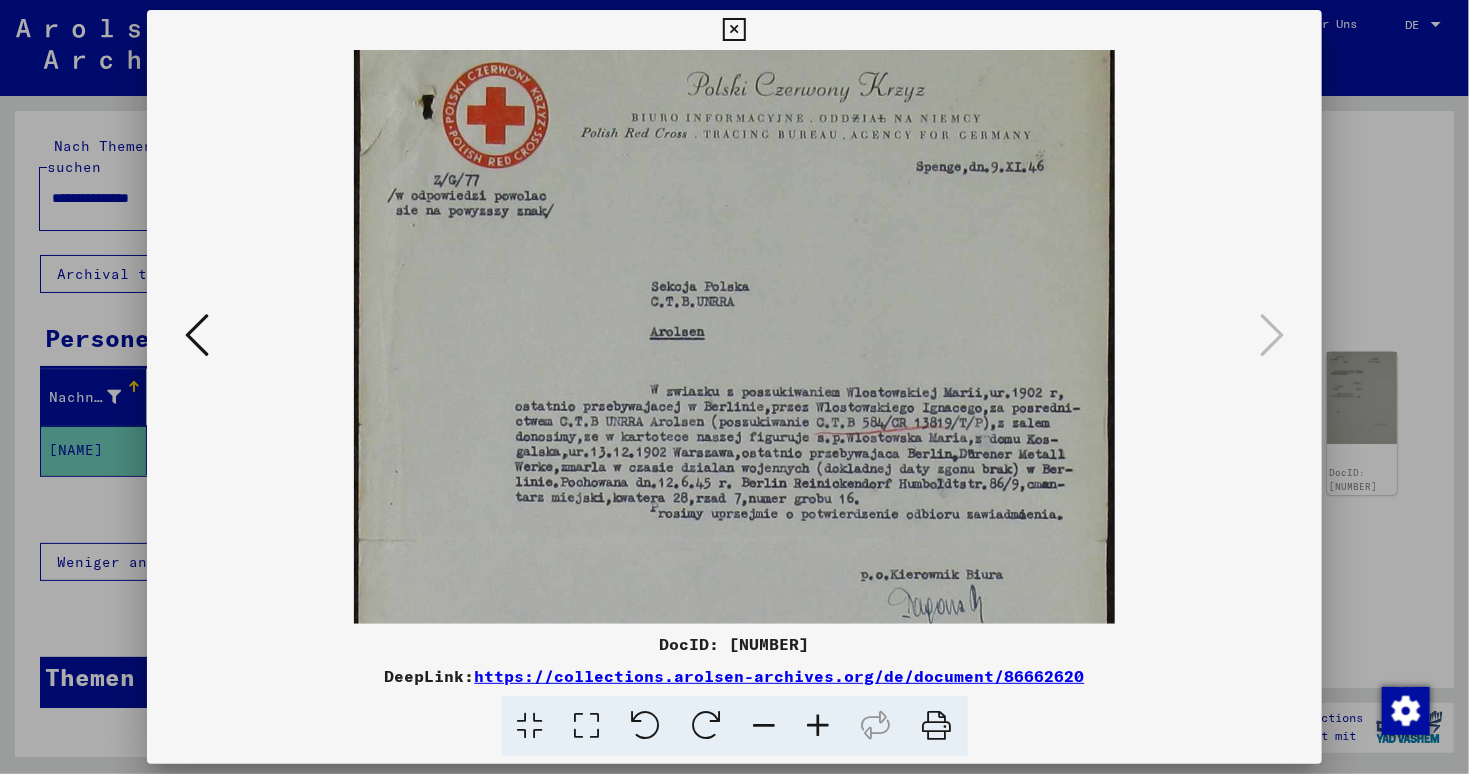 scroll, scrollTop: 50, scrollLeft: 0, axis: vertical 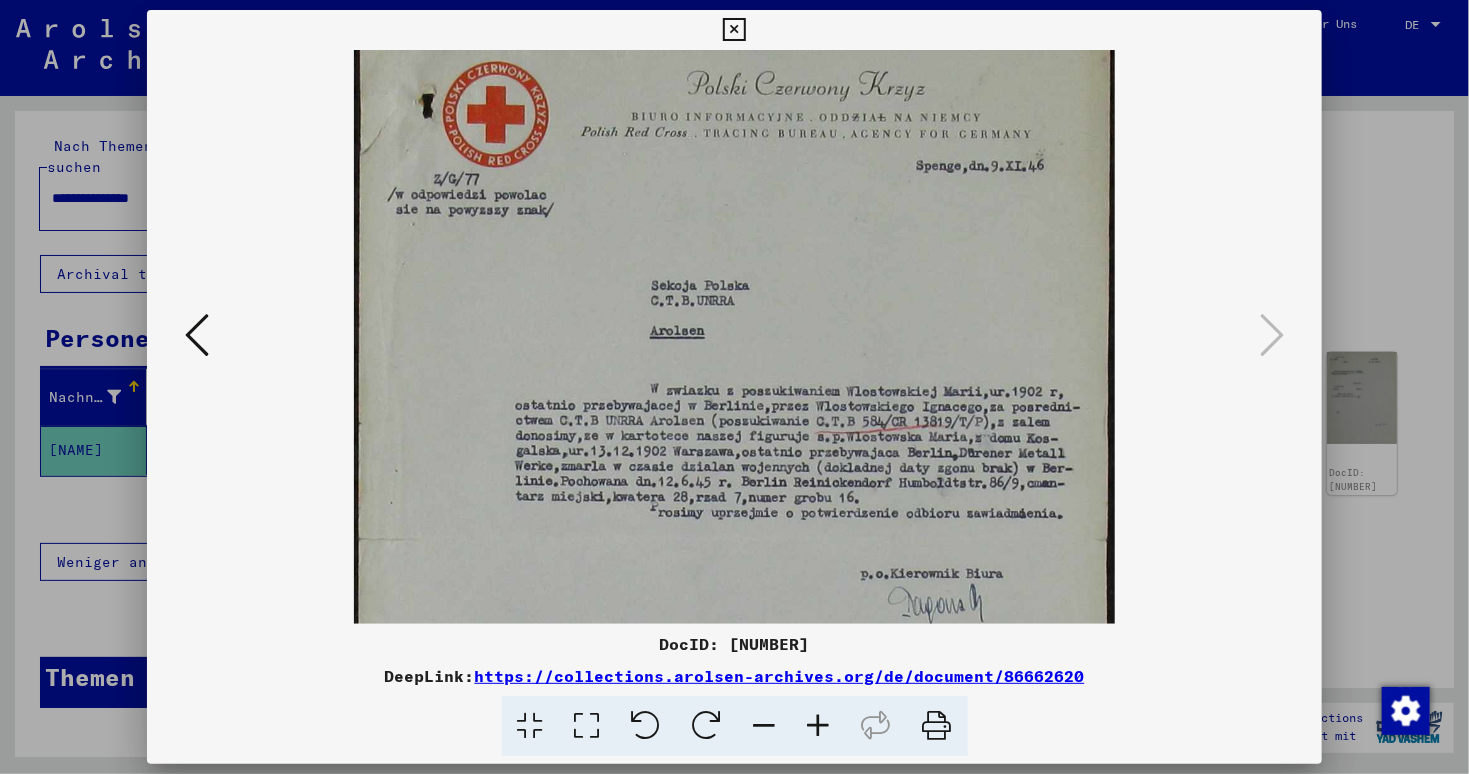 drag, startPoint x: 838, startPoint y: 496, endPoint x: 837, endPoint y: 446, distance: 50.01 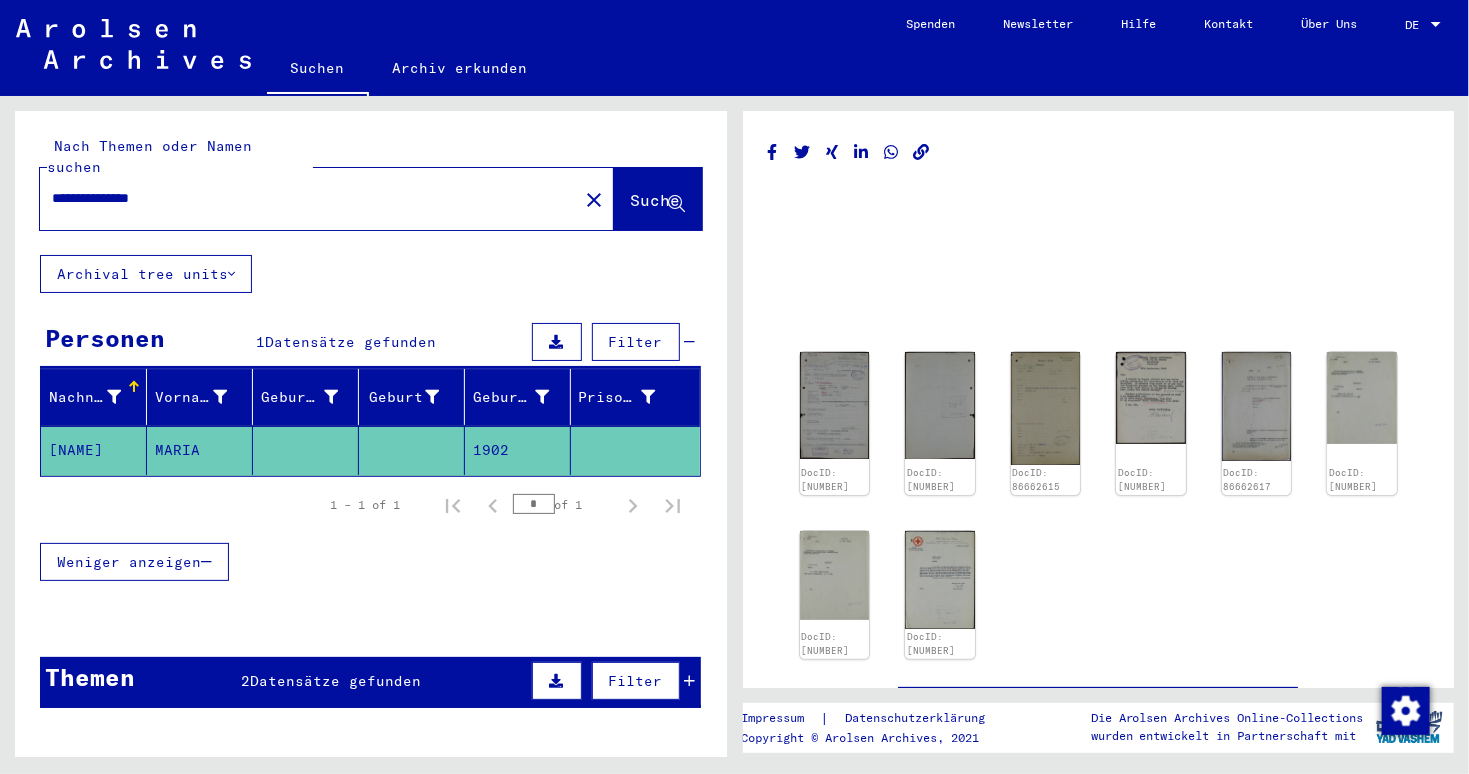 drag, startPoint x: 220, startPoint y: 174, endPoint x: 0, endPoint y: 184, distance: 220.22716 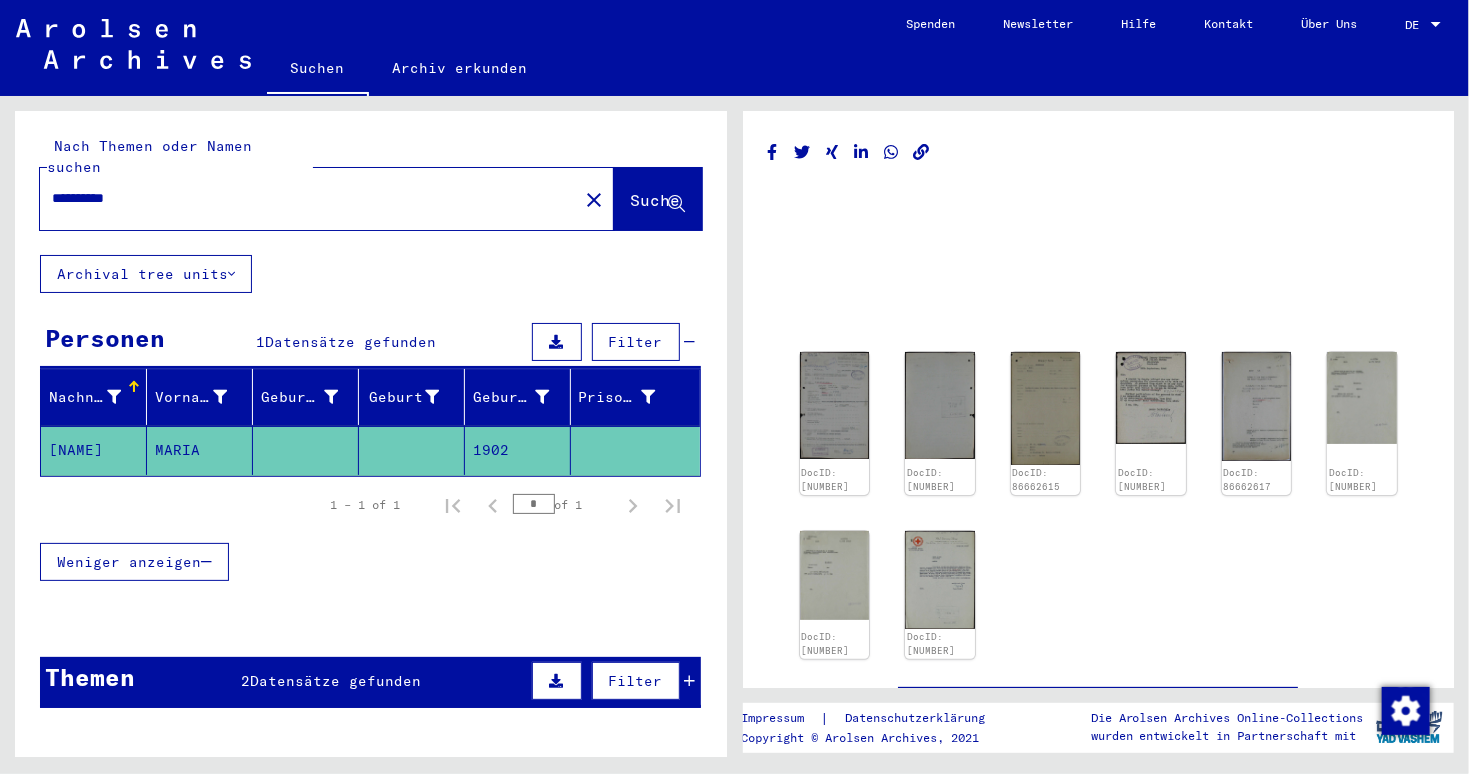 type on "**********" 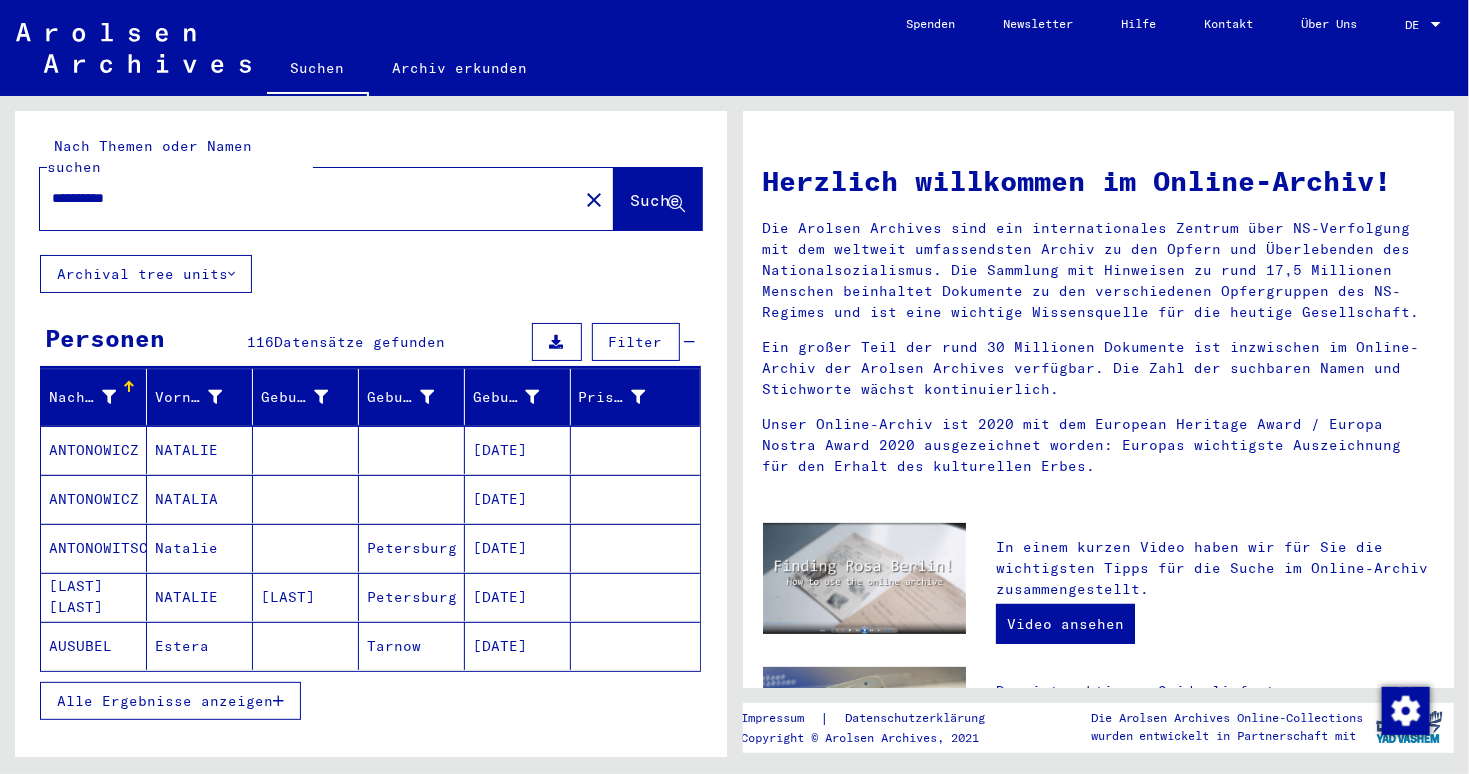 click at bounding box center [109, 397] 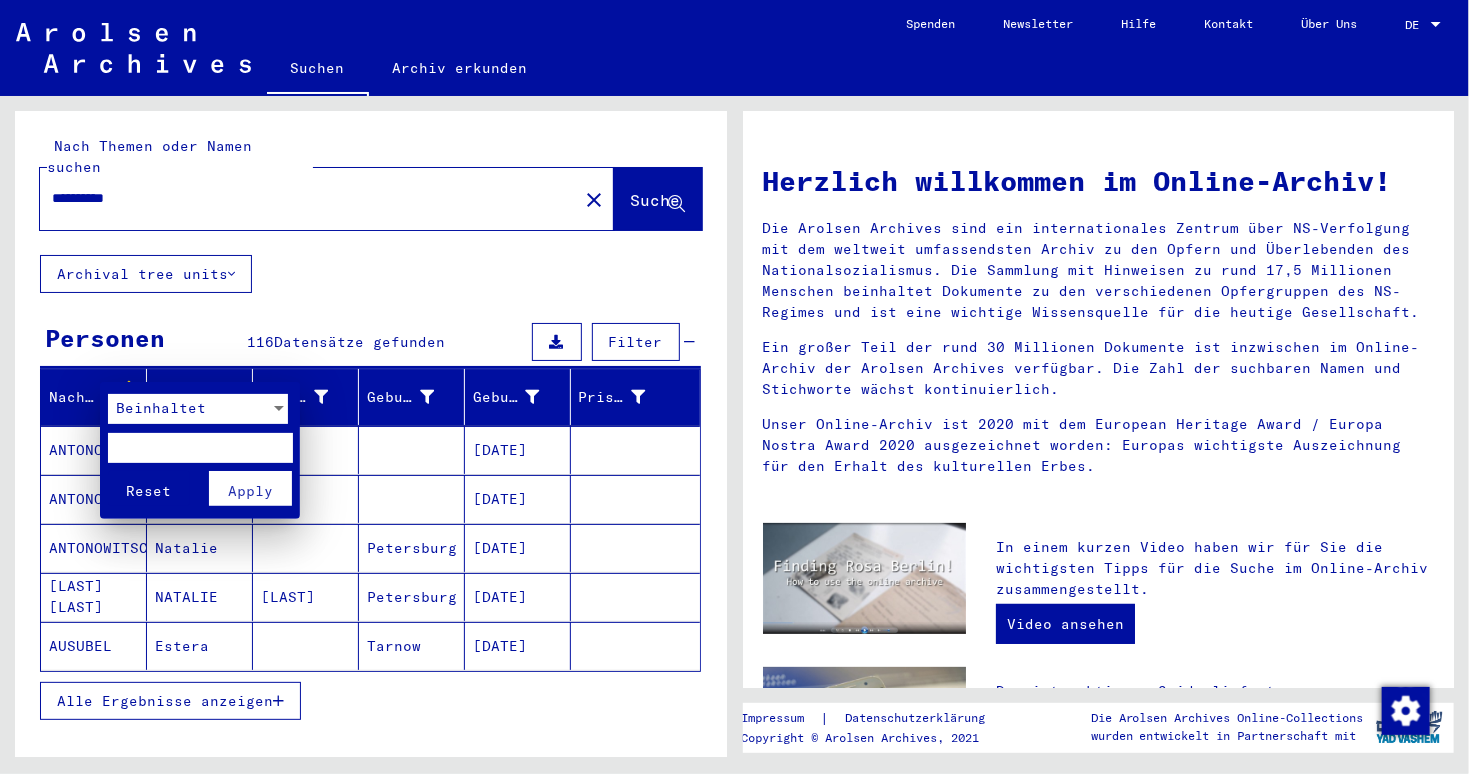 click on "Beinhaltet" at bounding box center [161, 408] 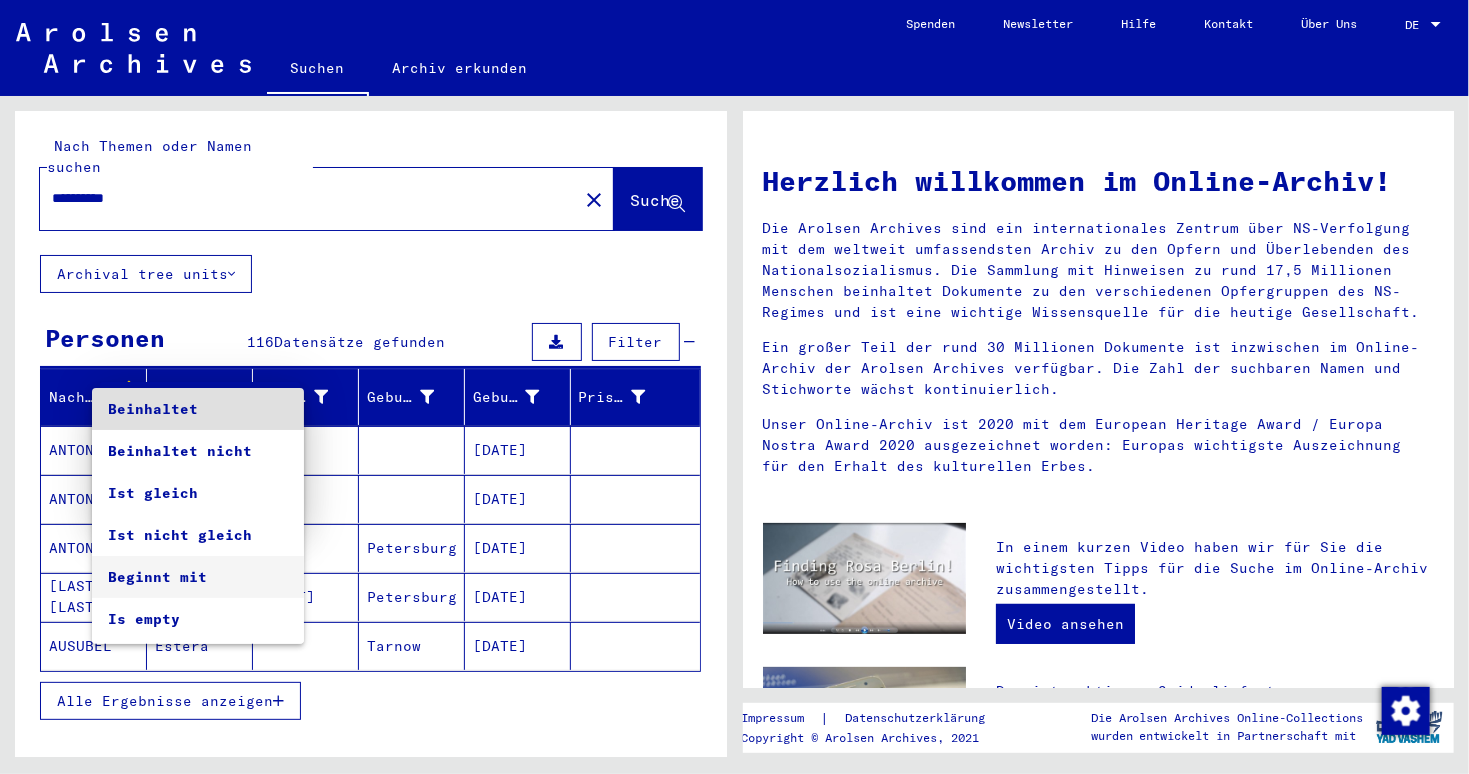 click on "Beginnt mit" at bounding box center [198, 577] 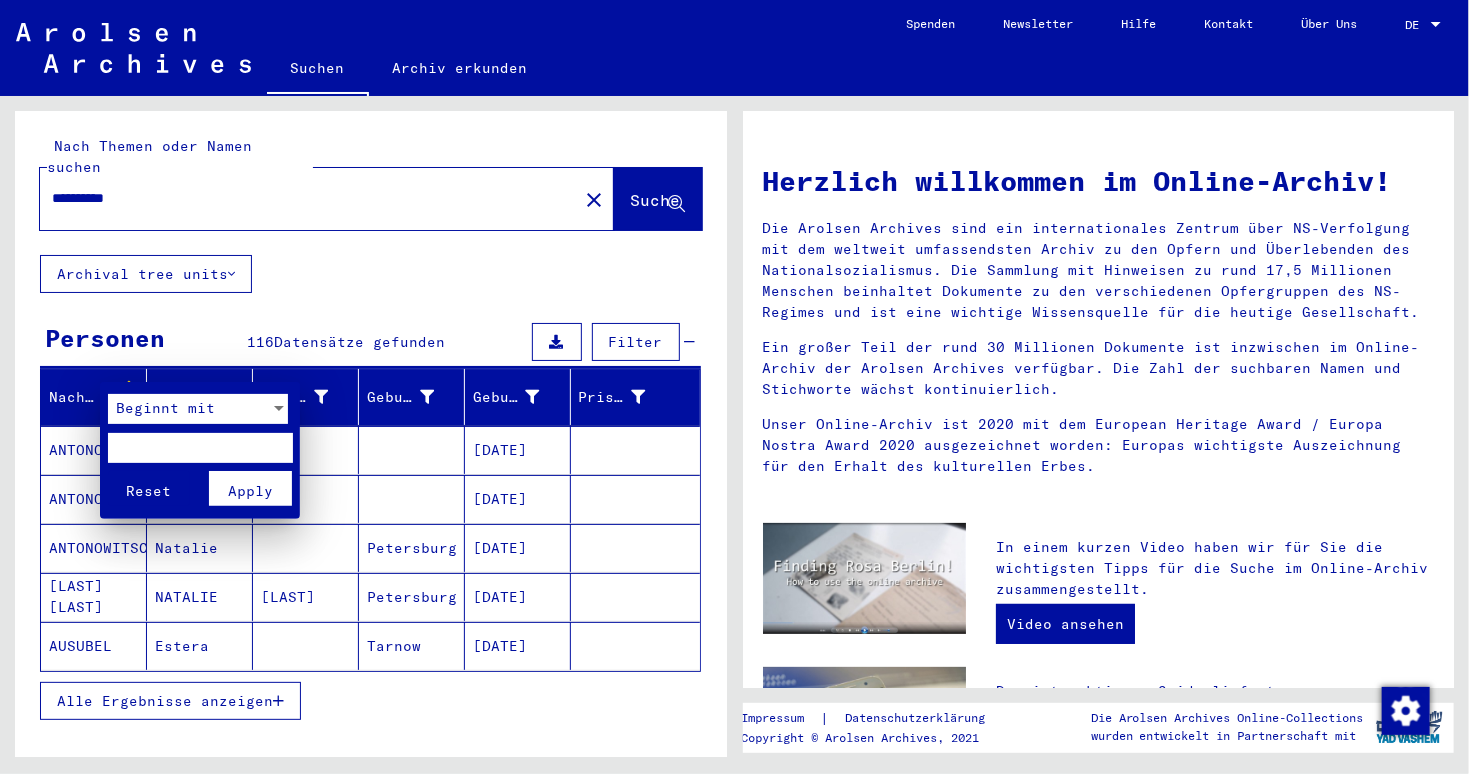 click at bounding box center [200, 448] 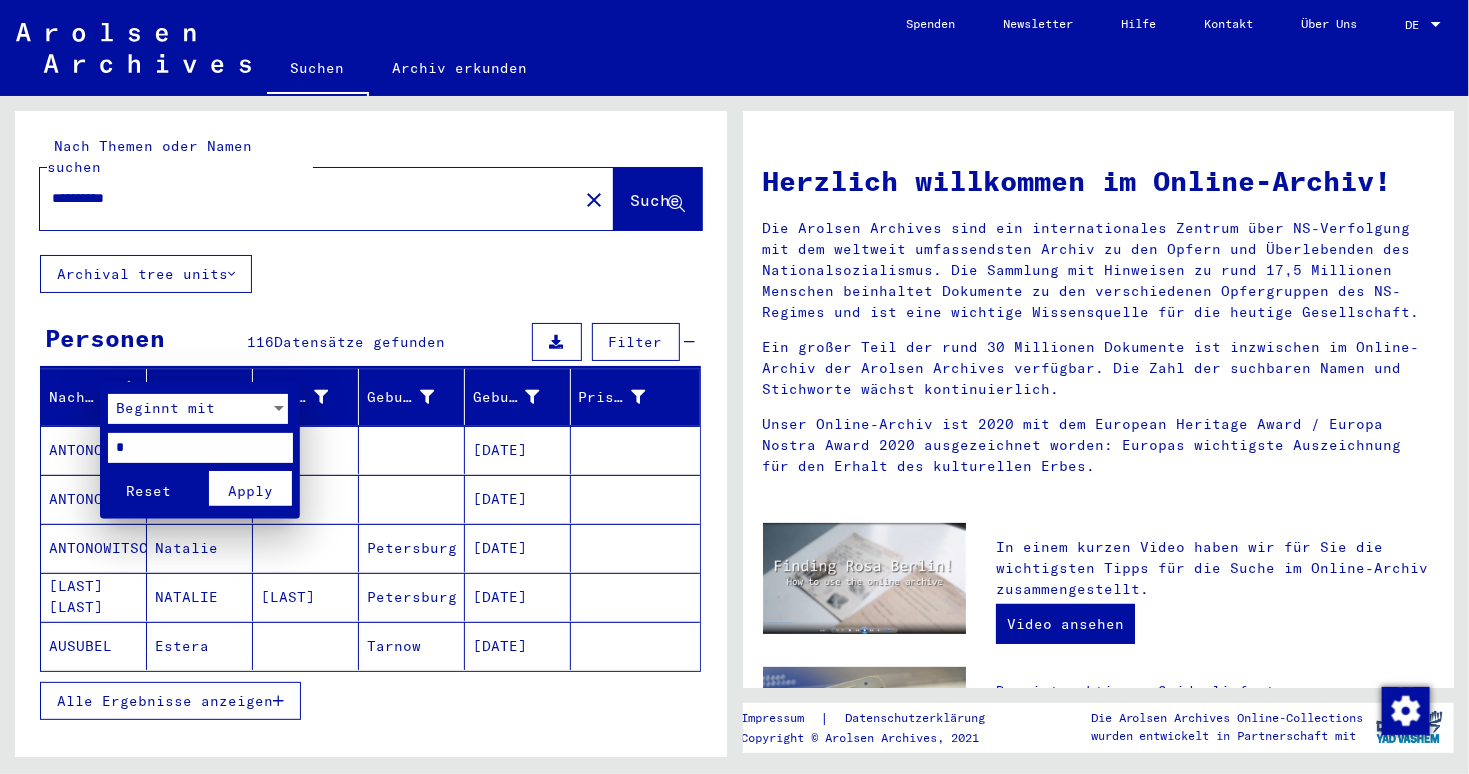 type on "*" 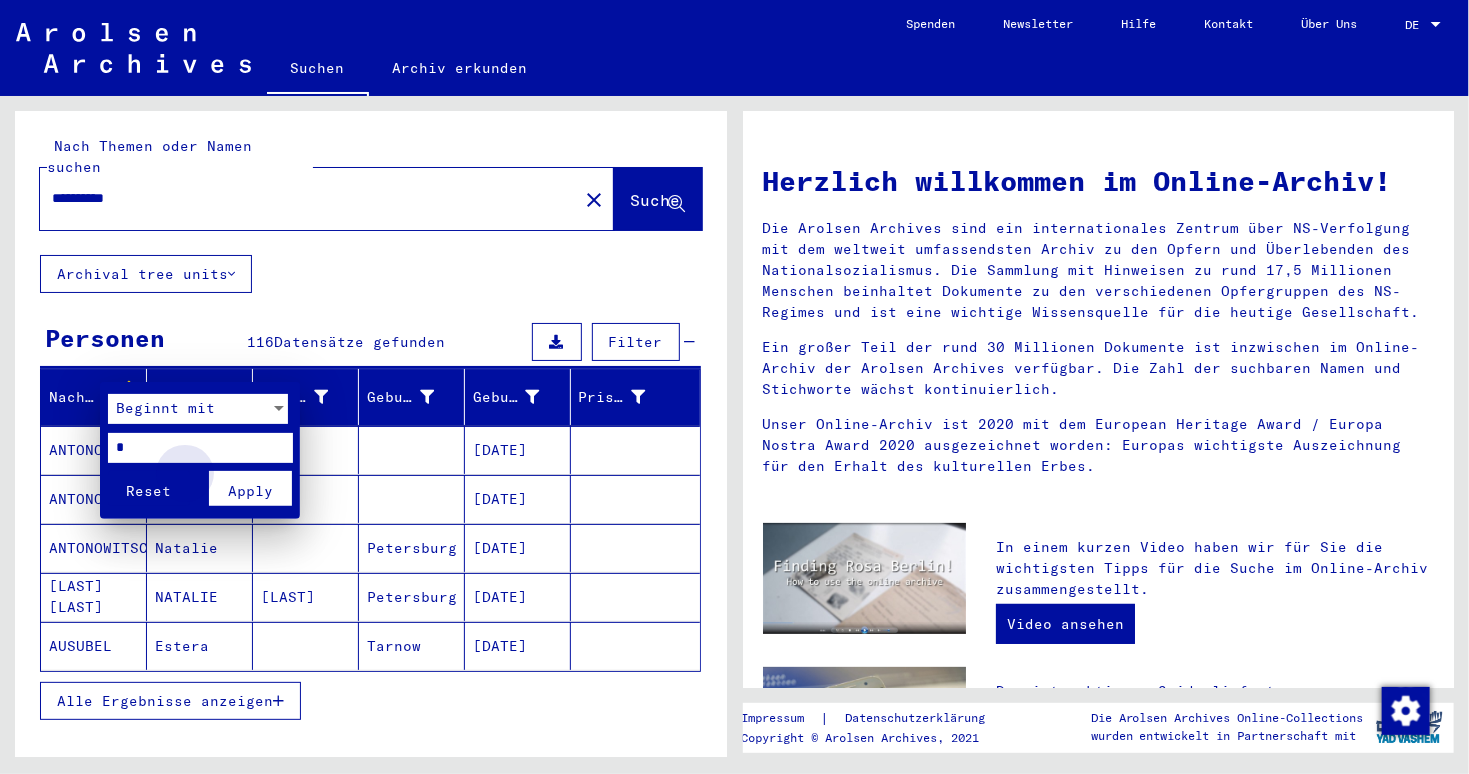 click on "Apply" at bounding box center [250, 491] 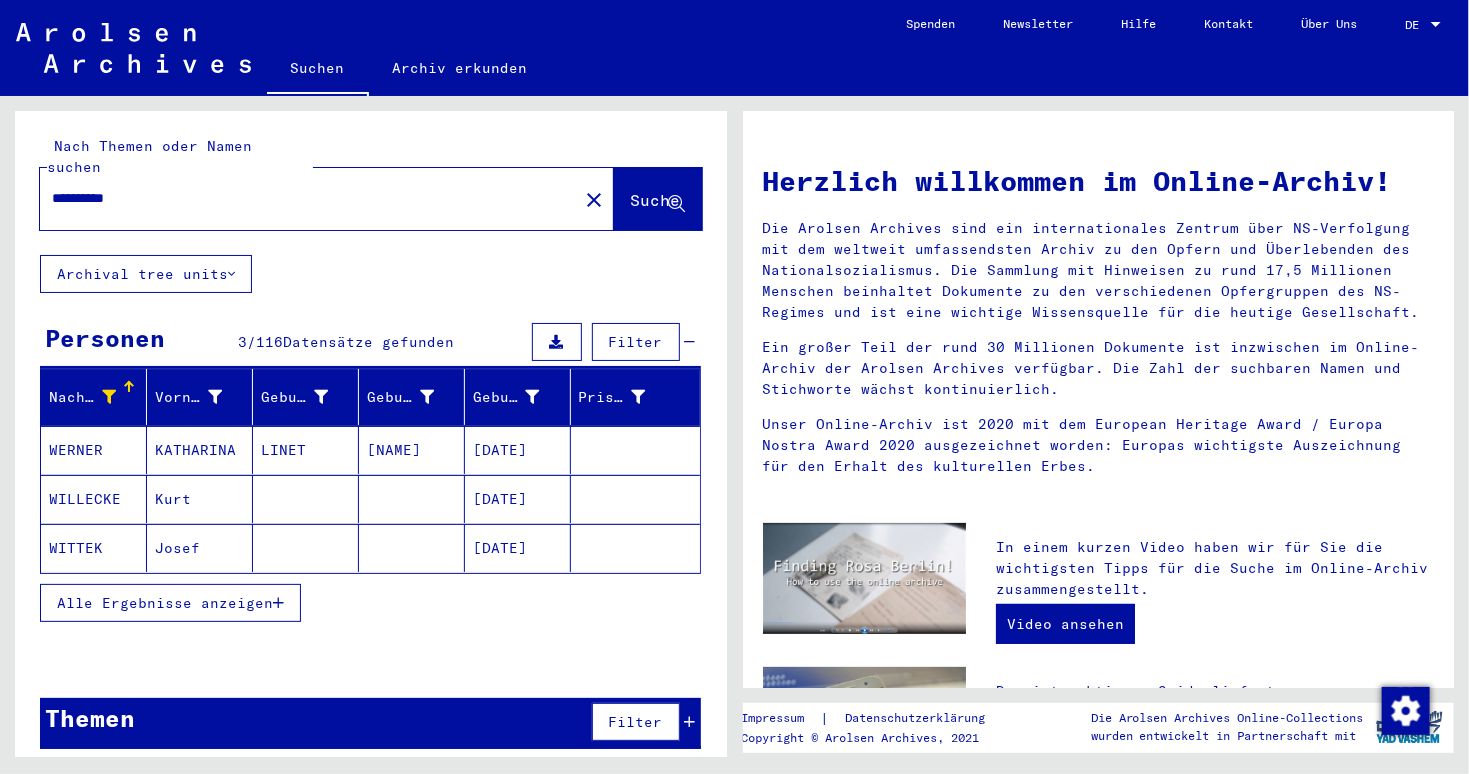 click on "**********" 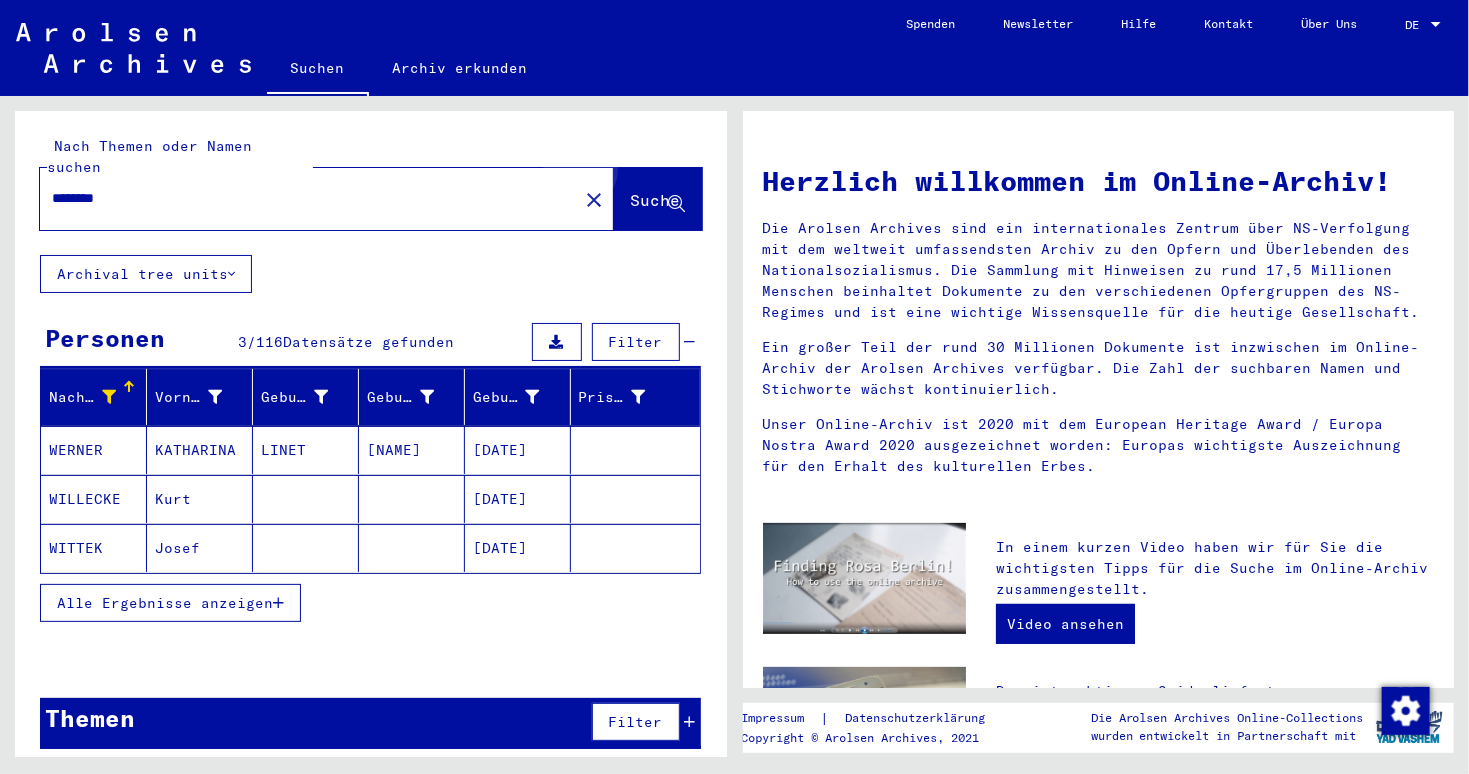 click on "Suche" 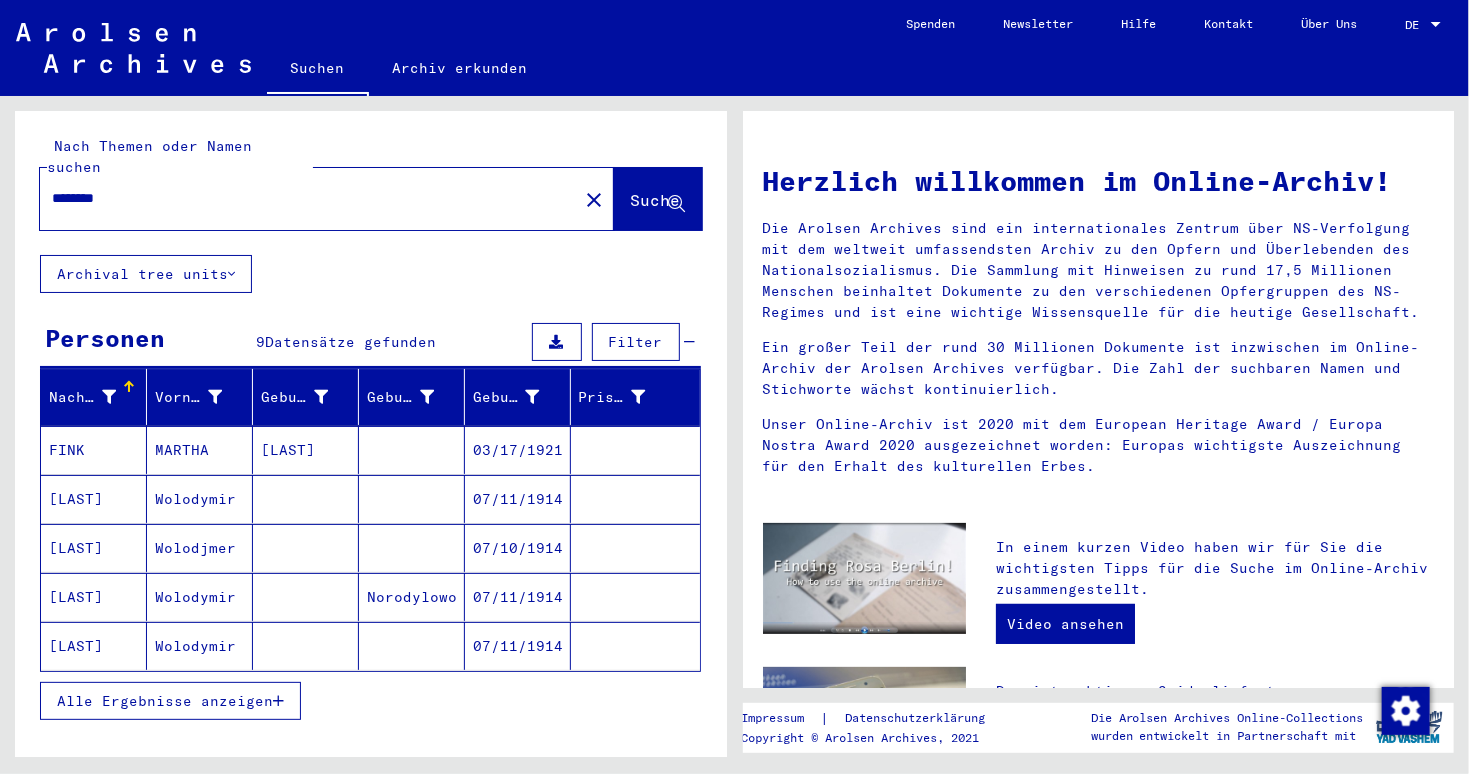 click at bounding box center [278, 701] 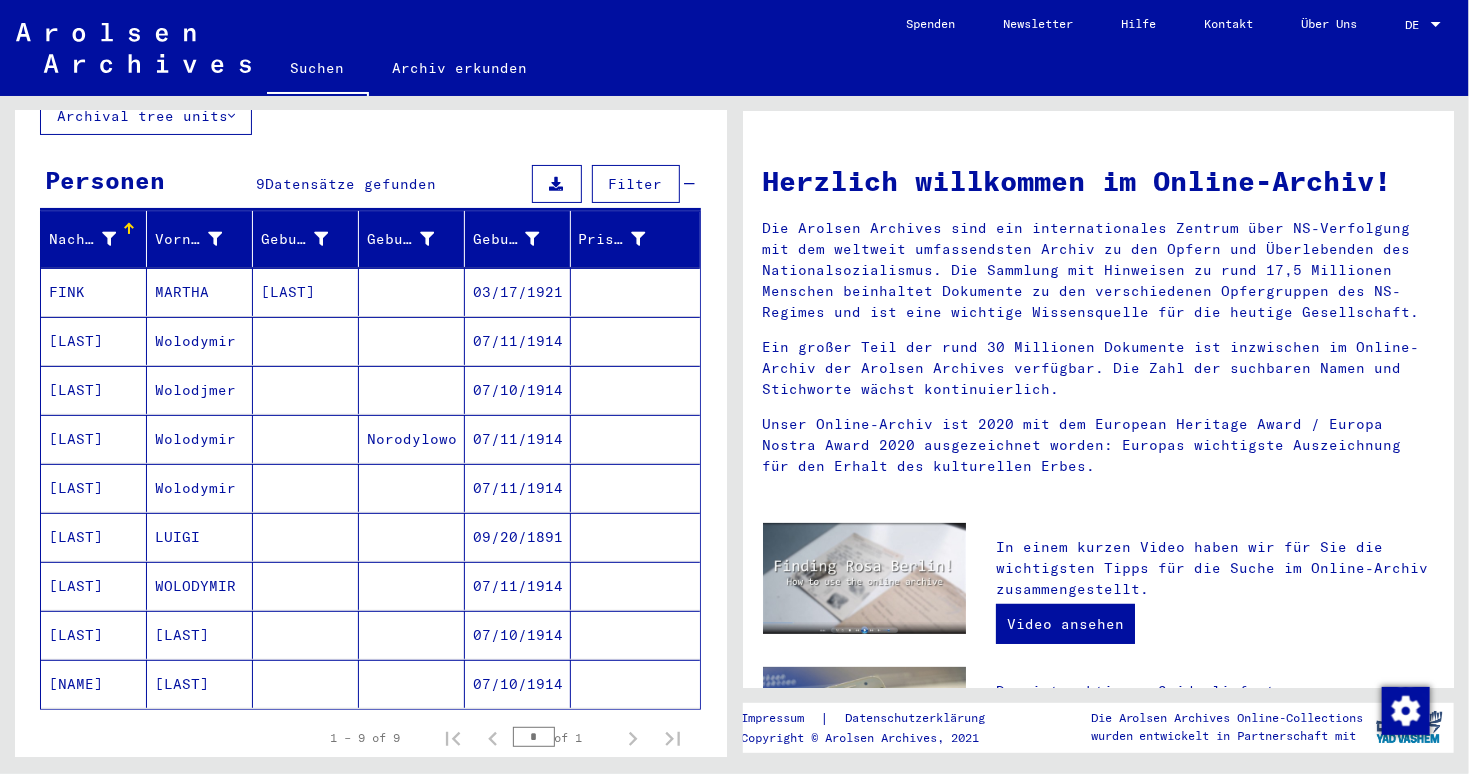 scroll, scrollTop: 181, scrollLeft: 0, axis: vertical 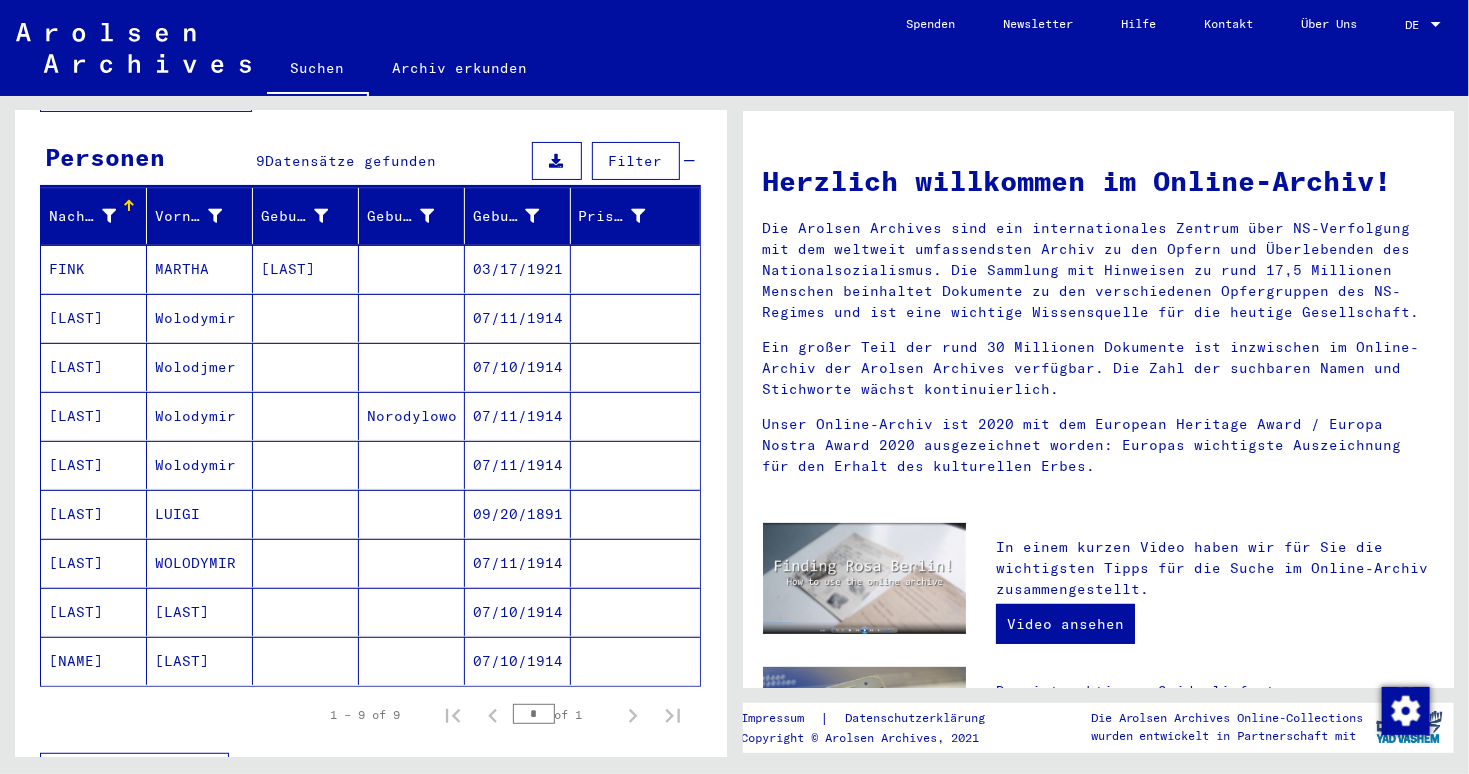 click on "Weniger anzeigen" at bounding box center (370, 772) 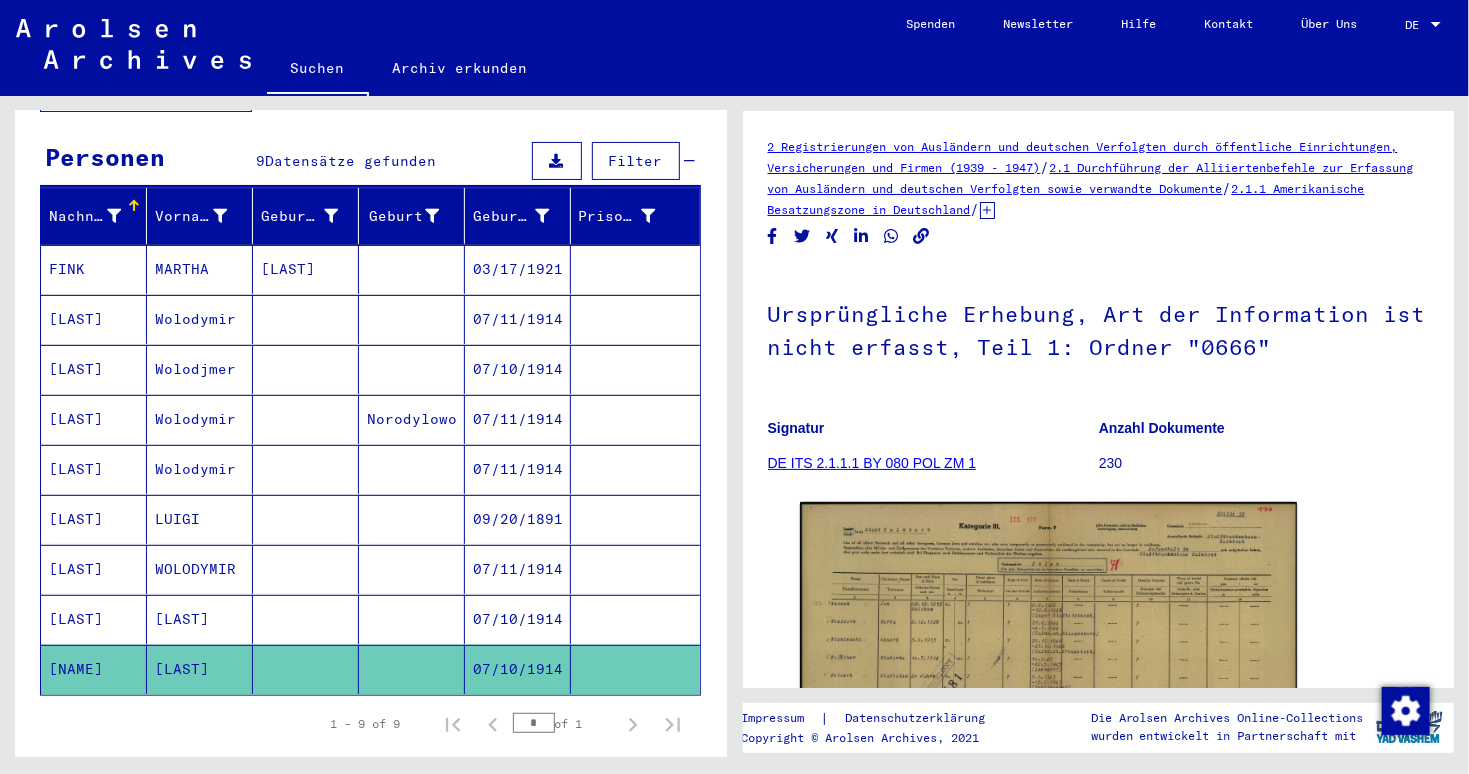 scroll, scrollTop: 0, scrollLeft: 0, axis: both 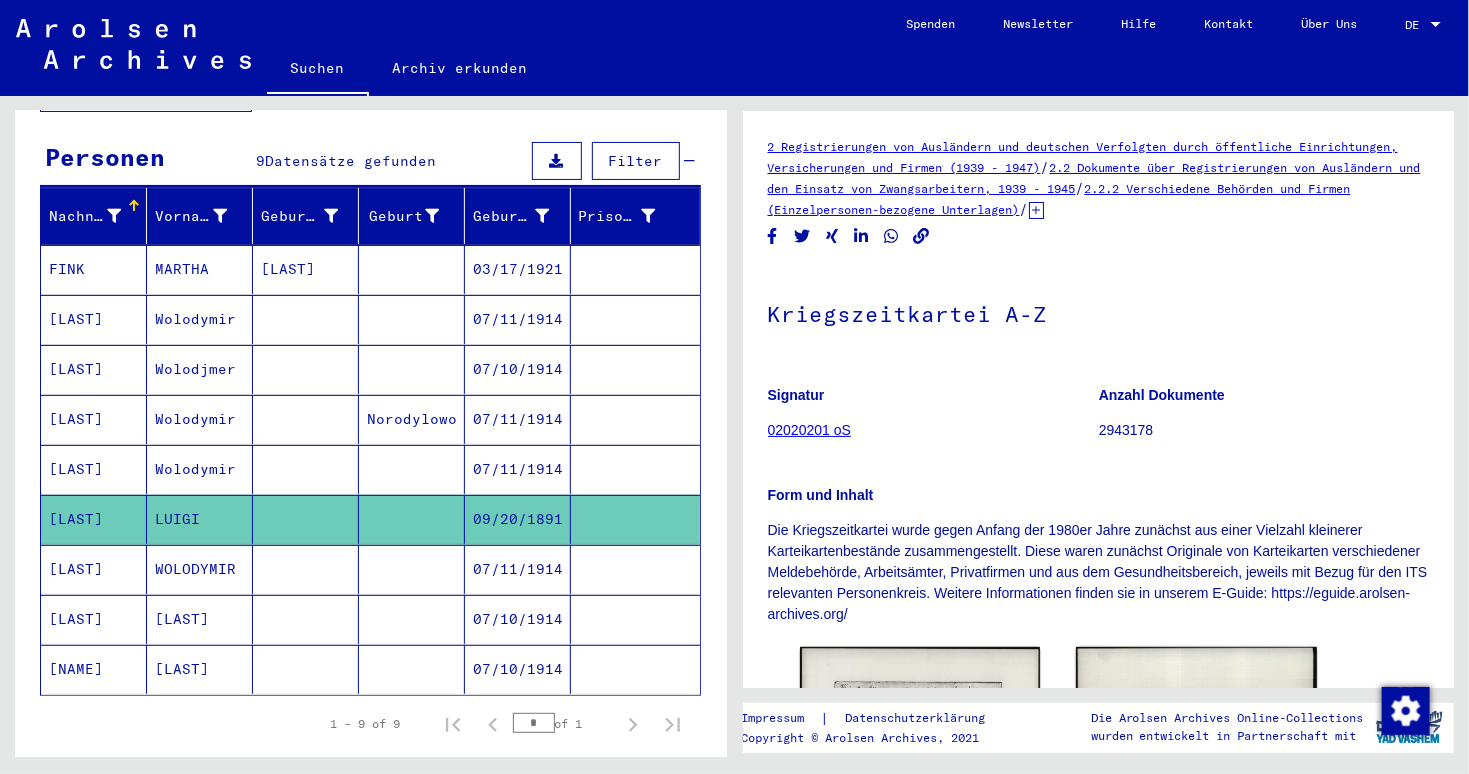 click on "07/11/1914" at bounding box center (518, 369) 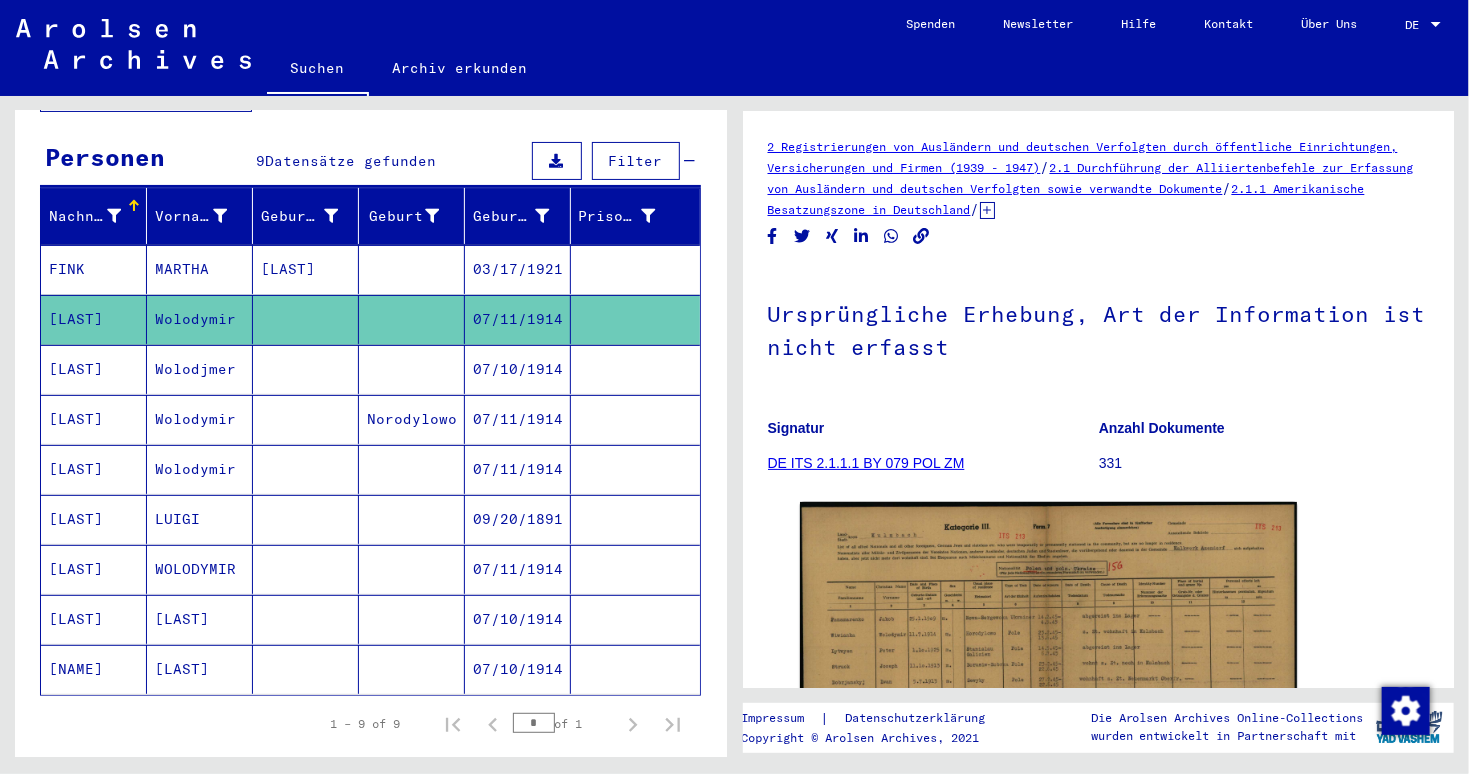 click 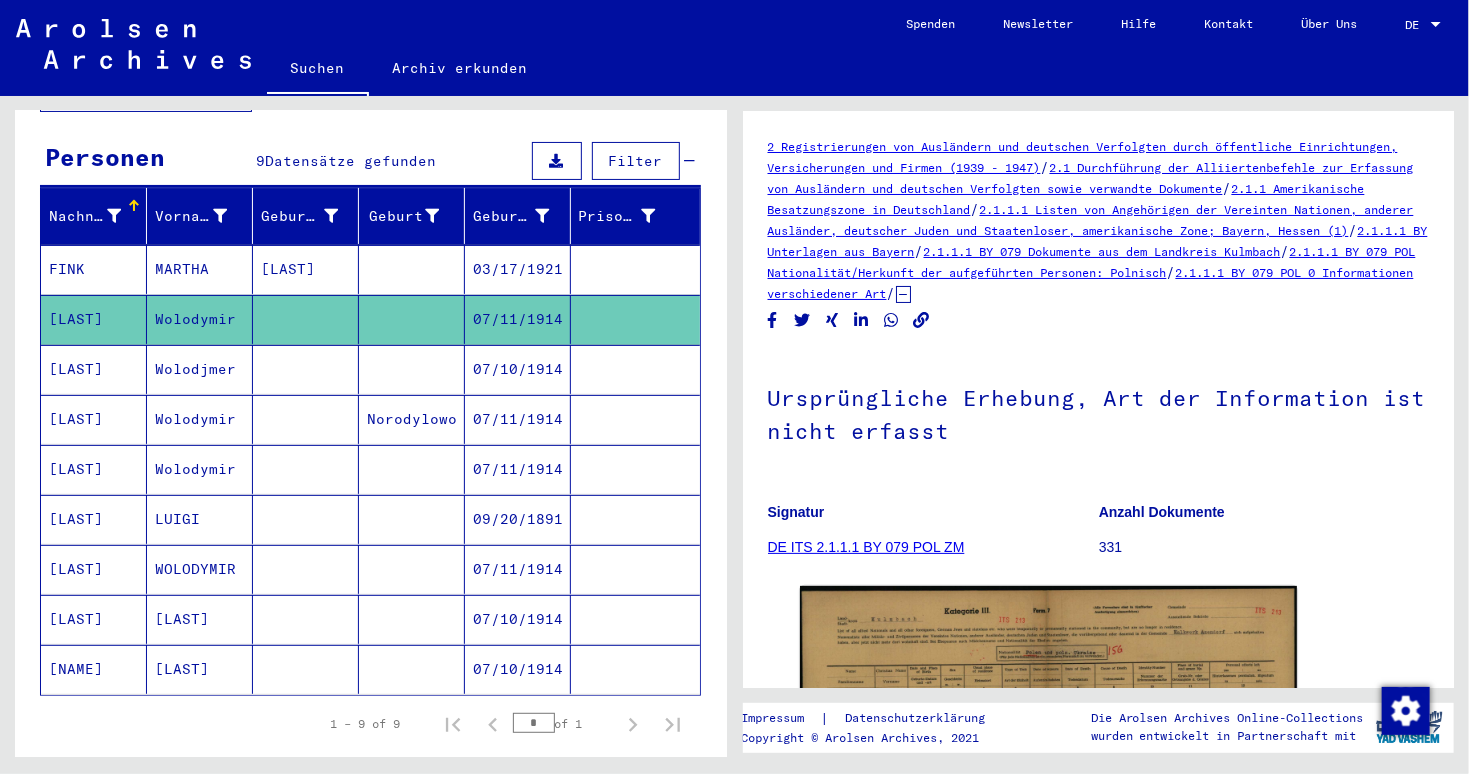 click on "07/10/1914" at bounding box center [518, 419] 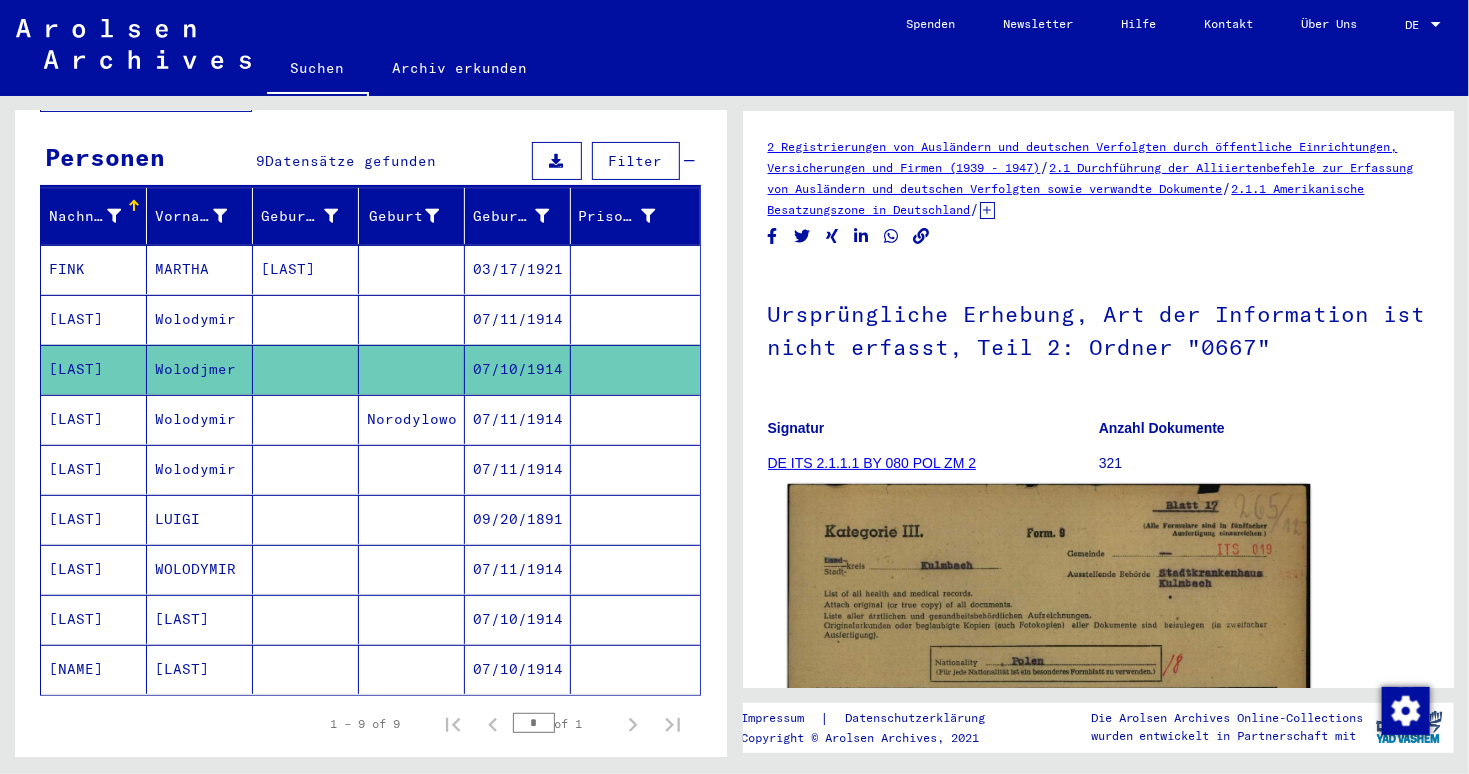 scroll, scrollTop: 0, scrollLeft: 0, axis: both 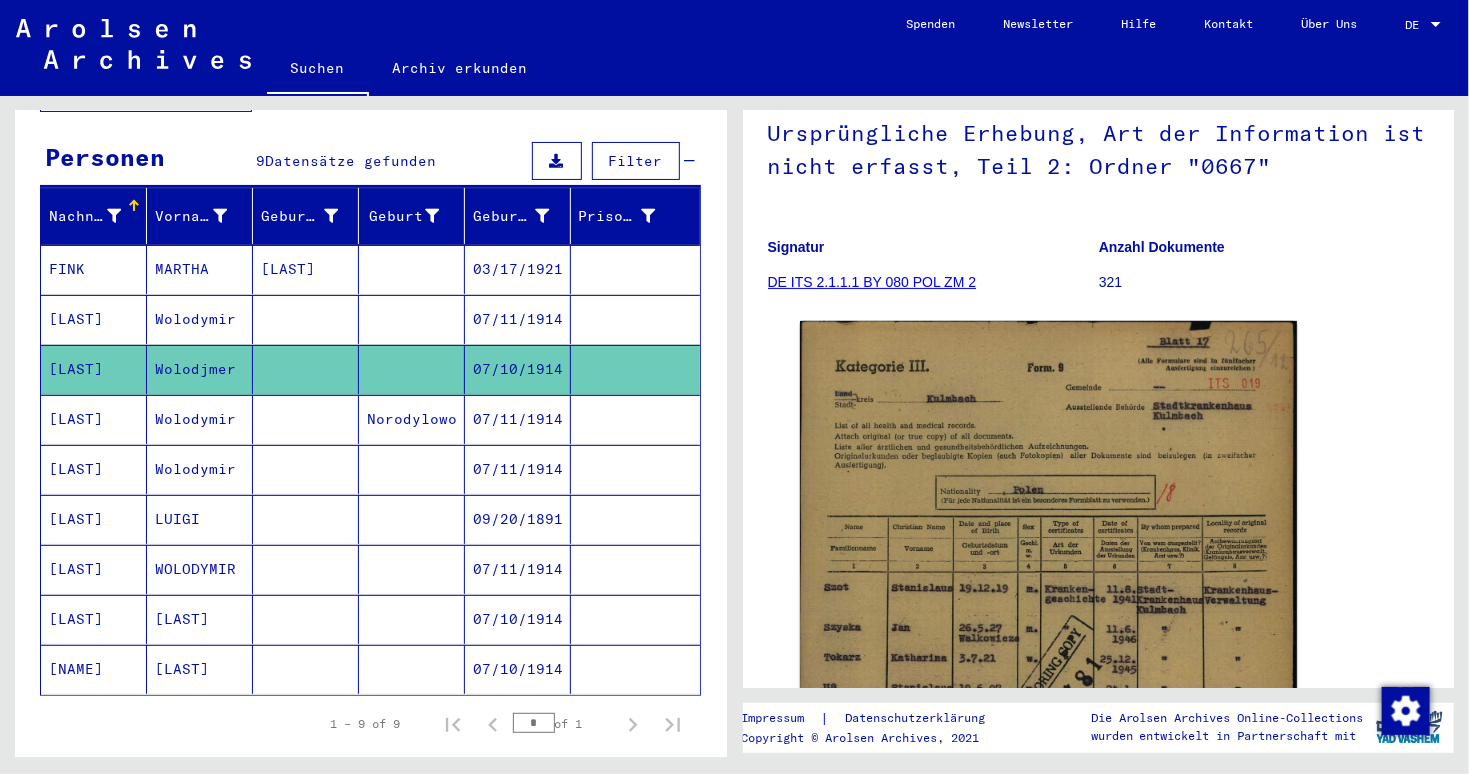 click on "Suchen   Archiv erkunden" 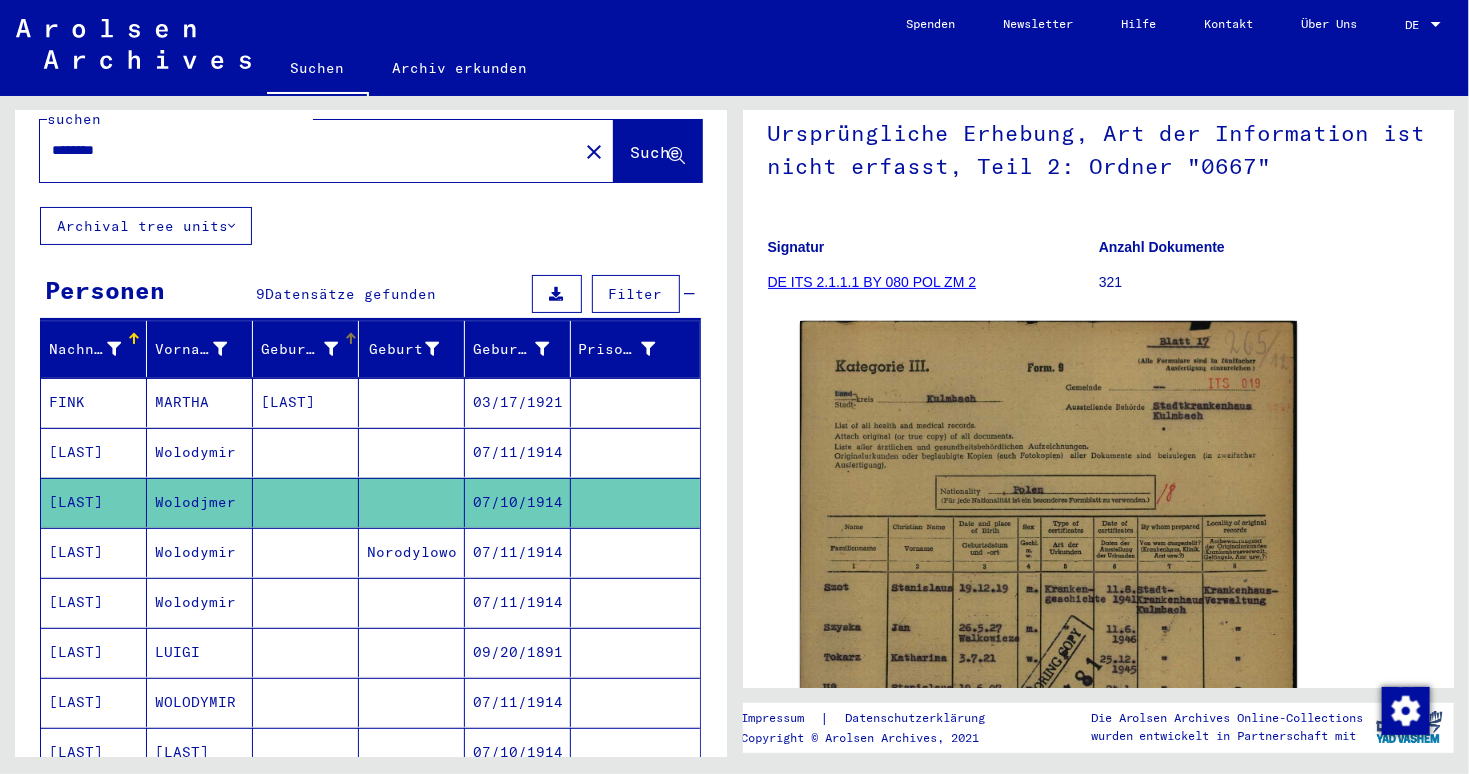 scroll, scrollTop: 0, scrollLeft: 0, axis: both 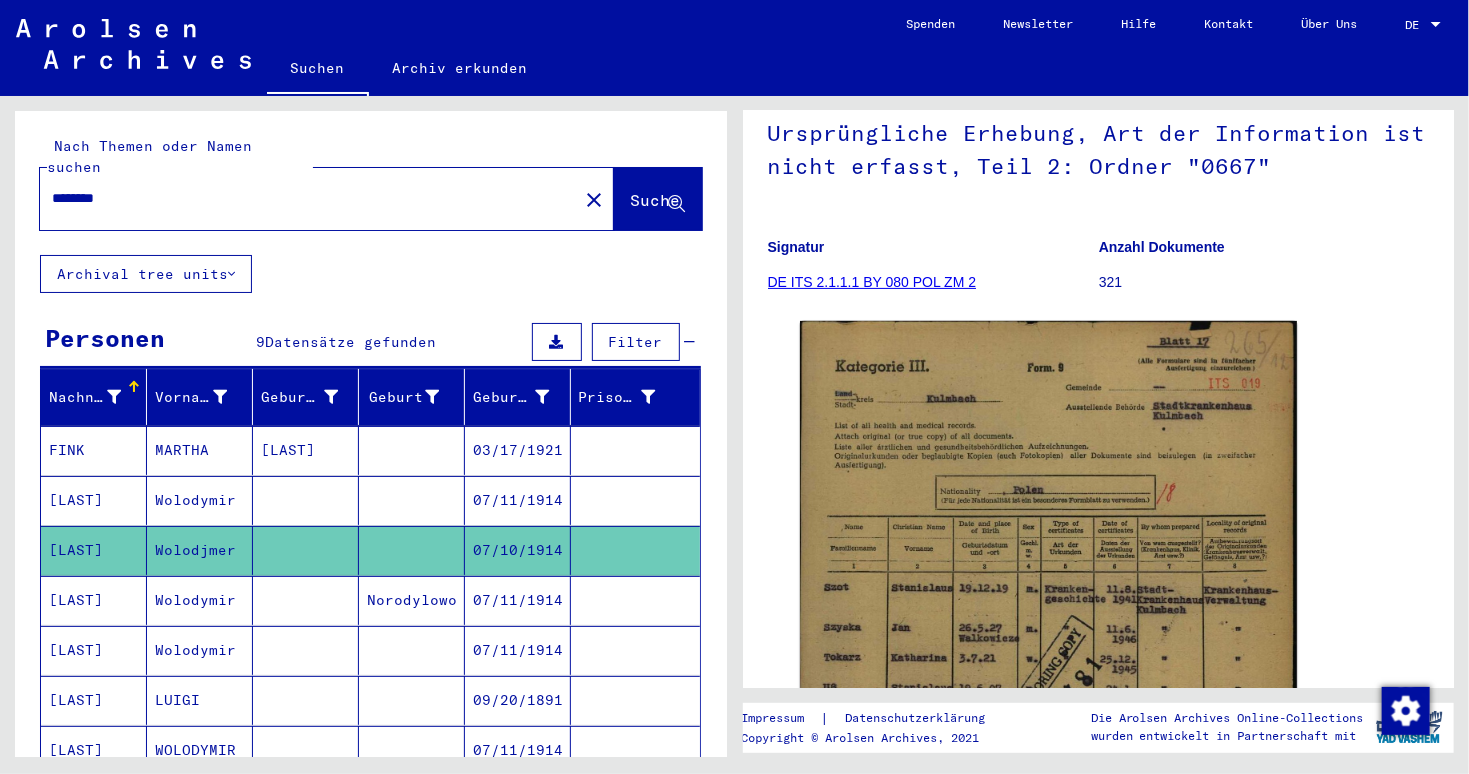 drag, startPoint x: 187, startPoint y: 183, endPoint x: 0, endPoint y: 174, distance: 187.21645 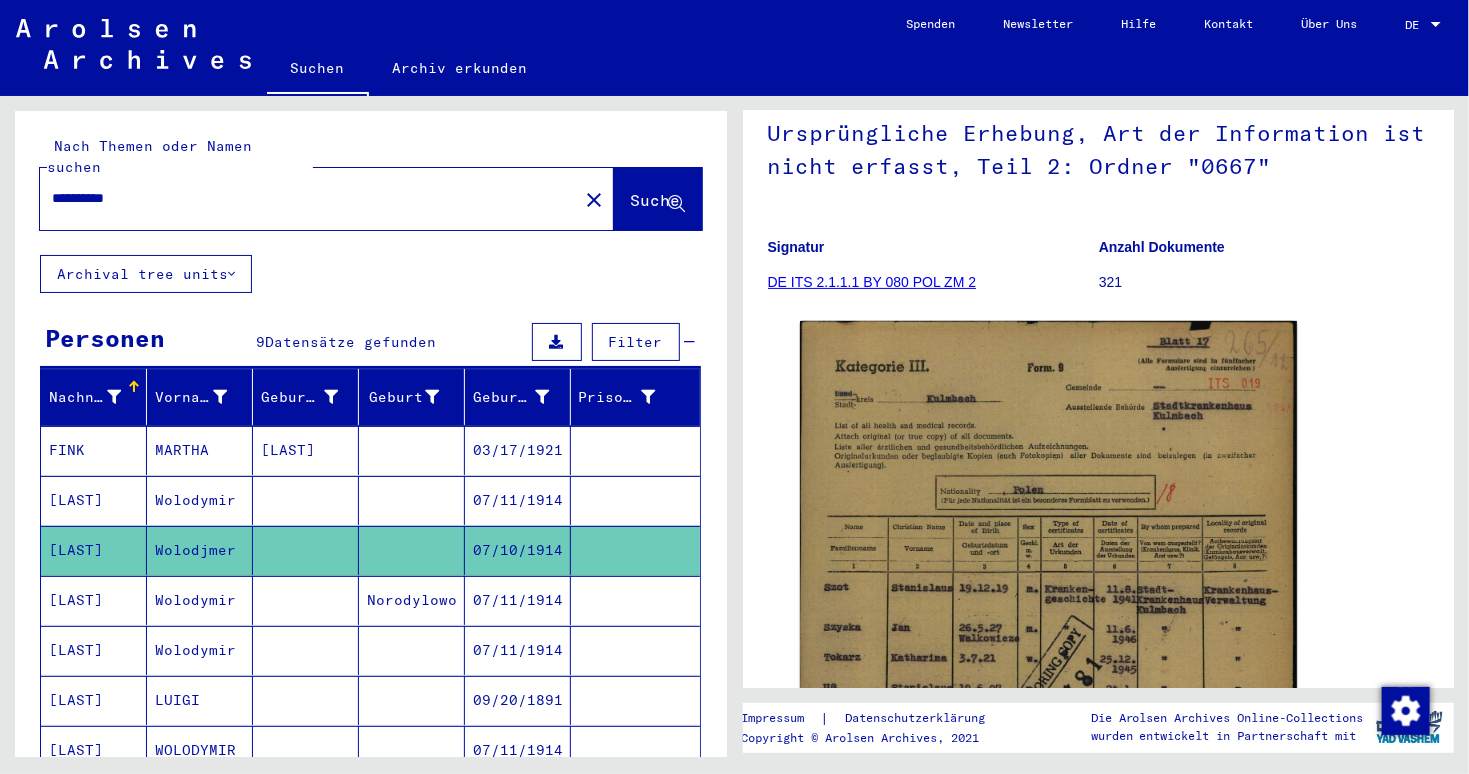 click on "**********" at bounding box center [309, 198] 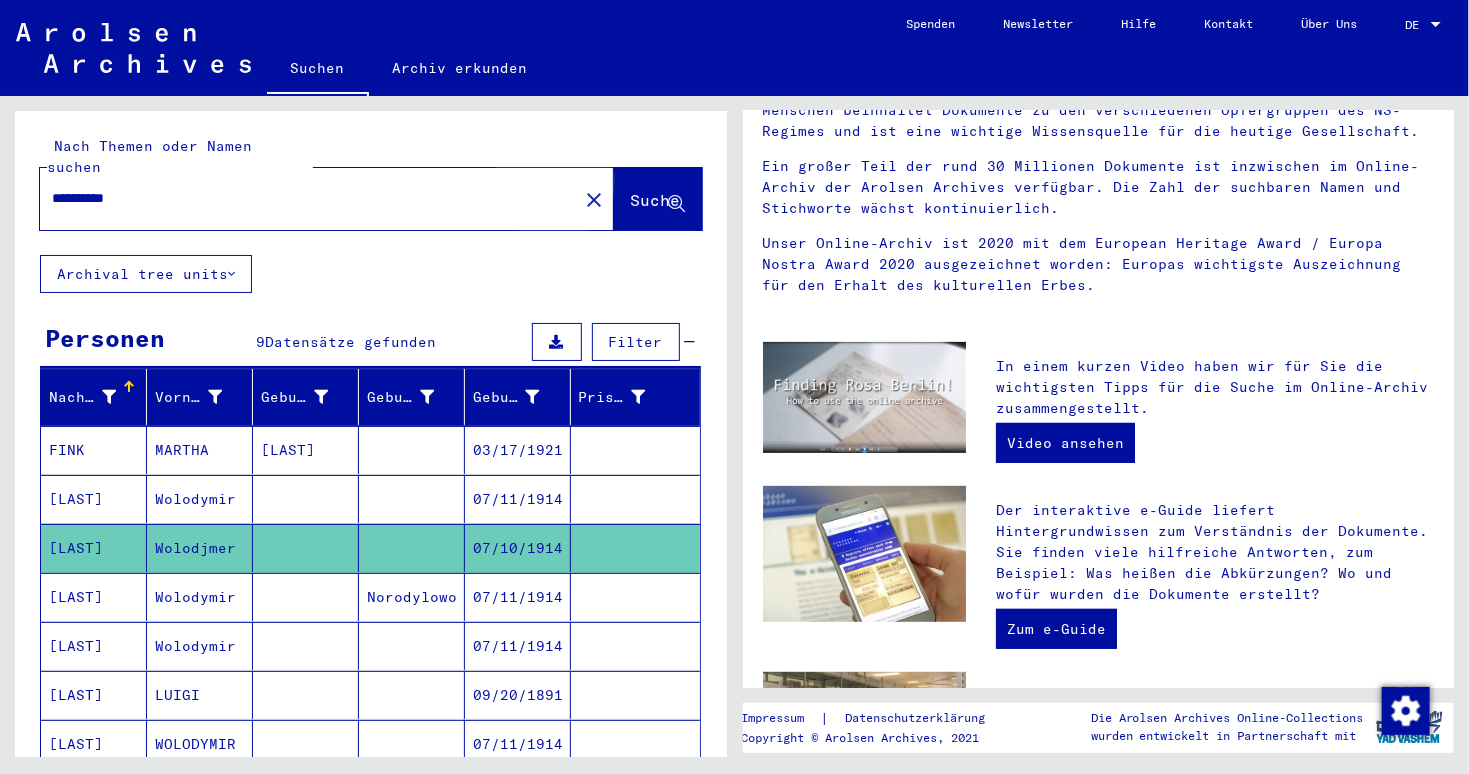 scroll, scrollTop: 0, scrollLeft: 0, axis: both 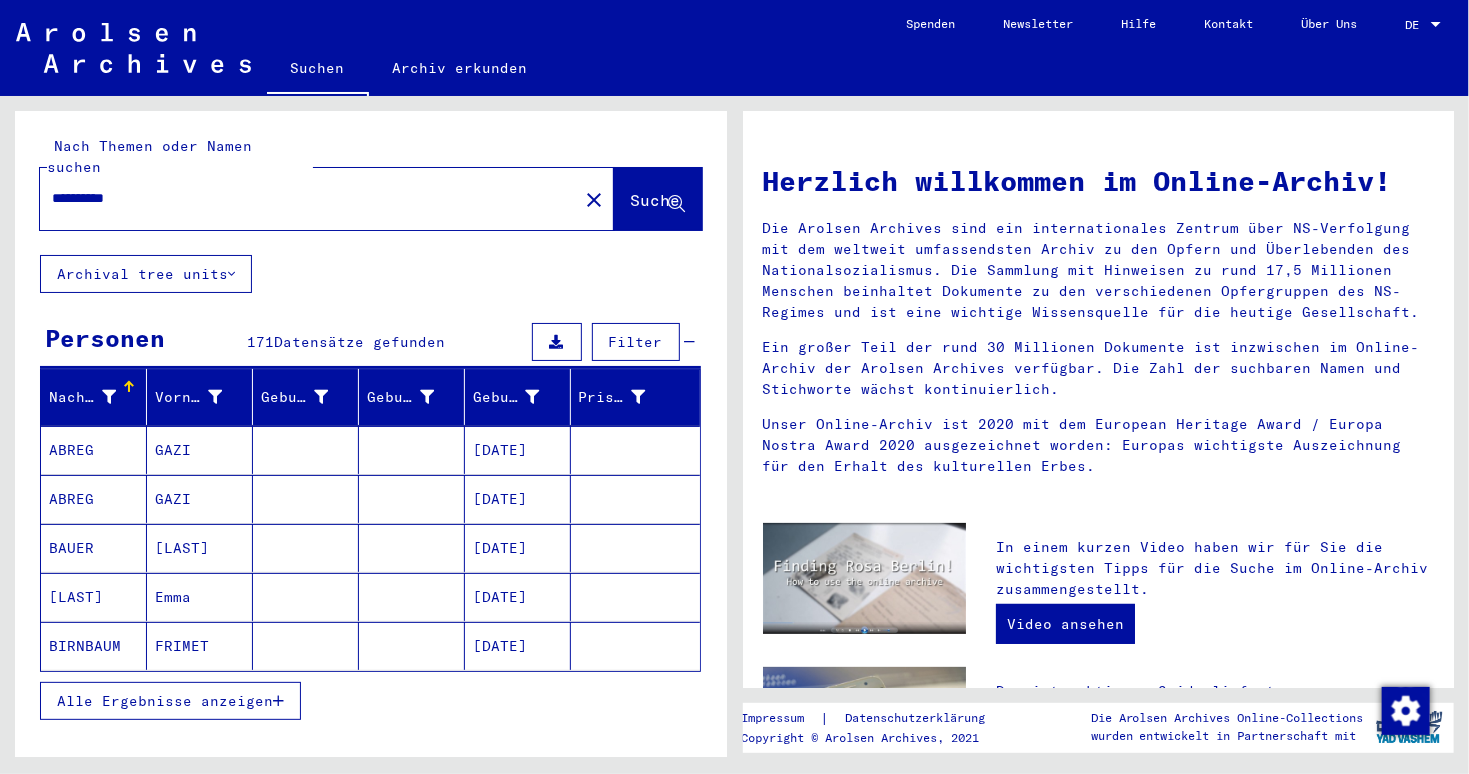 click at bounding box center (109, 397) 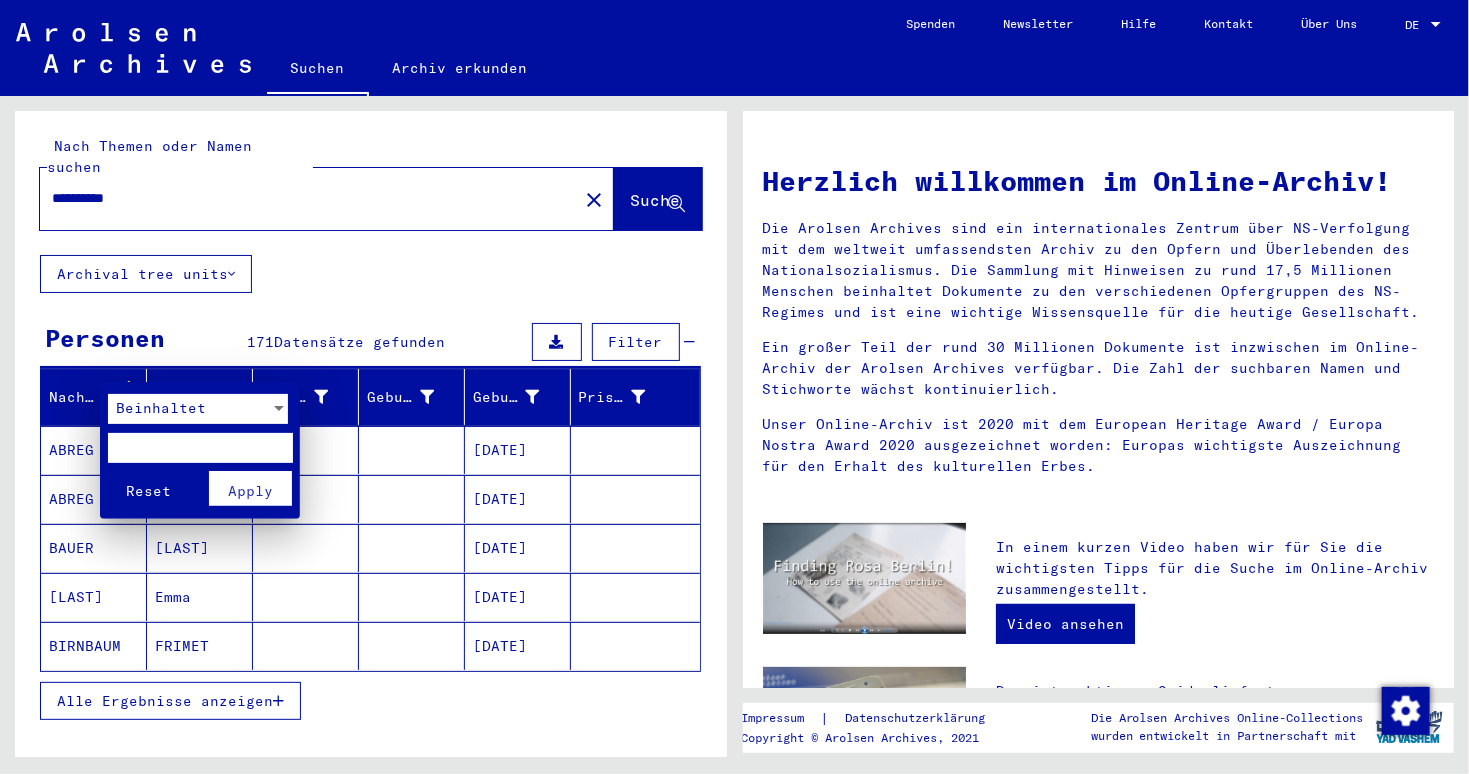 click on "Beinhaltet" at bounding box center [161, 408] 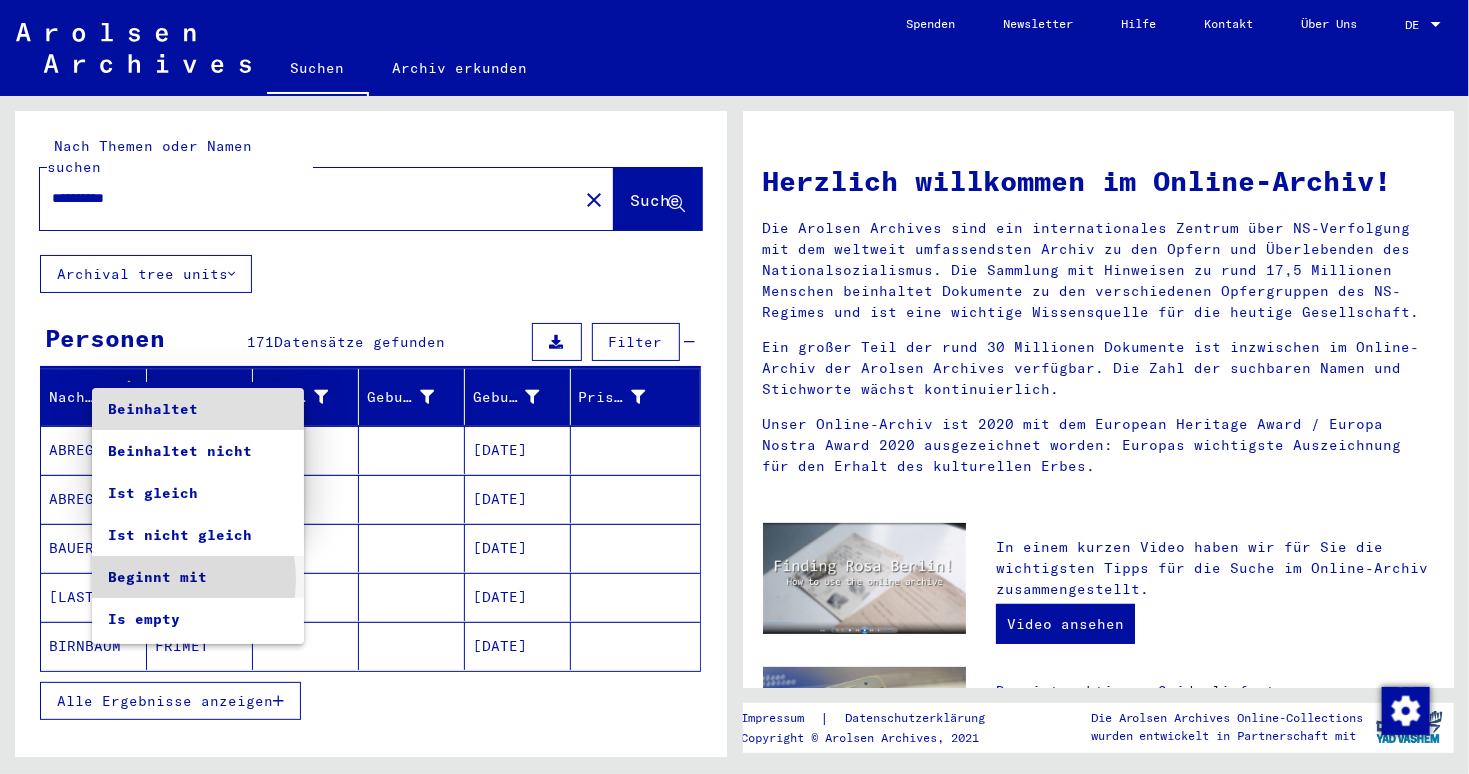 click on "Beginnt mit" at bounding box center [198, 577] 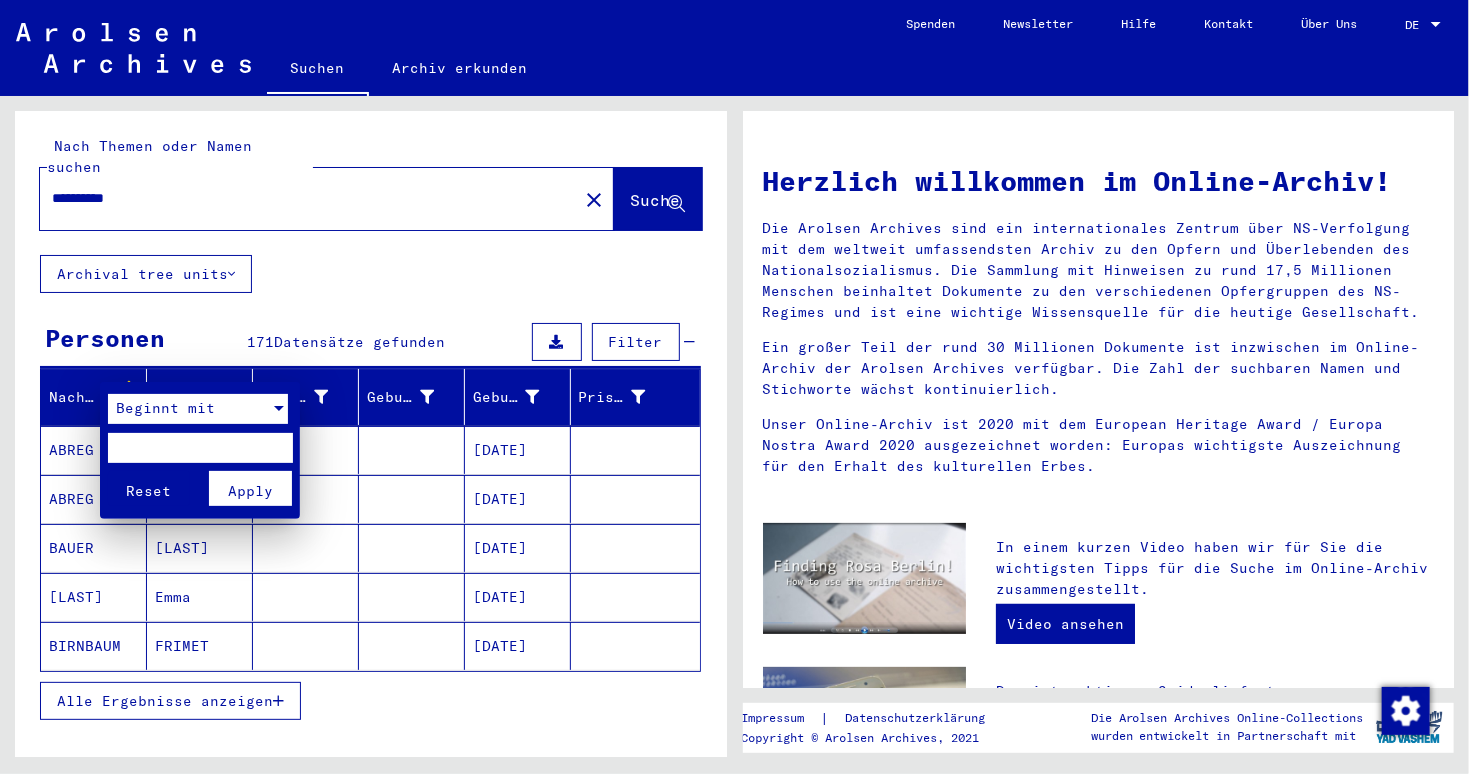 click at bounding box center (200, 448) 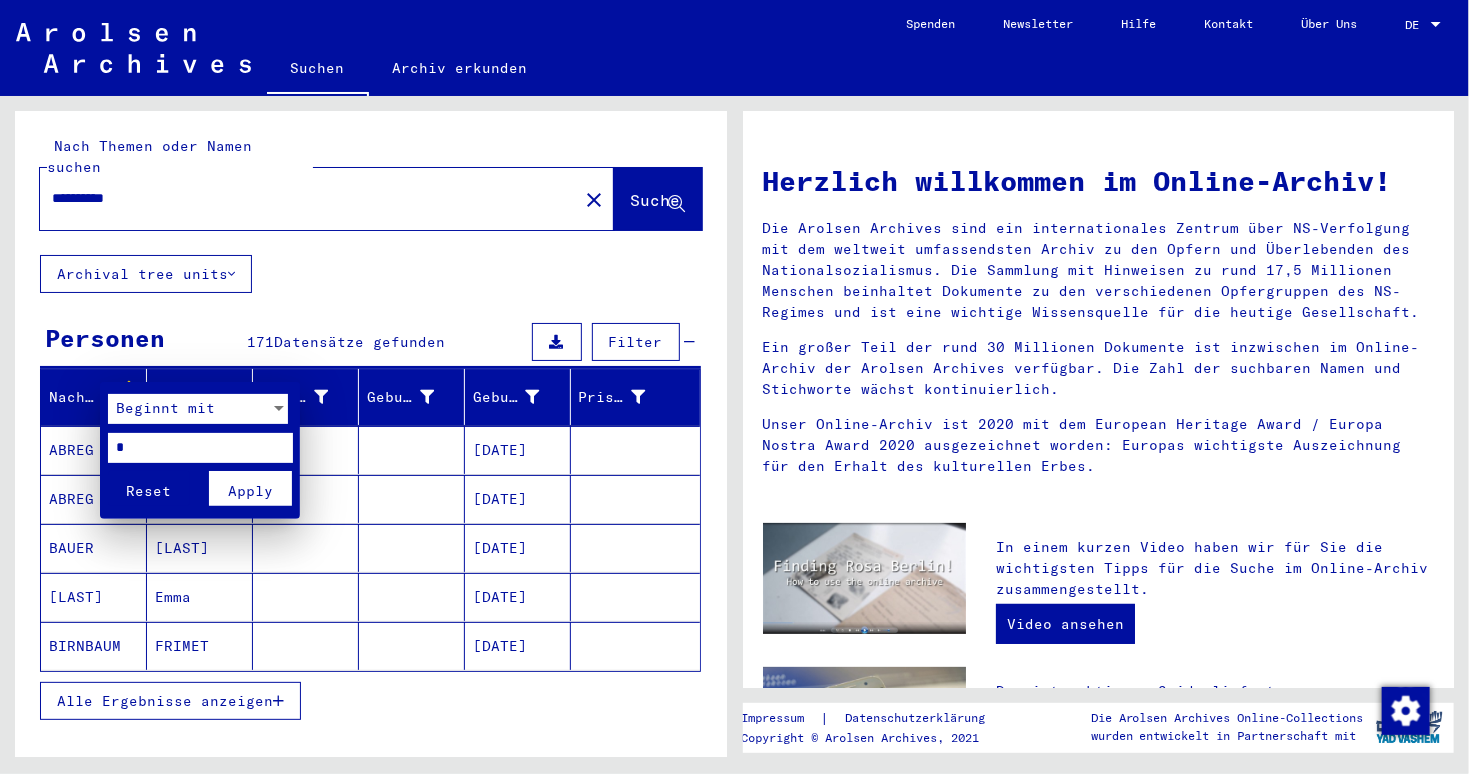 type on "*" 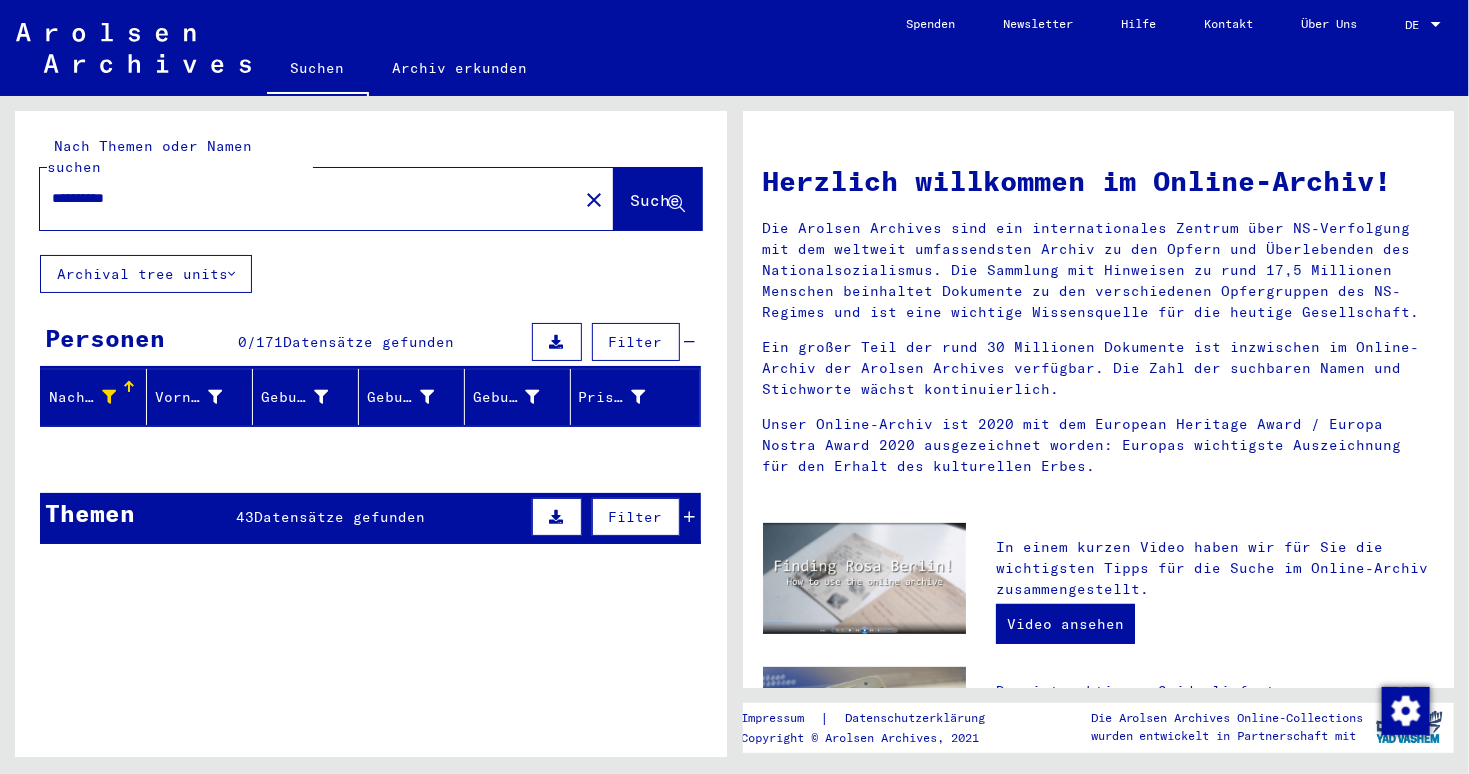 drag, startPoint x: 99, startPoint y: 181, endPoint x: 41, endPoint y: 175, distance: 58.30952 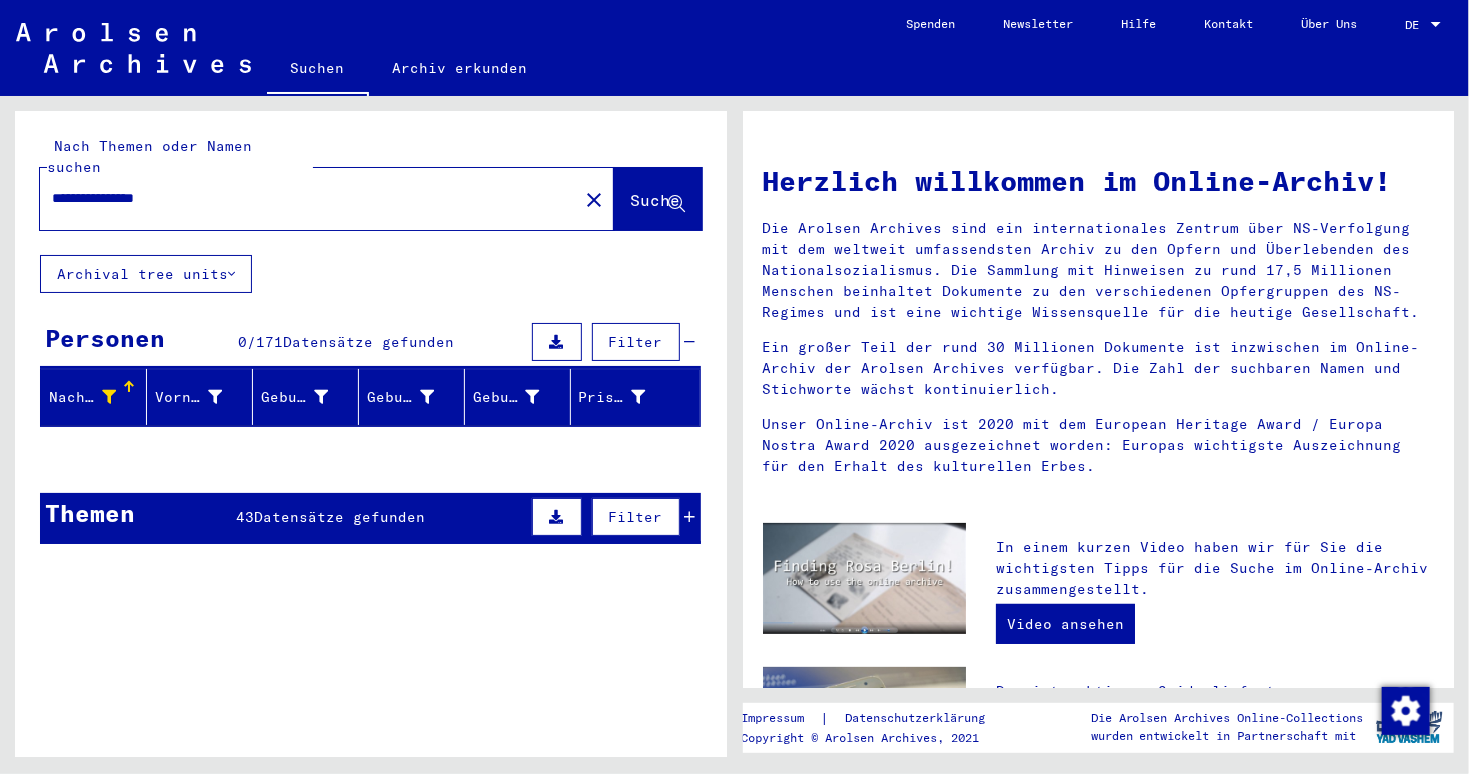 type on "**********" 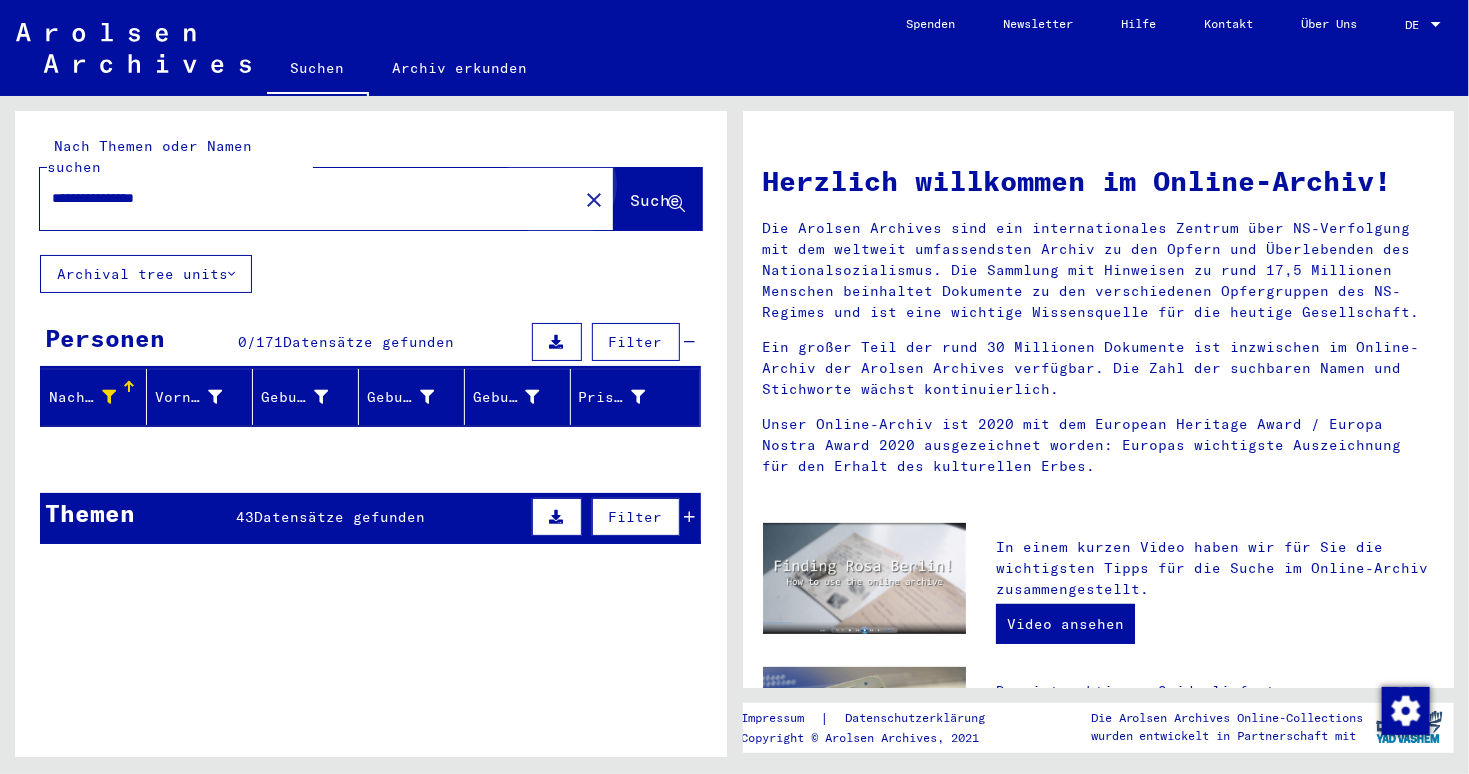 click on "Suche" 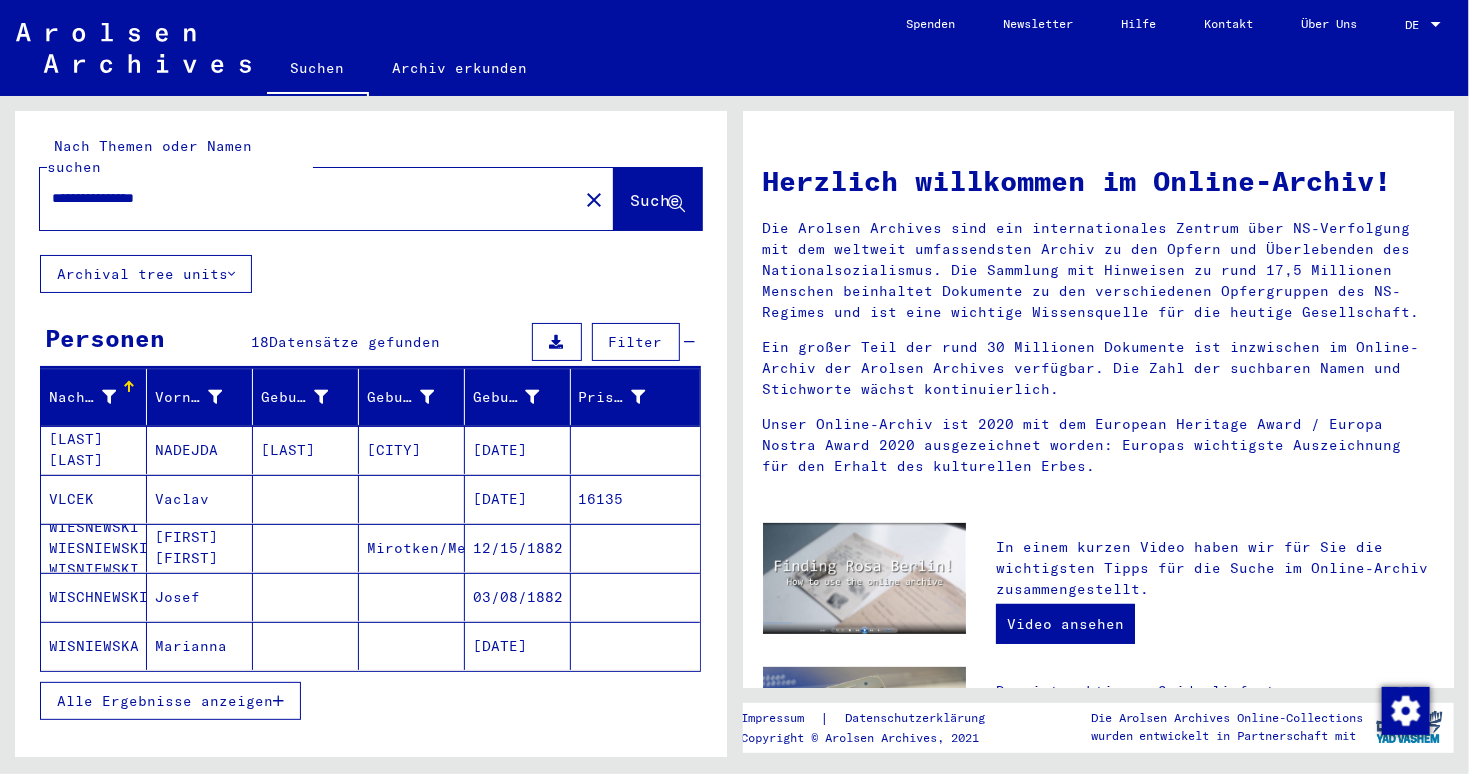 click at bounding box center (278, 701) 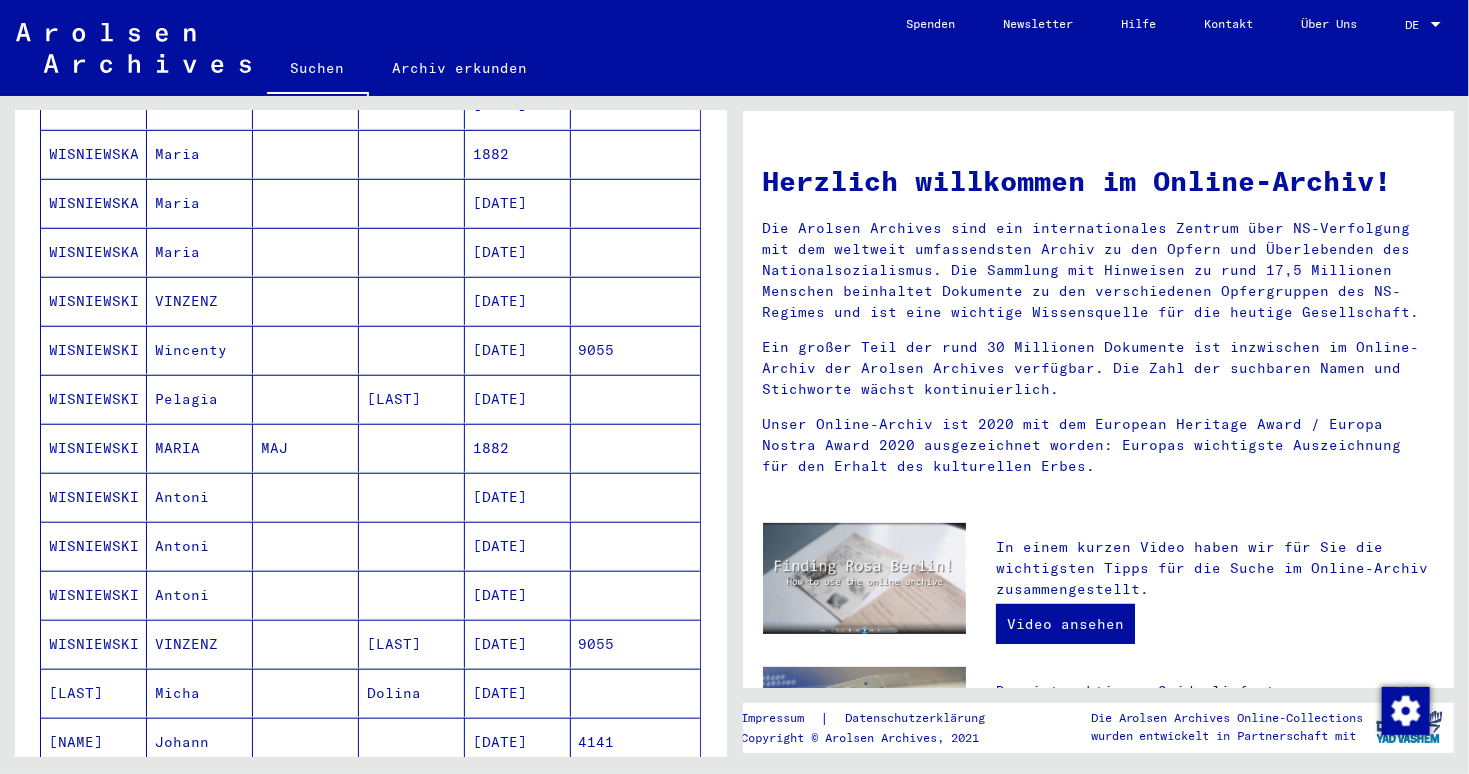 scroll, scrollTop: 545, scrollLeft: 0, axis: vertical 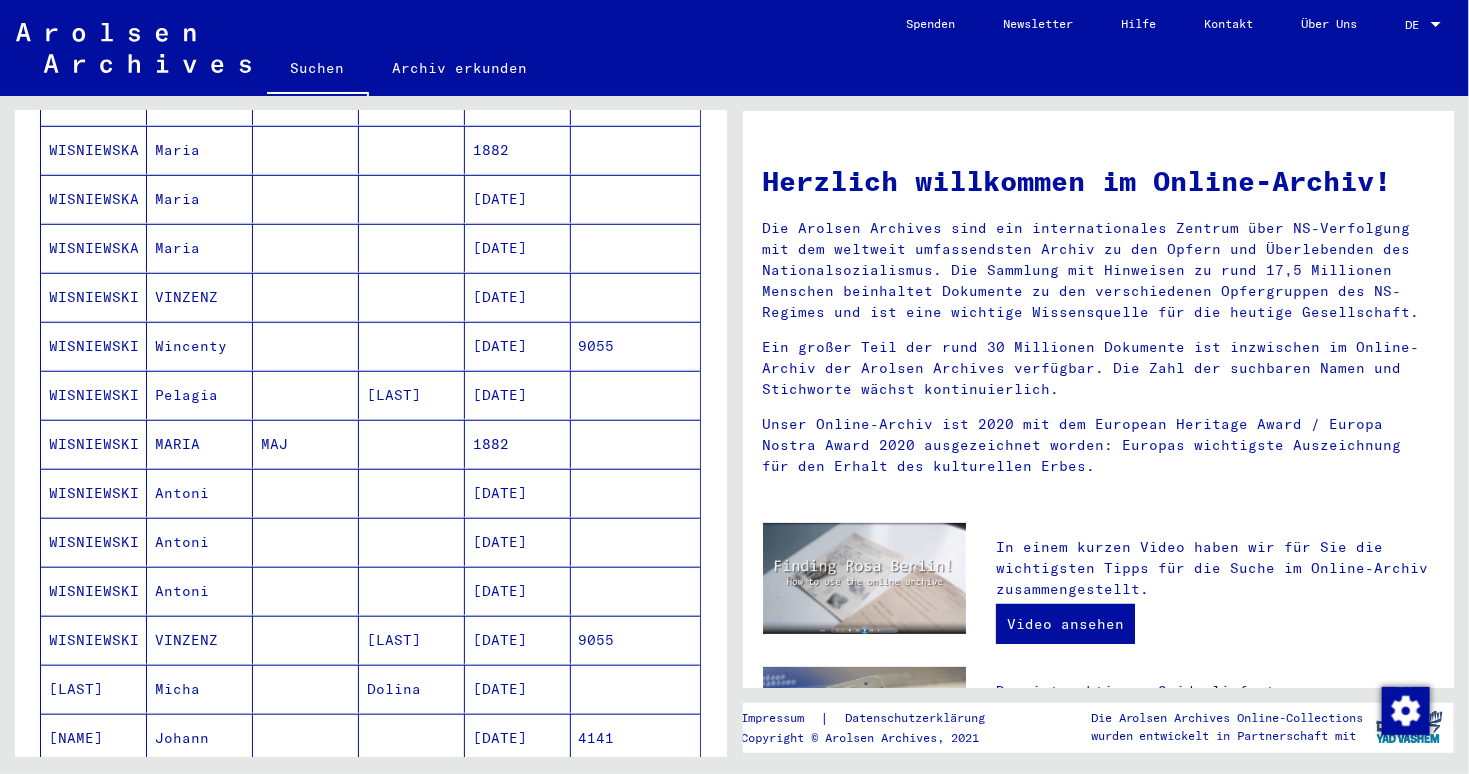 click on "Suchen   Archiv erkunden" 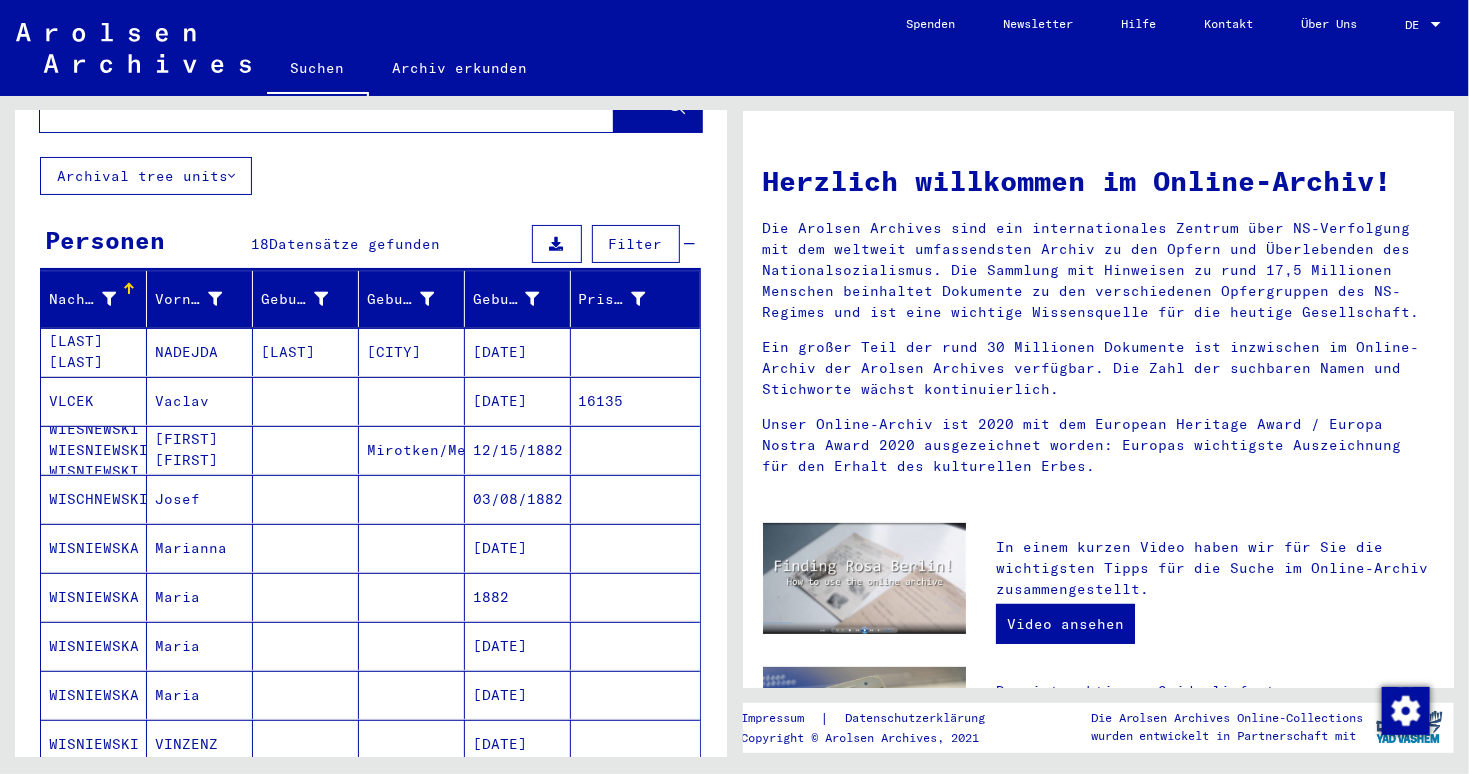 scroll, scrollTop: 0, scrollLeft: 0, axis: both 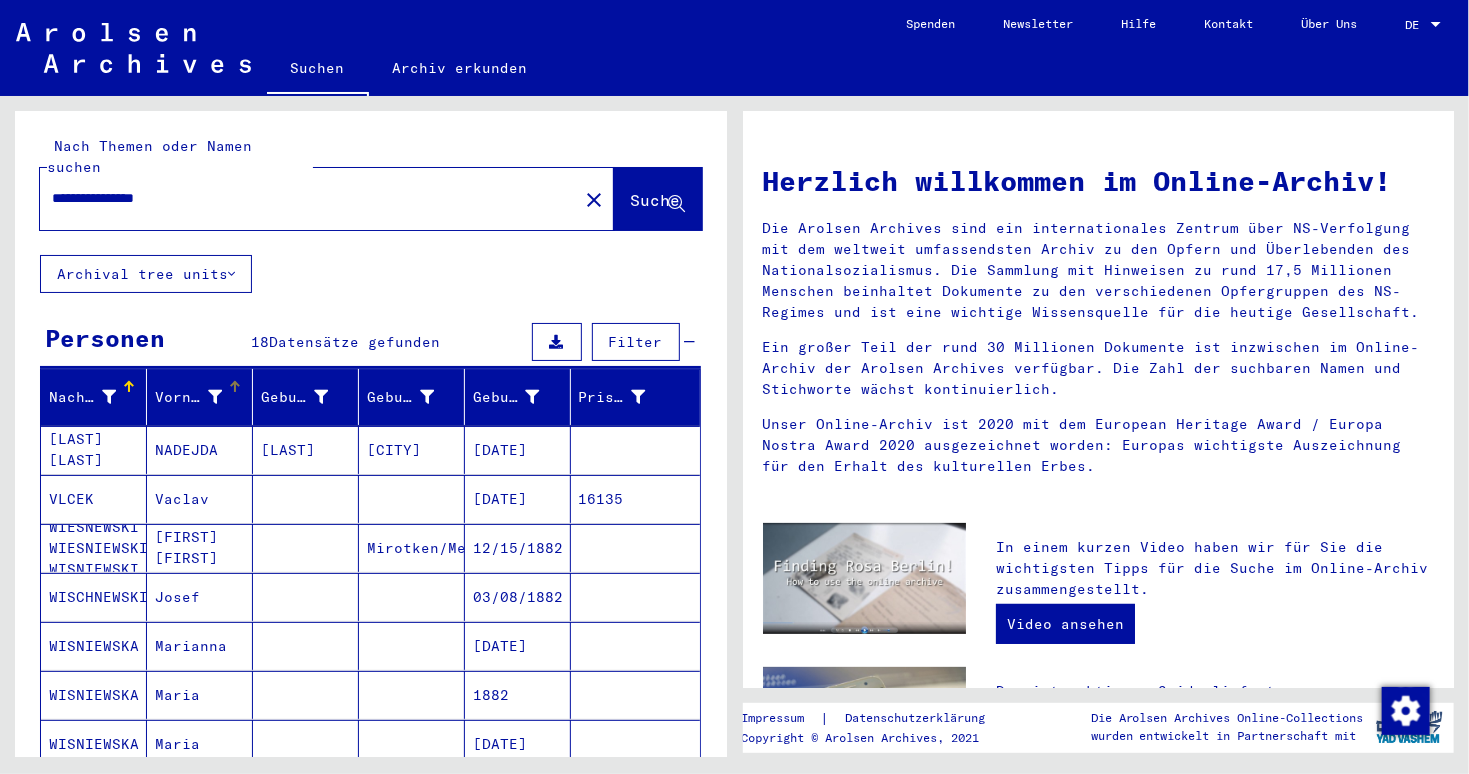 click at bounding box center (215, 397) 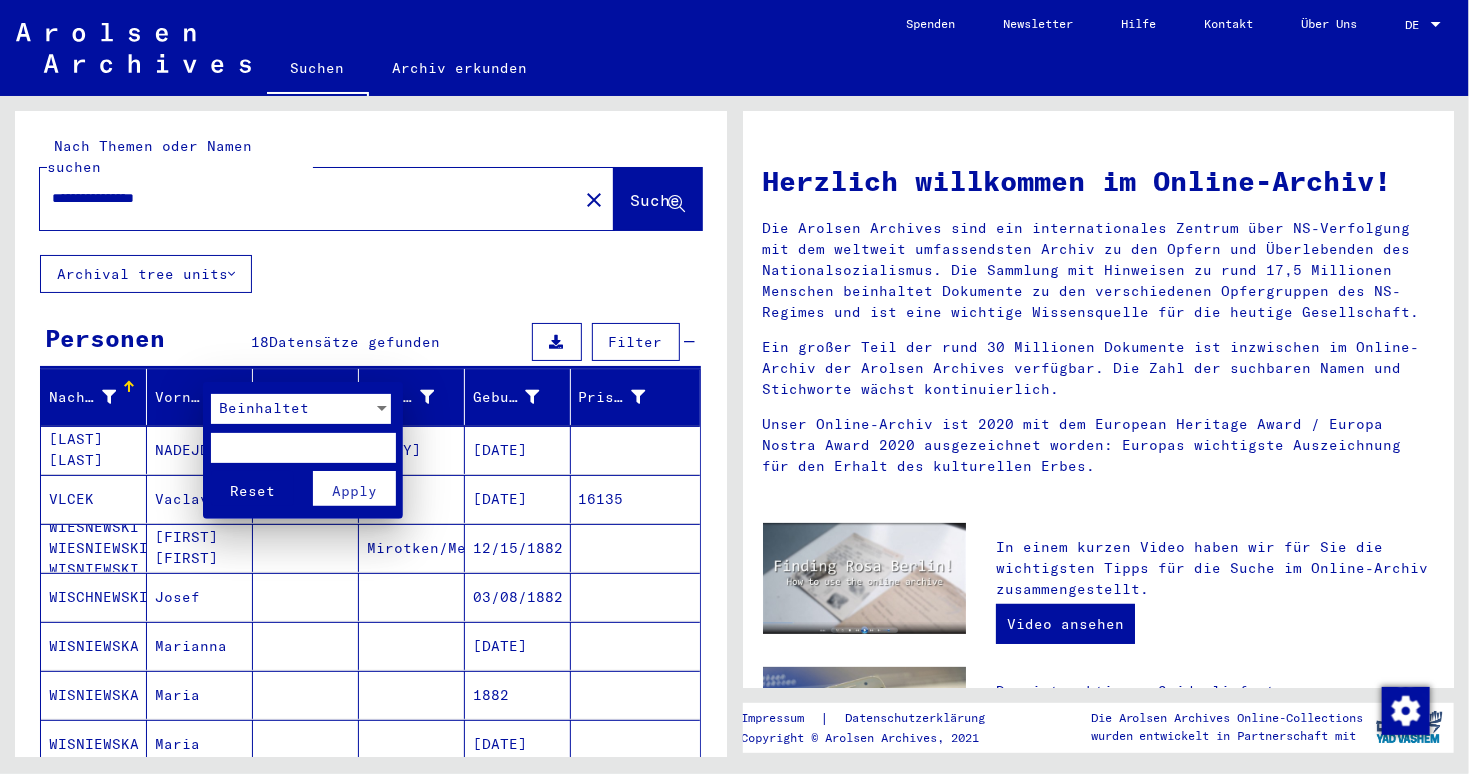 click on "Beinhaltet" at bounding box center [264, 408] 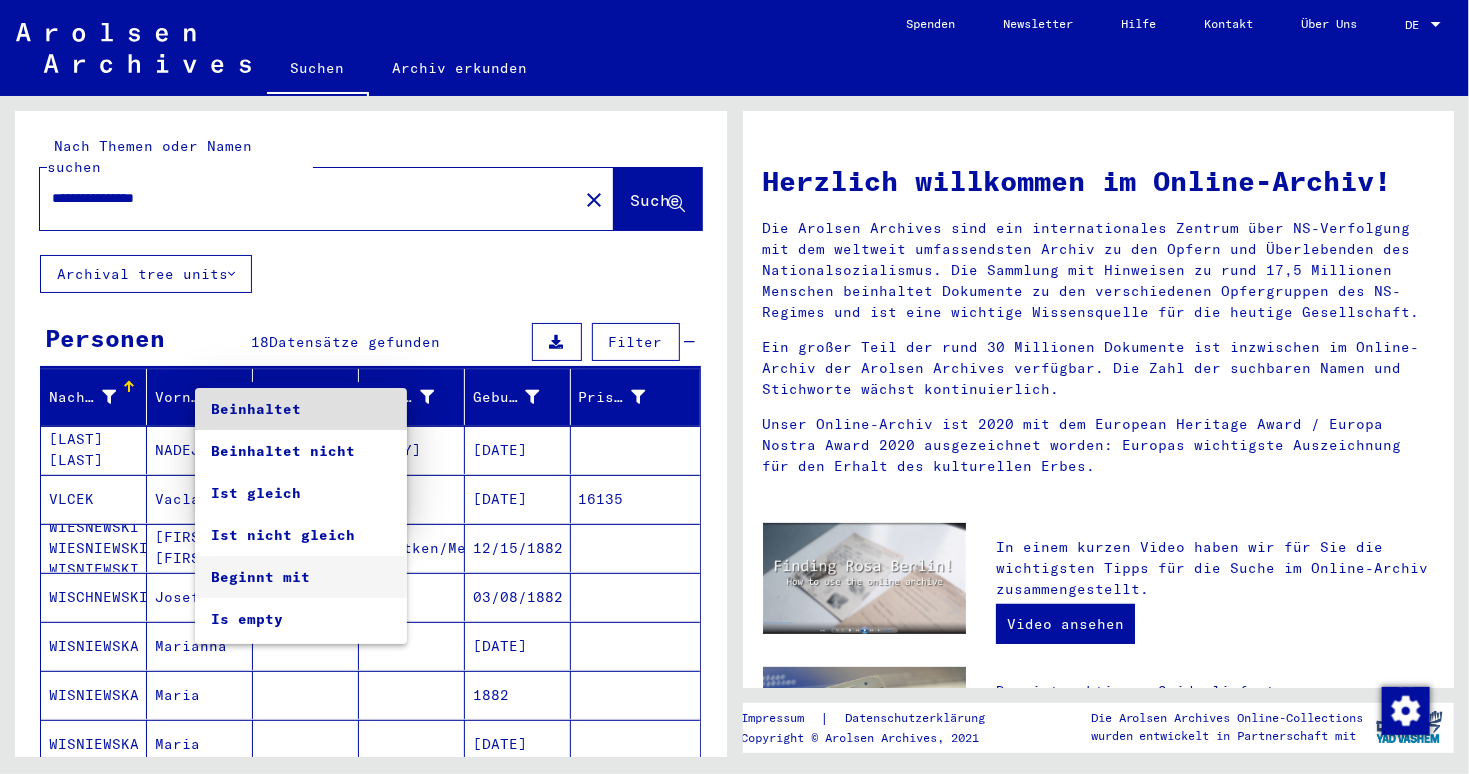 click on "Beginnt mit" at bounding box center [301, 577] 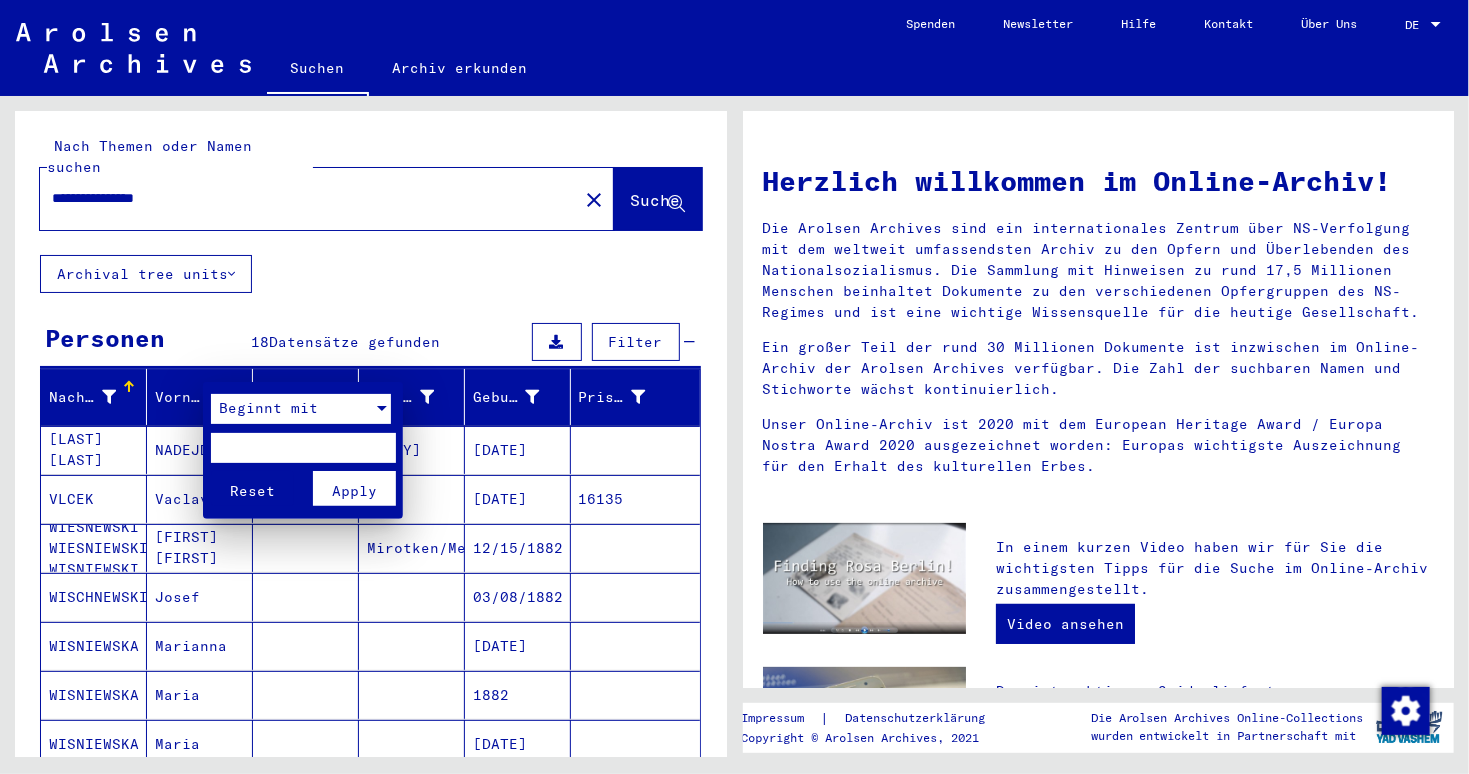 click at bounding box center [303, 448] 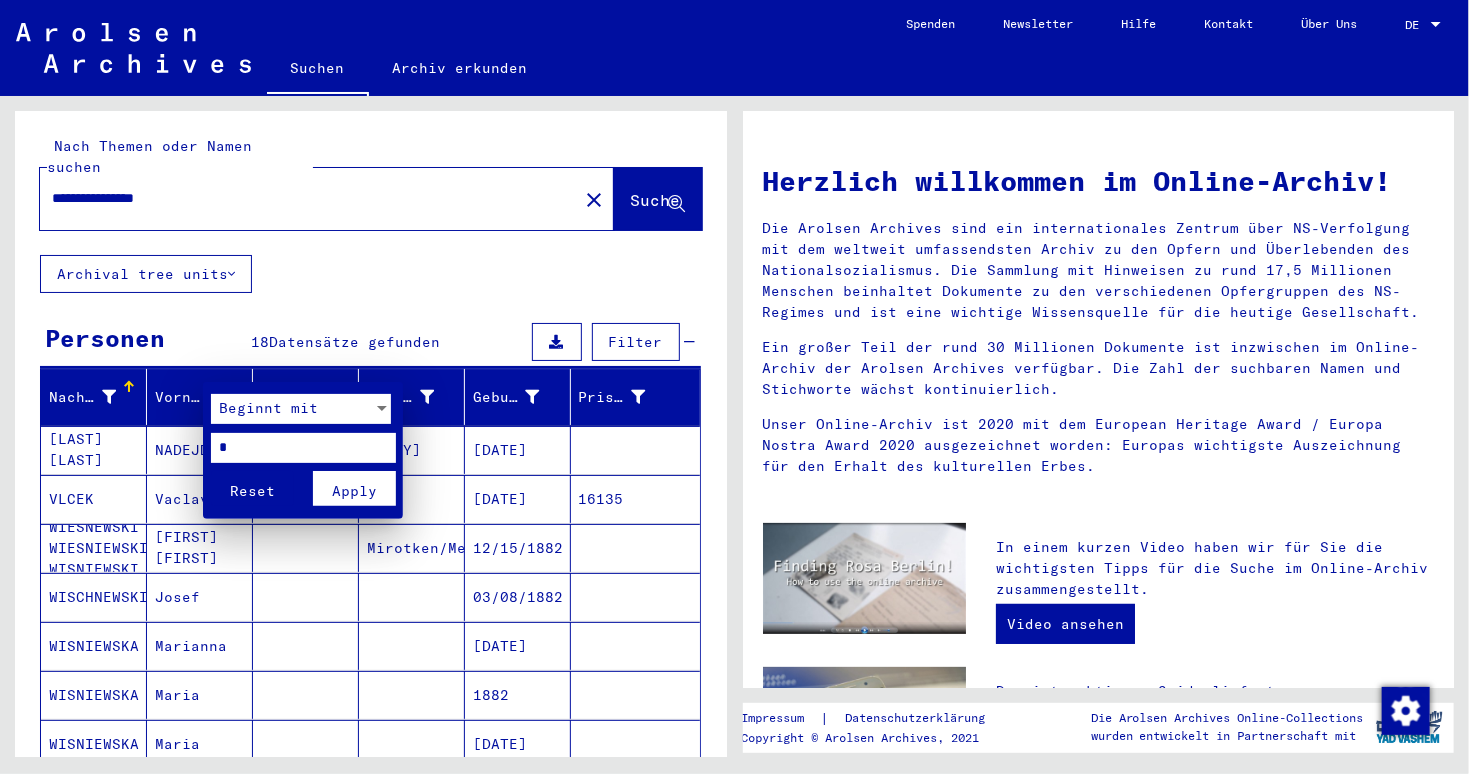 type on "*" 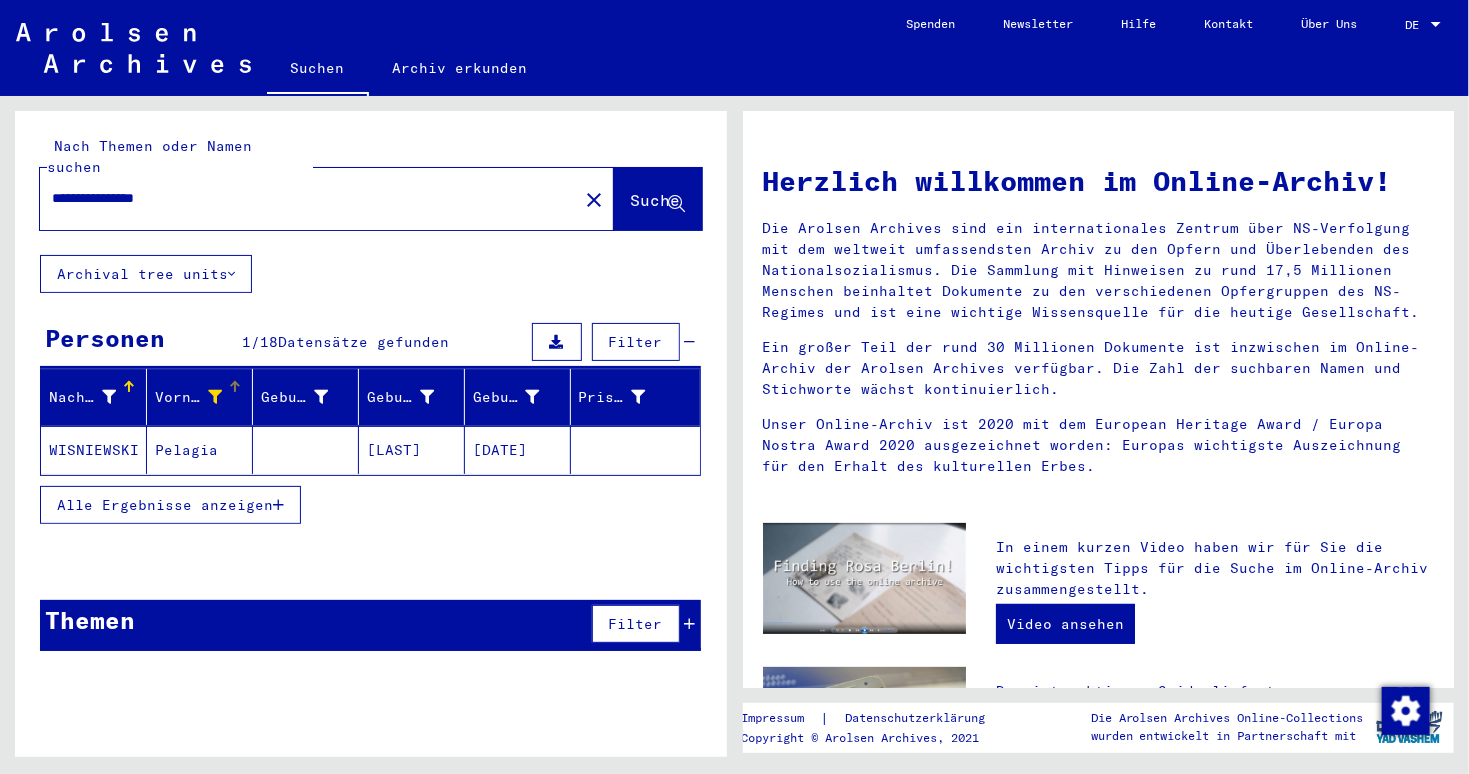 click at bounding box center (278, 505) 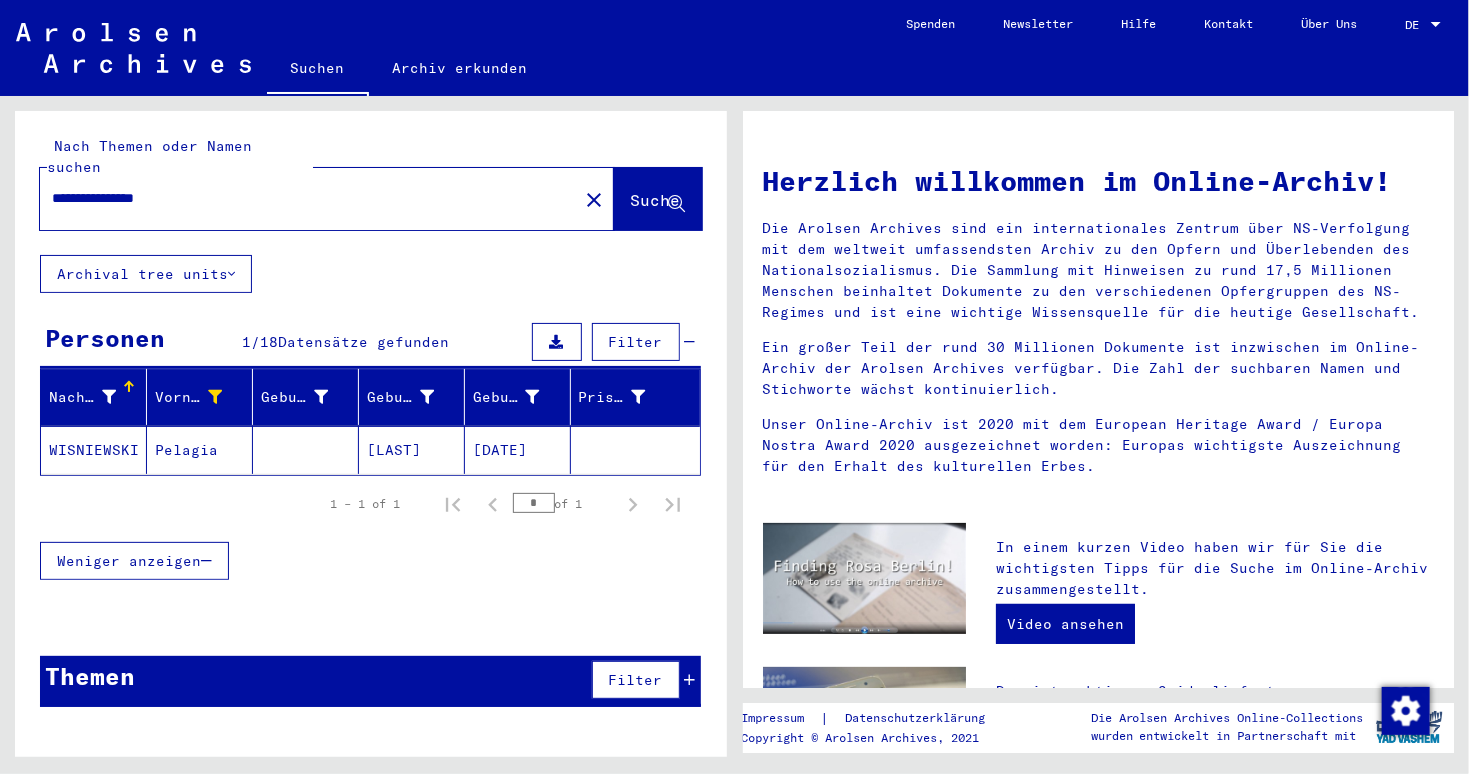 click on "Pelagia" 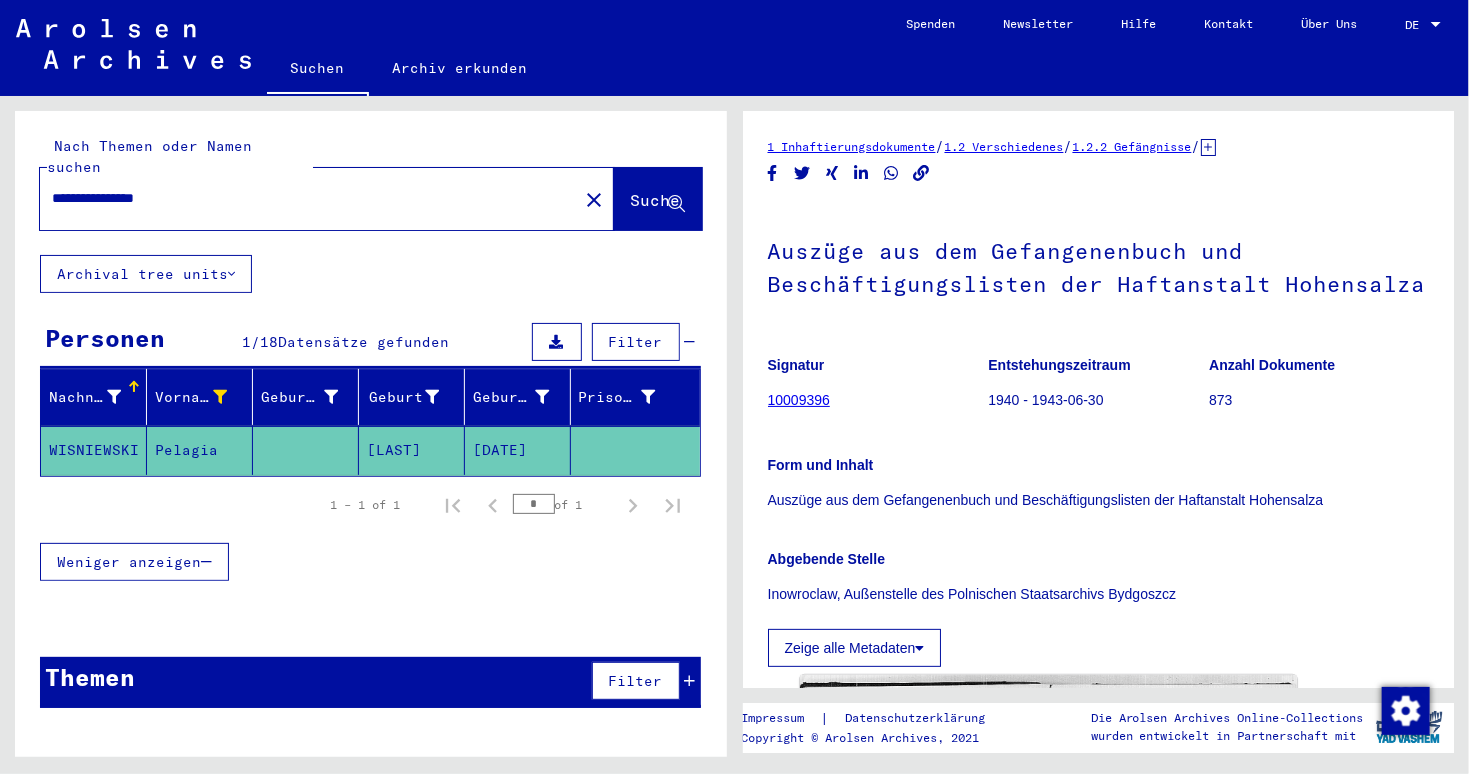 scroll, scrollTop: 0, scrollLeft: 0, axis: both 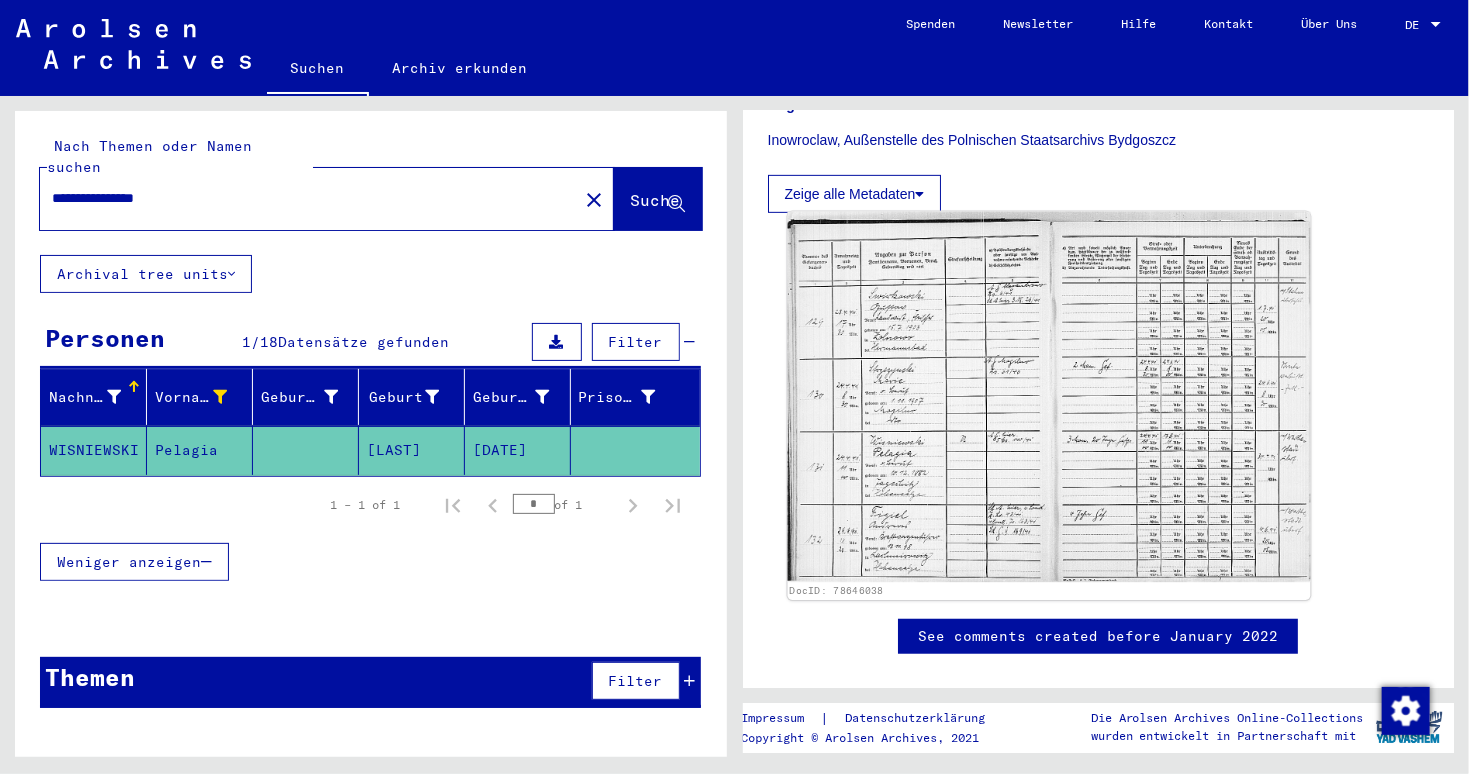 click 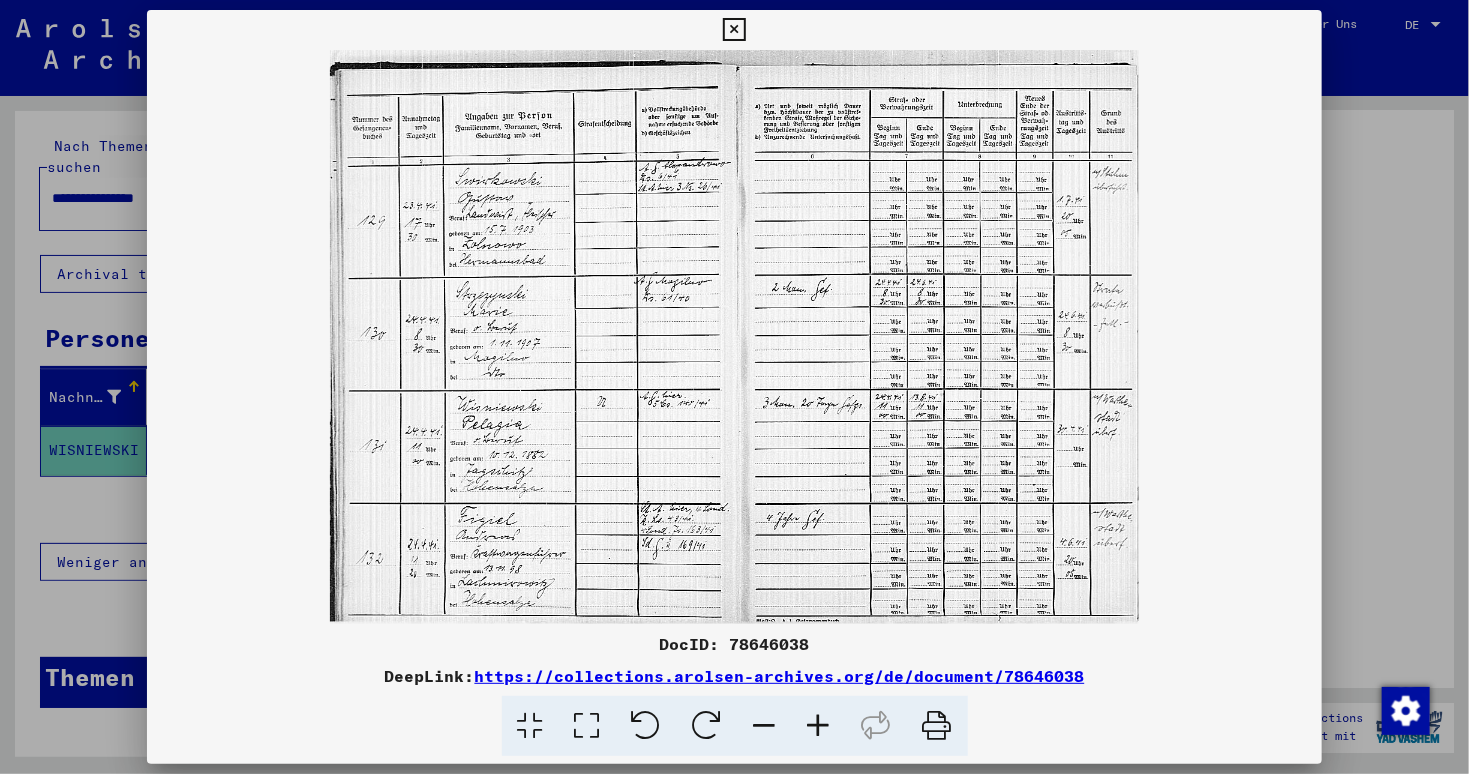 click at bounding box center (819, 726) 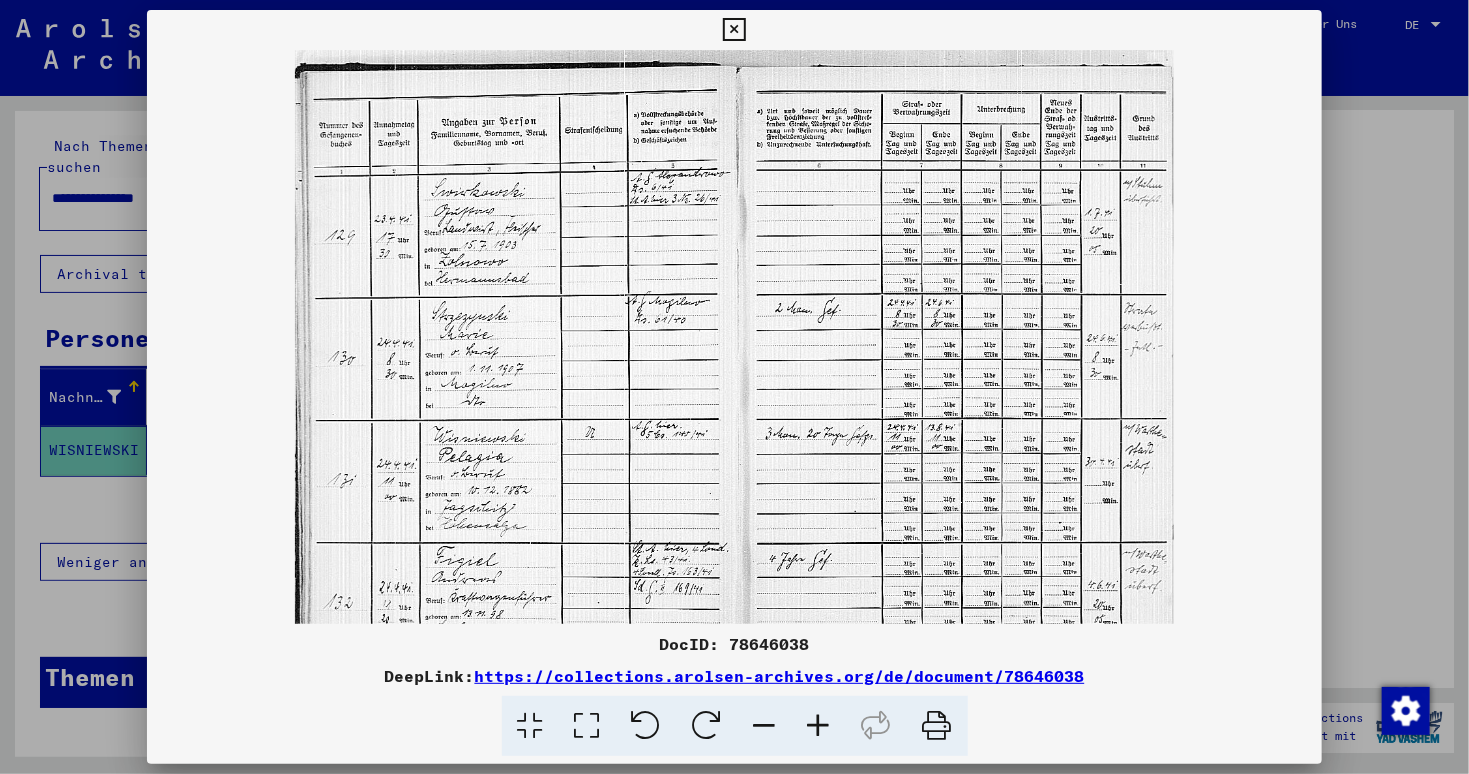 click at bounding box center [819, 726] 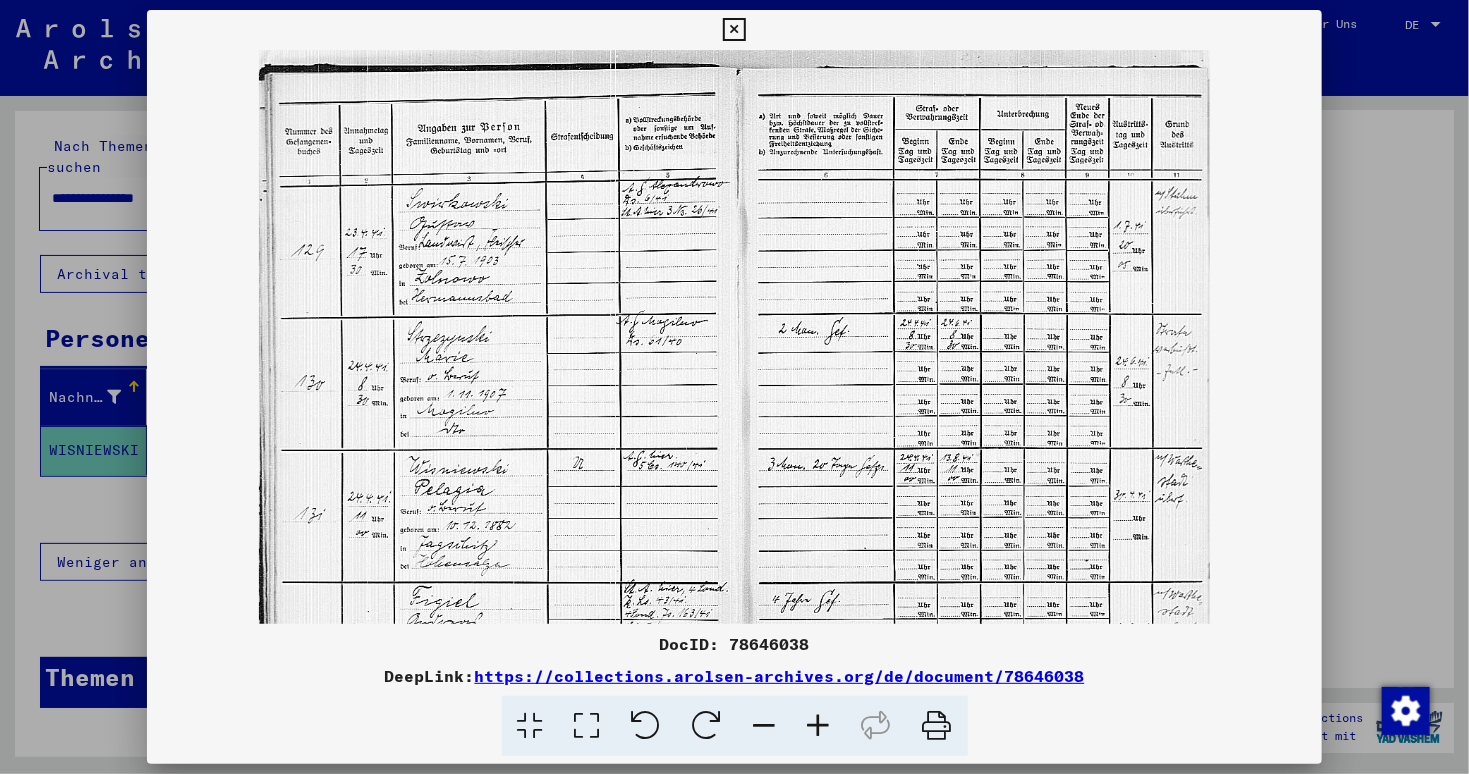 click at bounding box center [819, 726] 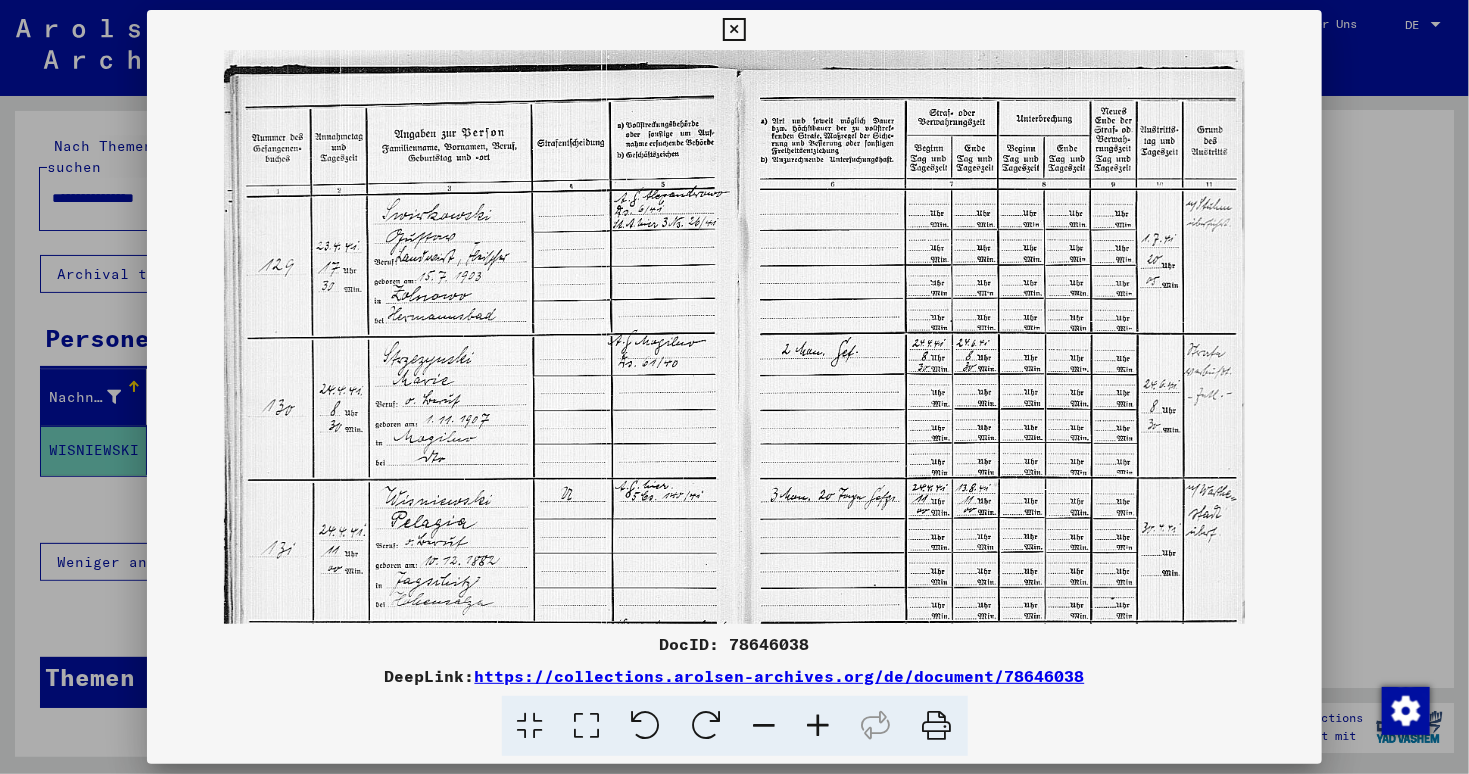 click at bounding box center [819, 726] 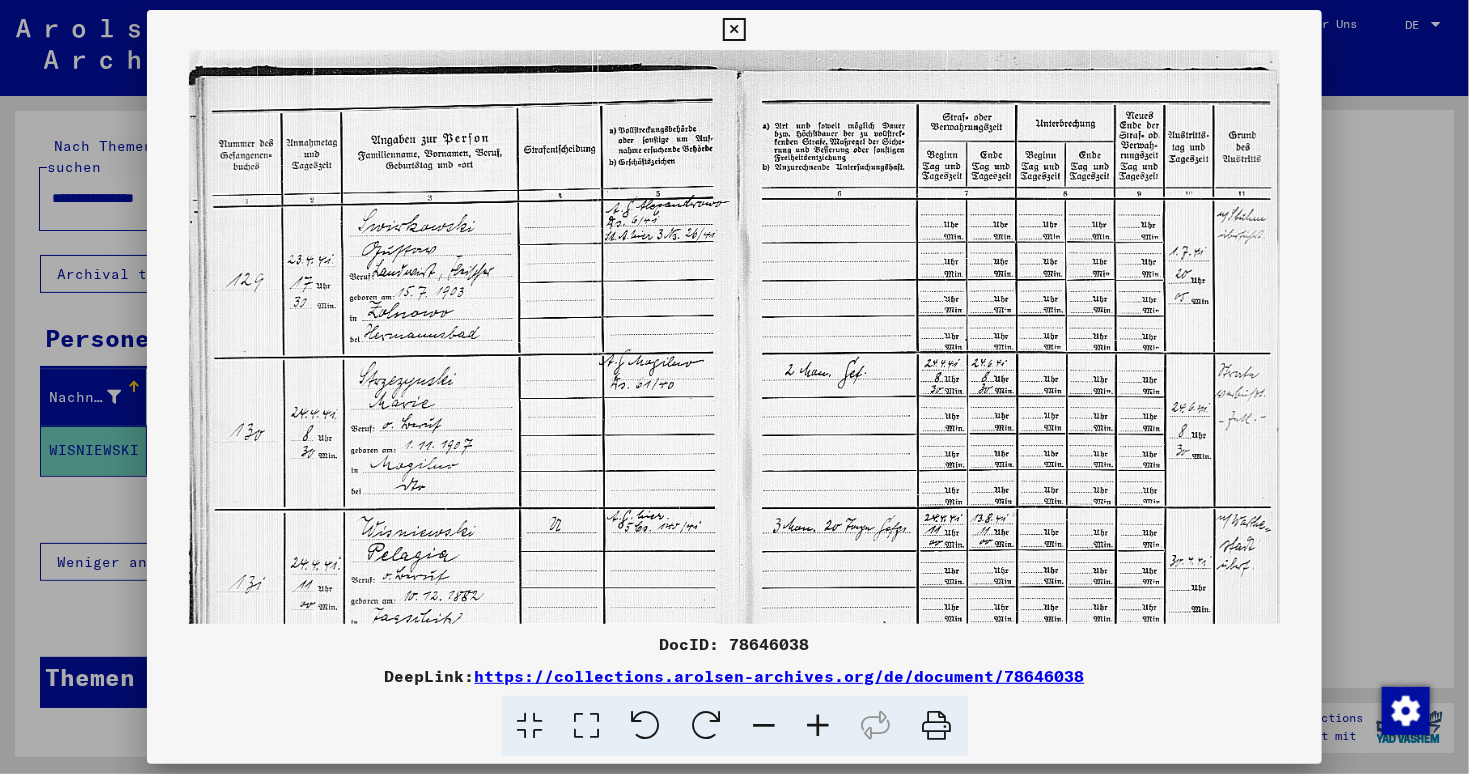click at bounding box center [819, 726] 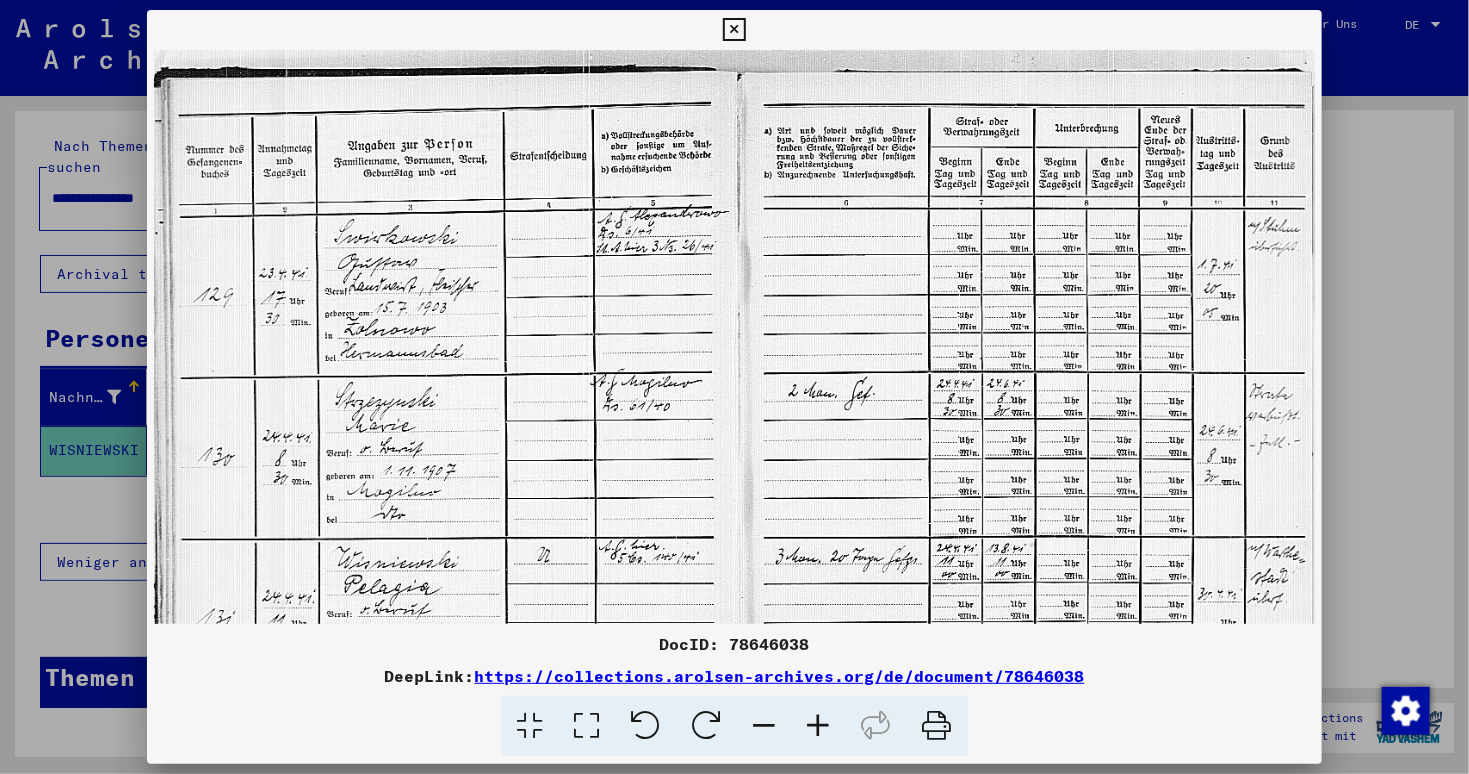 click at bounding box center (734, 726) 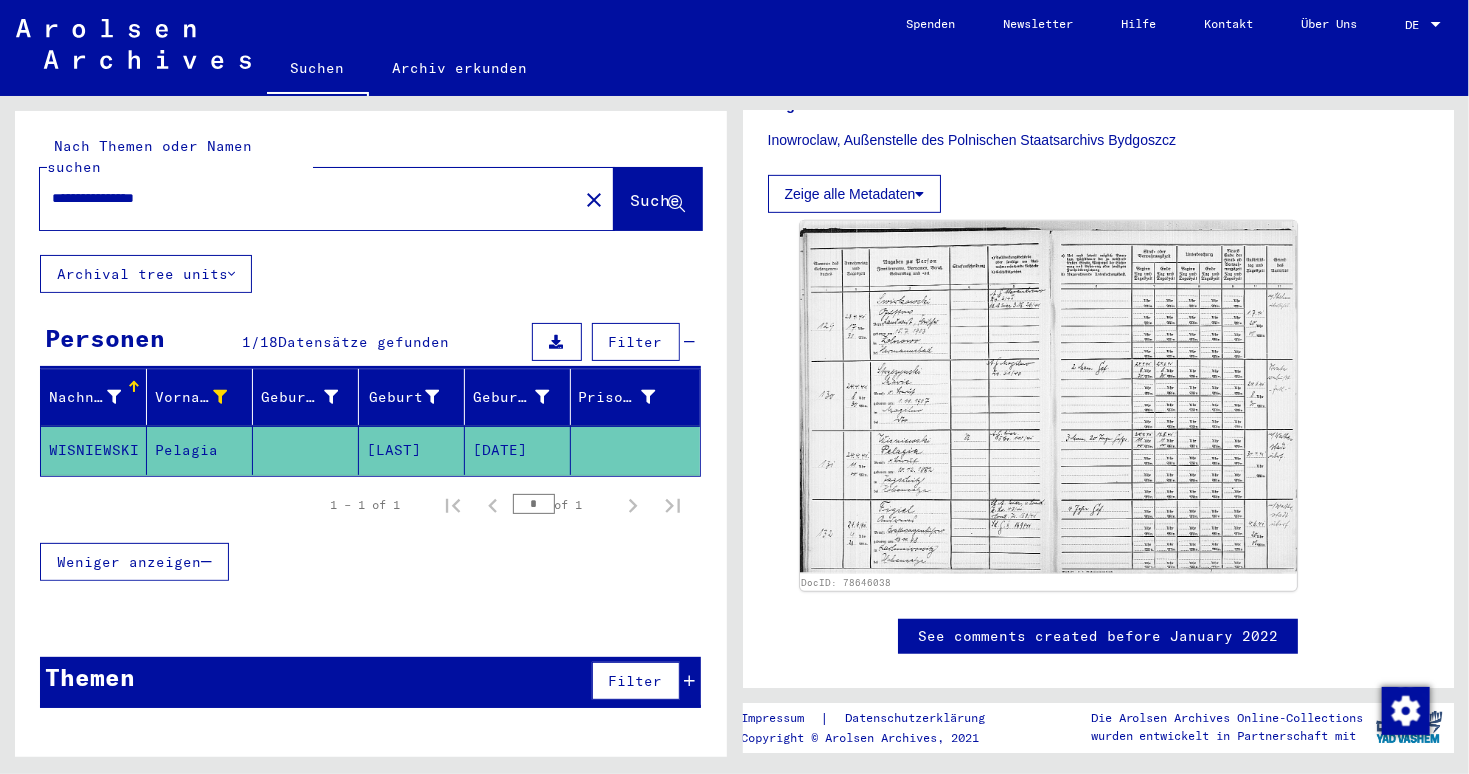 drag, startPoint x: 237, startPoint y: 174, endPoint x: 0, endPoint y: 185, distance: 237.25514 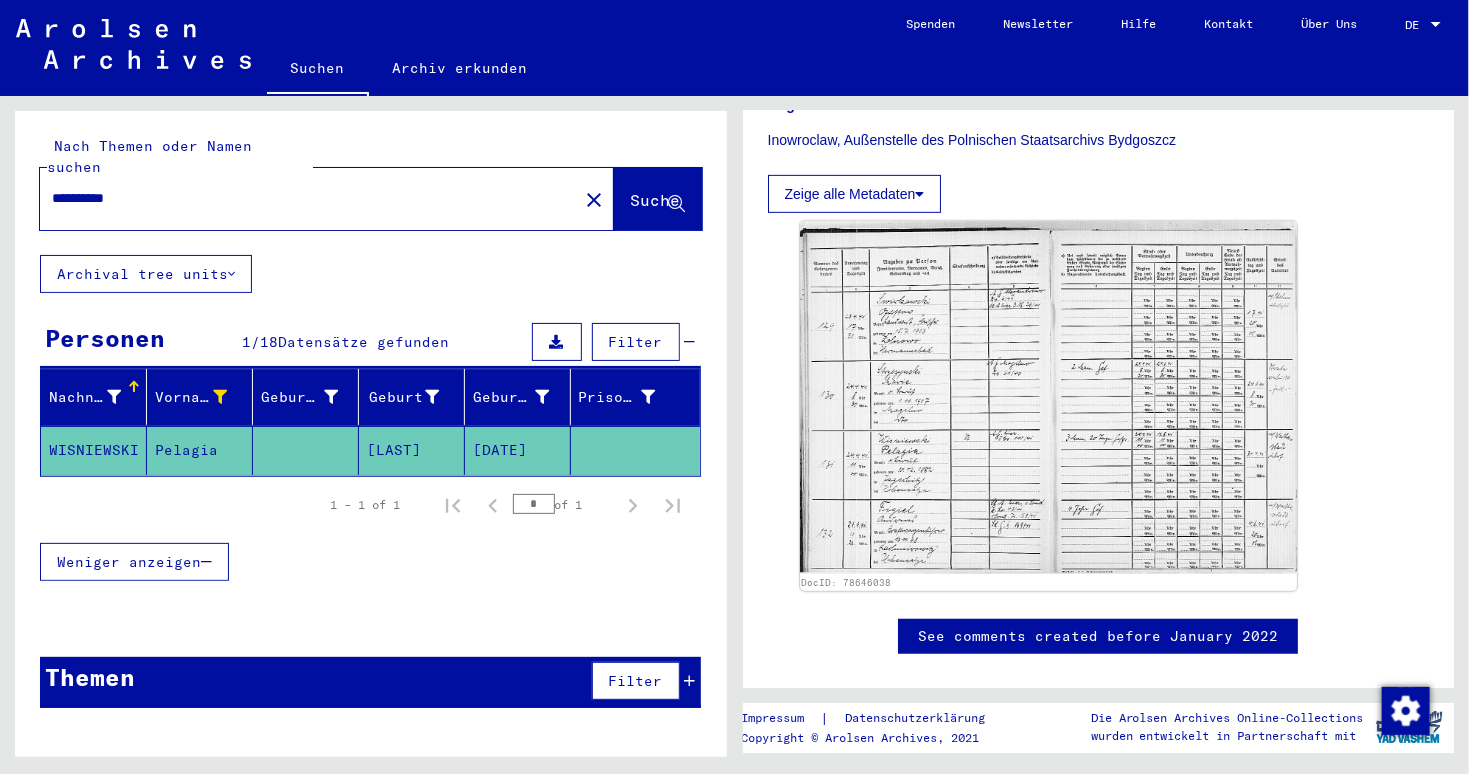 type on "**********" 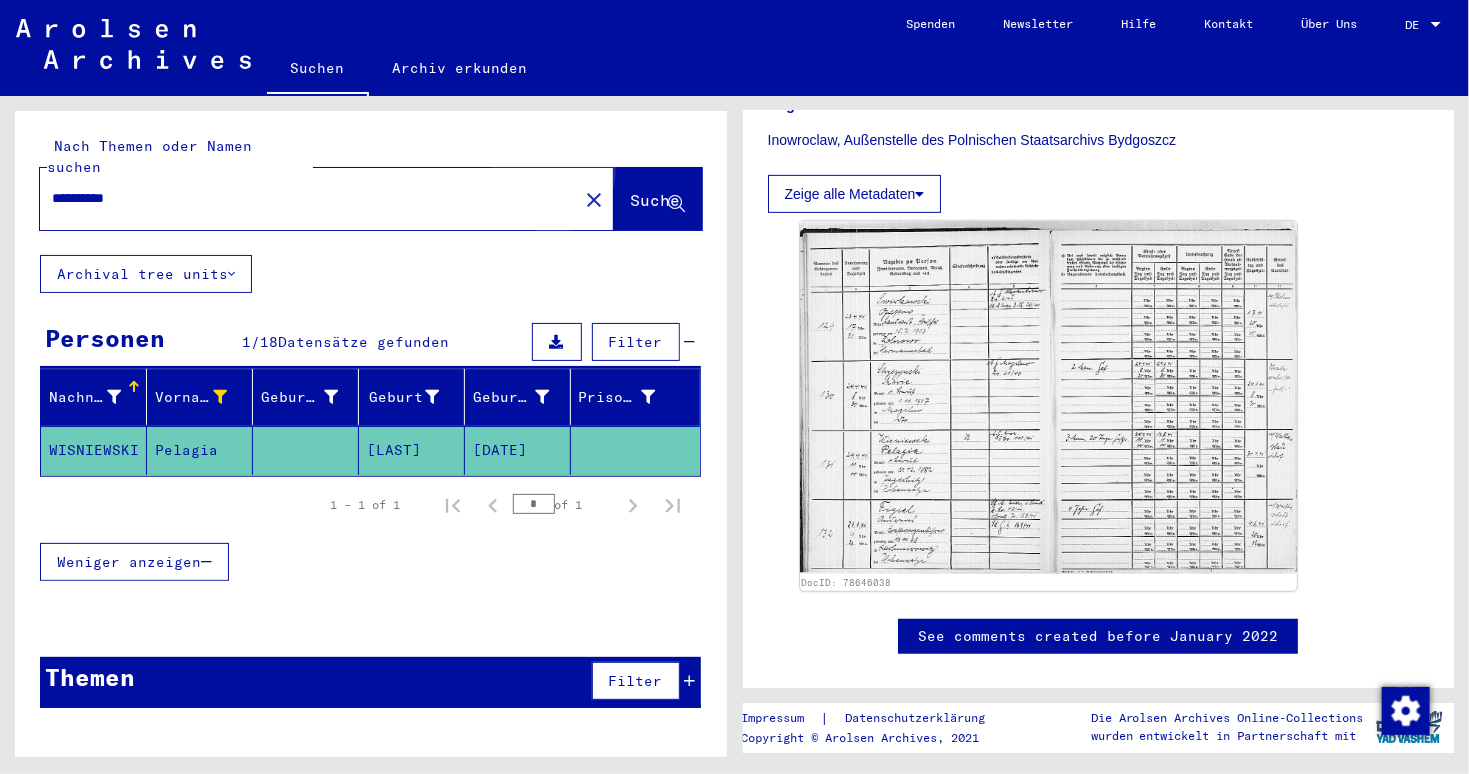 click on "Suche" 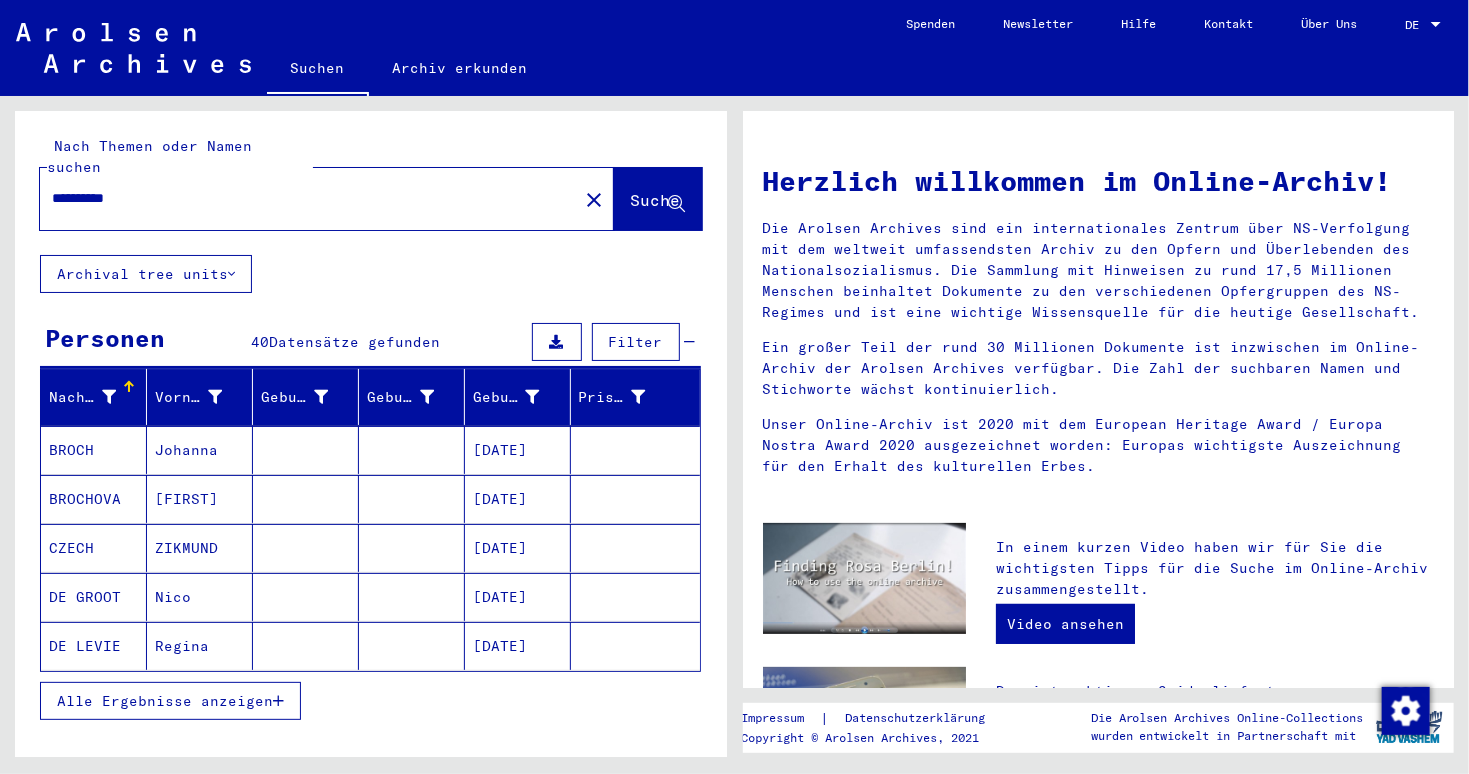 click on "Alle Ergebnisse anzeigen" at bounding box center [170, 701] 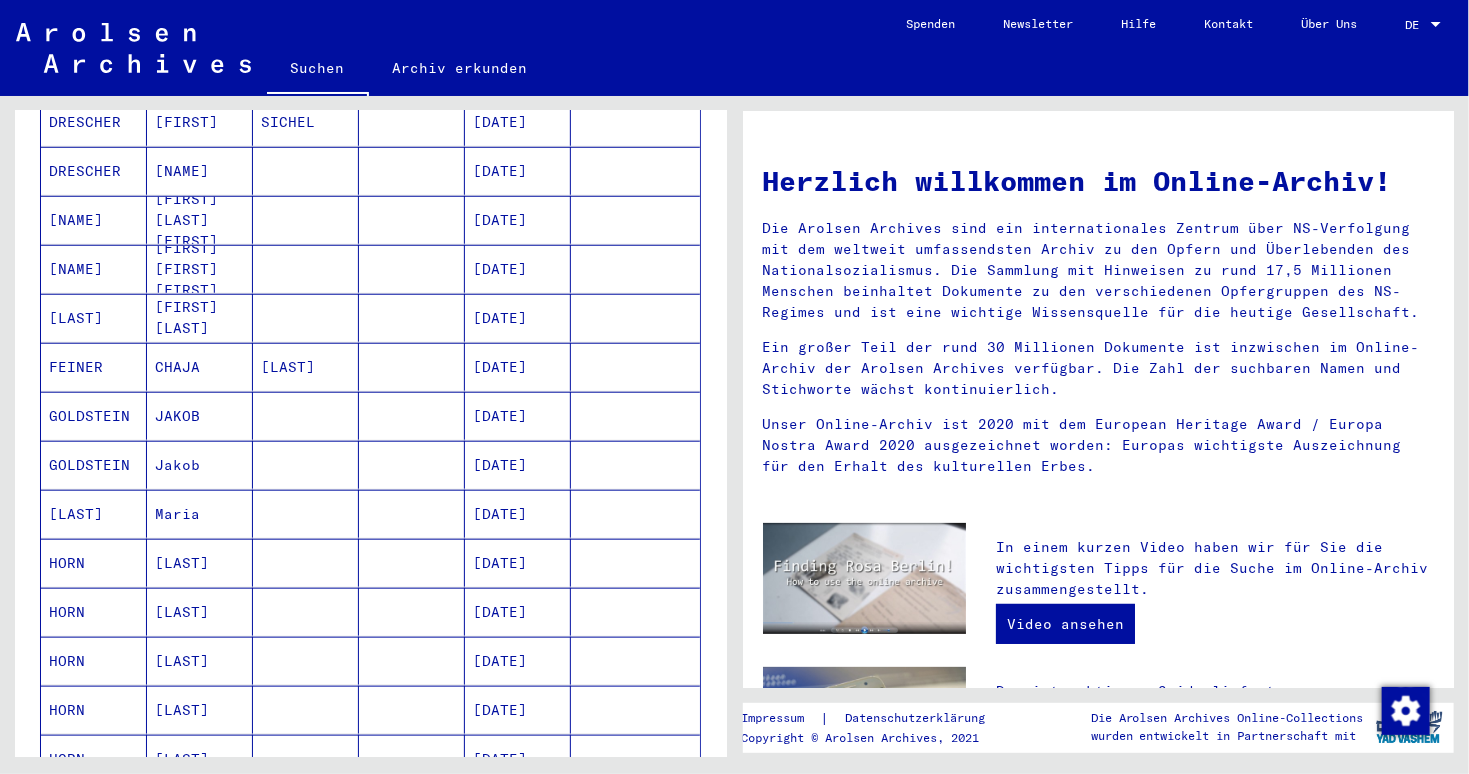 scroll, scrollTop: 1090, scrollLeft: 0, axis: vertical 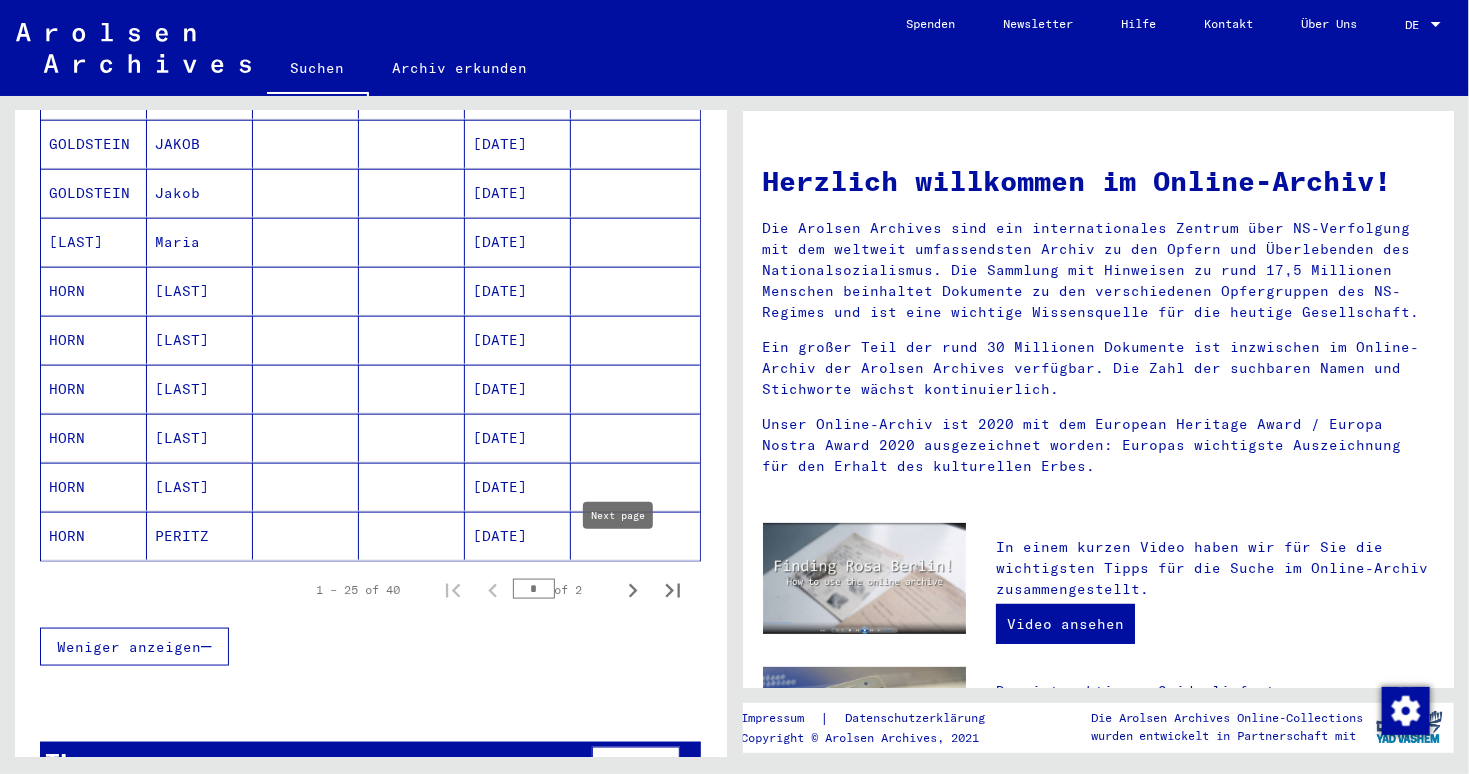click 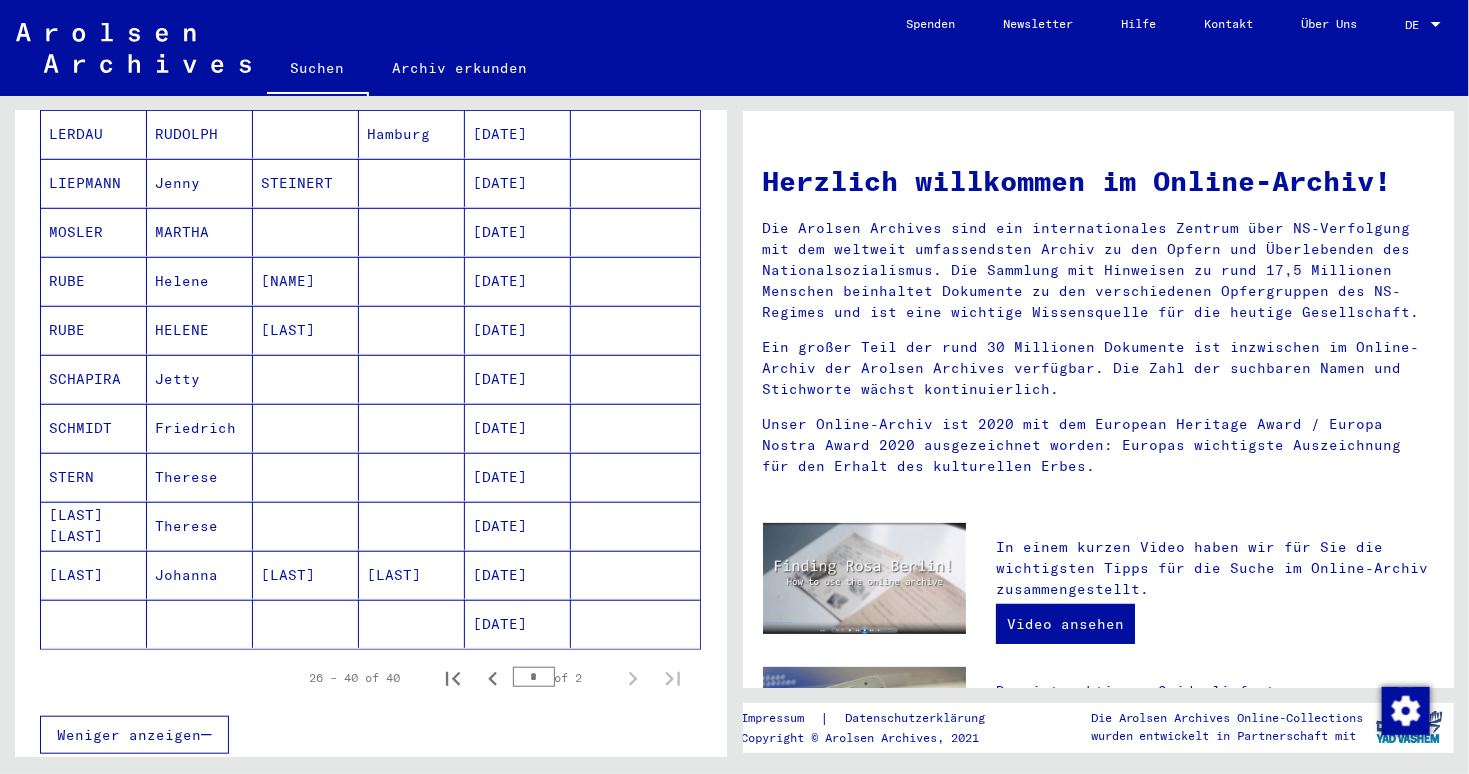 scroll, scrollTop: 540, scrollLeft: 0, axis: vertical 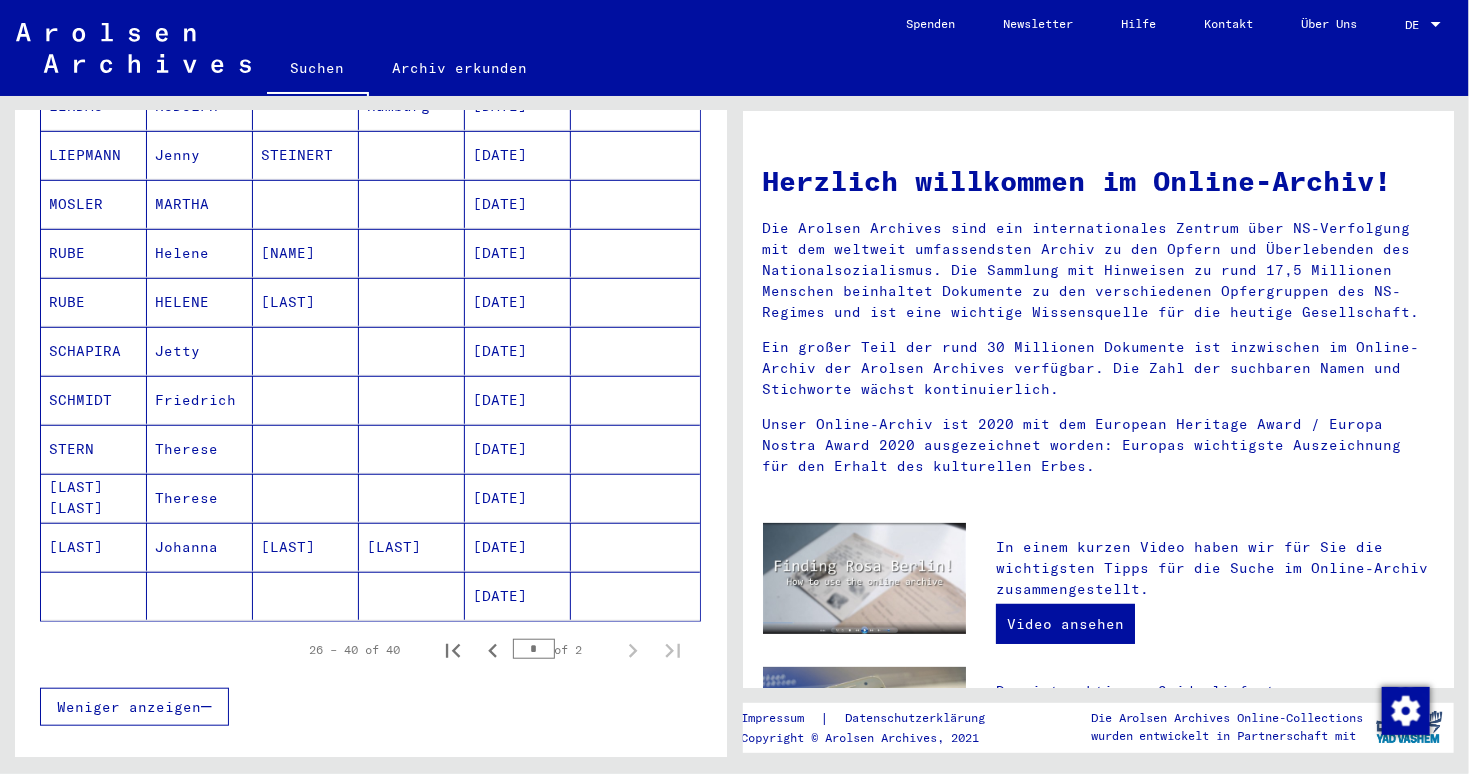 click on "Suchen   Archiv erkunden   Detailfragen/-infos zu den Dokumenten? Stelle hier einen kostenlosen Antrag.  Spenden Newsletter Hilfe Kontakt Über Uns DE DE" 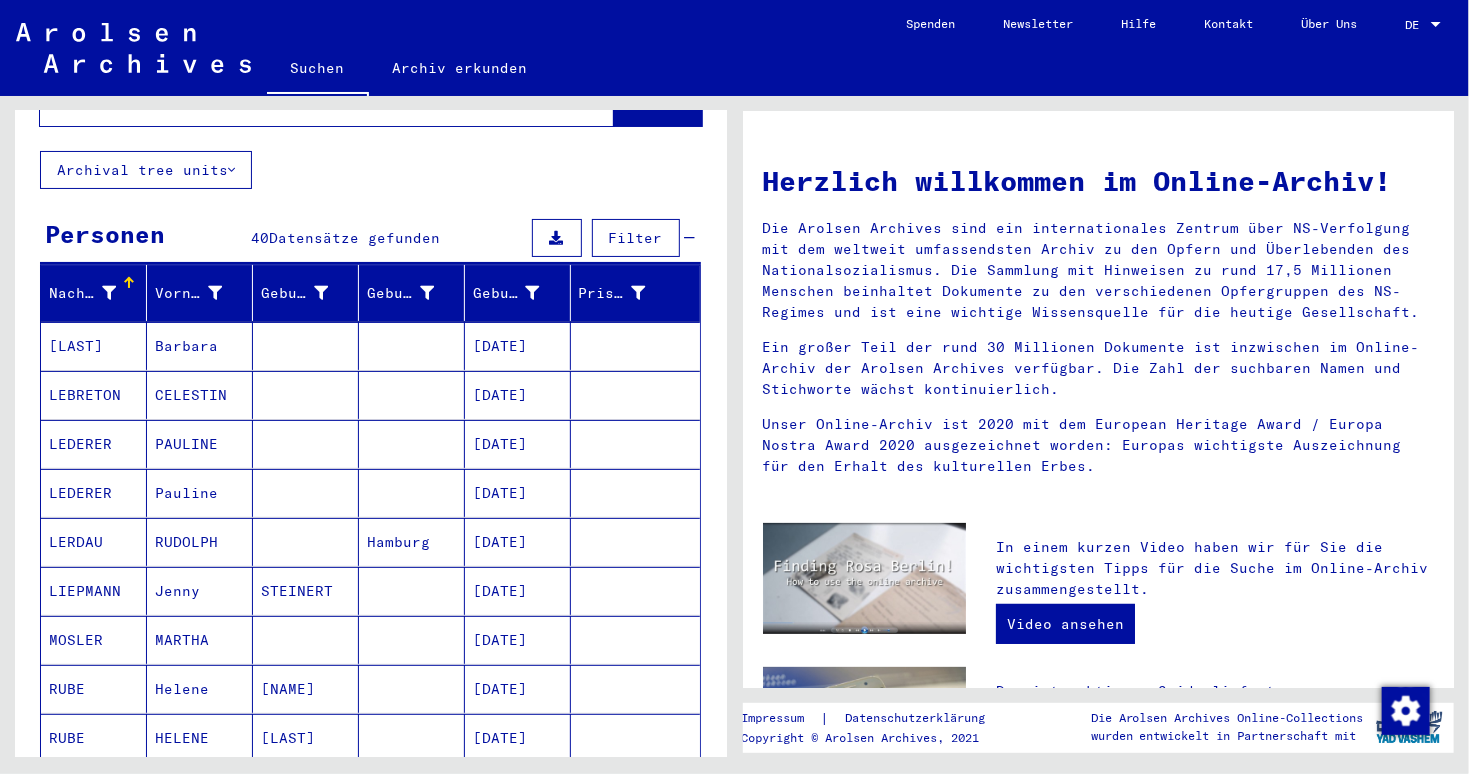 scroll, scrollTop: 0, scrollLeft: 0, axis: both 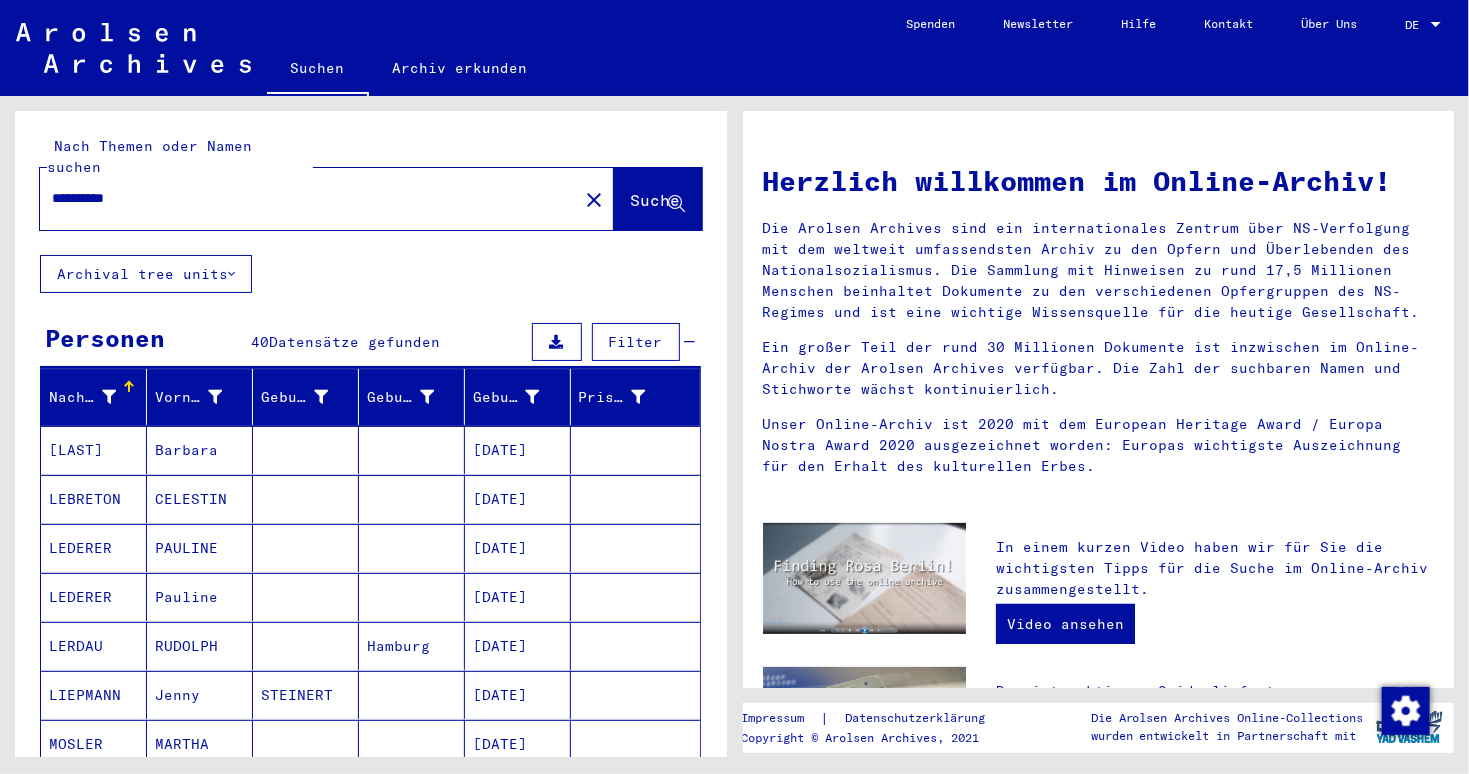 drag, startPoint x: 182, startPoint y: 172, endPoint x: 0, endPoint y: 169, distance: 182.02472 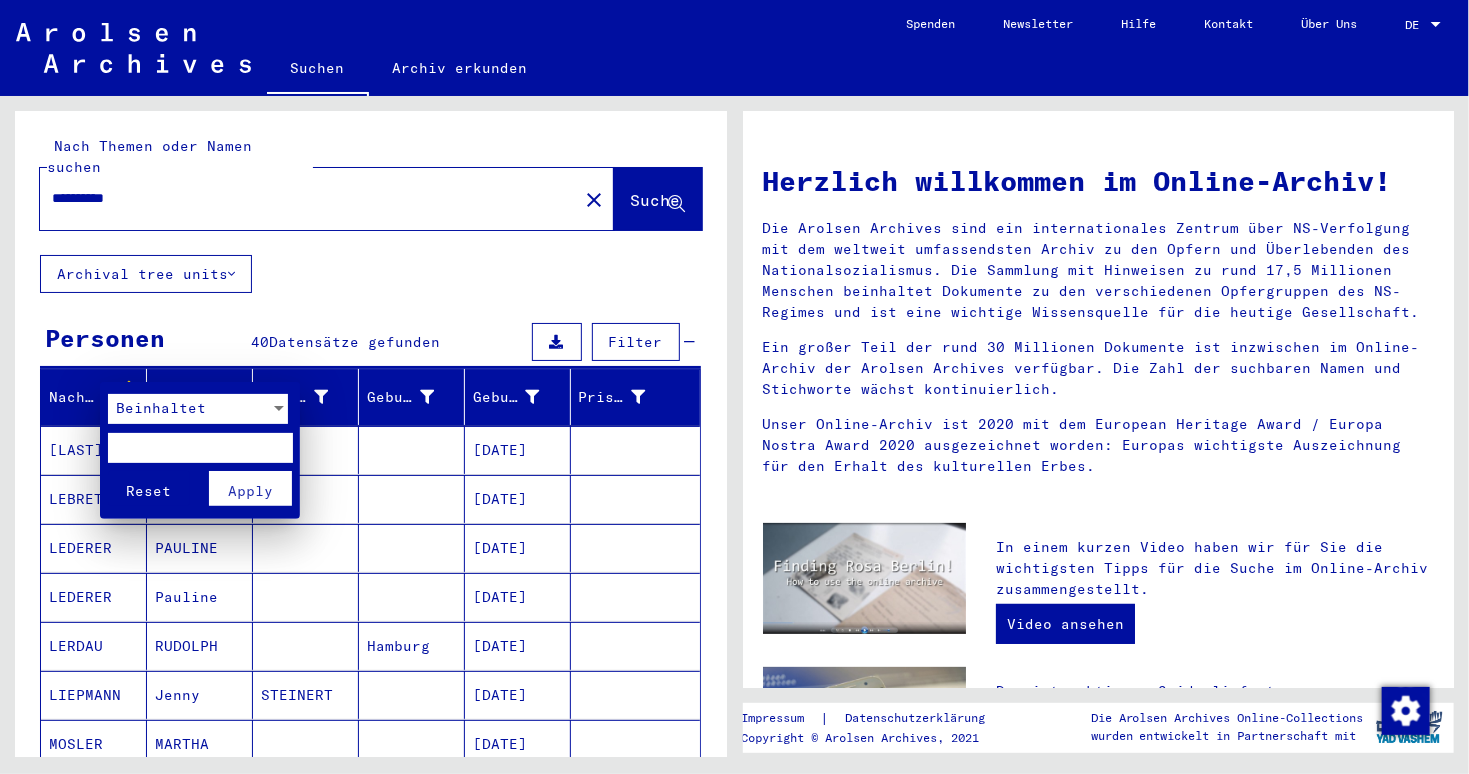 drag, startPoint x: 406, startPoint y: 274, endPoint x: 569, endPoint y: 547, distance: 317.9591 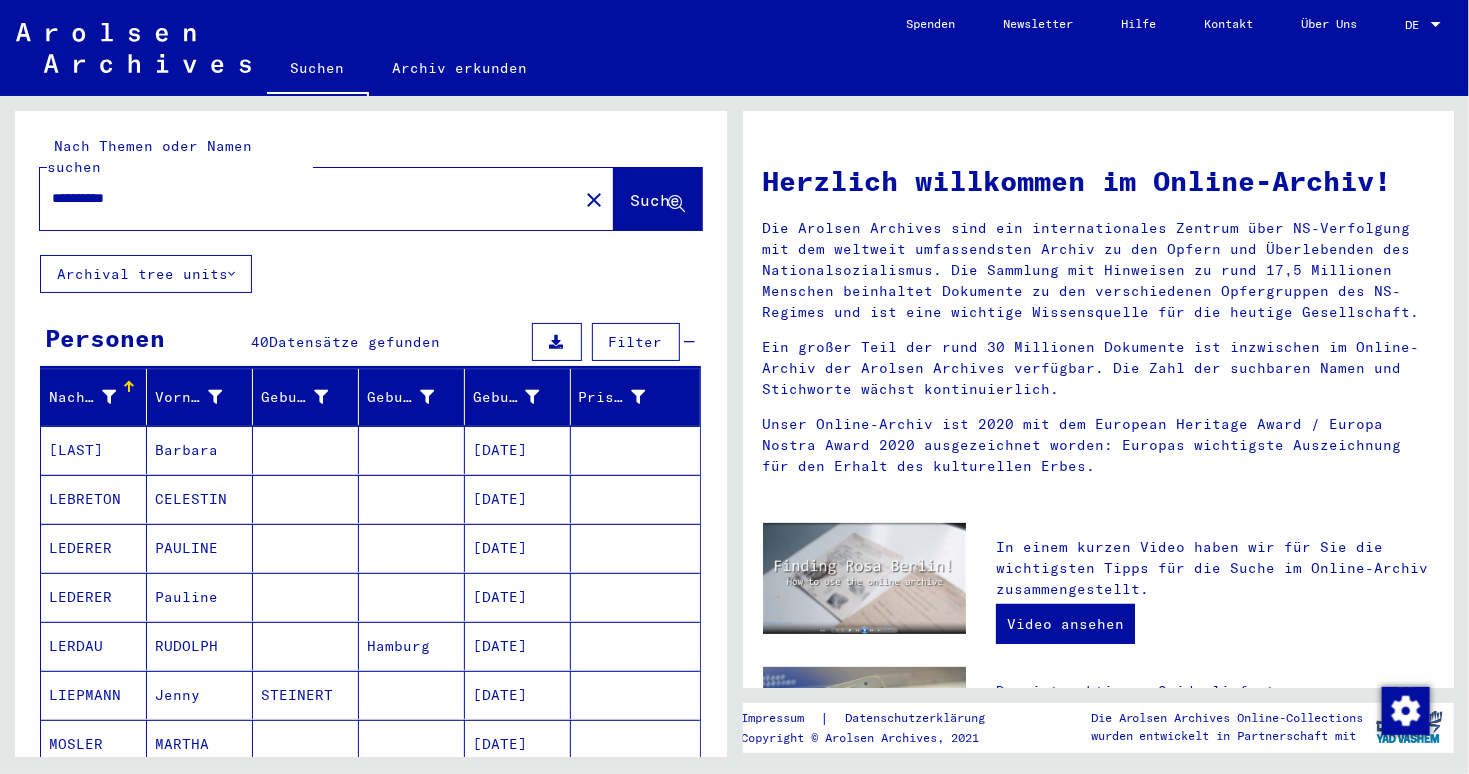 click on "Suchen   Archiv erkunden" 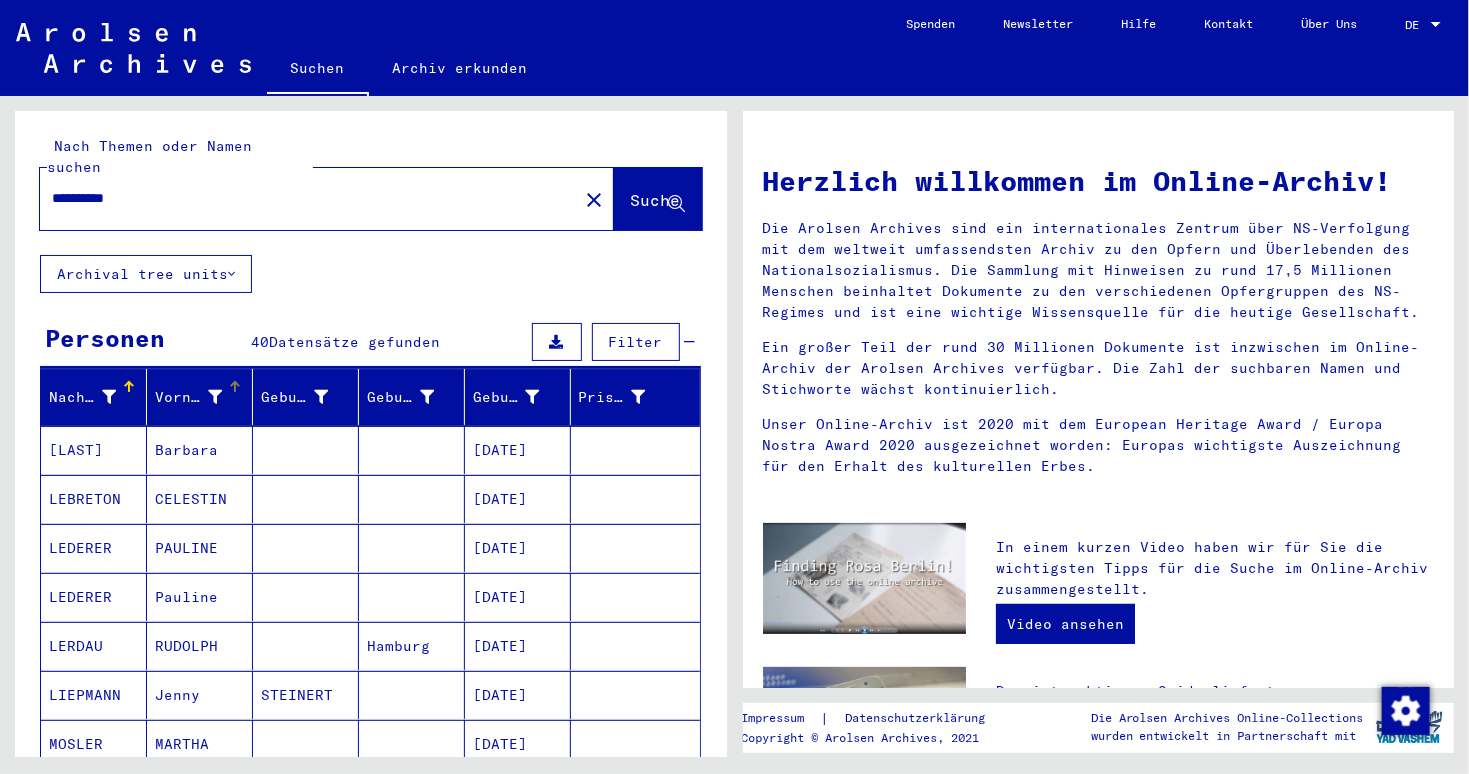 click at bounding box center [215, 397] 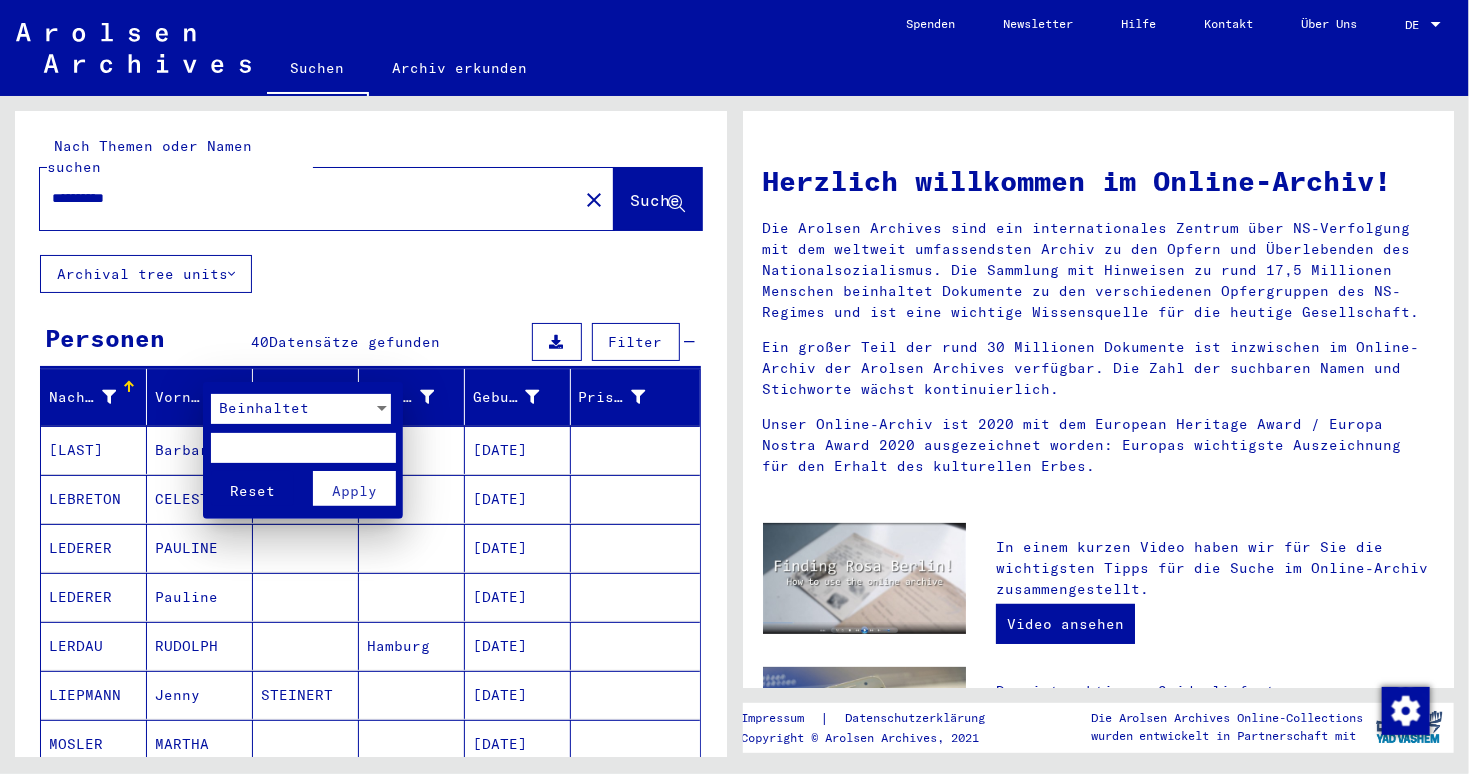 click on "Beinhaltet" at bounding box center (264, 408) 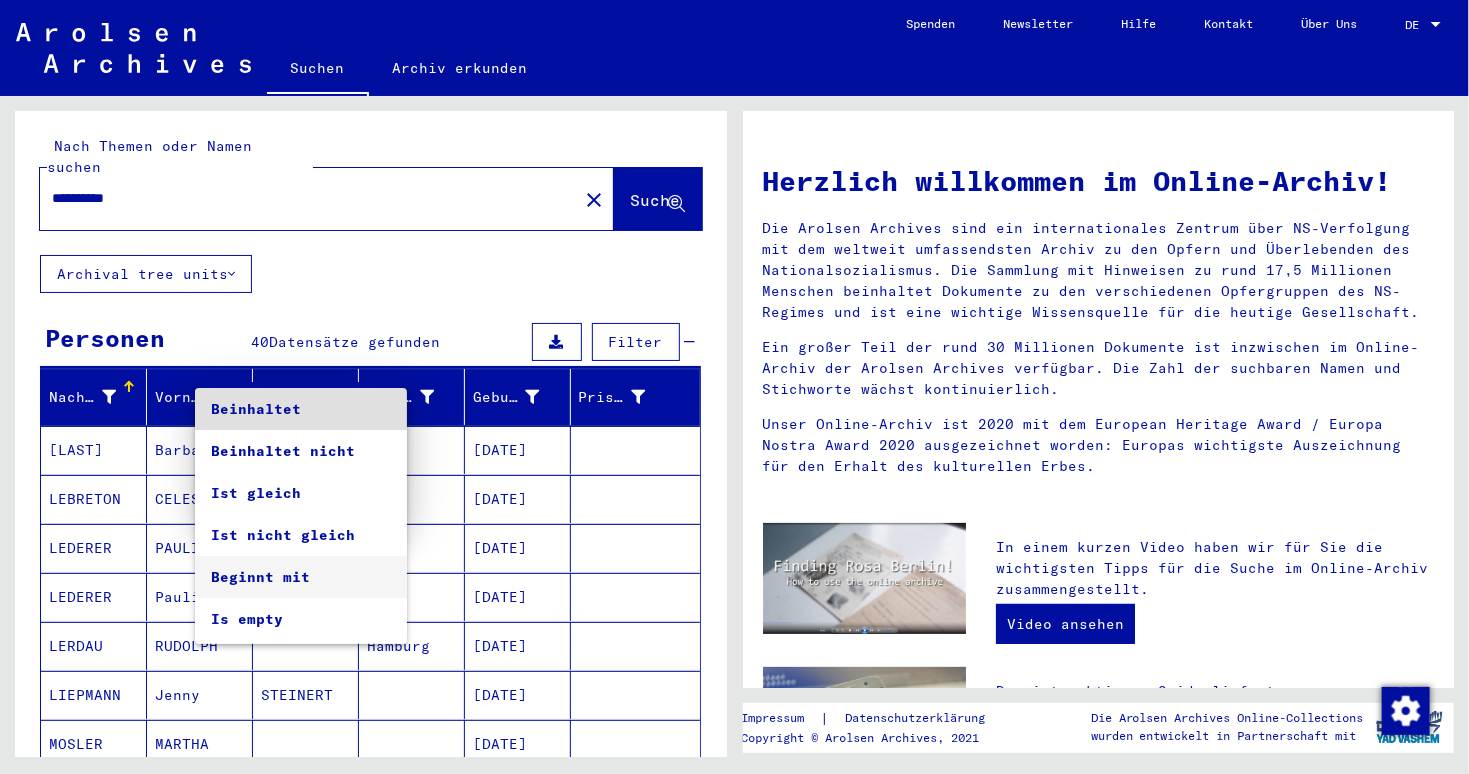 click on "Beginnt mit" at bounding box center [301, 577] 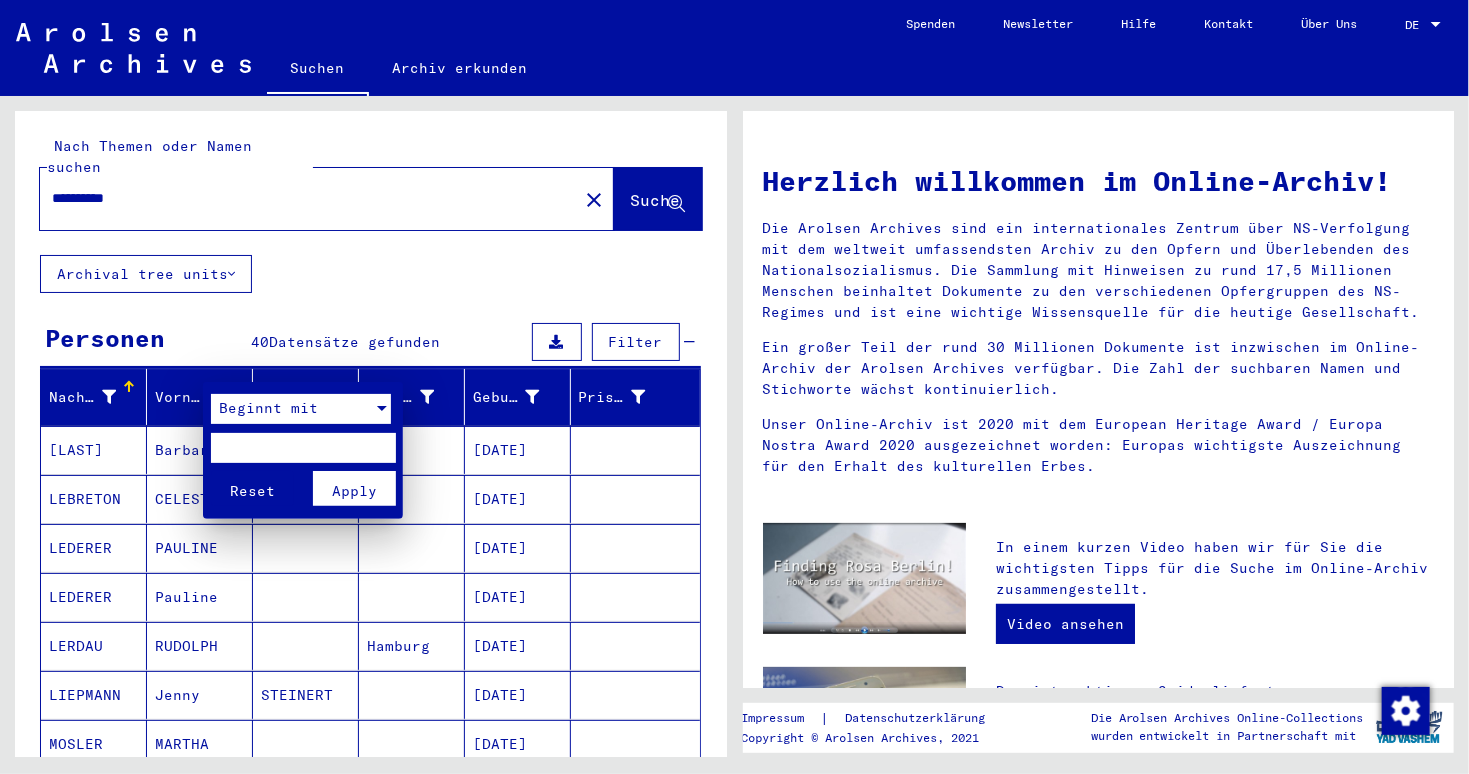click at bounding box center (303, 448) 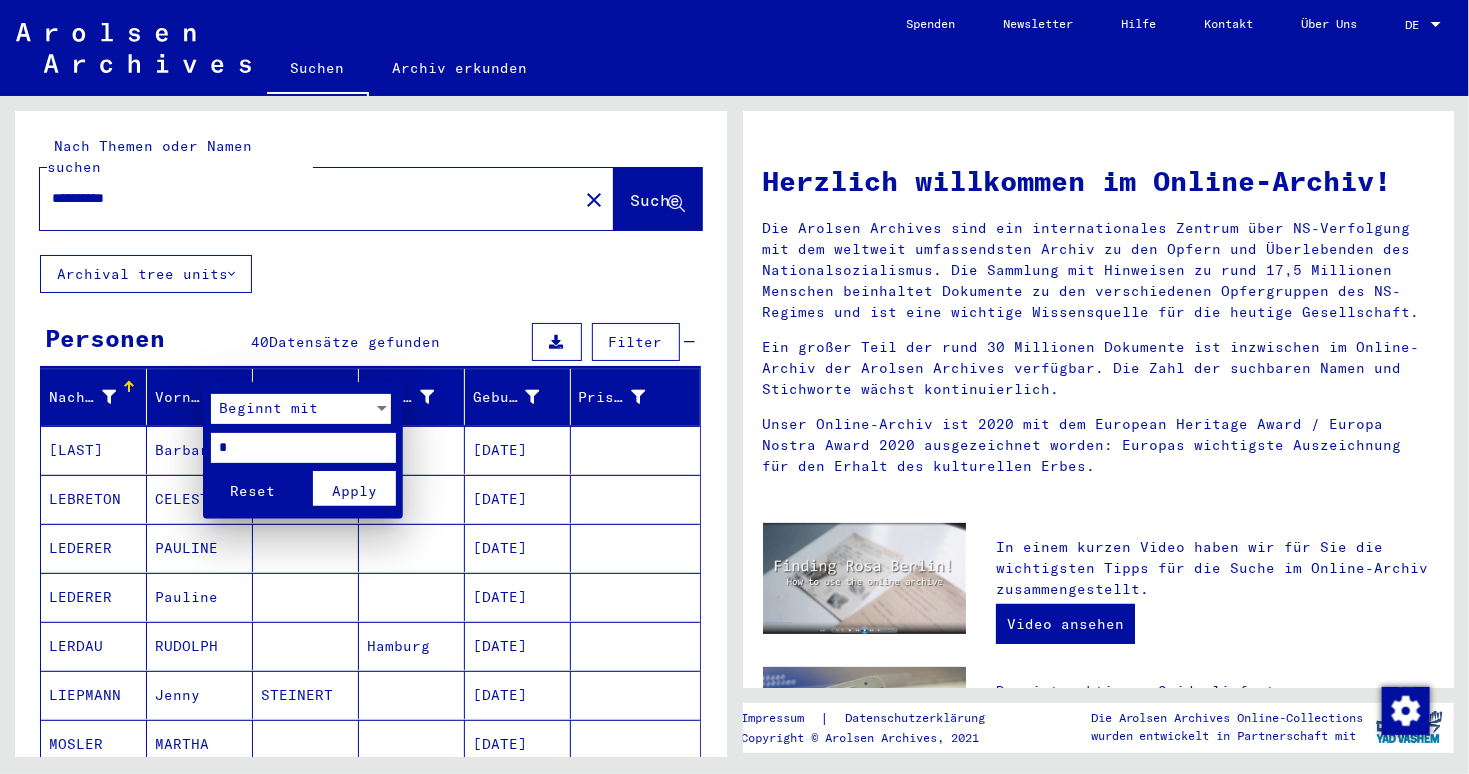 type on "*" 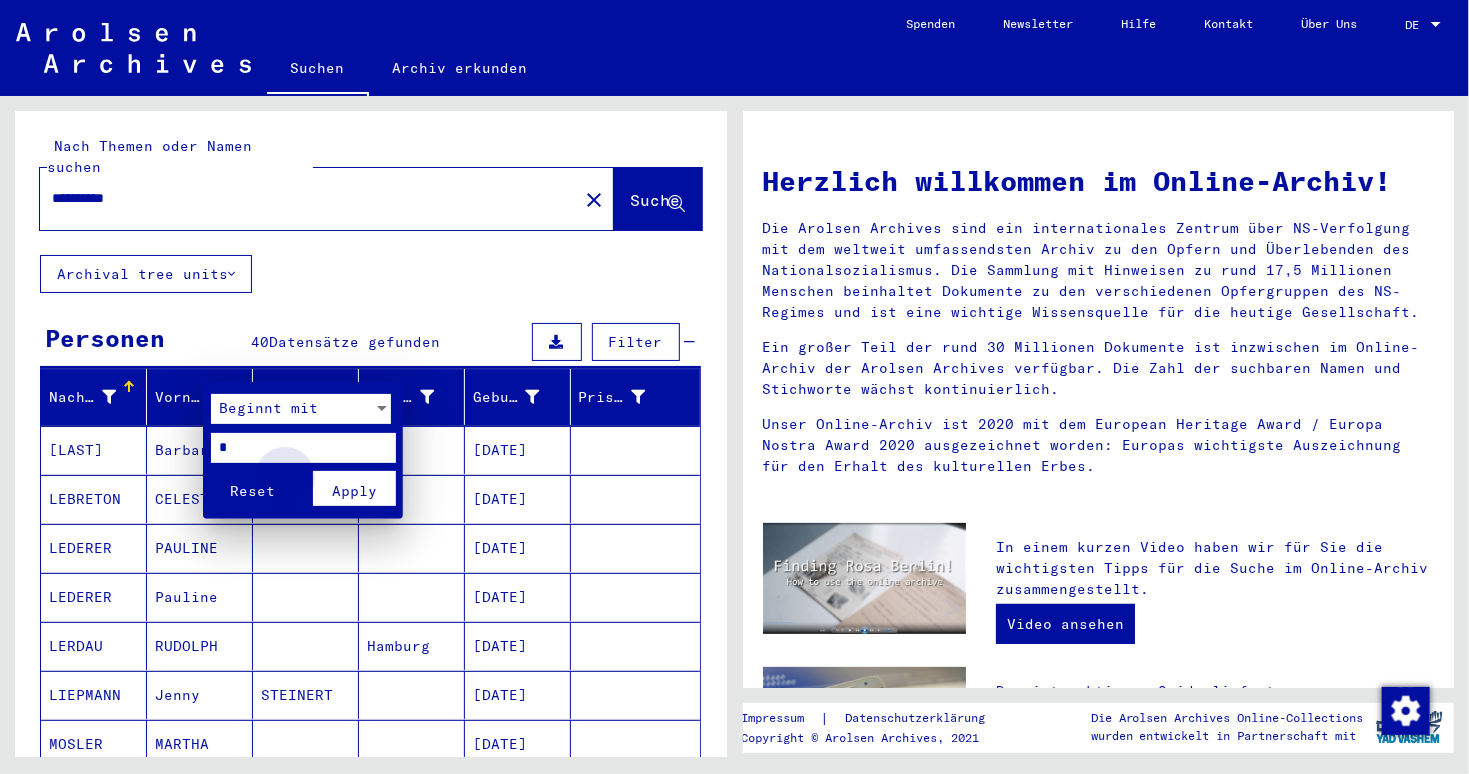 click on "Apply" at bounding box center (354, 491) 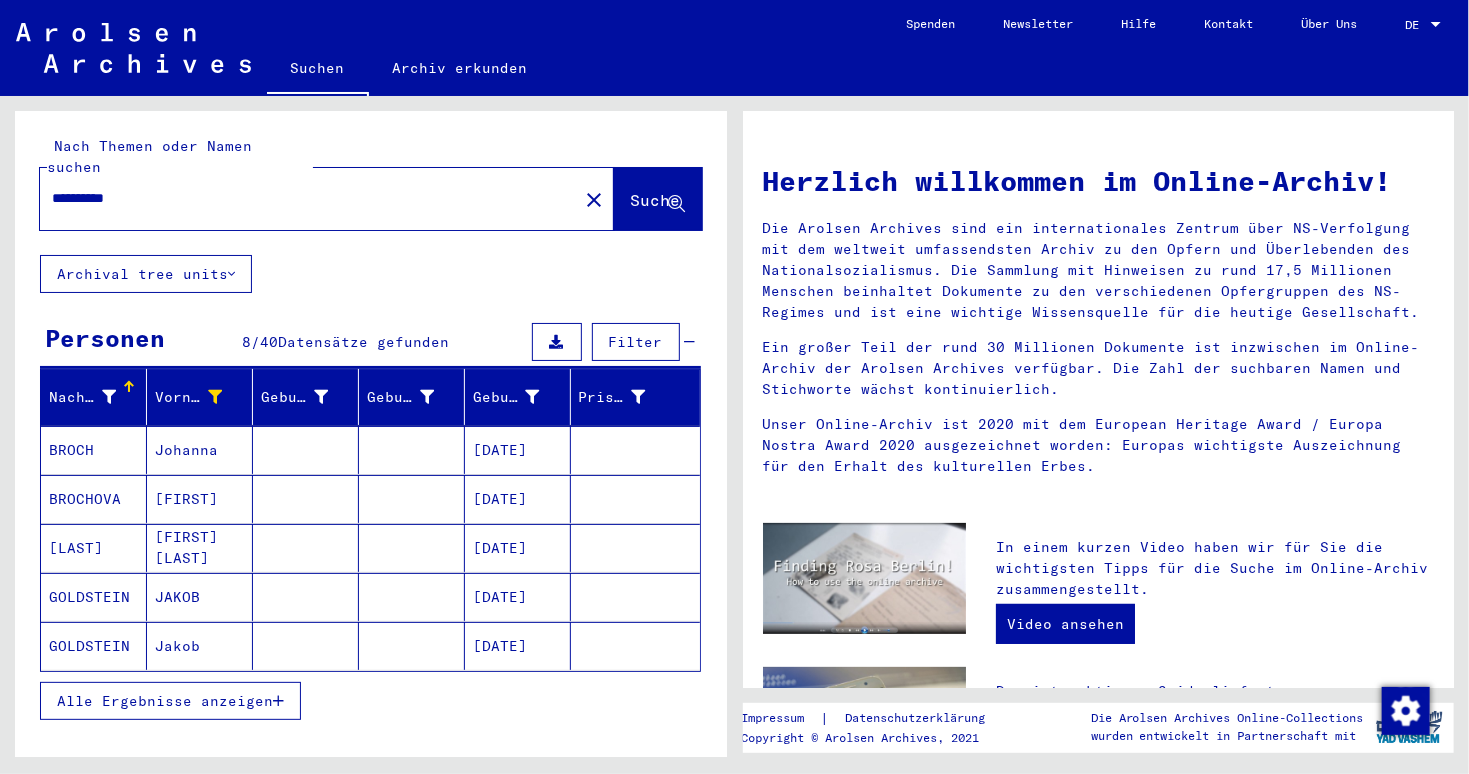 click on "Alle Ergebnisse anzeigen" at bounding box center [170, 701] 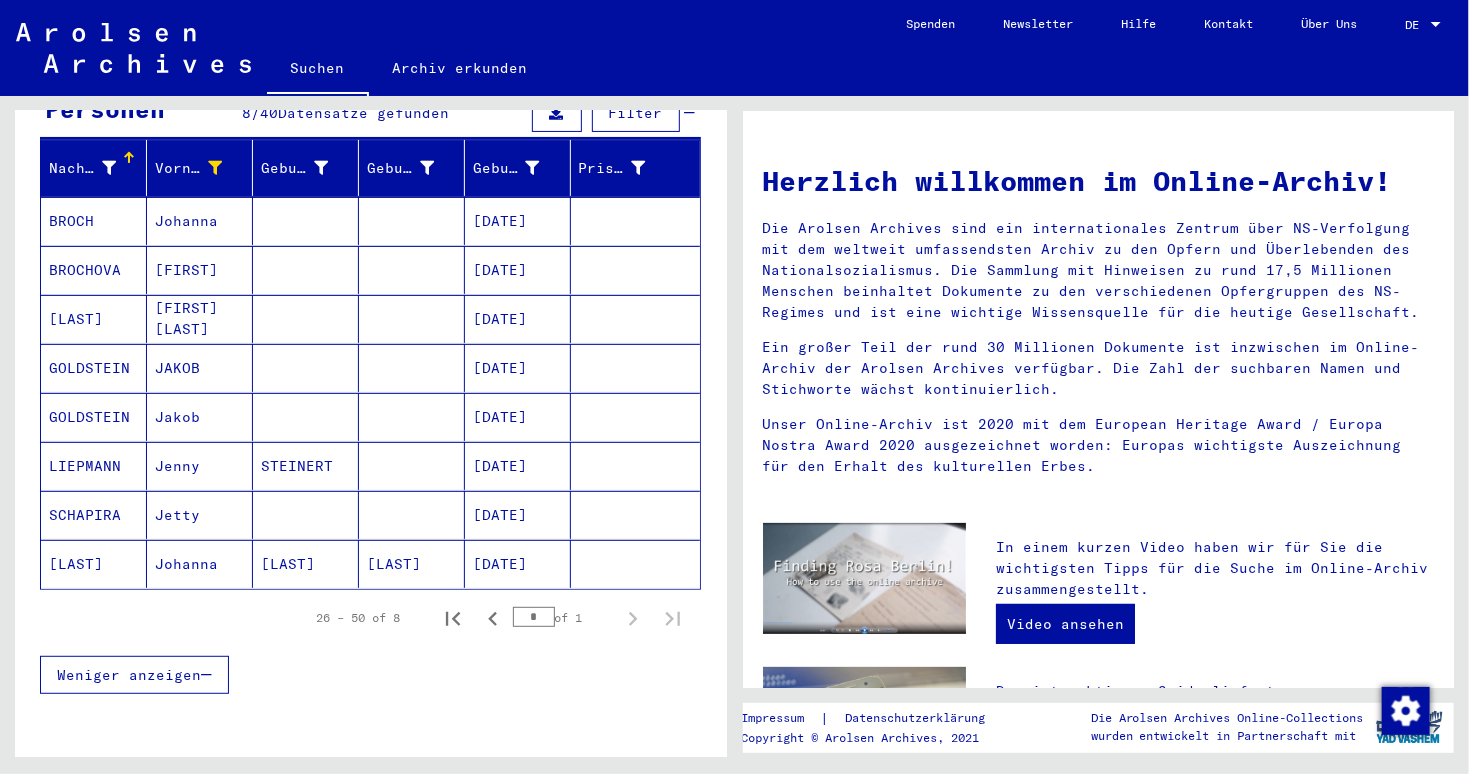 scroll, scrollTop: 272, scrollLeft: 0, axis: vertical 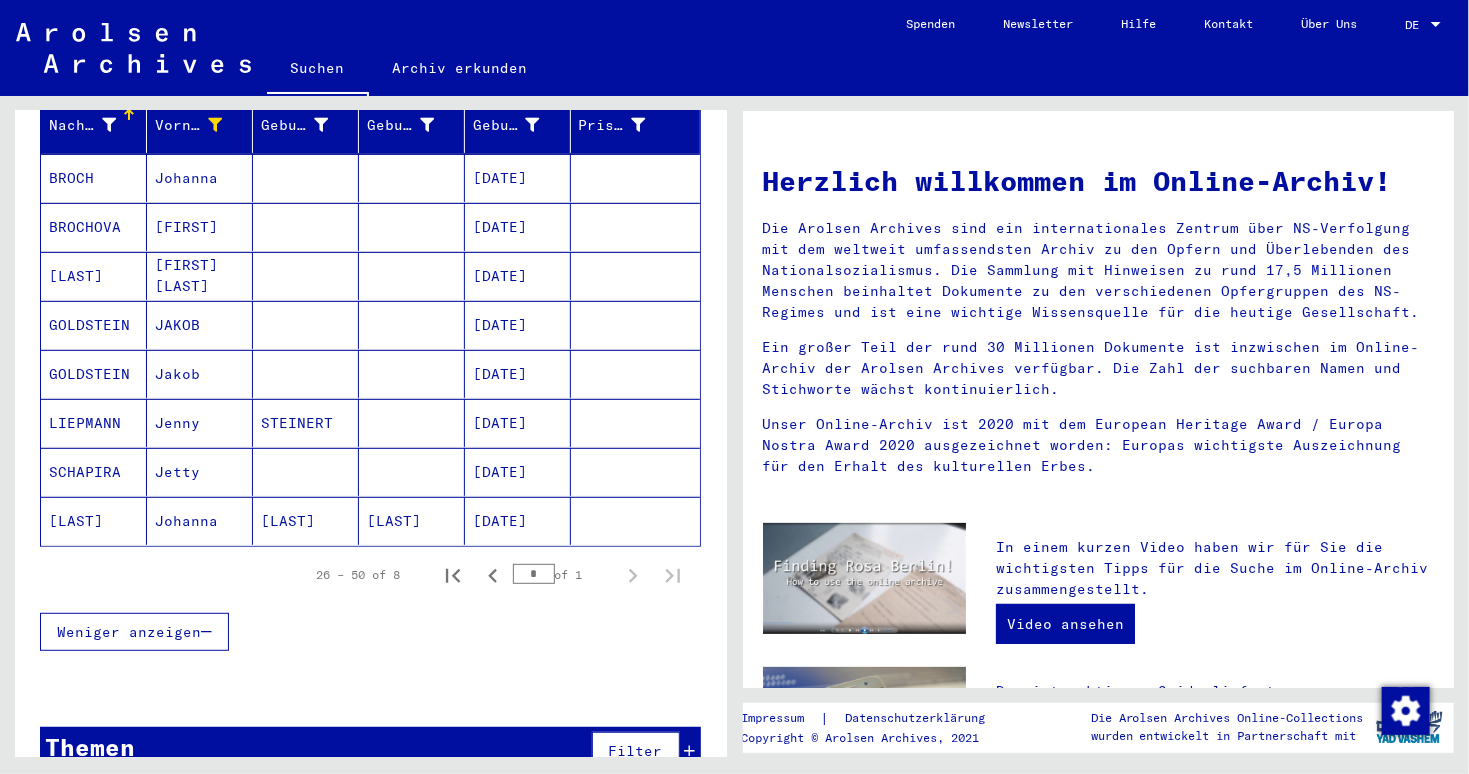 click on "**********" 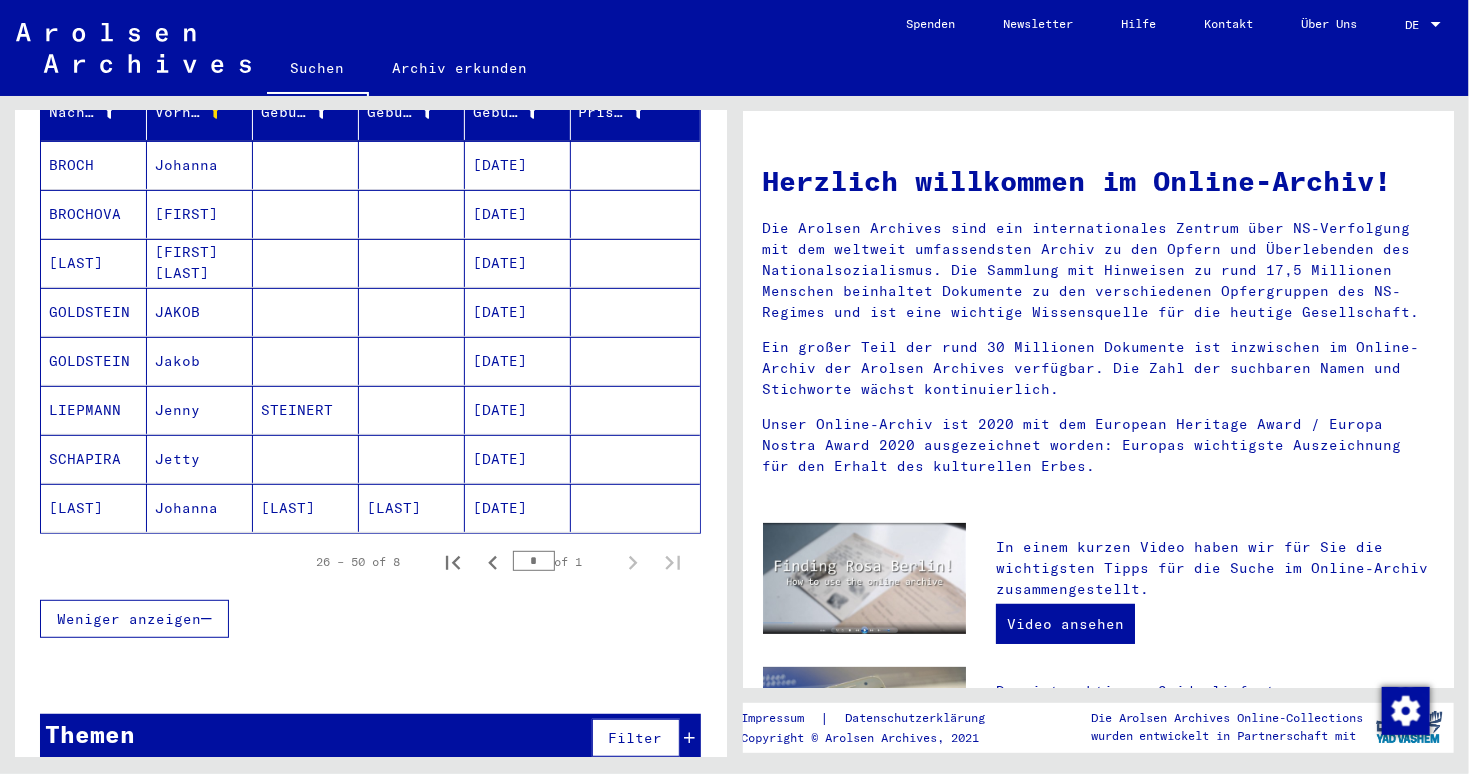 scroll, scrollTop: 198, scrollLeft: 0, axis: vertical 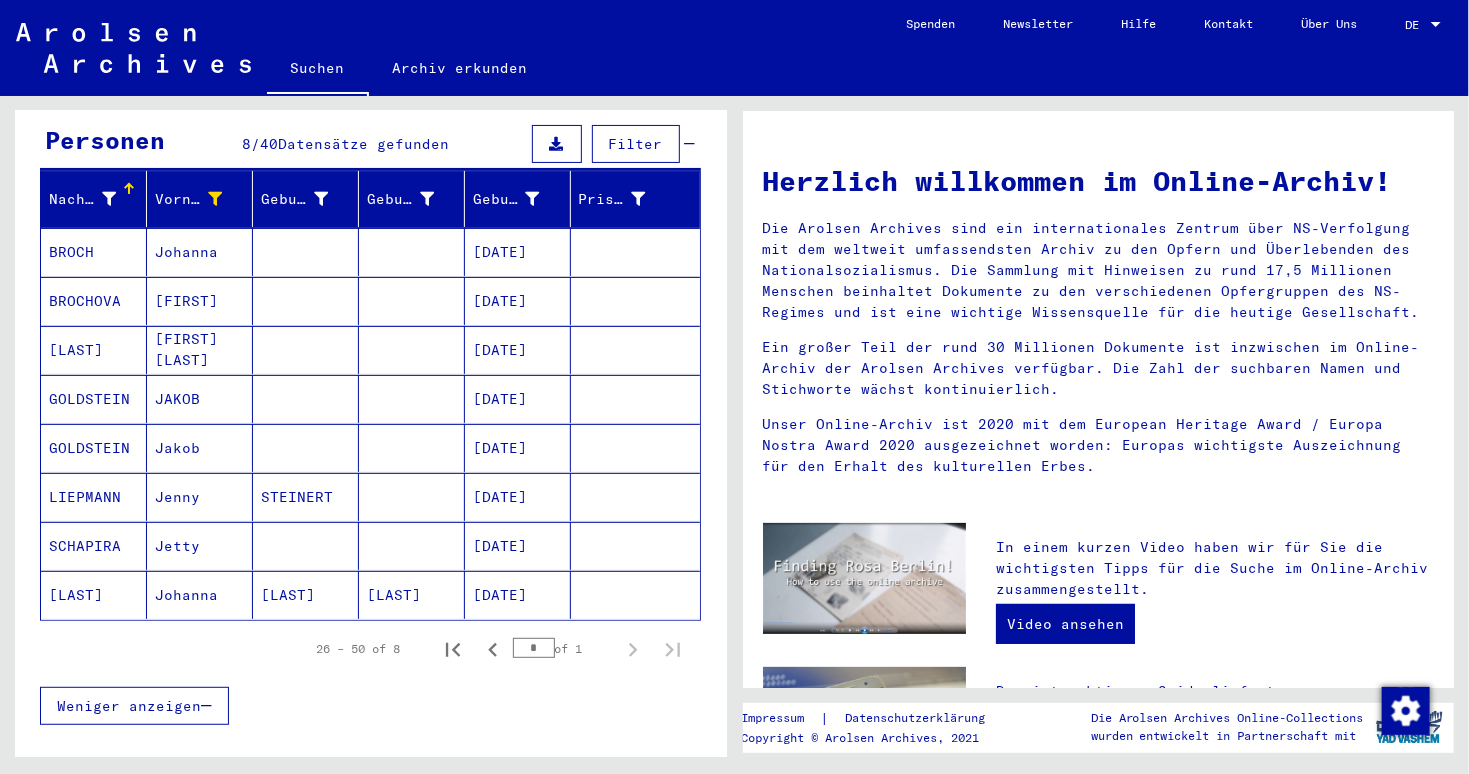 drag, startPoint x: 568, startPoint y: 20, endPoint x: 423, endPoint y: 167, distance: 206.48003 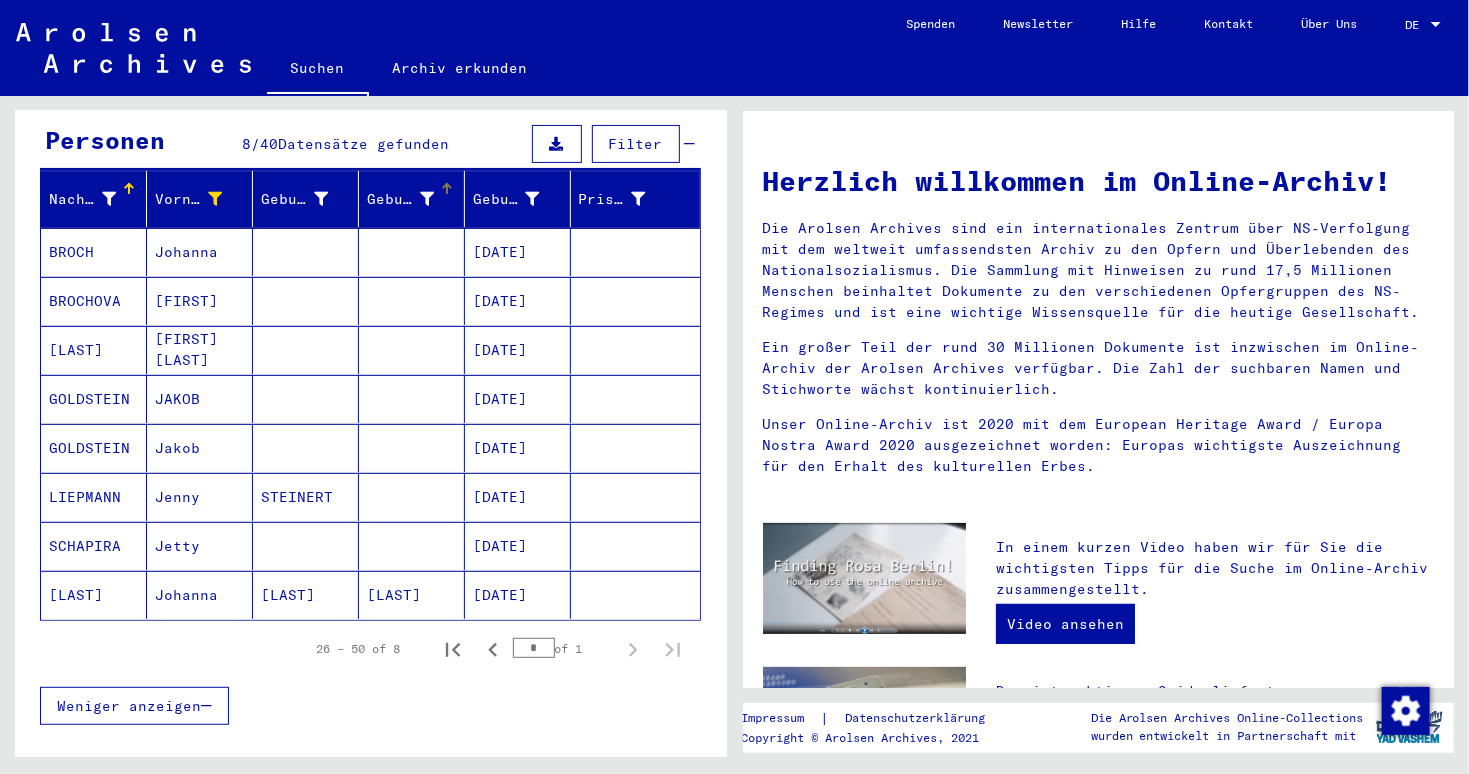 scroll, scrollTop: 0, scrollLeft: 0, axis: both 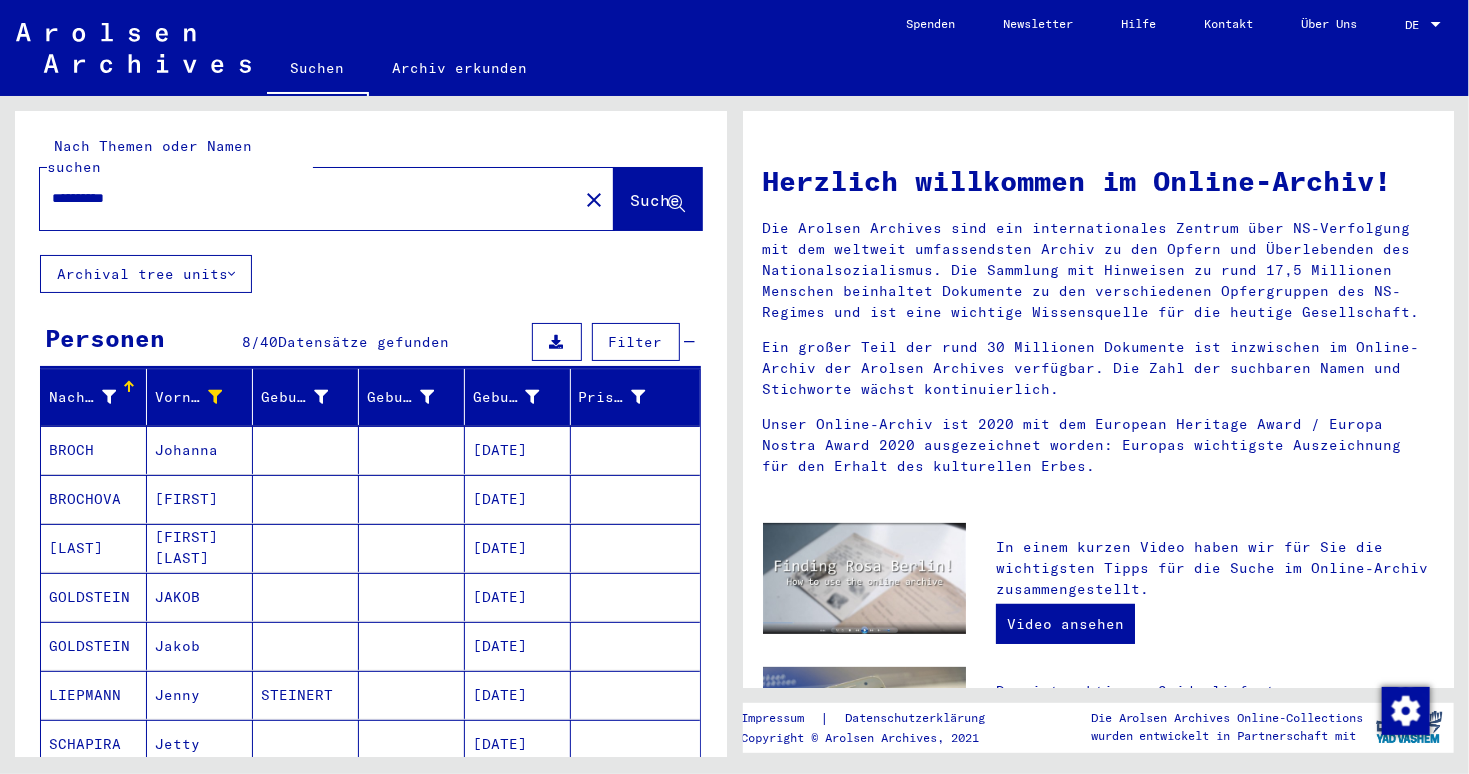 drag, startPoint x: 205, startPoint y: 184, endPoint x: 0, endPoint y: 129, distance: 212.24985 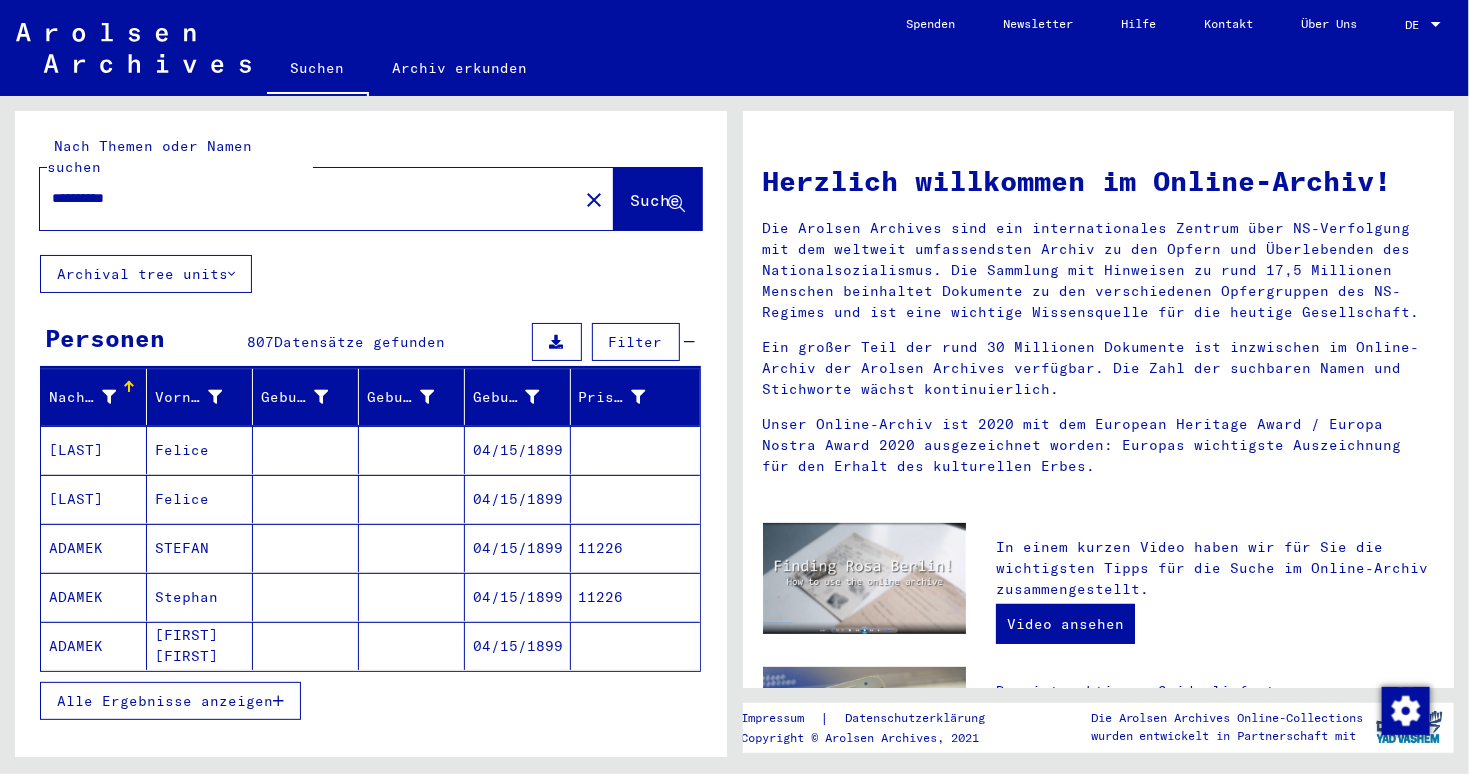 click on "Alle Ergebnisse anzeigen" at bounding box center (370, 701) 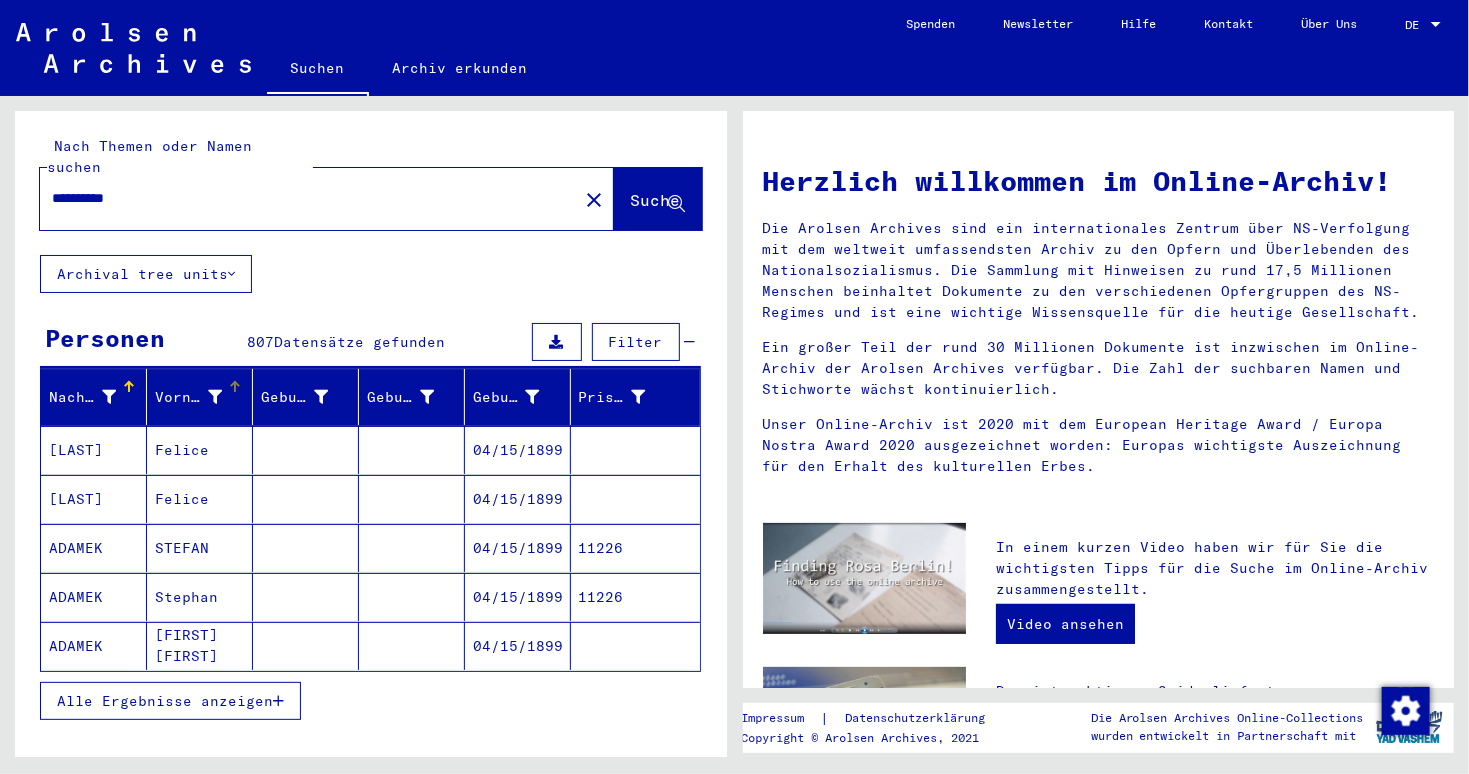 click at bounding box center [215, 397] 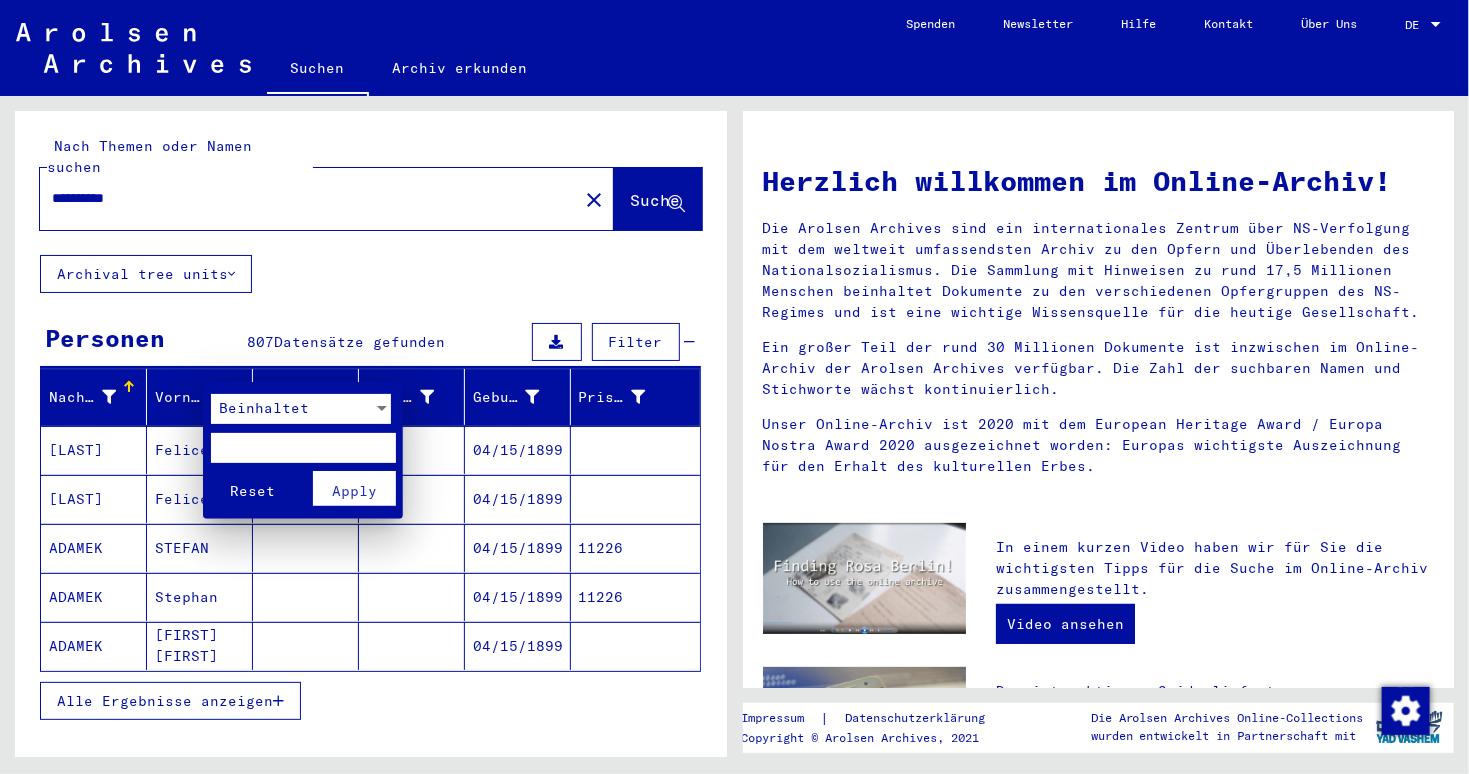 click on "Beinhaltet" at bounding box center (264, 408) 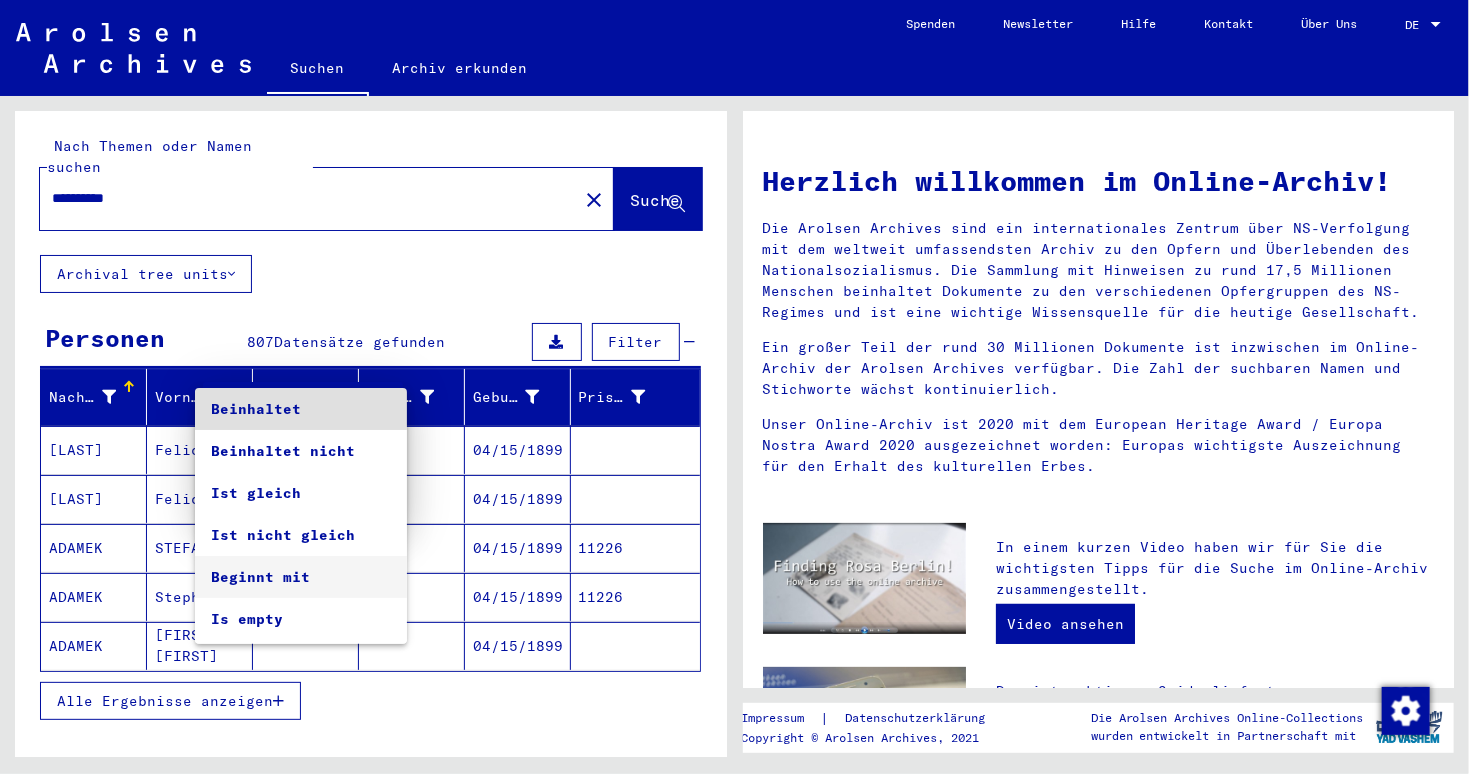click on "Beginnt mit" at bounding box center [301, 577] 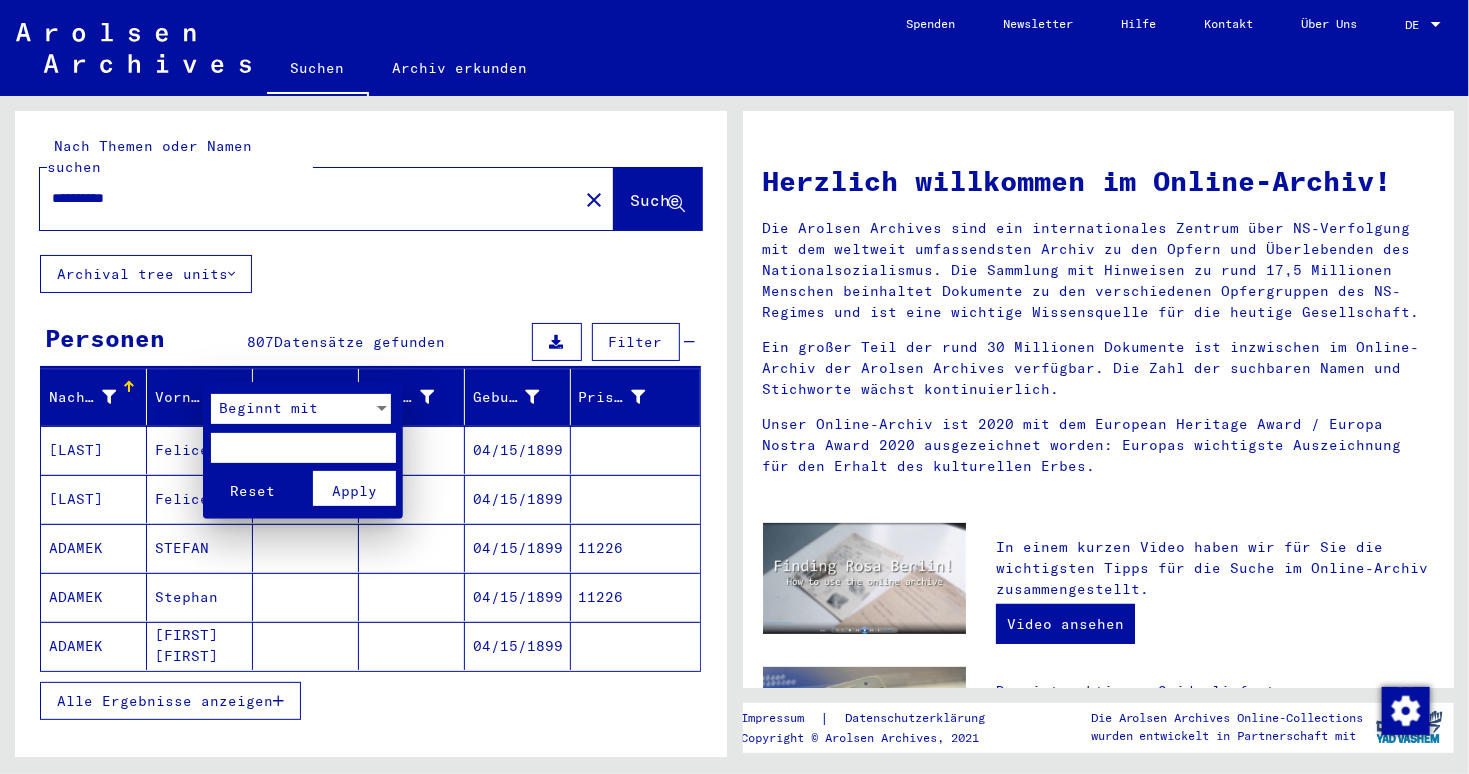 click at bounding box center (303, 448) 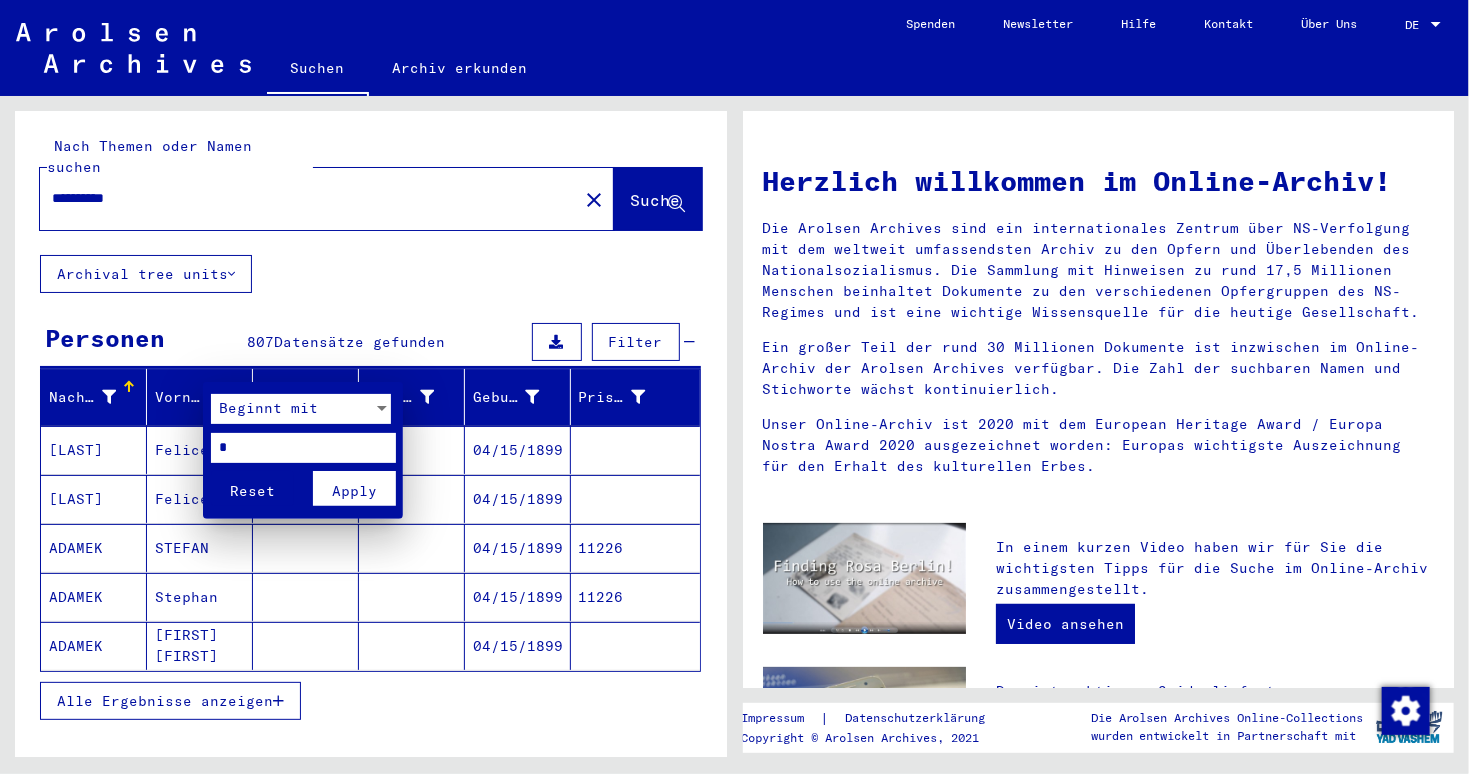 type on "*" 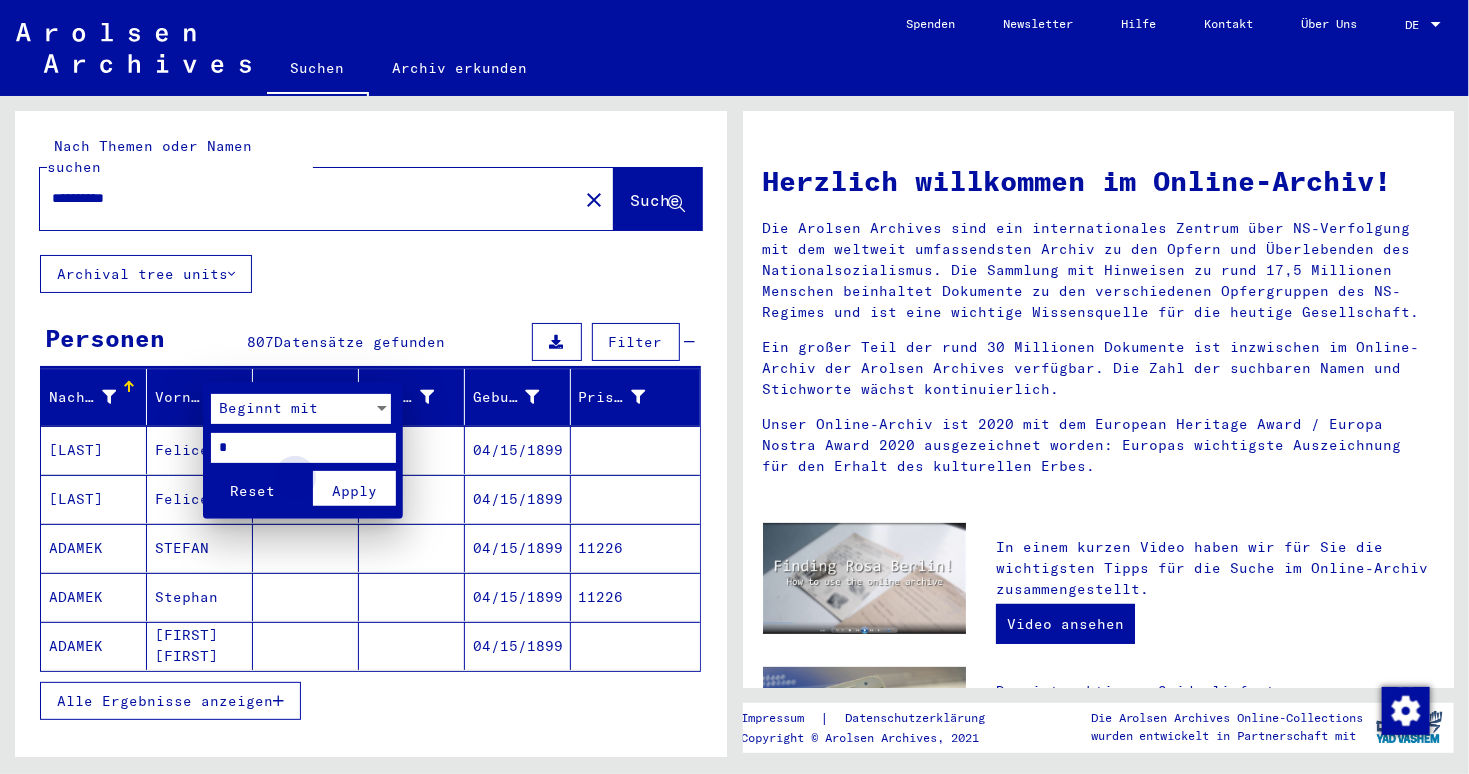 click on "Apply" at bounding box center [354, 491] 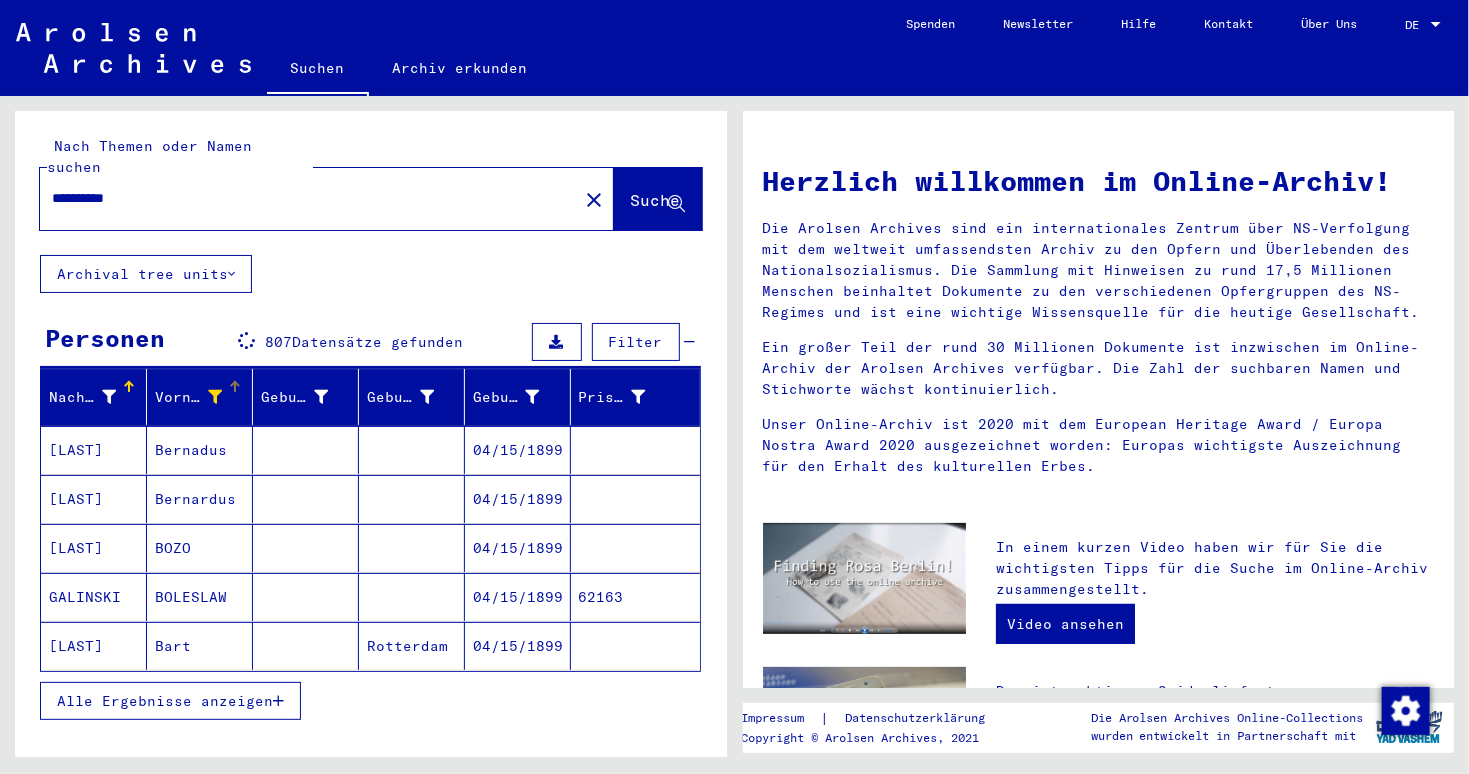 click on "Alle Ergebnisse anzeigen" at bounding box center [170, 701] 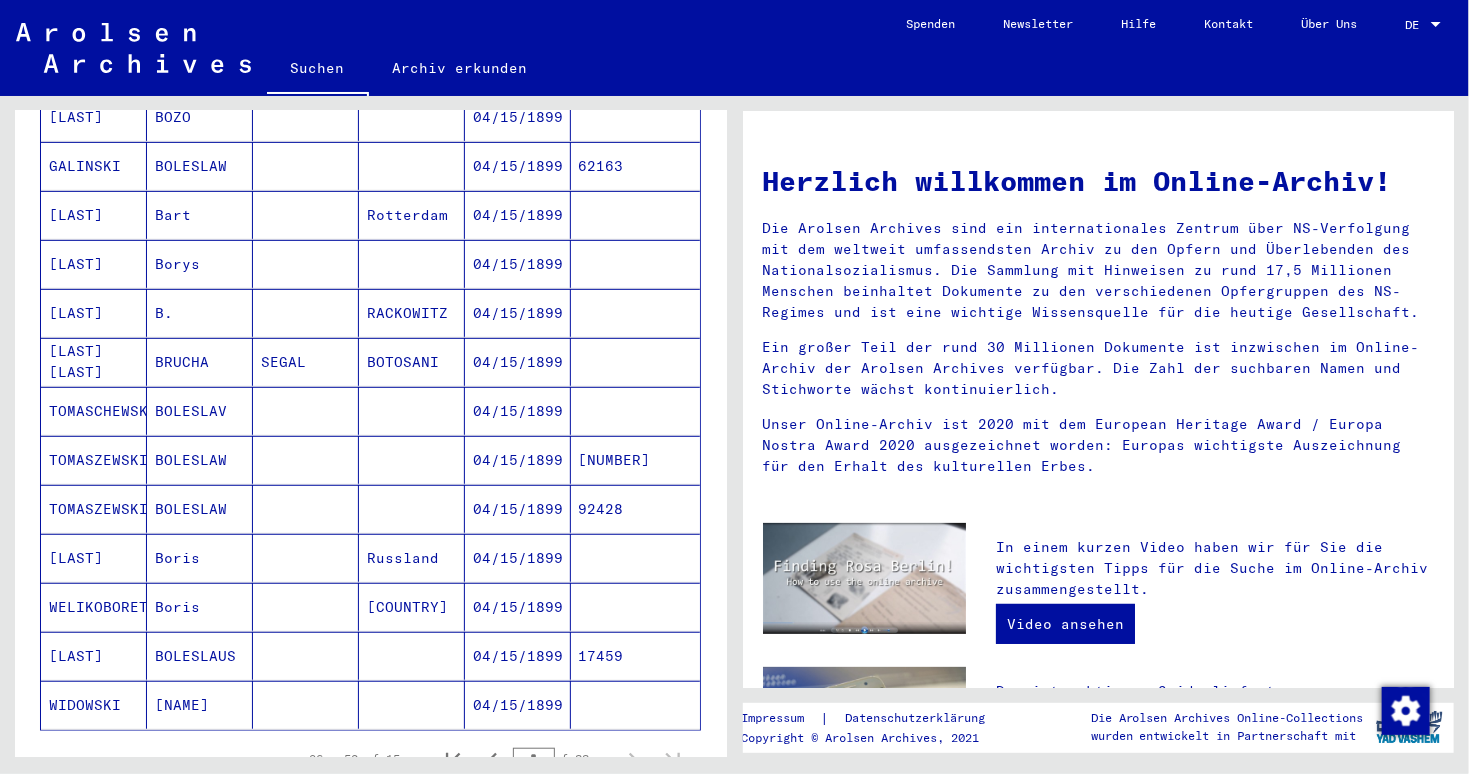 scroll, scrollTop: 454, scrollLeft: 0, axis: vertical 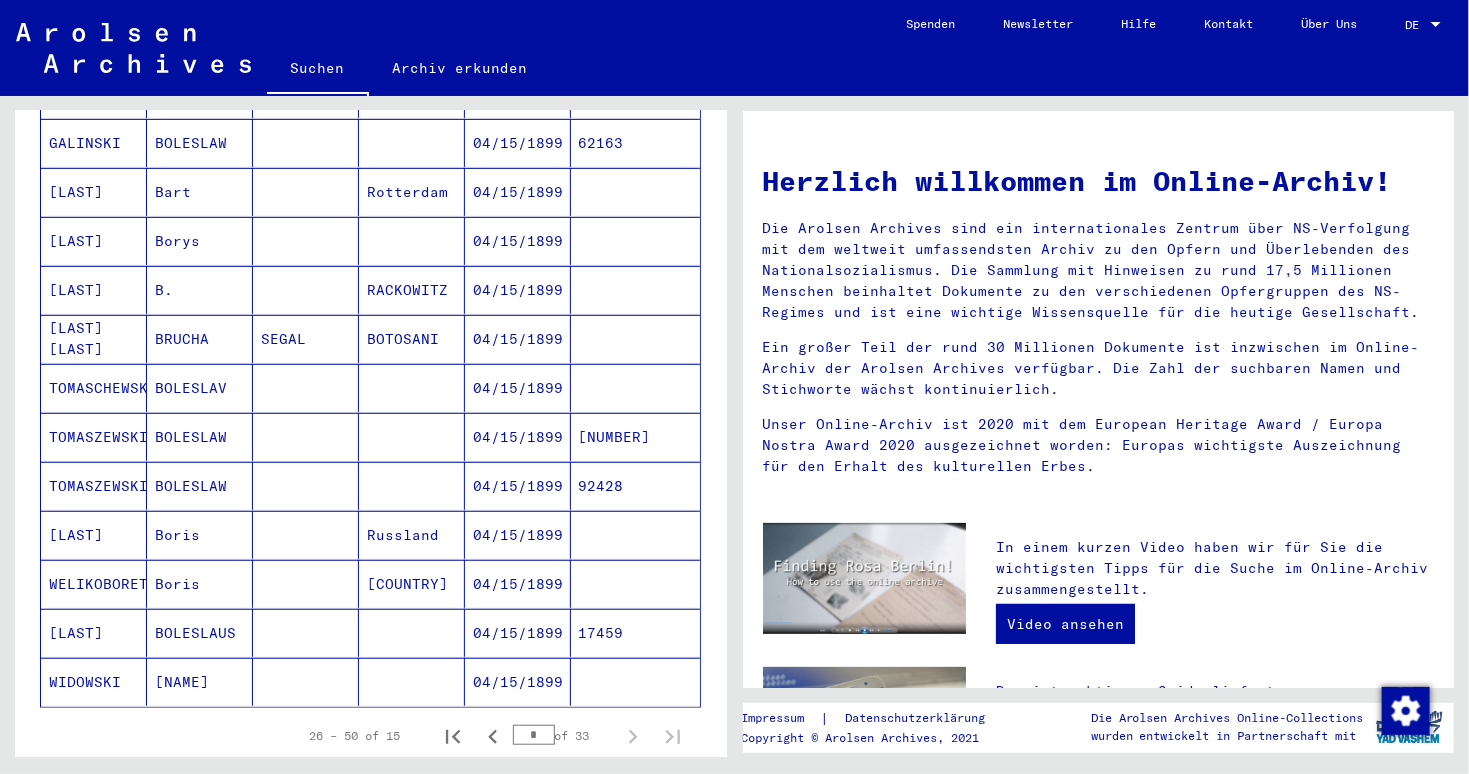 click on "04/15/1899" at bounding box center (518, 584) 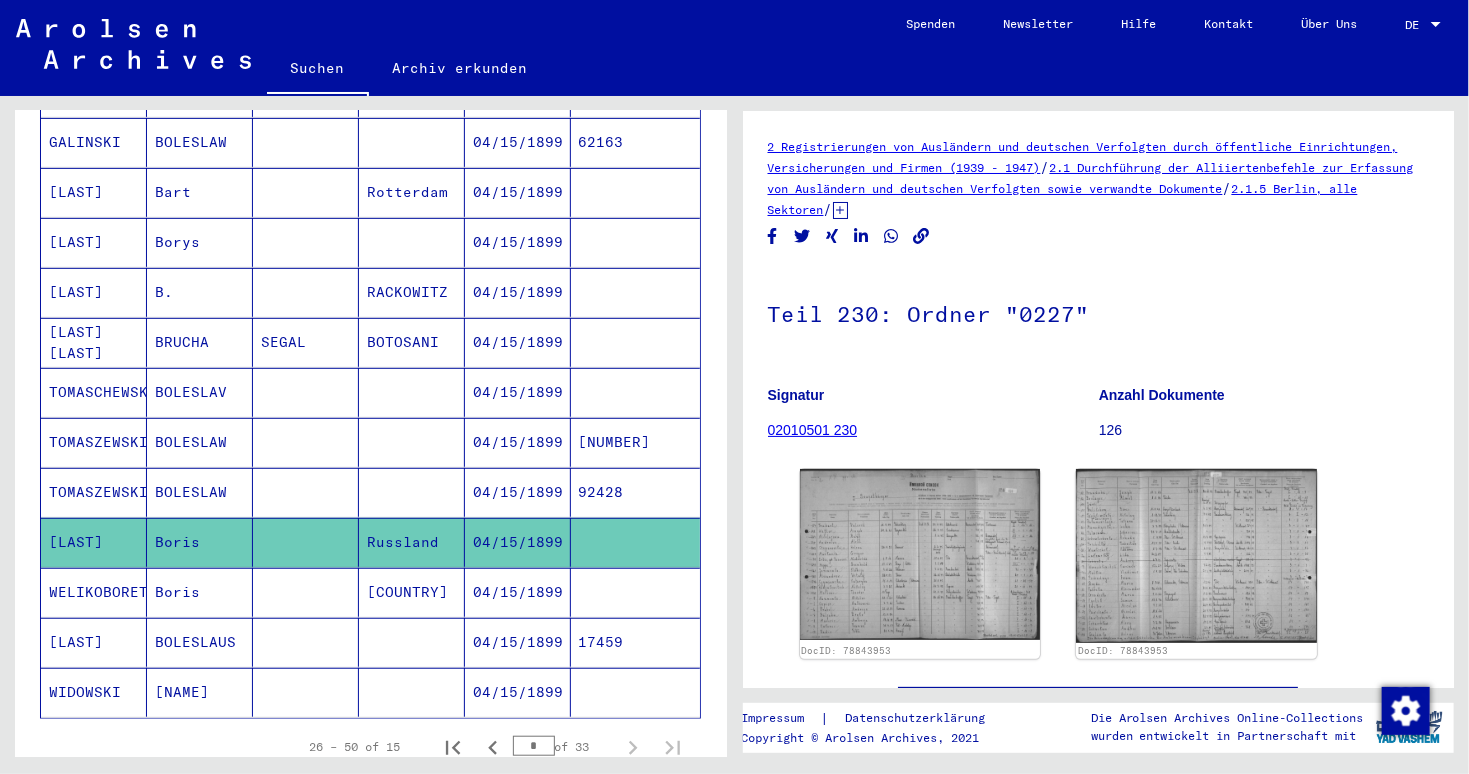 scroll, scrollTop: 0, scrollLeft: 0, axis: both 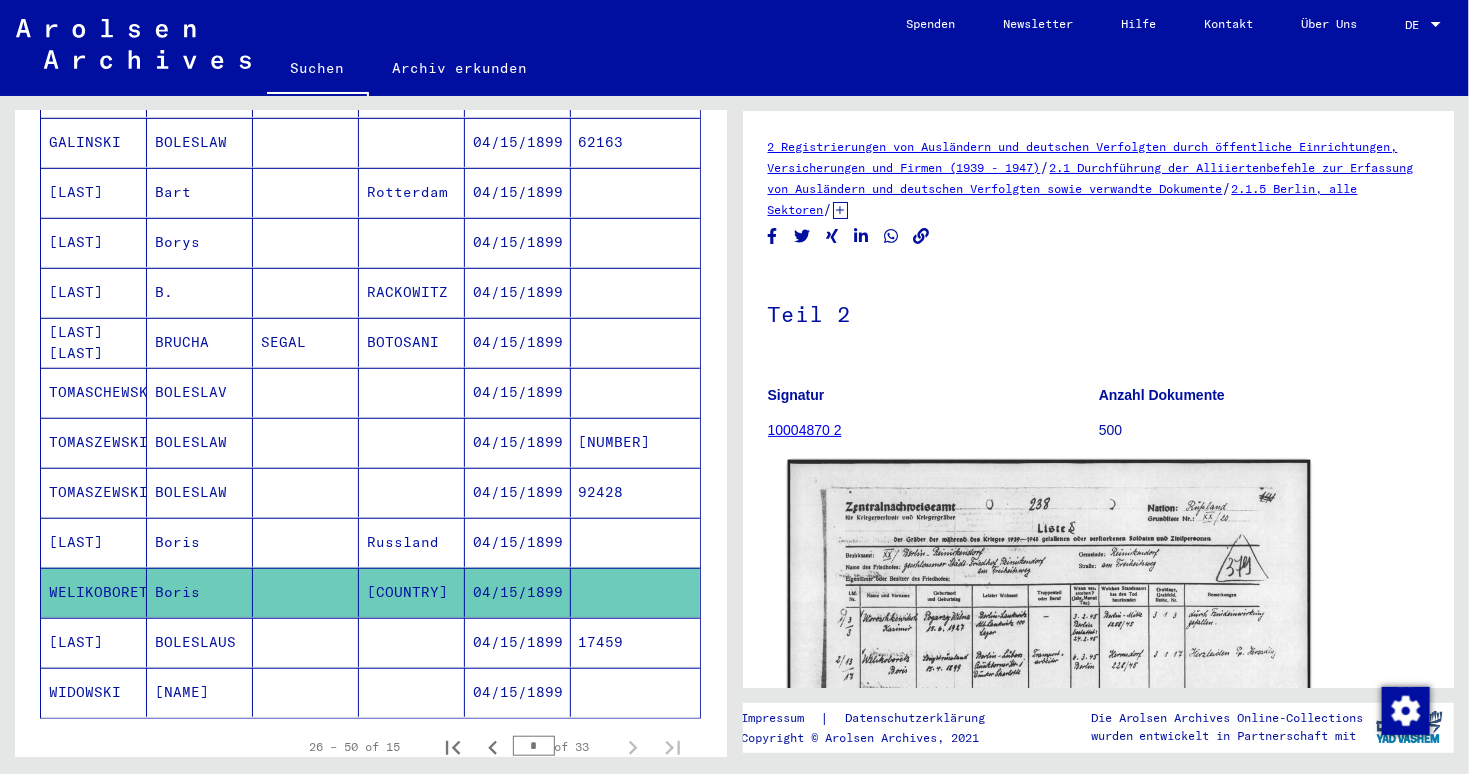 click 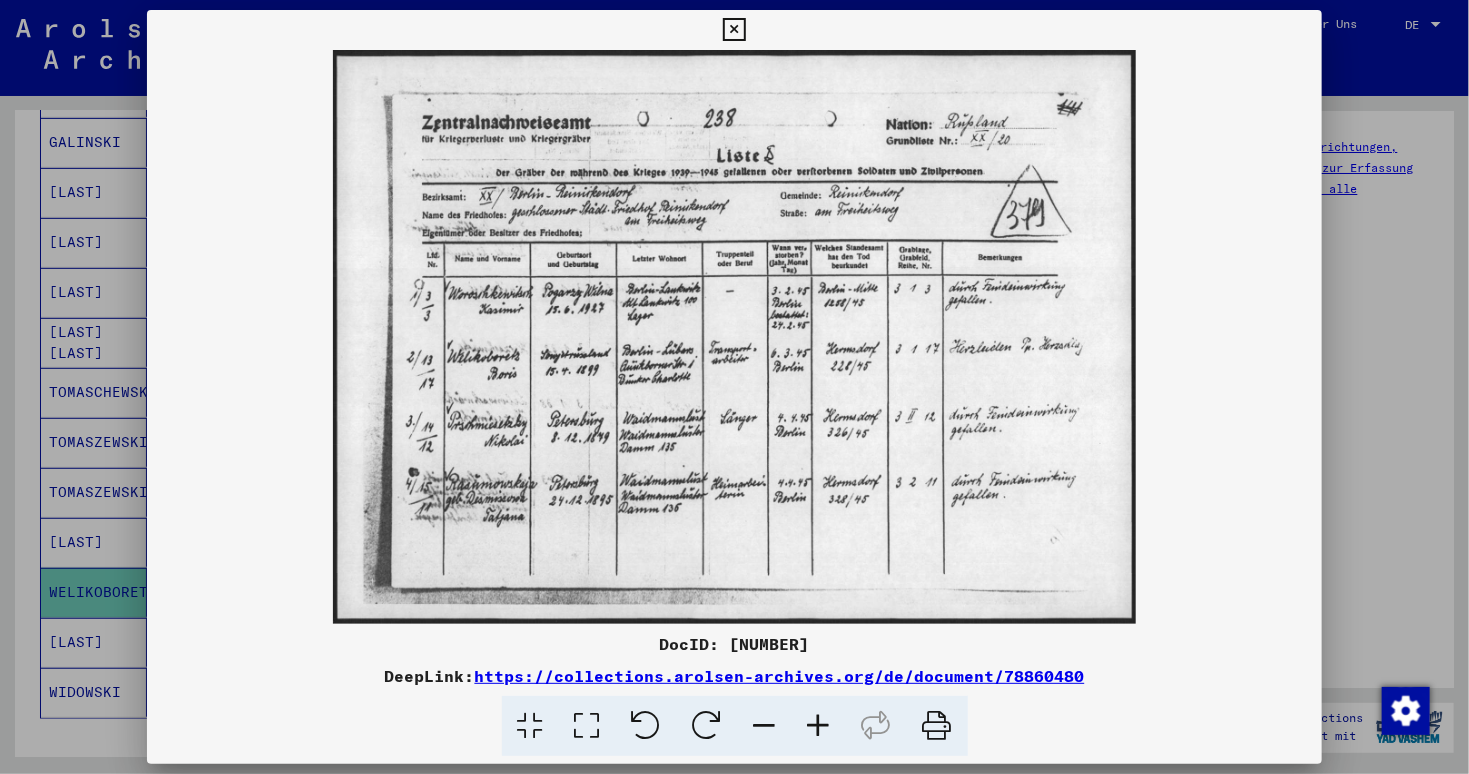 click at bounding box center [819, 726] 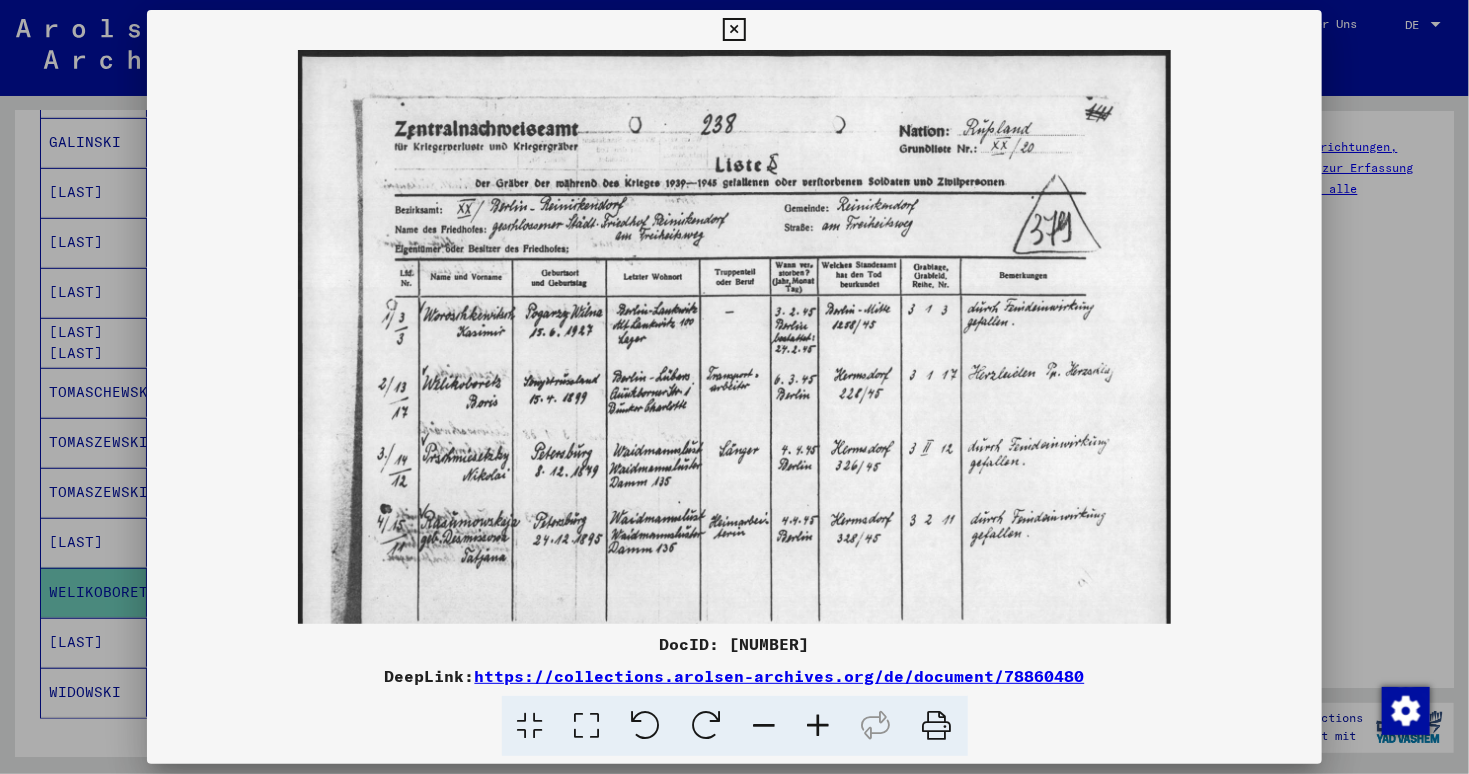 click at bounding box center [819, 726] 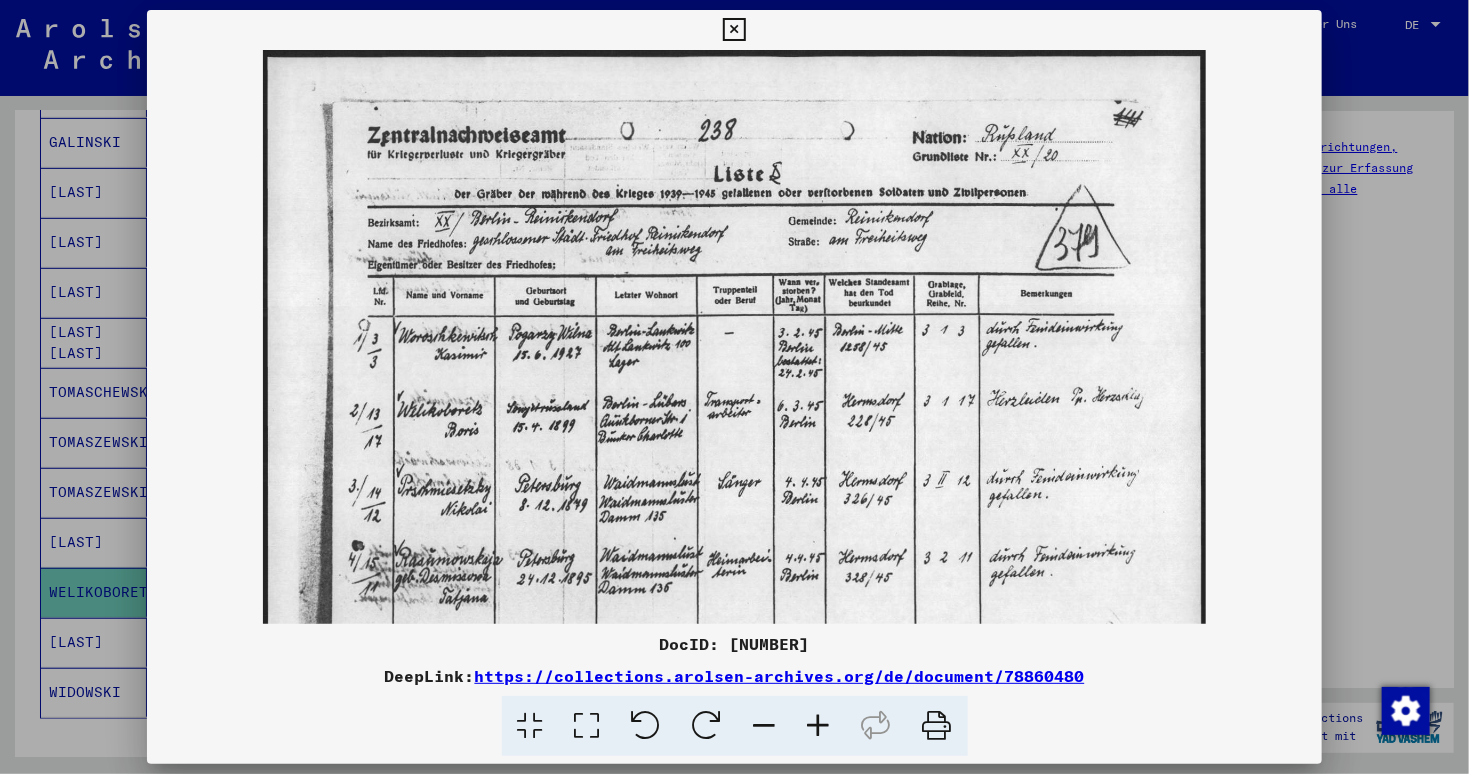 click at bounding box center (819, 726) 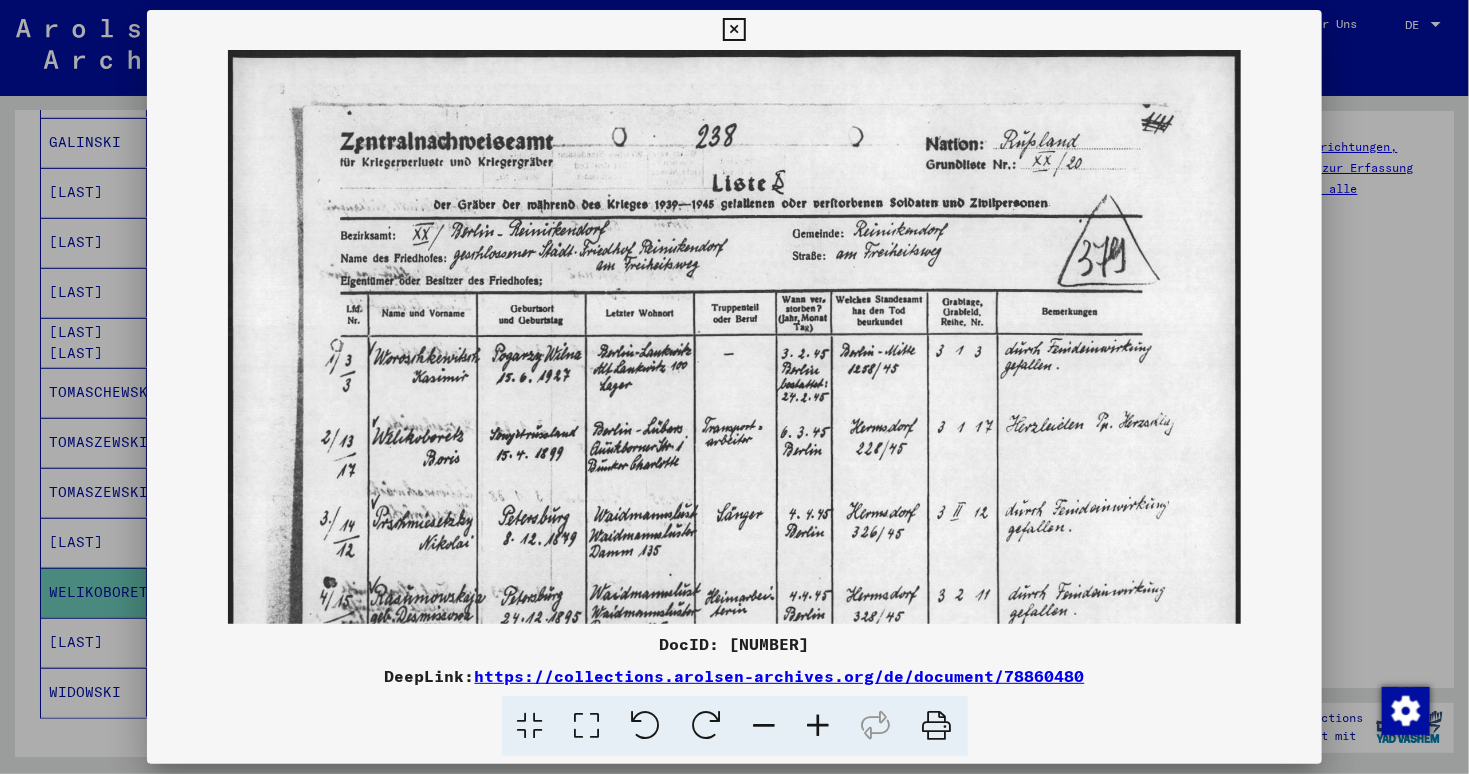 click at bounding box center [819, 726] 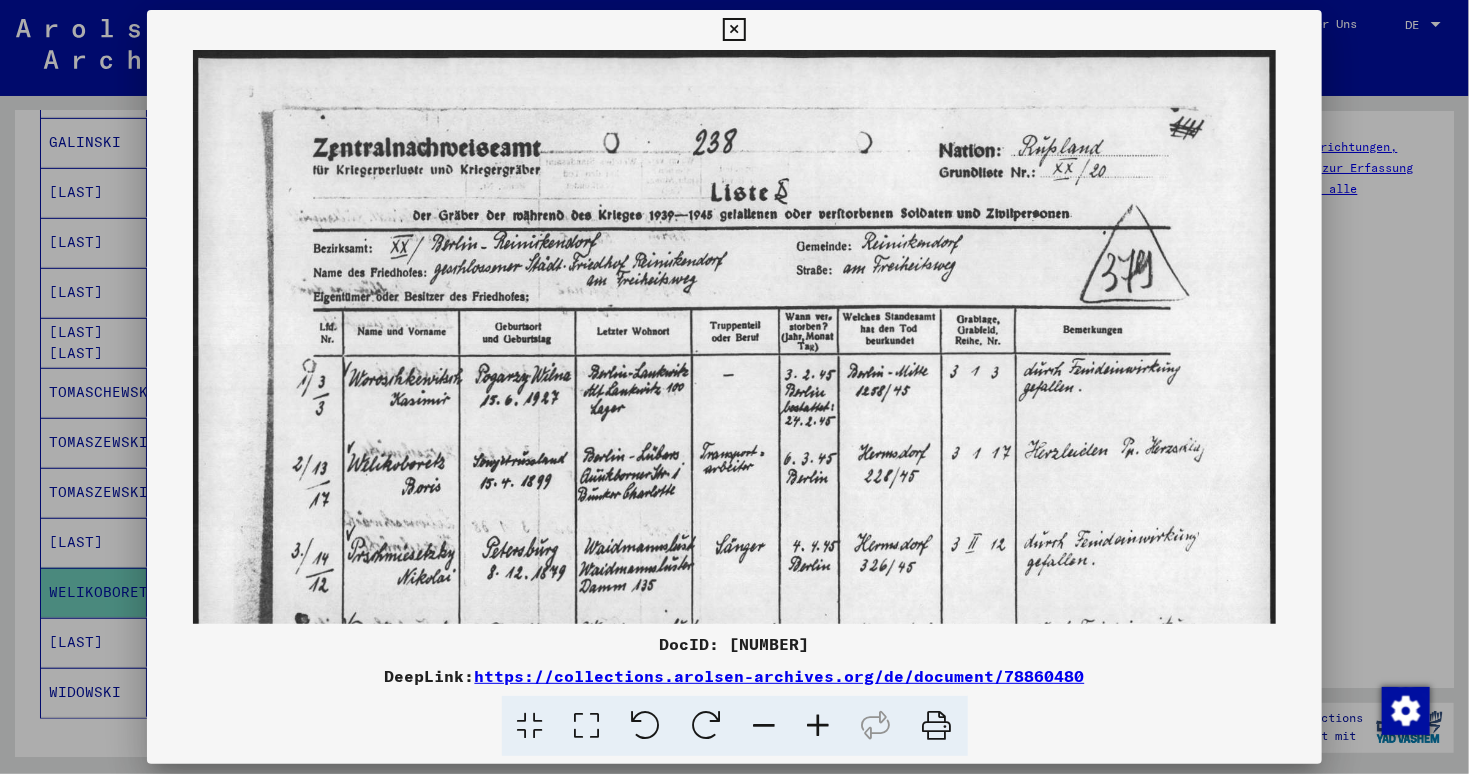 click at bounding box center (819, 726) 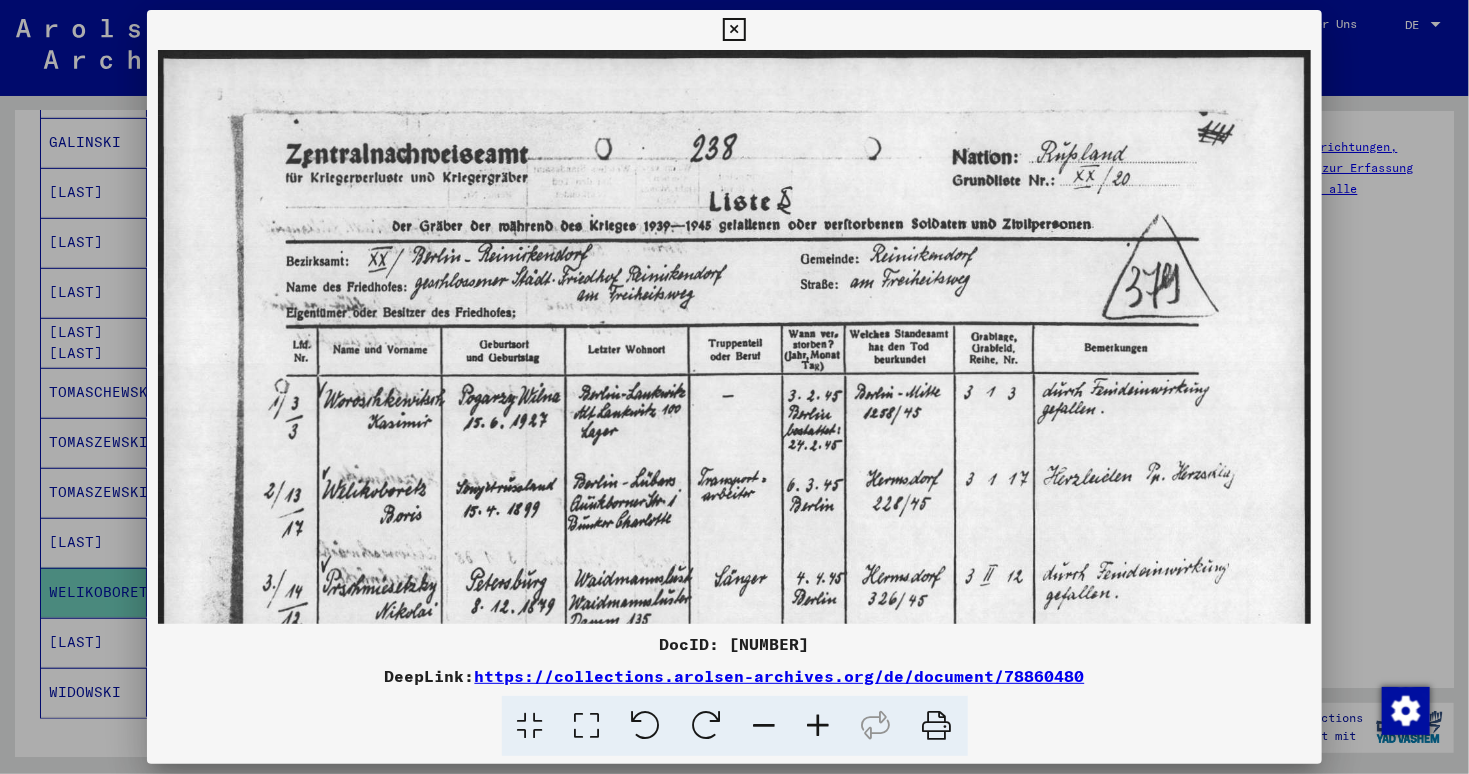 click at bounding box center (819, 726) 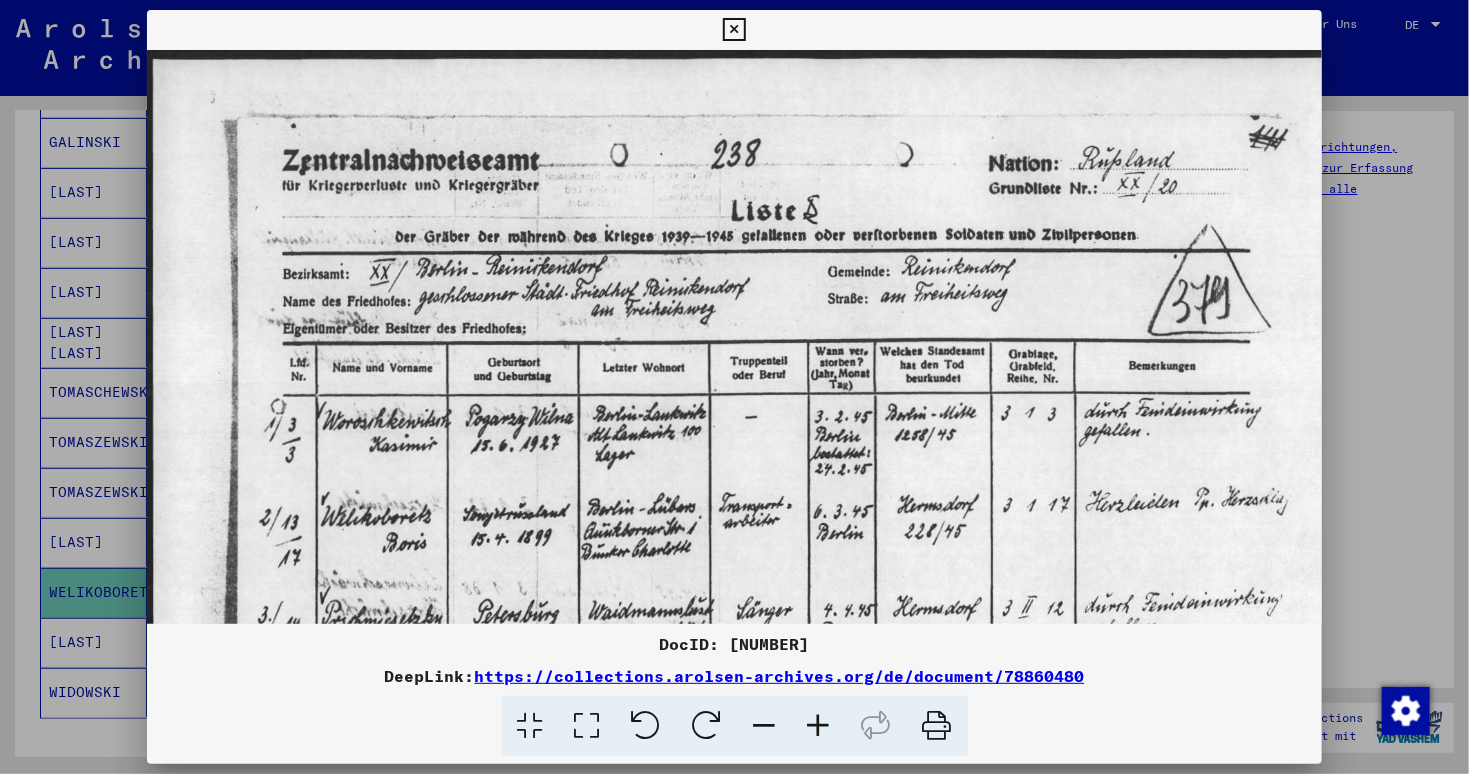 click at bounding box center (819, 726) 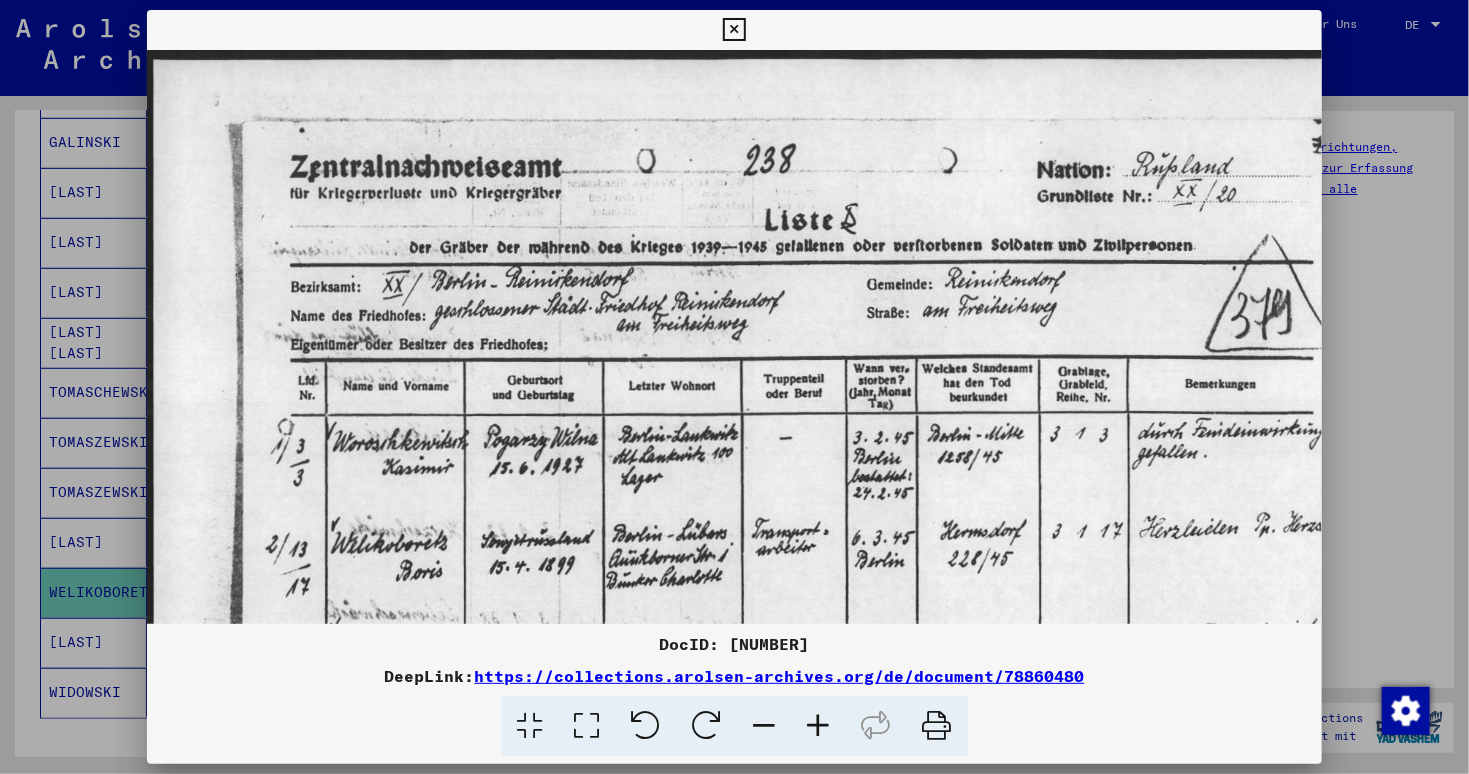 click at bounding box center (819, 726) 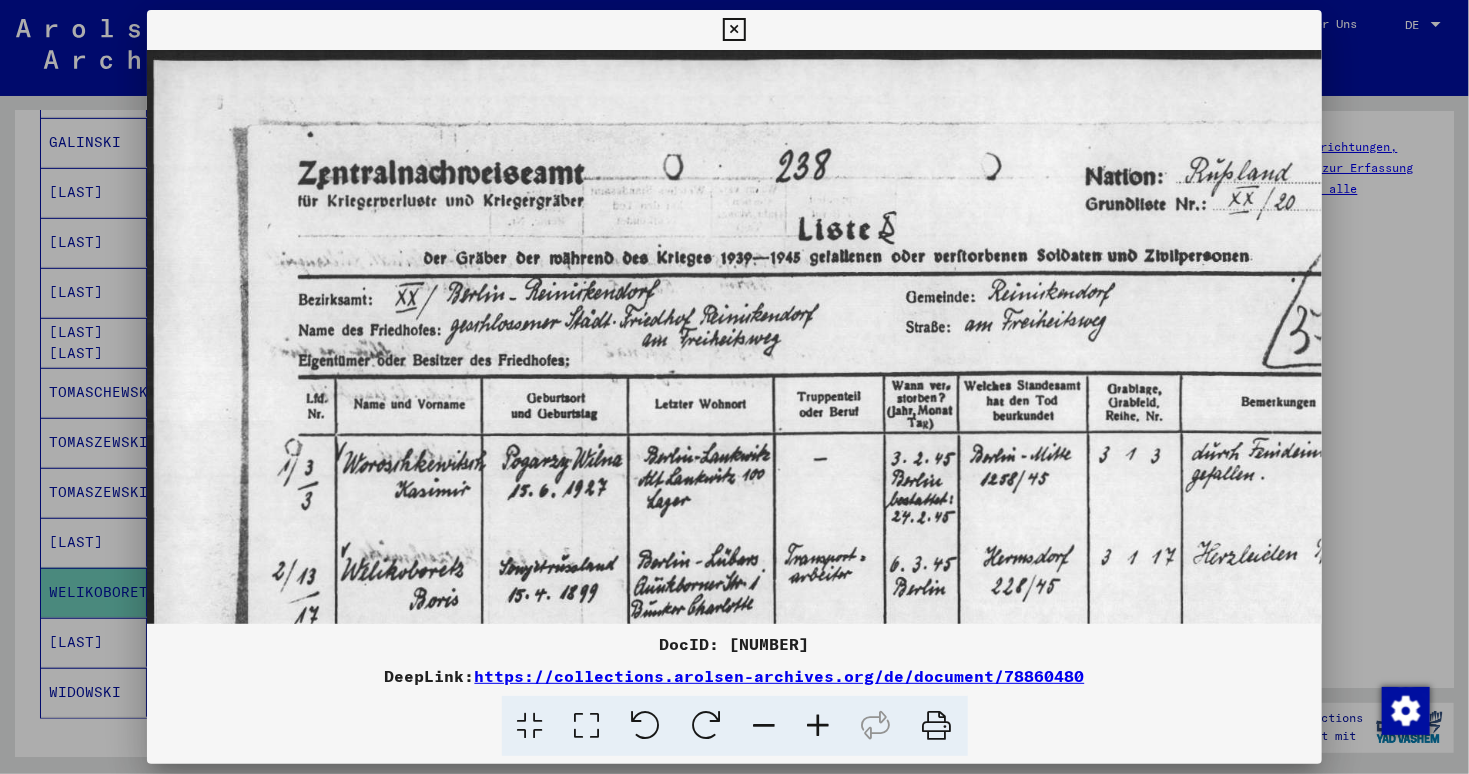 click at bounding box center [734, 30] 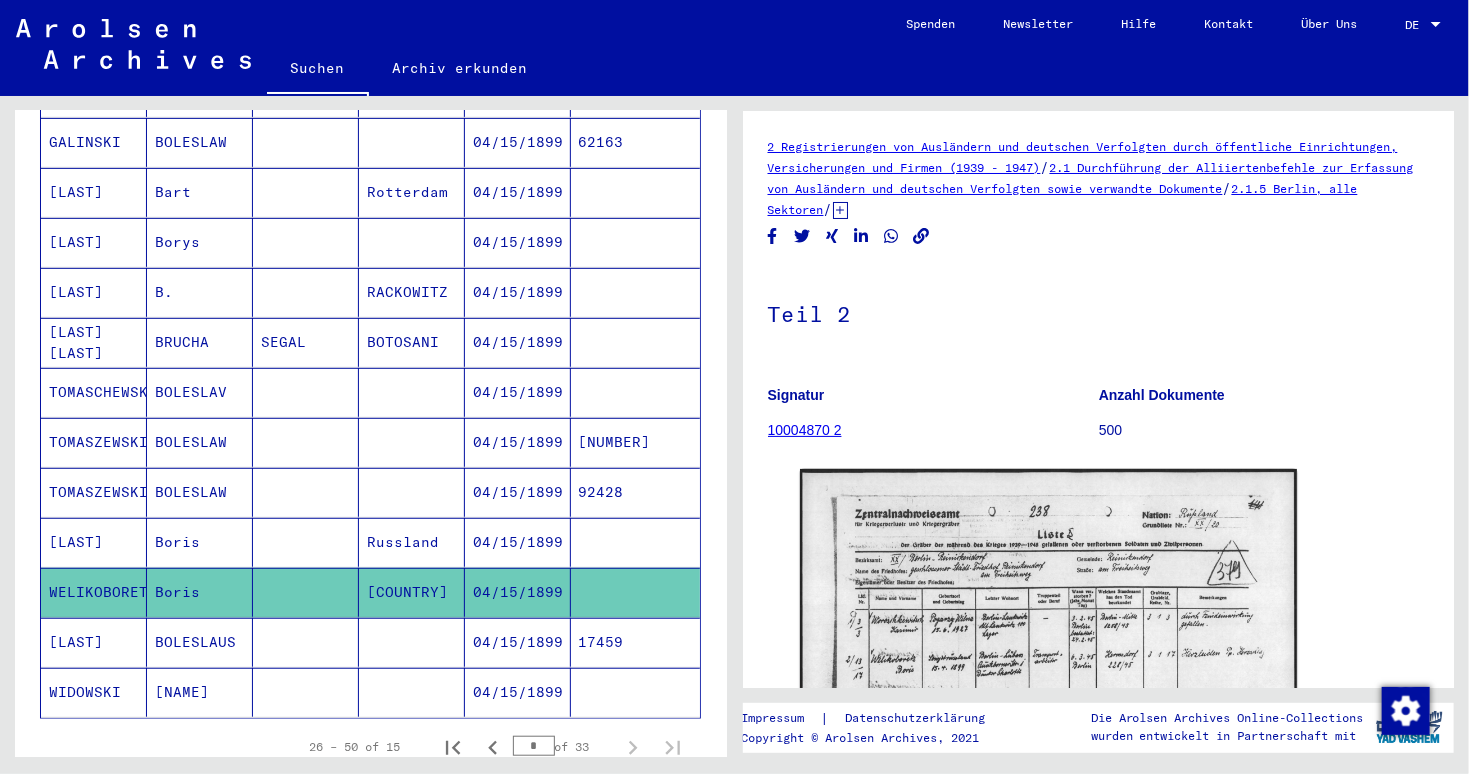 click on "[COUNTRY]" 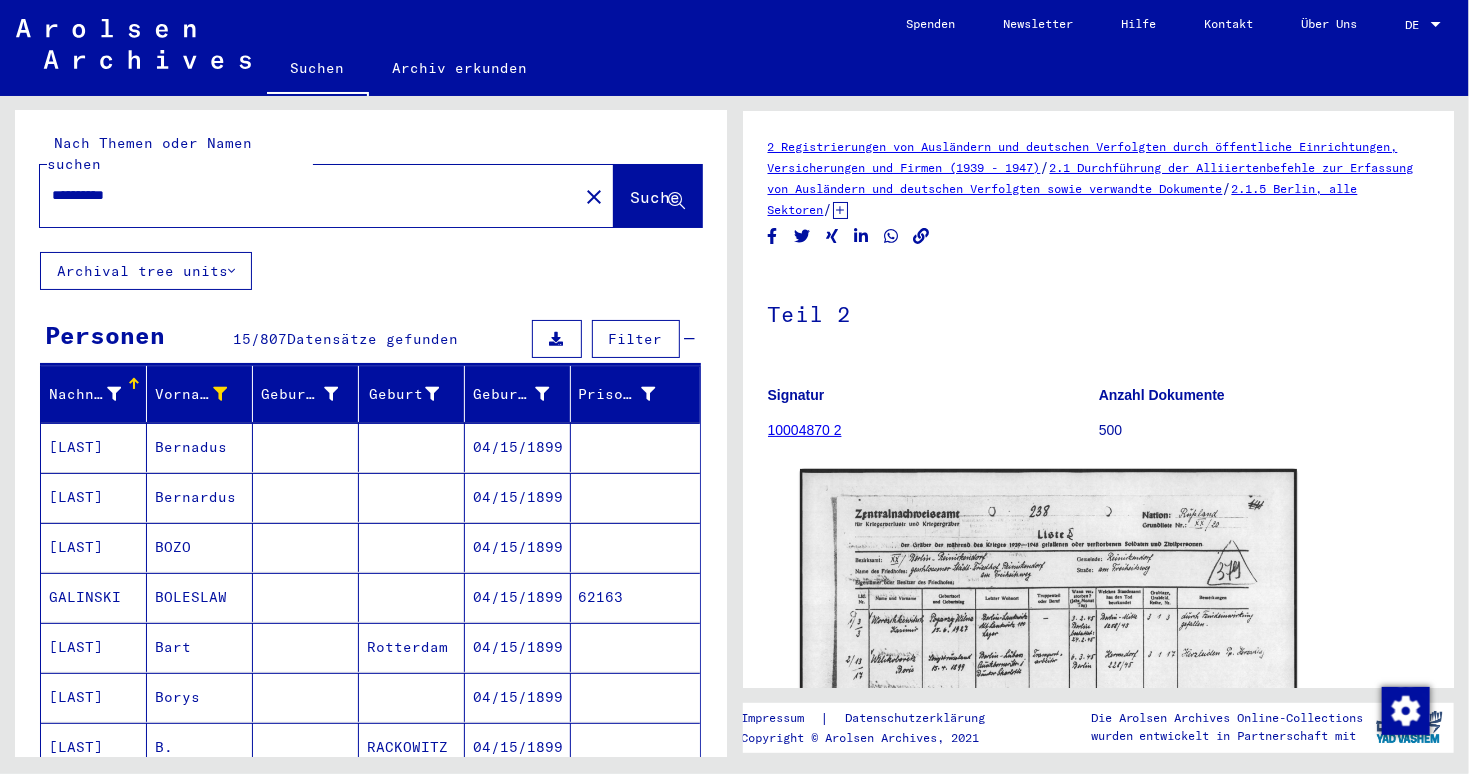 scroll, scrollTop: 0, scrollLeft: 0, axis: both 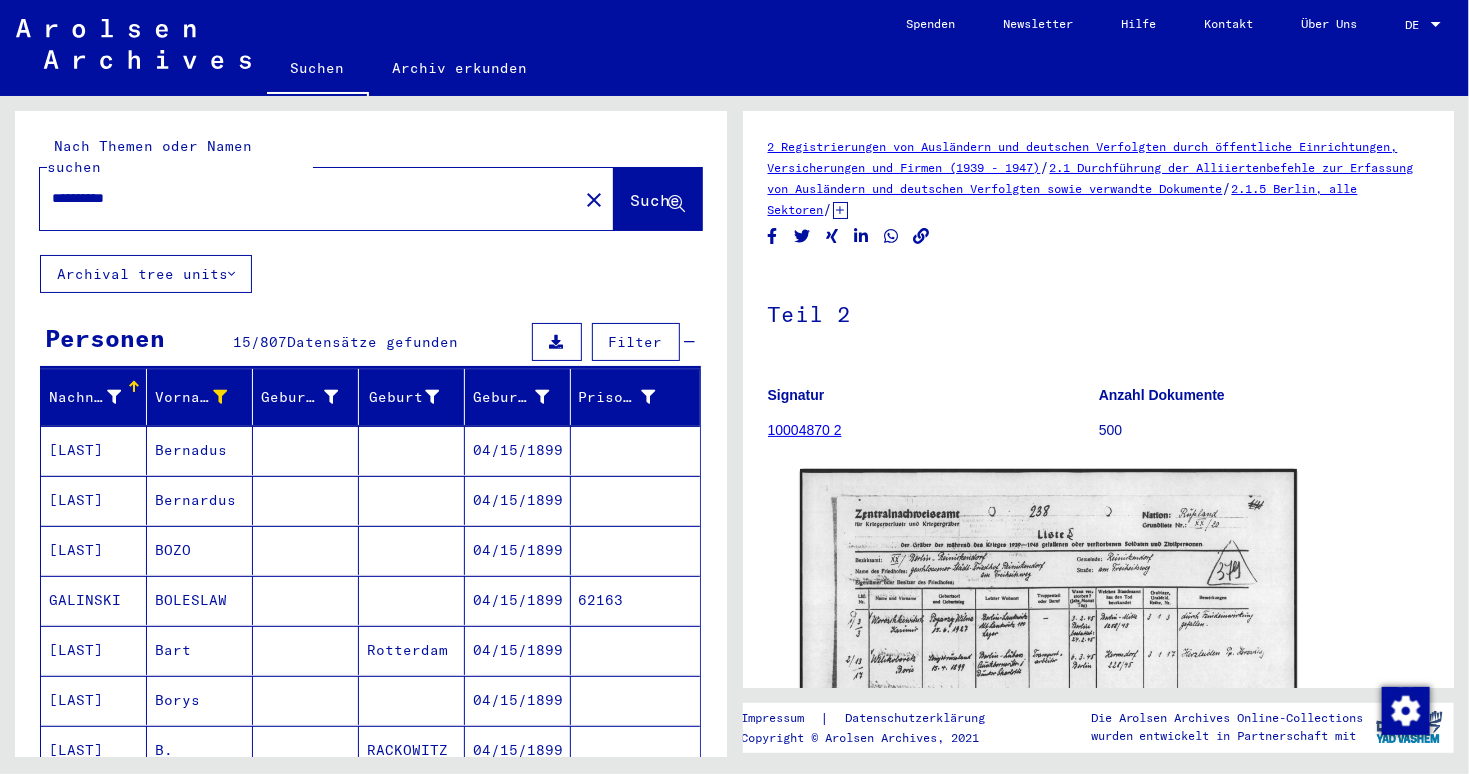 drag, startPoint x: 139, startPoint y: 172, endPoint x: 0, endPoint y: 160, distance: 139.51703 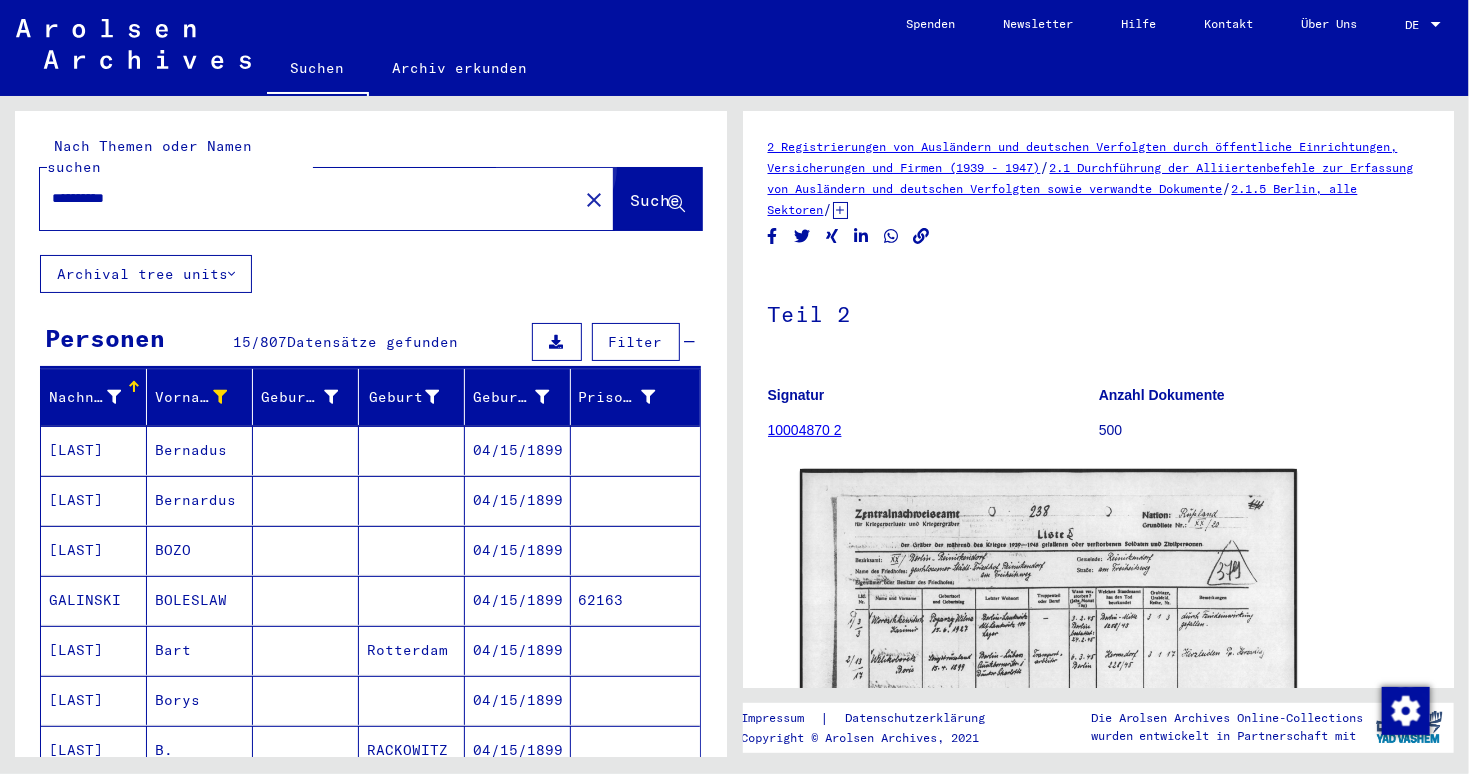 click on "Suche" 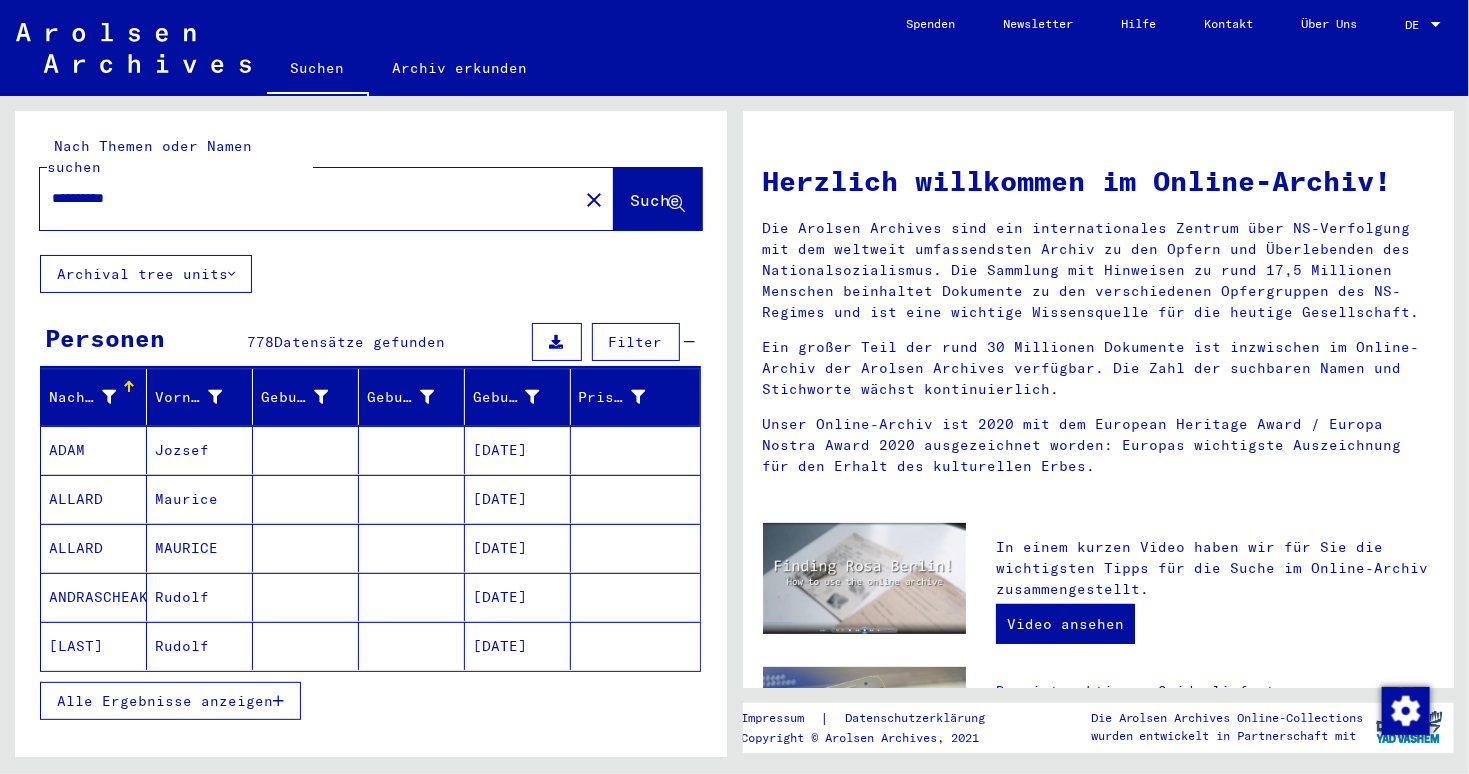 click at bounding box center (109, 397) 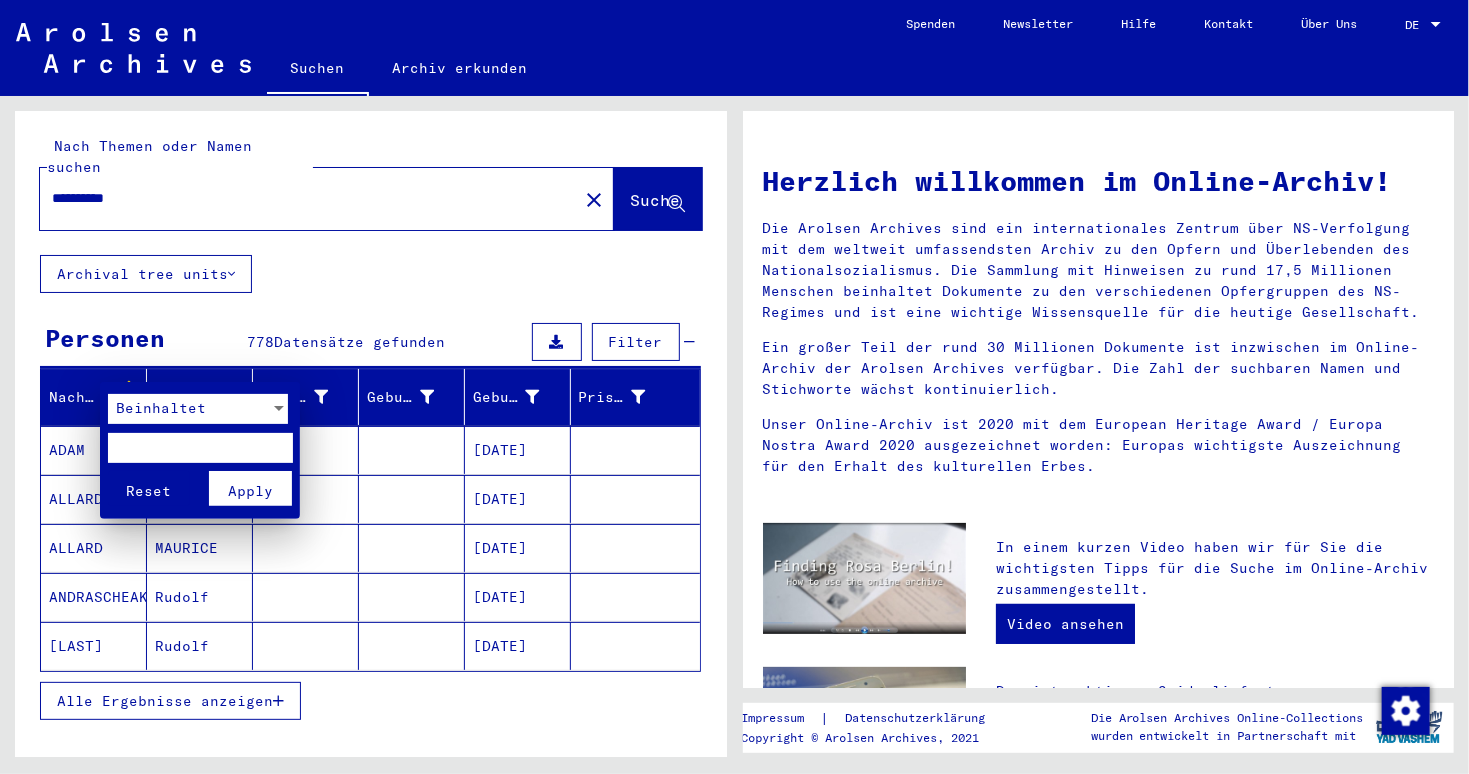 drag, startPoint x: 530, startPoint y: 705, endPoint x: 510, endPoint y: 686, distance: 27.58623 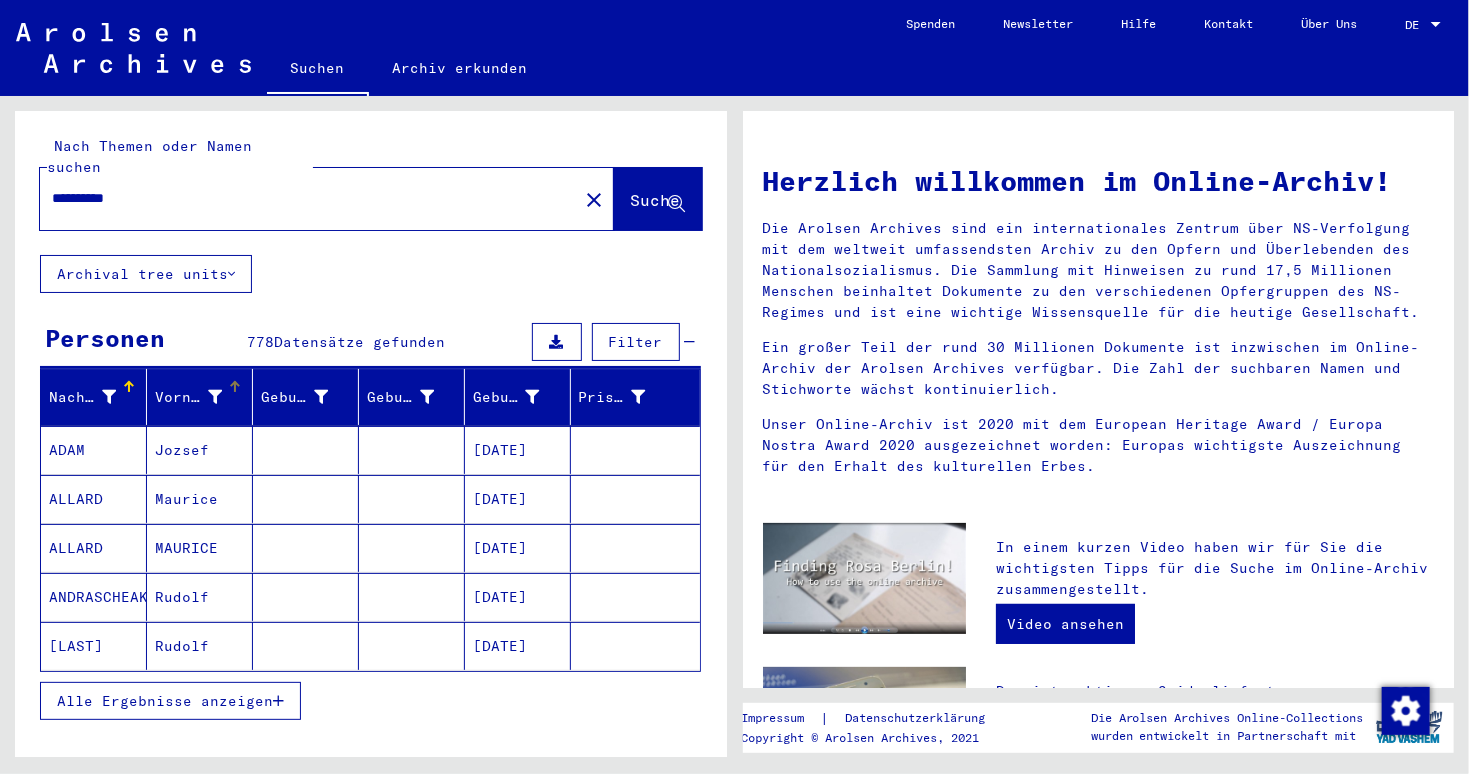 click on "Vorname" at bounding box center [188, 397] 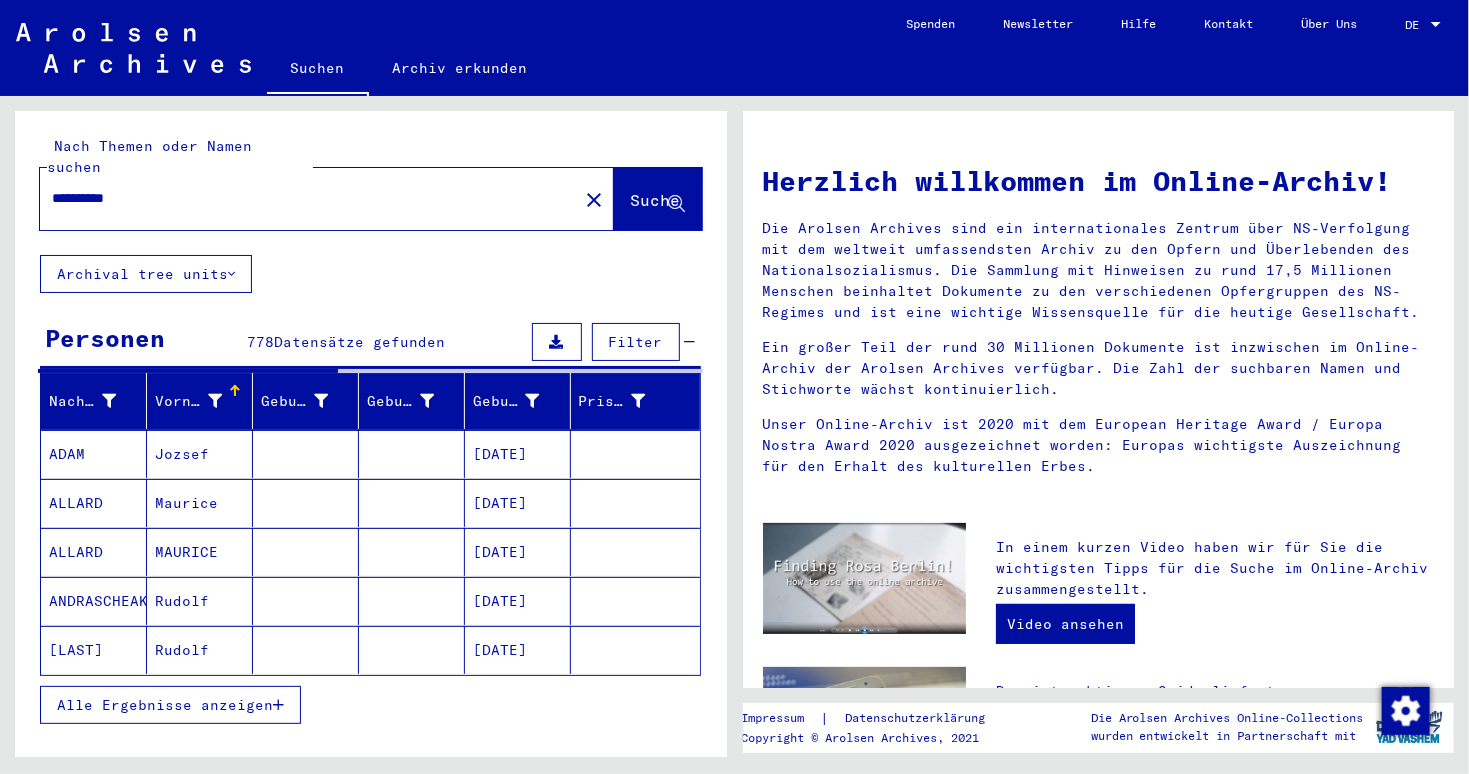 click at bounding box center (215, 401) 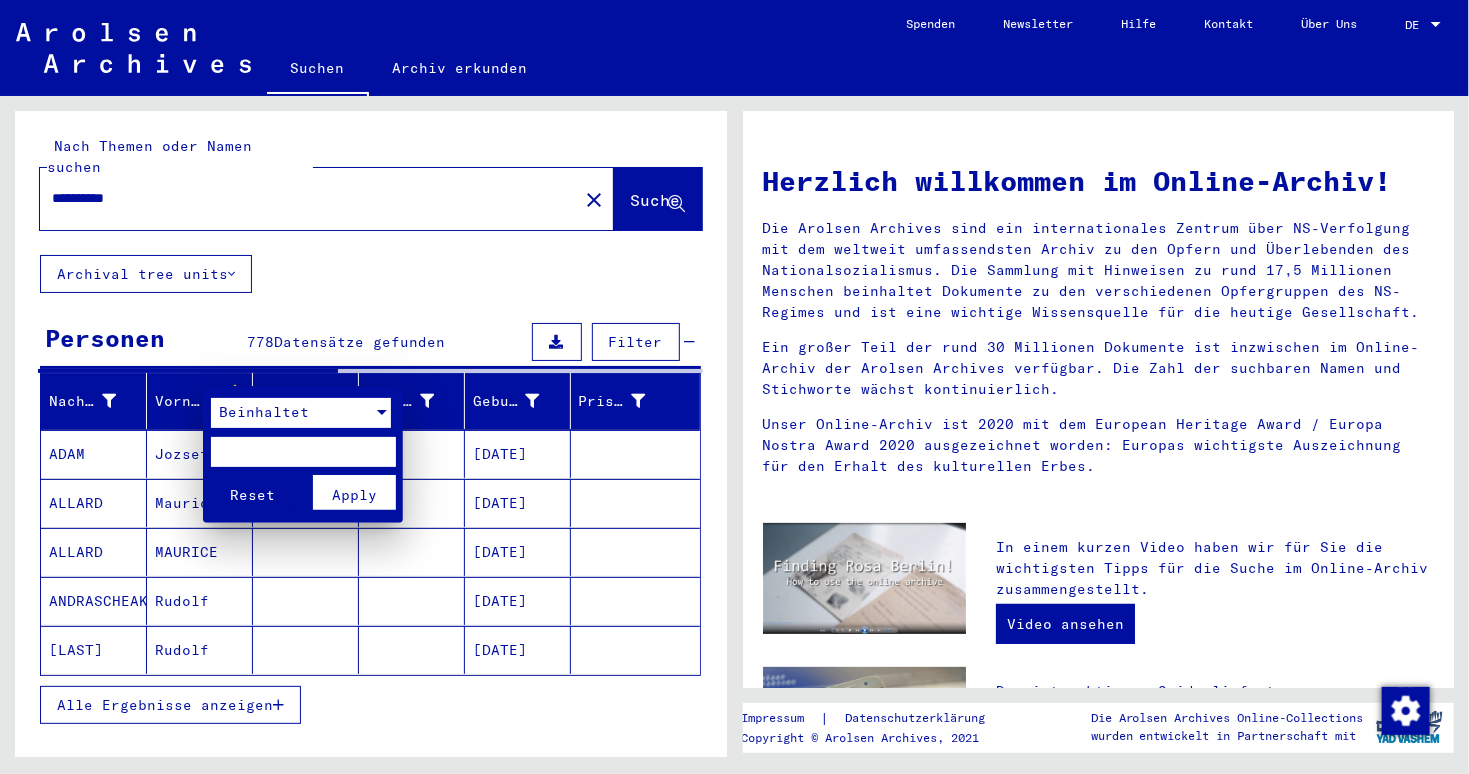click on "Beinhaltet" at bounding box center (264, 412) 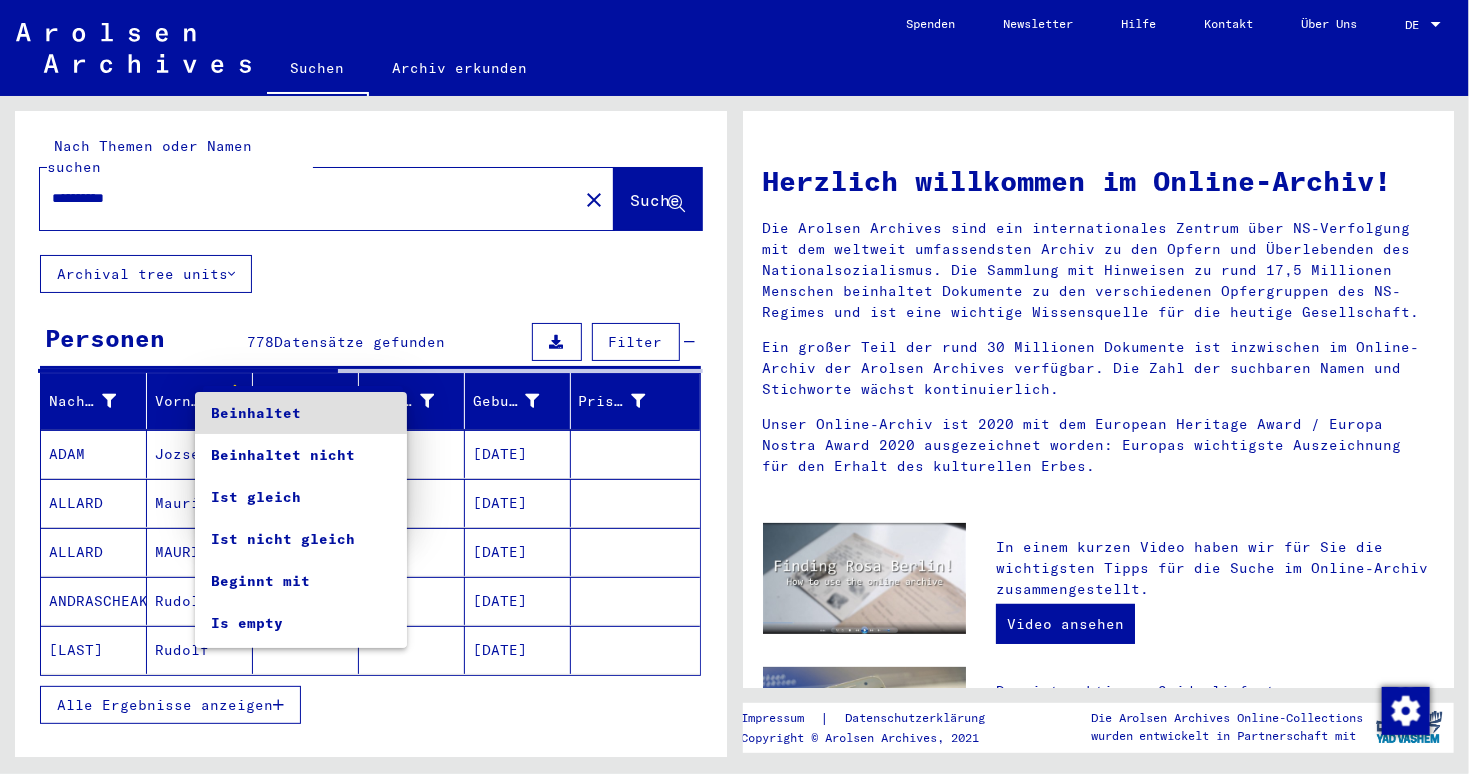 click on "Beginnt mit" at bounding box center (301, 581) 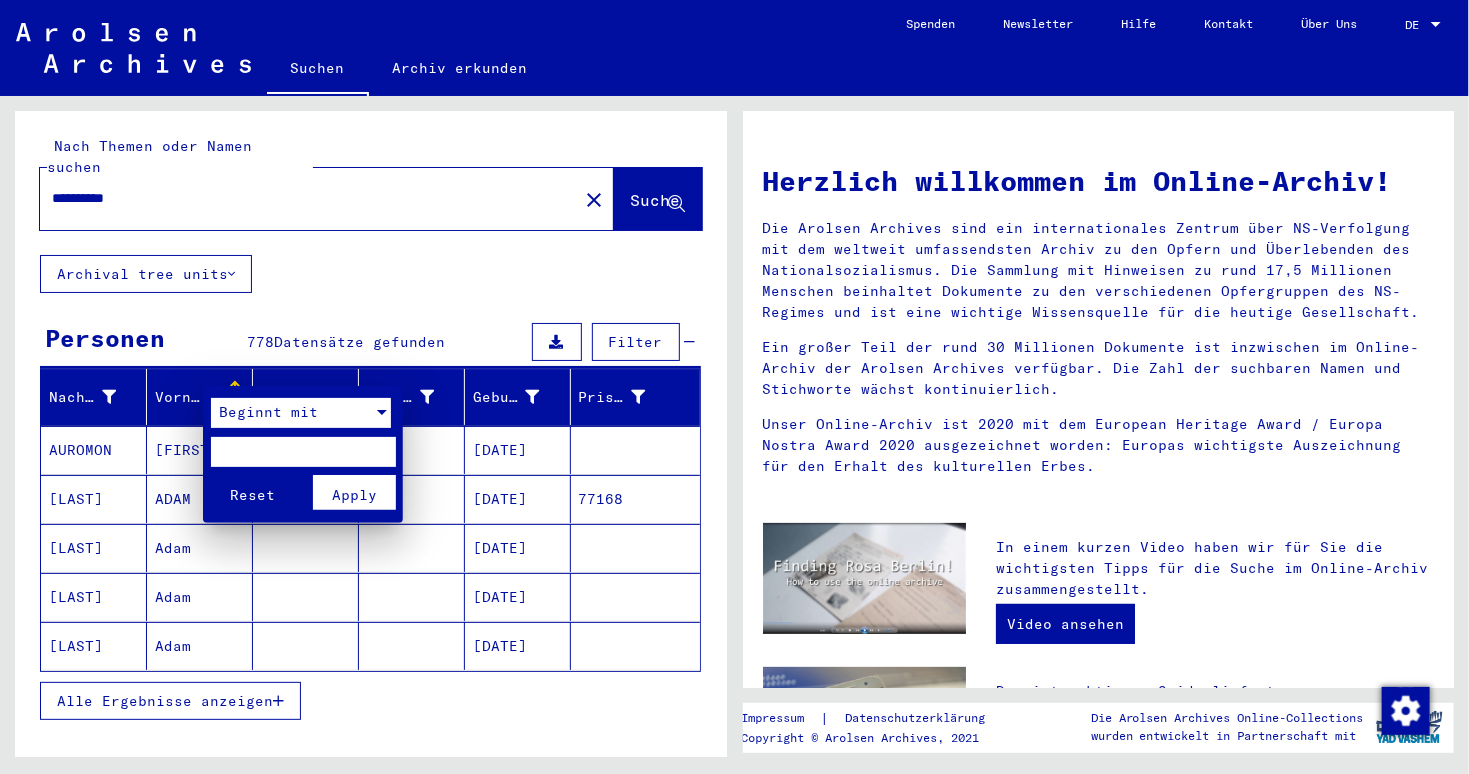click at bounding box center [303, 452] 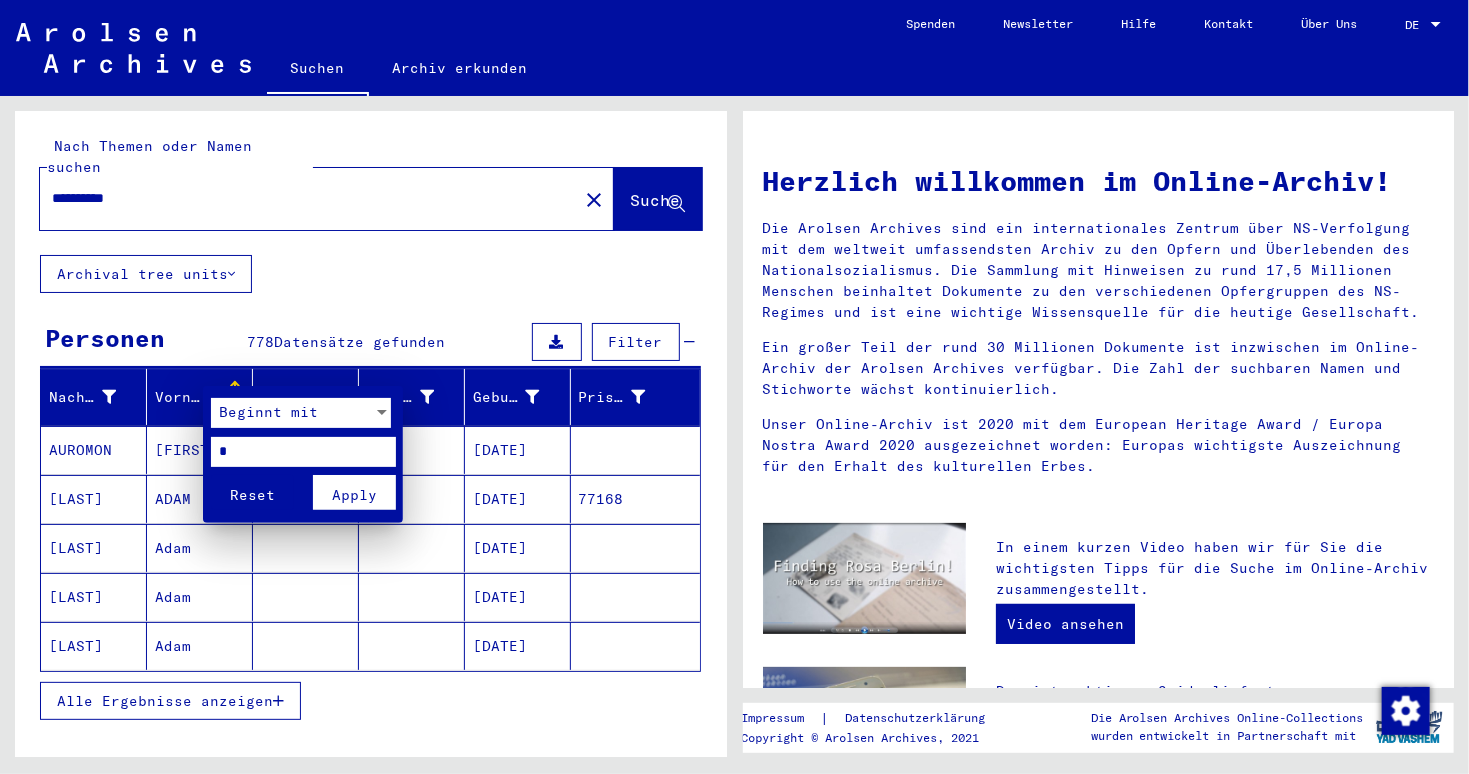 type on "*" 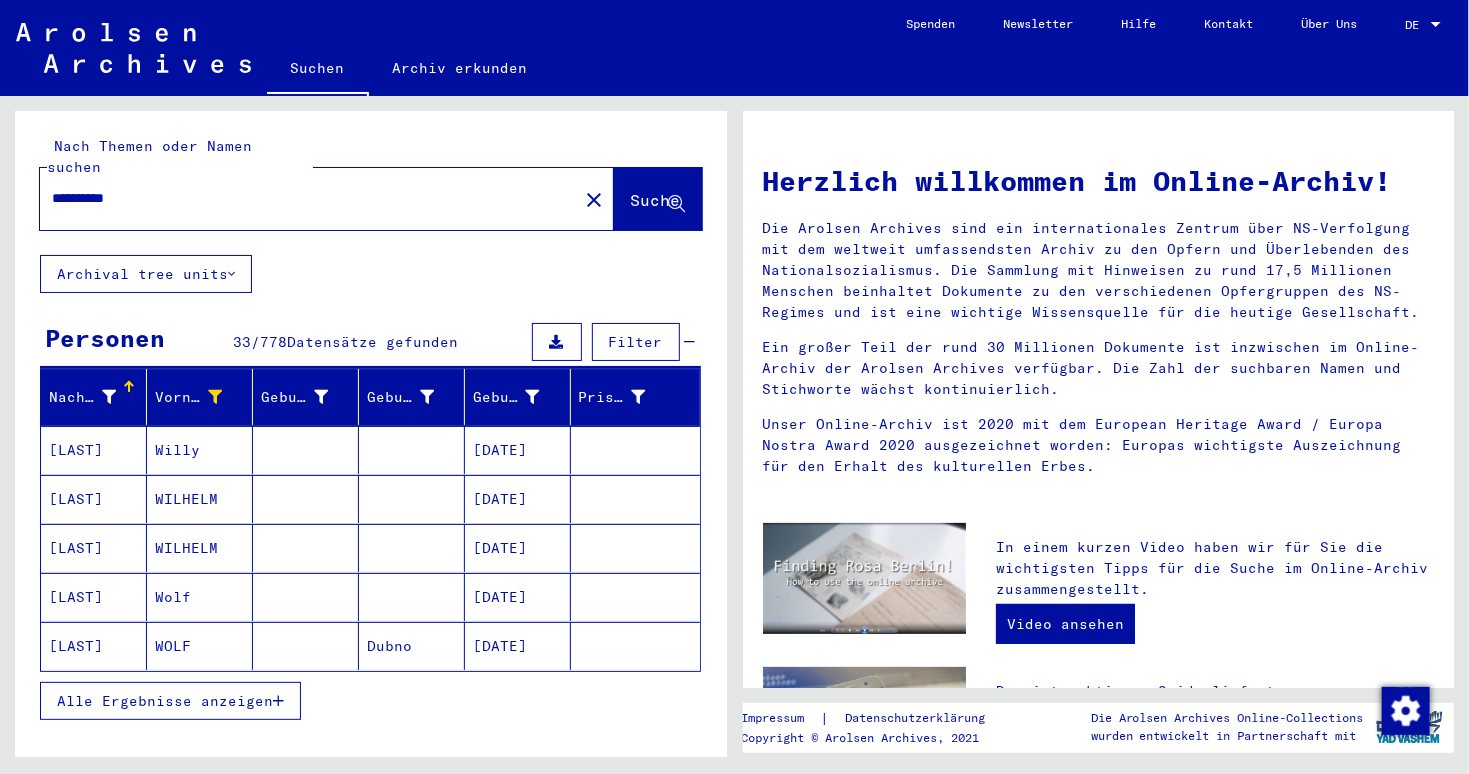 drag, startPoint x: 282, startPoint y: 673, endPoint x: 291, endPoint y: 627, distance: 46.872166 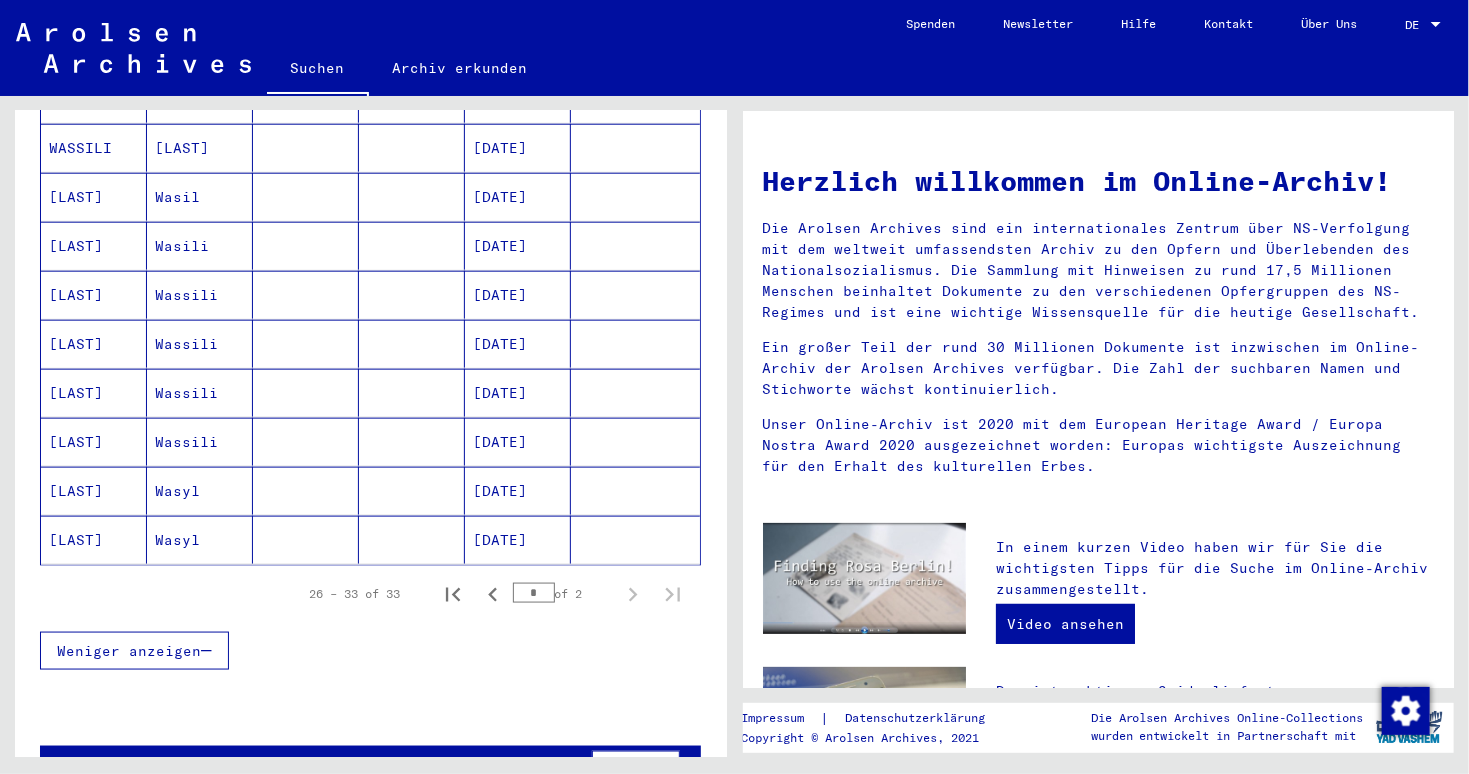 scroll, scrollTop: 1090, scrollLeft: 0, axis: vertical 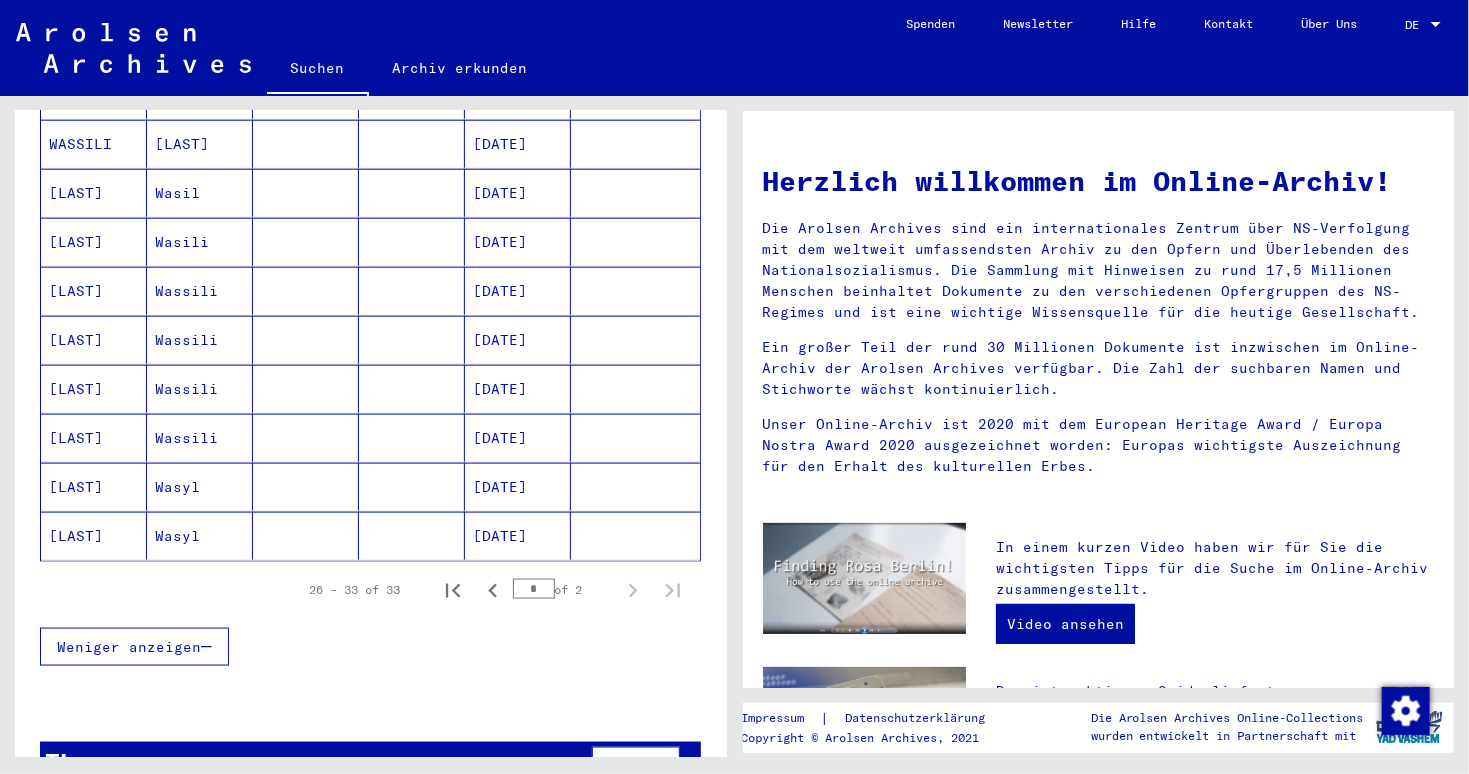 click on "Nachname   Vorname   Geburtsname   Geburt   Geburtsdatum   Prisoner #   [LAST]   [FIRST]         [DATE]      [LAST]   [FIRST]         [DATE]      [LAST]   [FIRST]         [DATE]      [LAST]   [FIRST]         [DATE]      [LAST]   [FIRST]      [CITY]   [DATE]      [LAST]   [FIRST]         [DATE]      [LAST]   [FIRST]         [DATE]      [LAST]   [FIRST]         [DATE]      [LAST]   [FIRST]         [DATE]      [LAST]   [FIRST]      [COUNTRY]   [DATE]      [LAST]   [FIRST]         [DATE]      [LAST]   [FIRST]         [DATE]      [LAST]   [FIRST]         [DATE]      [LAST]   [FIRST]         [DATE]      [LAST]   [FIRST]         [DATE]      [LAST]   [FIRST]         [DATE]      [LAST]   [FIRST]         [DATE]      [LAST]   [FIRST]         [DATE]      [LAST]   [FIRST]         [DATE]      [LAST]   [FIRST]         [DATE]" at bounding box center [371, -15] 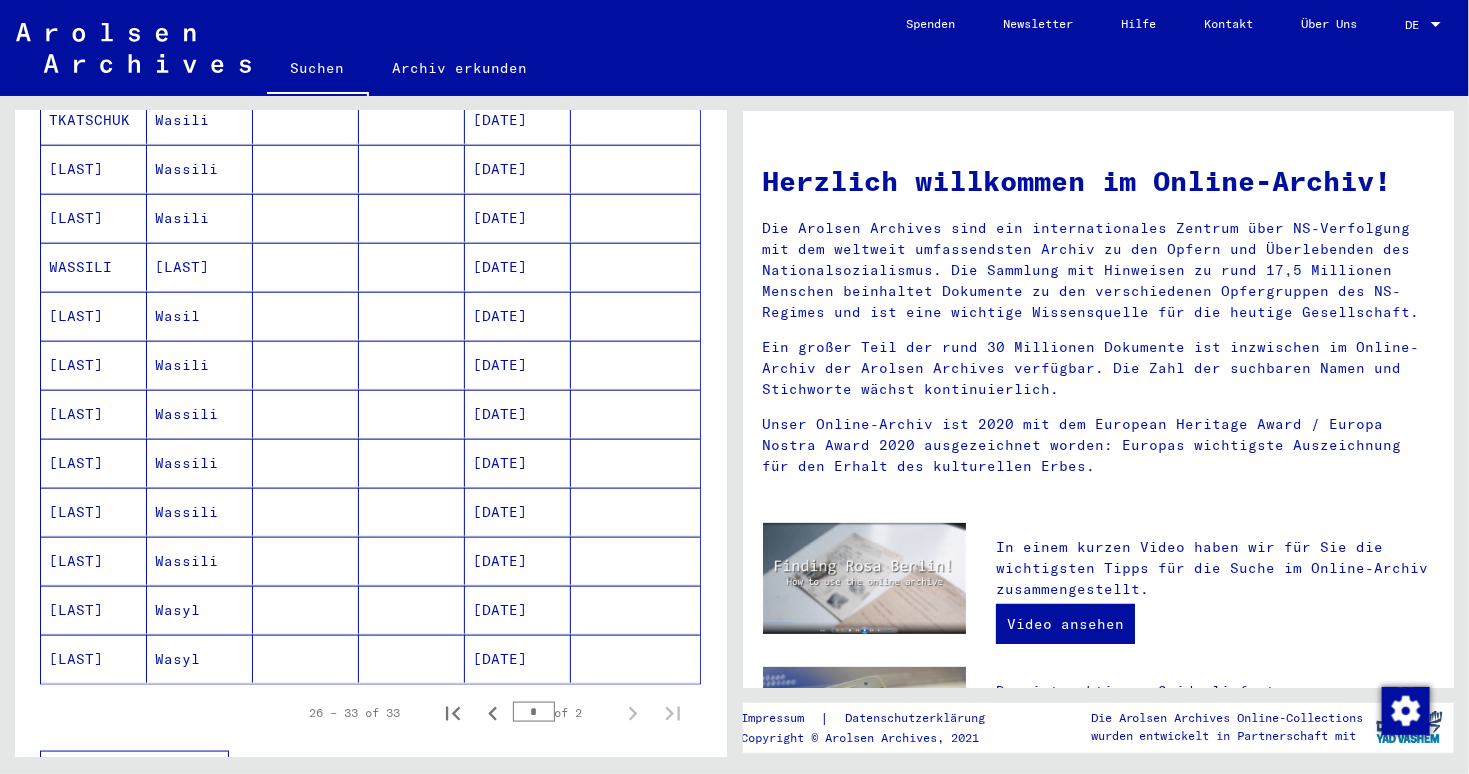scroll, scrollTop: 1000, scrollLeft: 0, axis: vertical 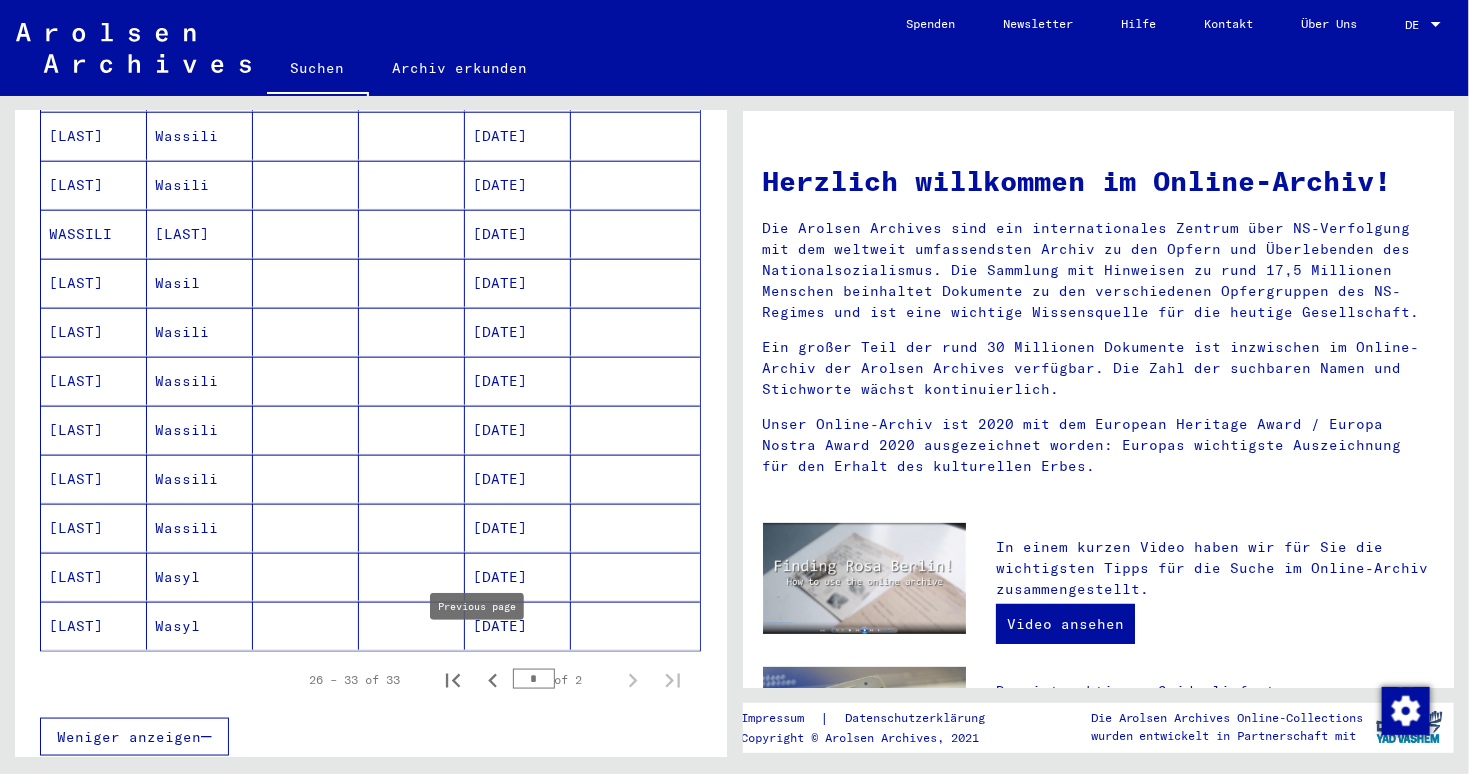 drag, startPoint x: 523, startPoint y: 659, endPoint x: 488, endPoint y: 651, distance: 35.902645 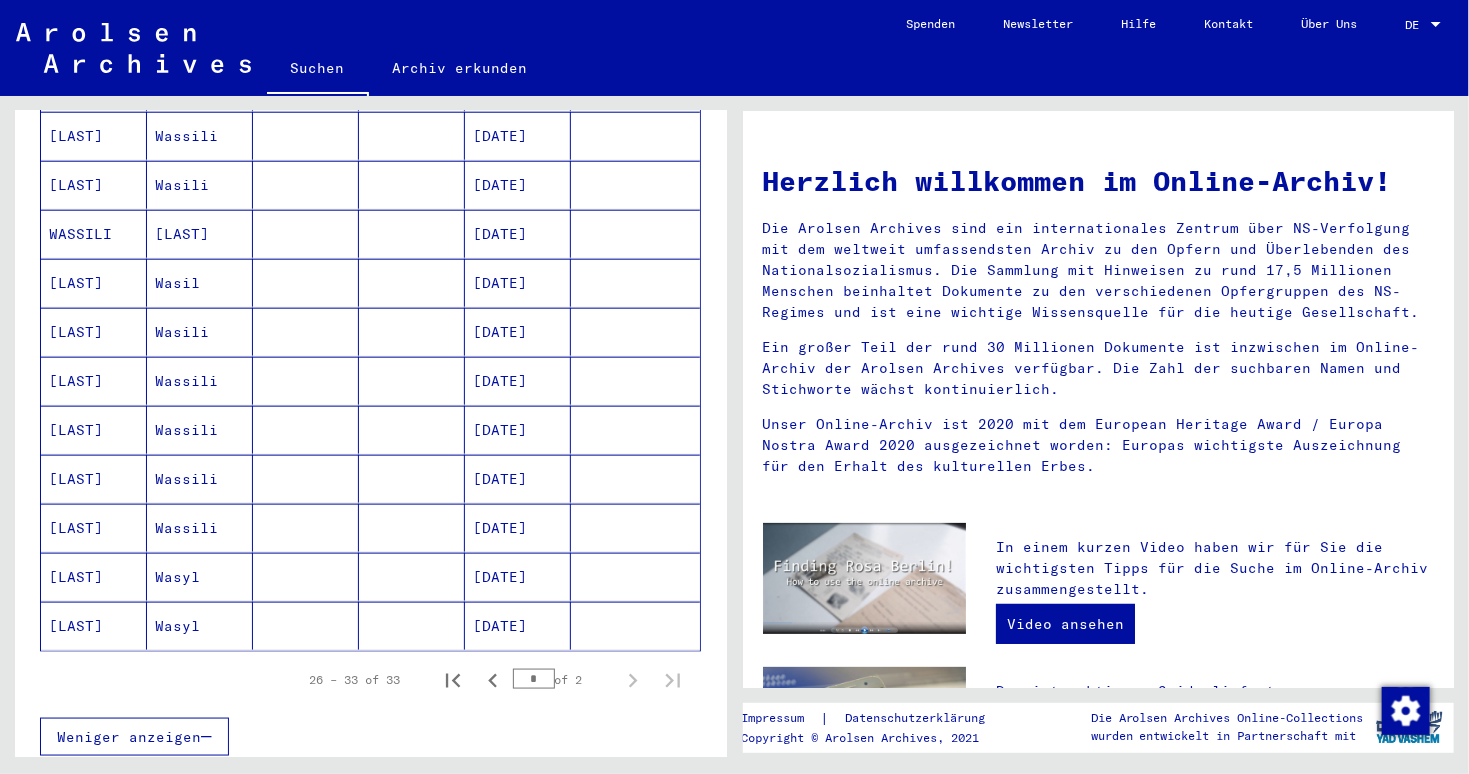 click on "Weniger anzeigen" at bounding box center [370, 737] 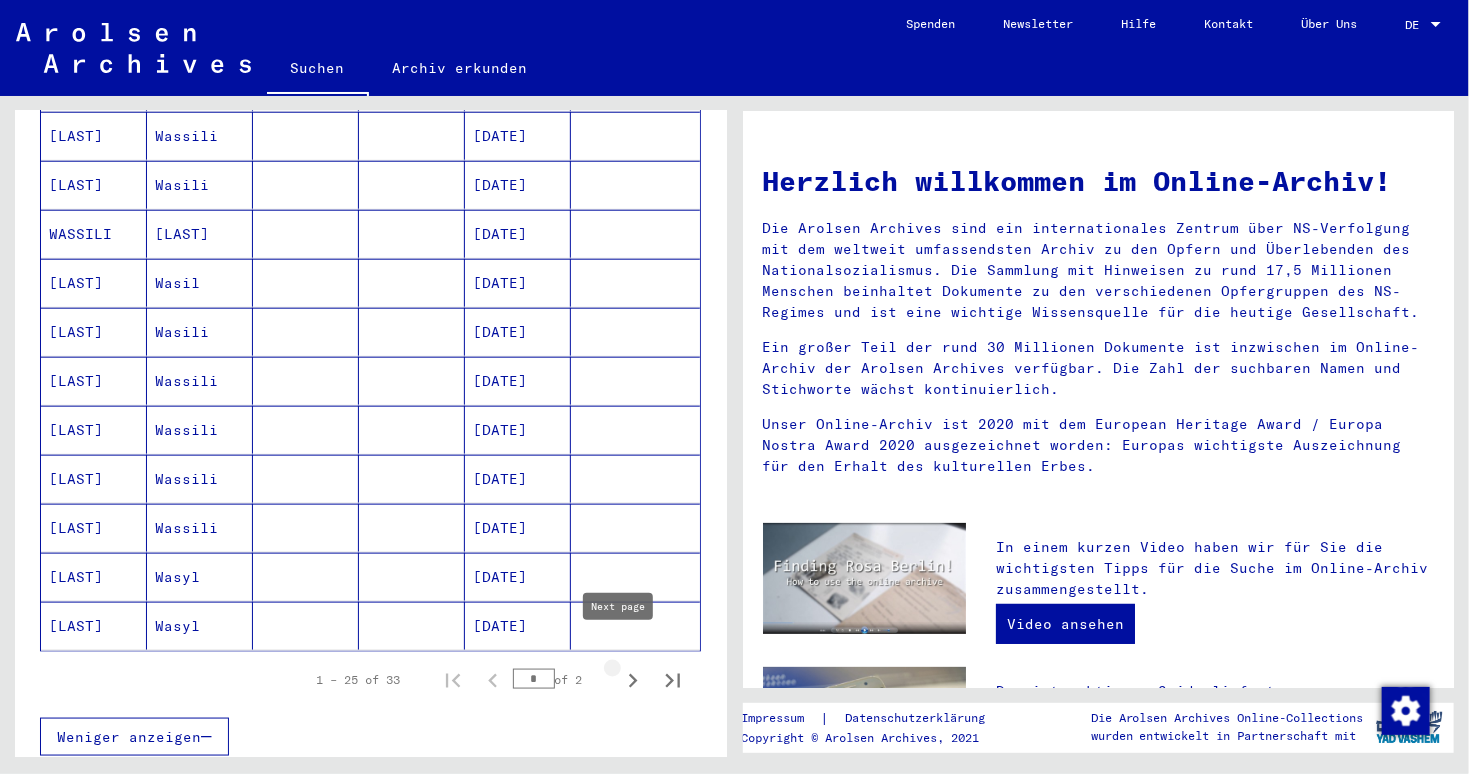 click 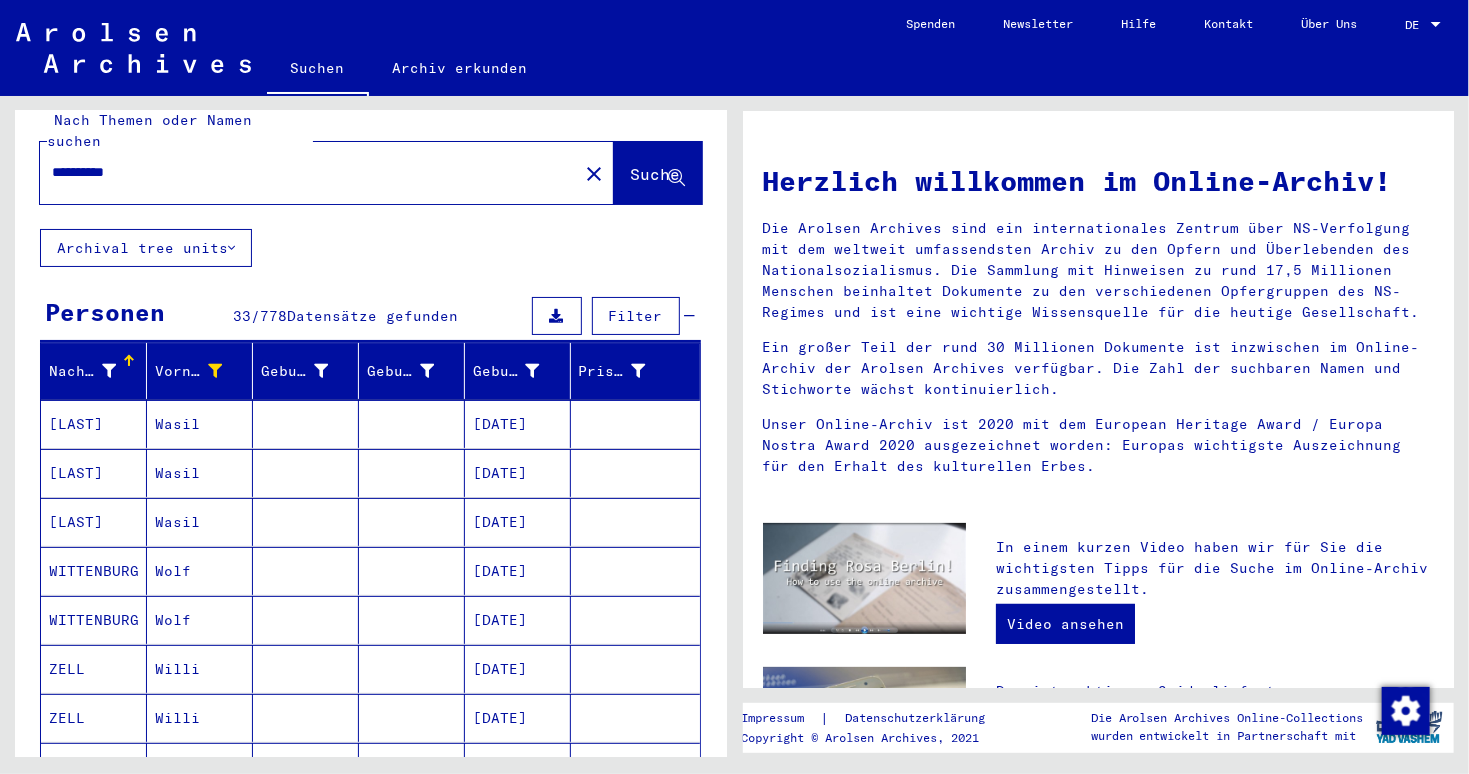 scroll, scrollTop: 16, scrollLeft: 0, axis: vertical 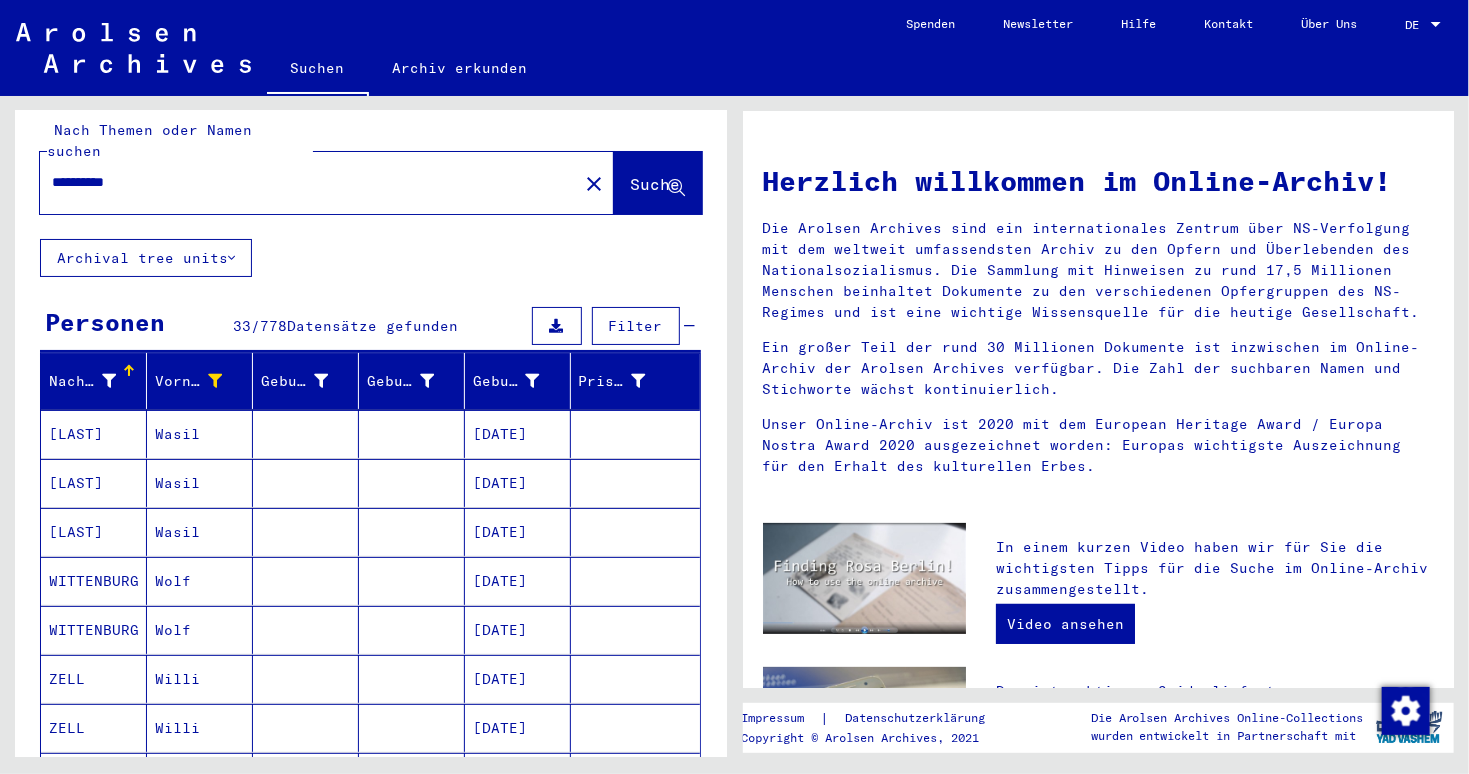 click on "[DATE]" at bounding box center (518, 483) 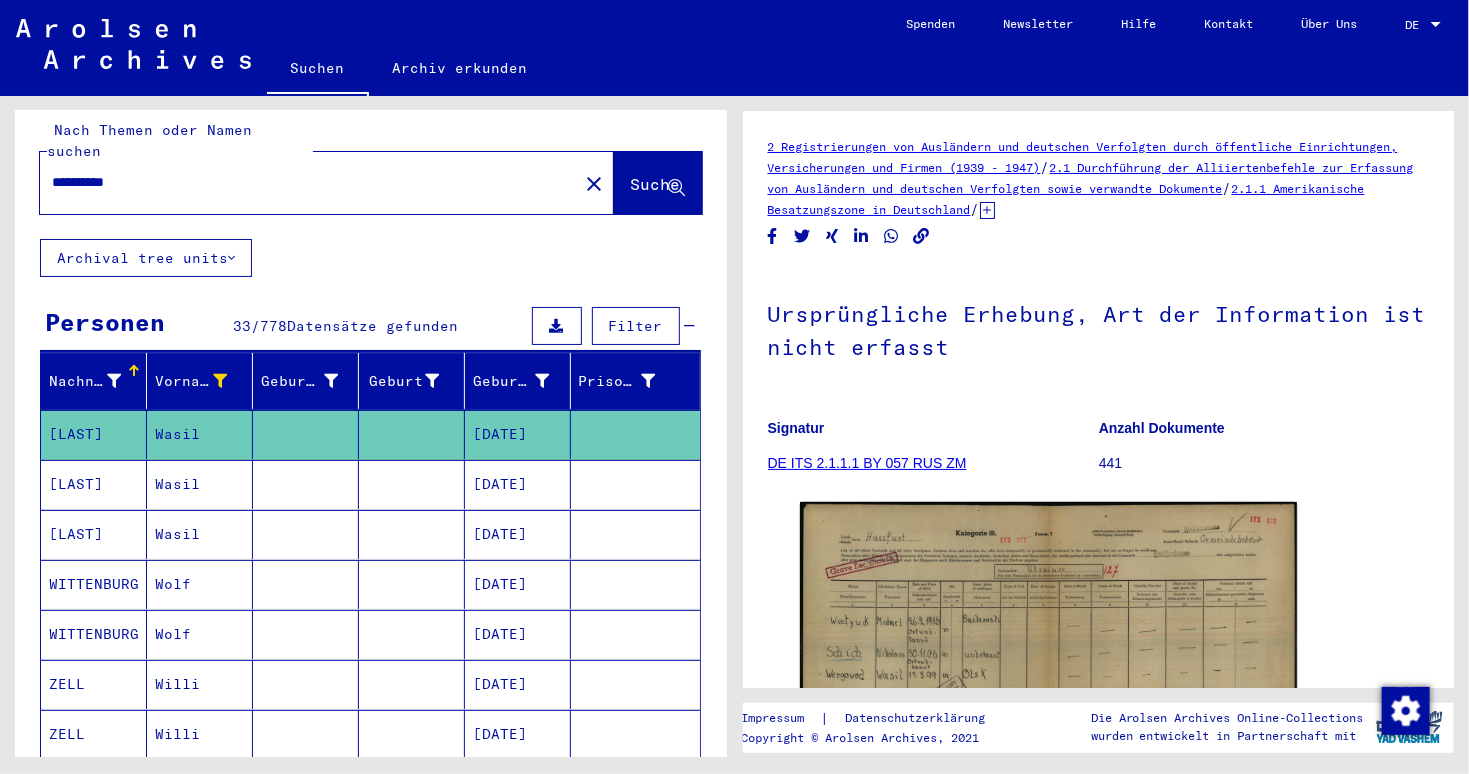 scroll, scrollTop: 0, scrollLeft: 0, axis: both 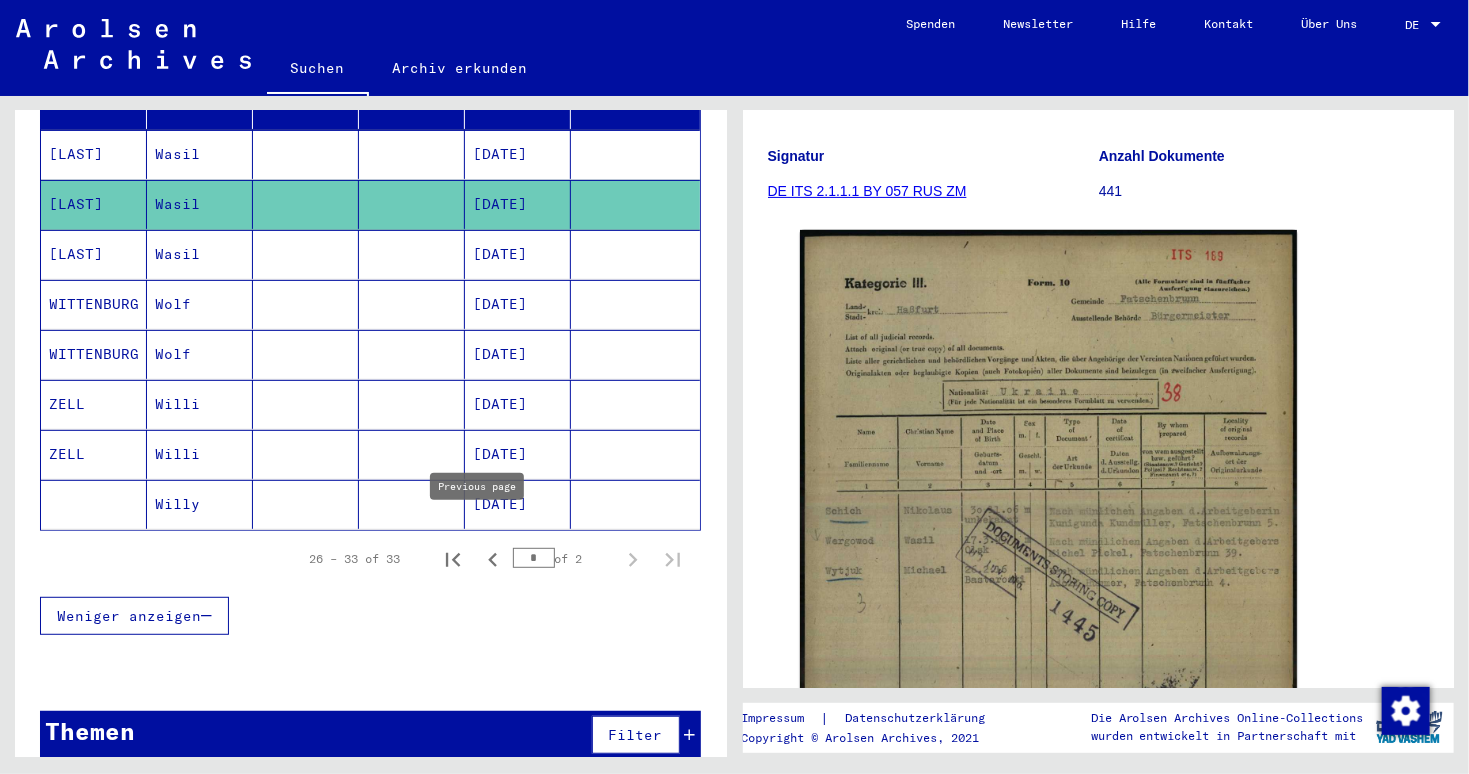 click 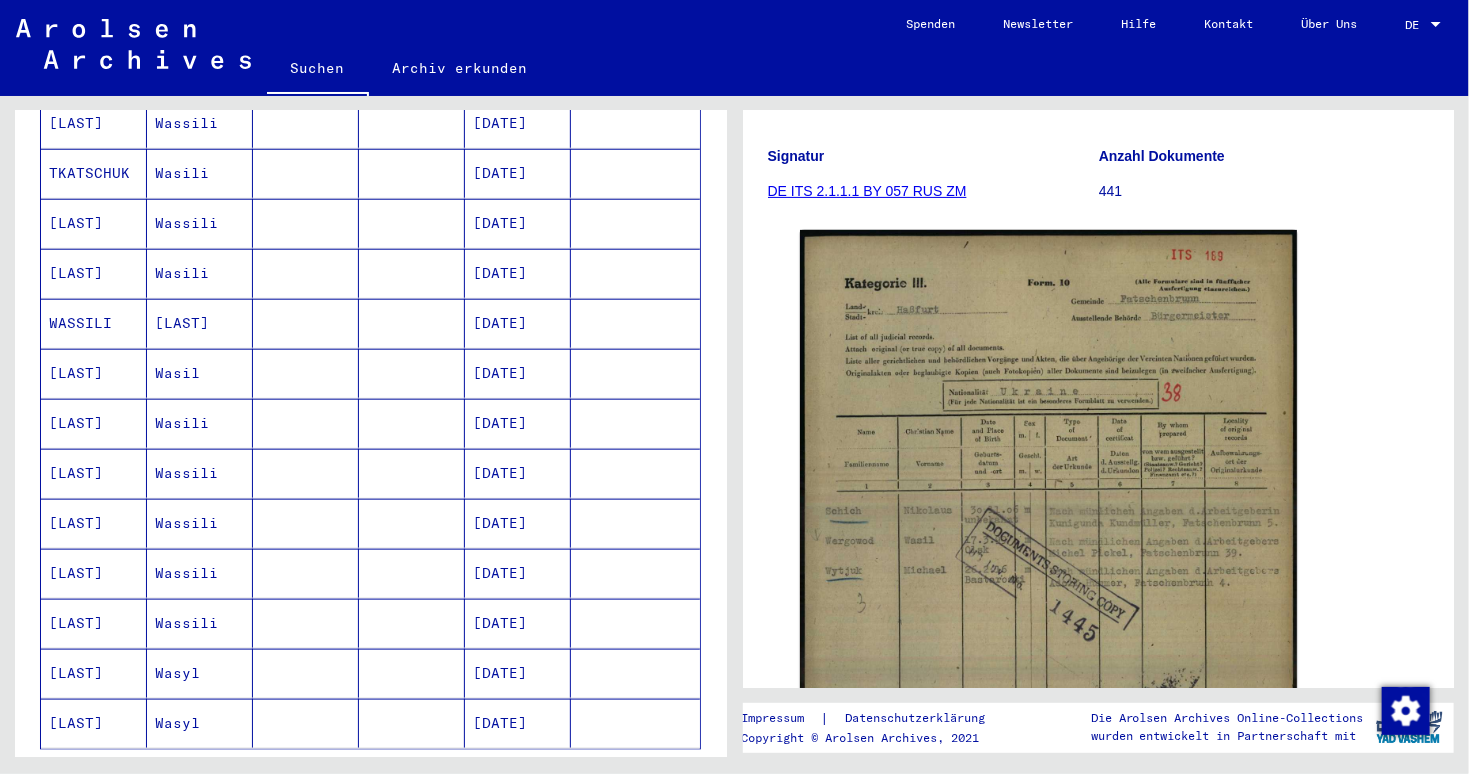 scroll, scrollTop: 932, scrollLeft: 0, axis: vertical 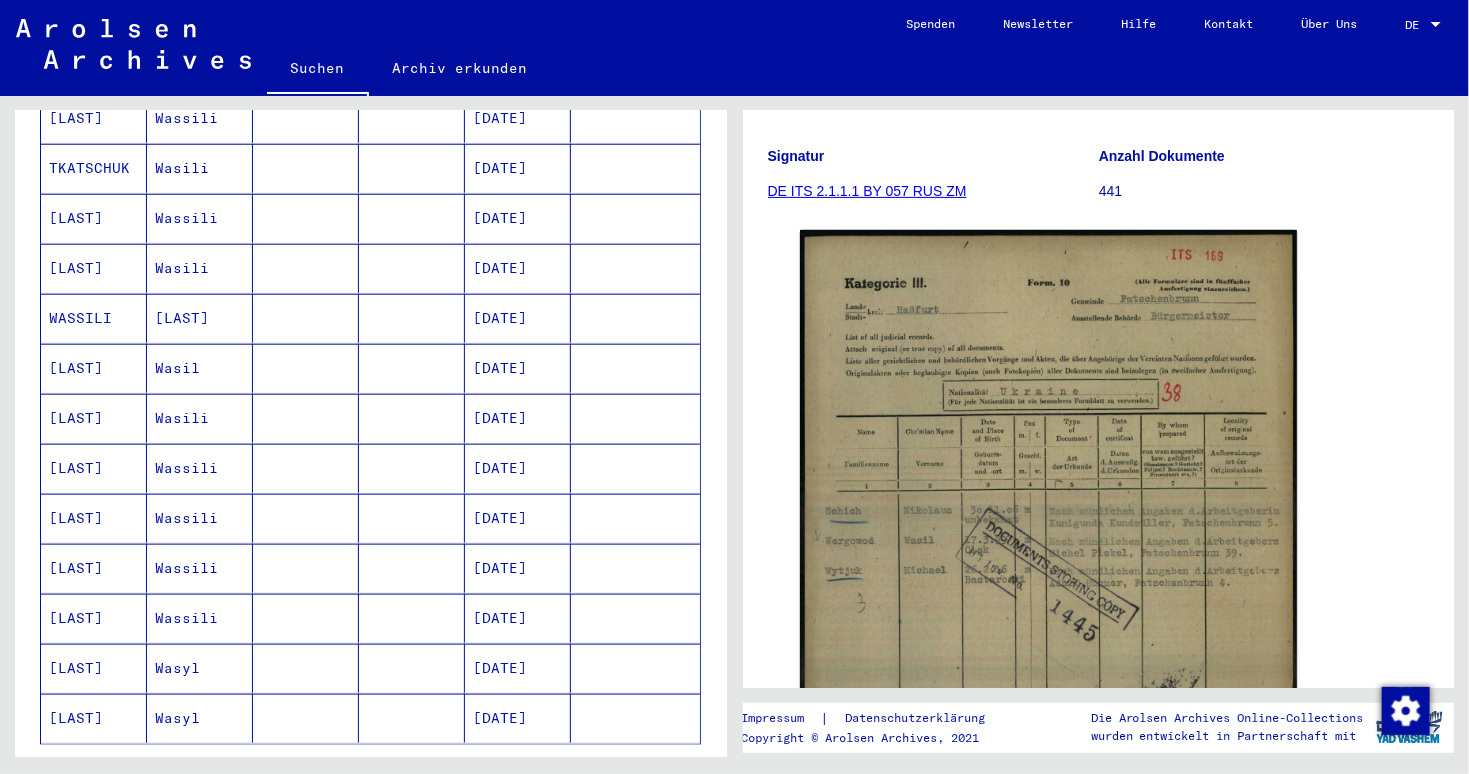 click on "[DATE]" 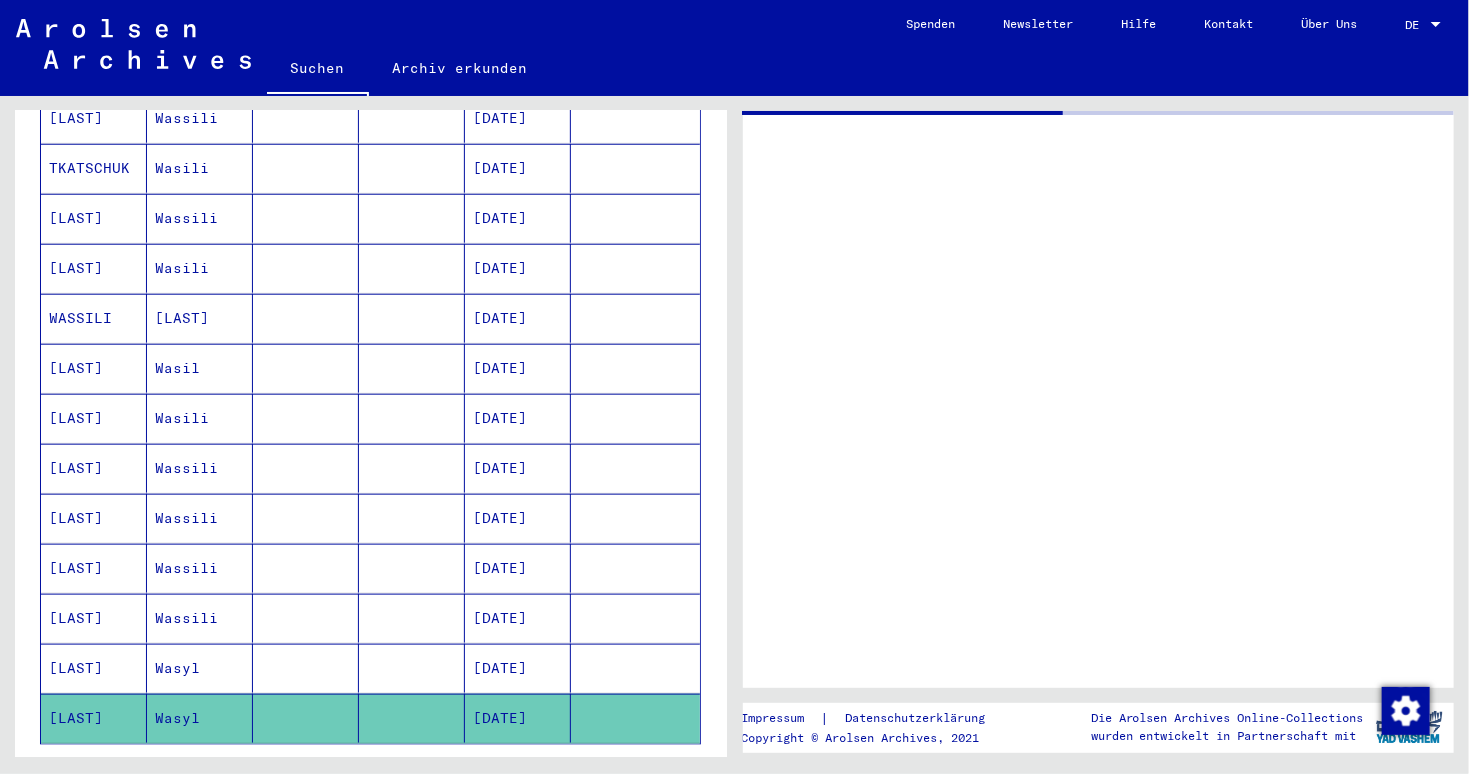scroll, scrollTop: 0, scrollLeft: 0, axis: both 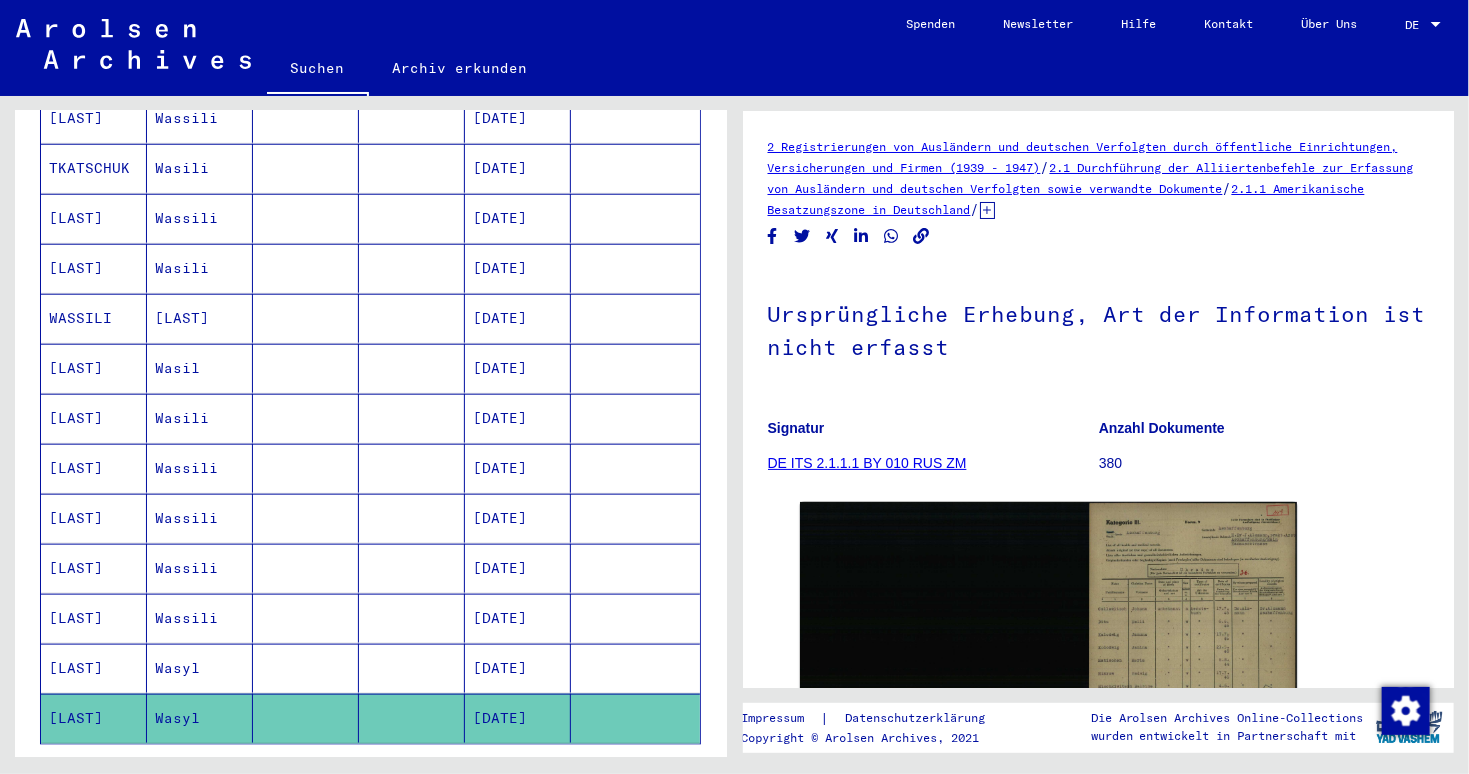 click on "[DATE]" at bounding box center (518, 718) 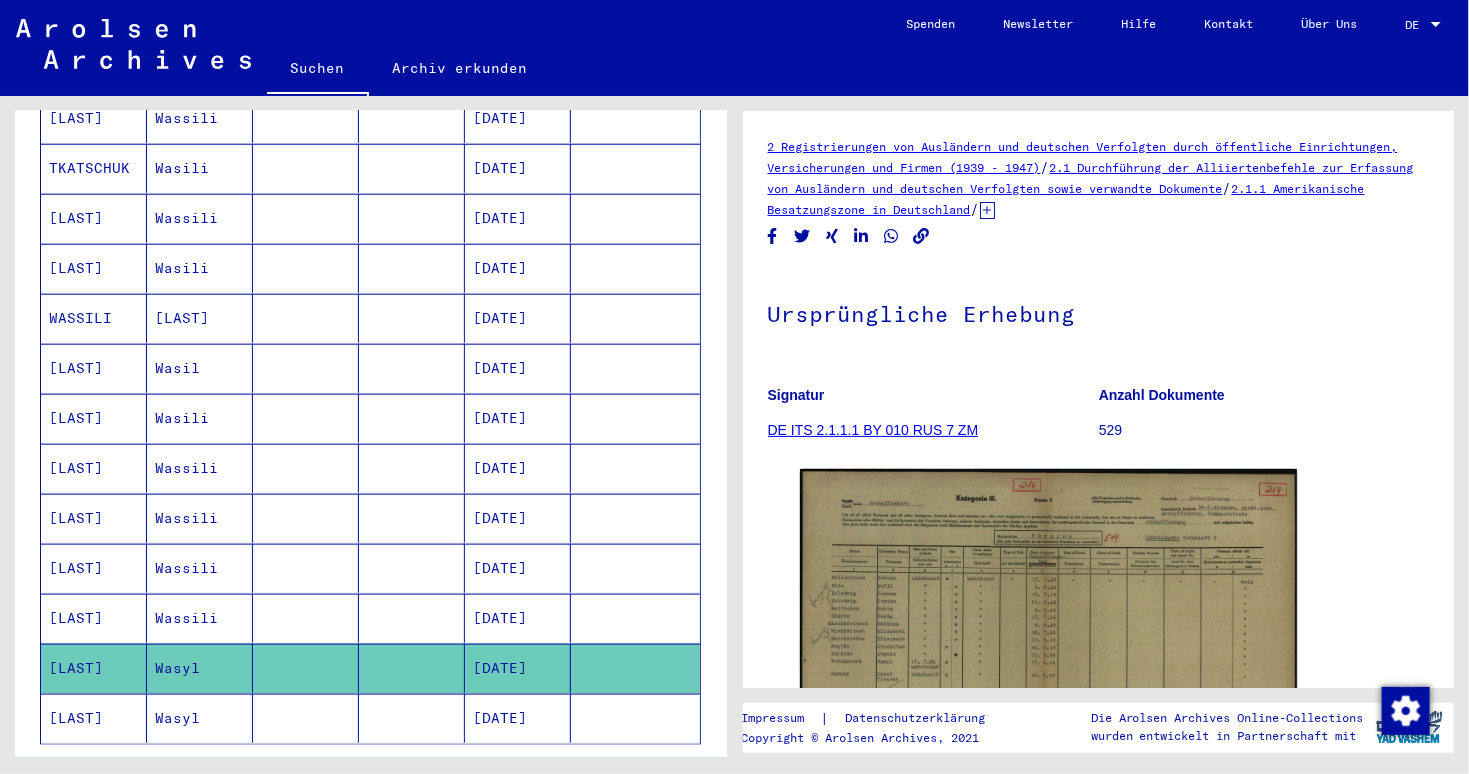 scroll, scrollTop: 0, scrollLeft: 0, axis: both 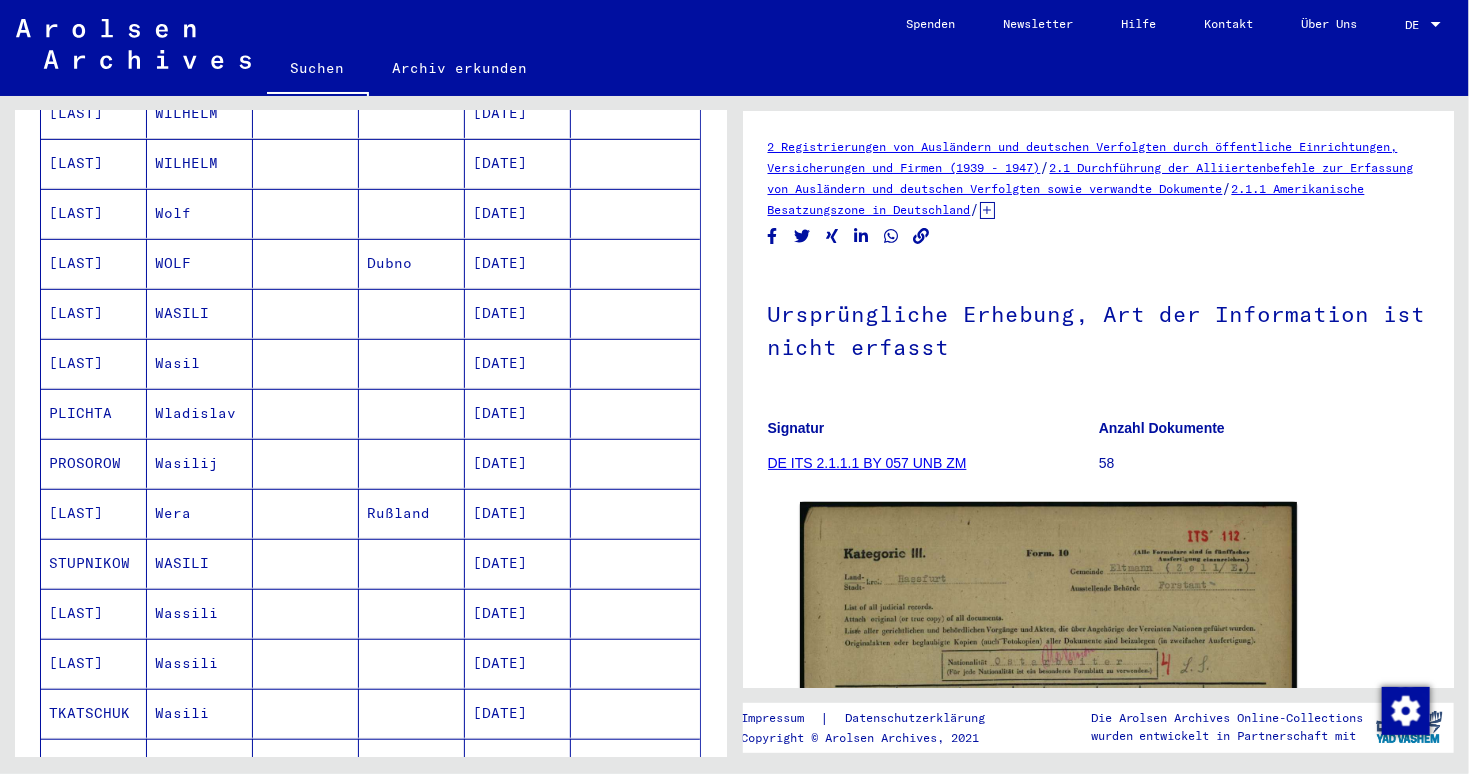 click on "Suchen   Archiv erkunden   Detailfragen/-infos zu den Dokumenten? Stelle hier einen kostenlosen Antrag.  Spenden Newsletter Hilfe Kontakt Über Uns DE DE" 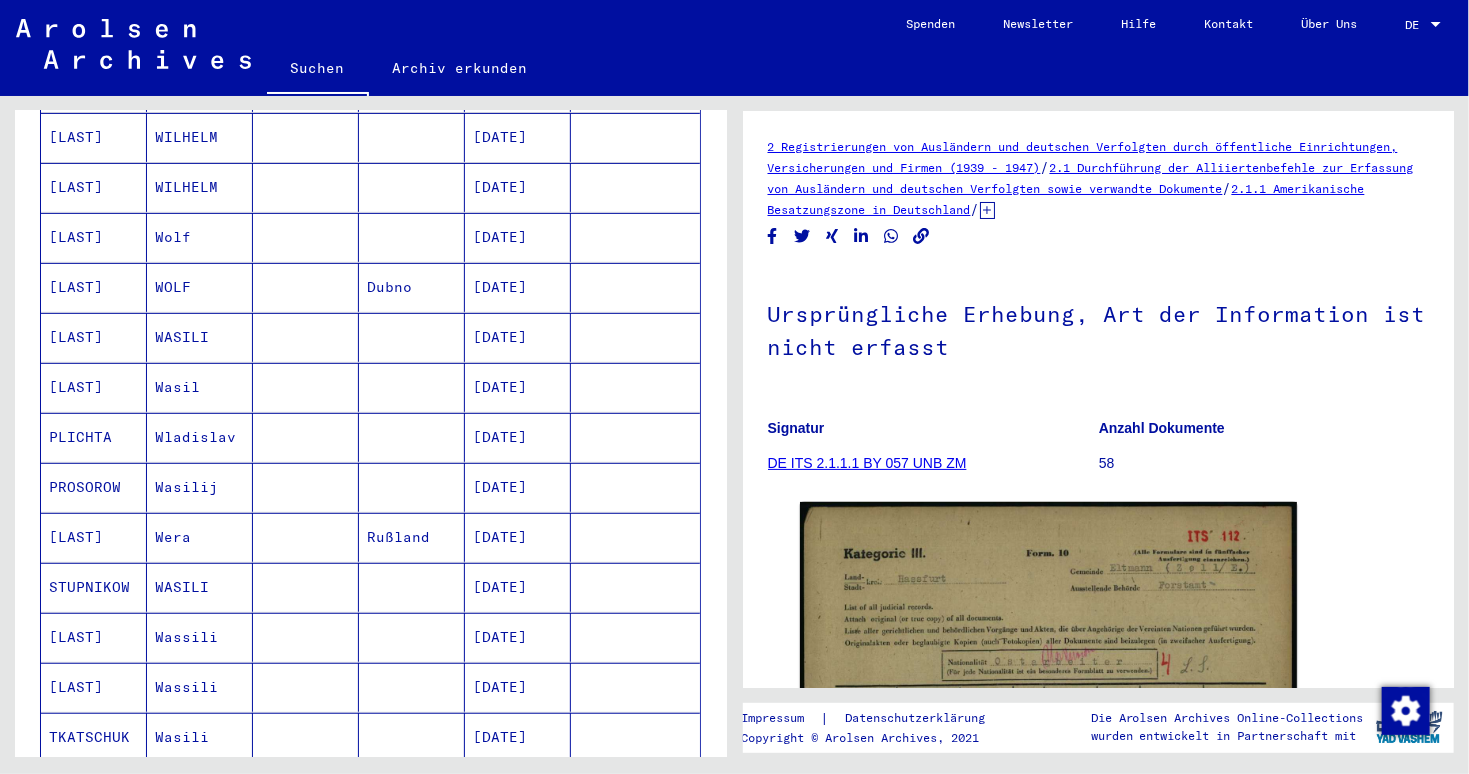 scroll, scrollTop: 0, scrollLeft: 0, axis: both 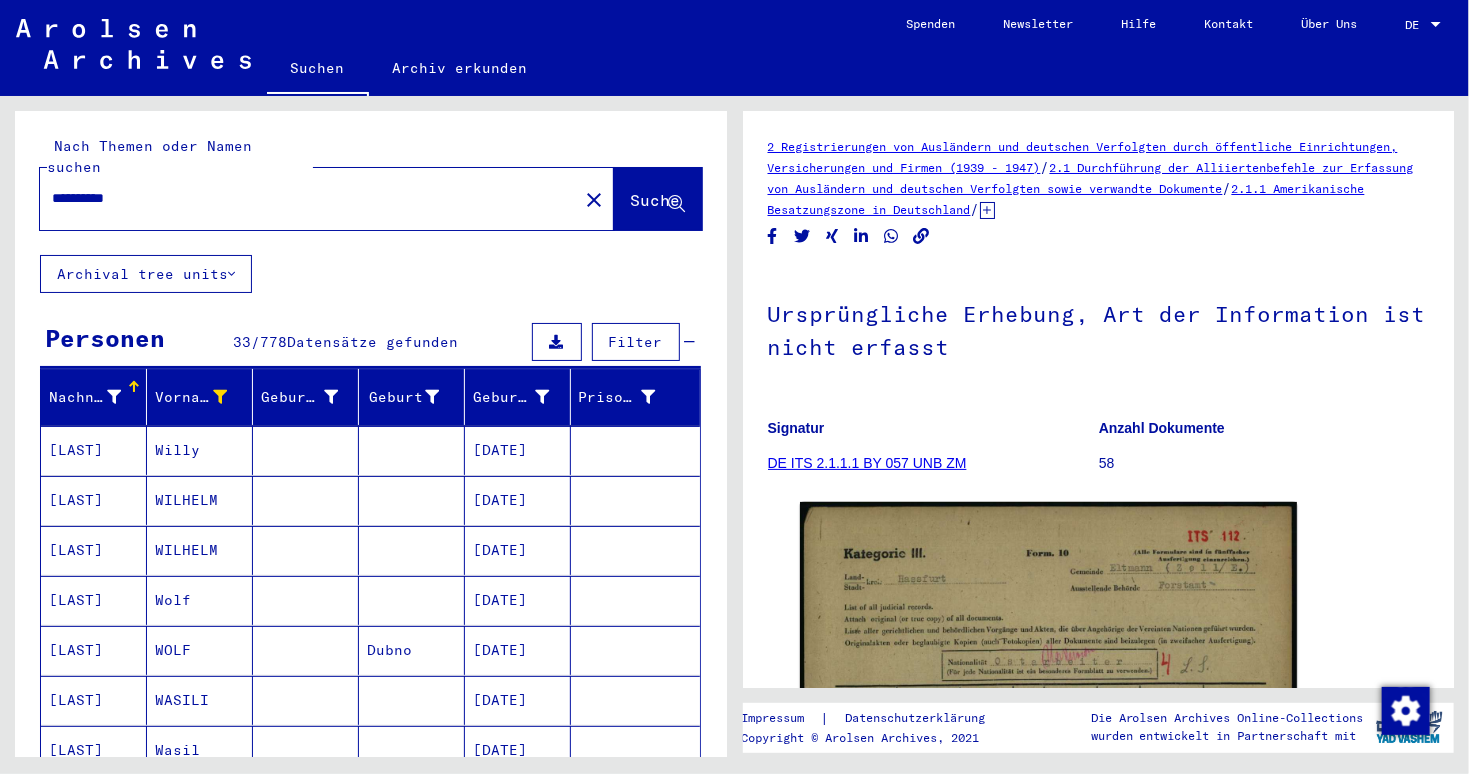 drag, startPoint x: 152, startPoint y: 179, endPoint x: 0, endPoint y: 131, distance: 159.39886 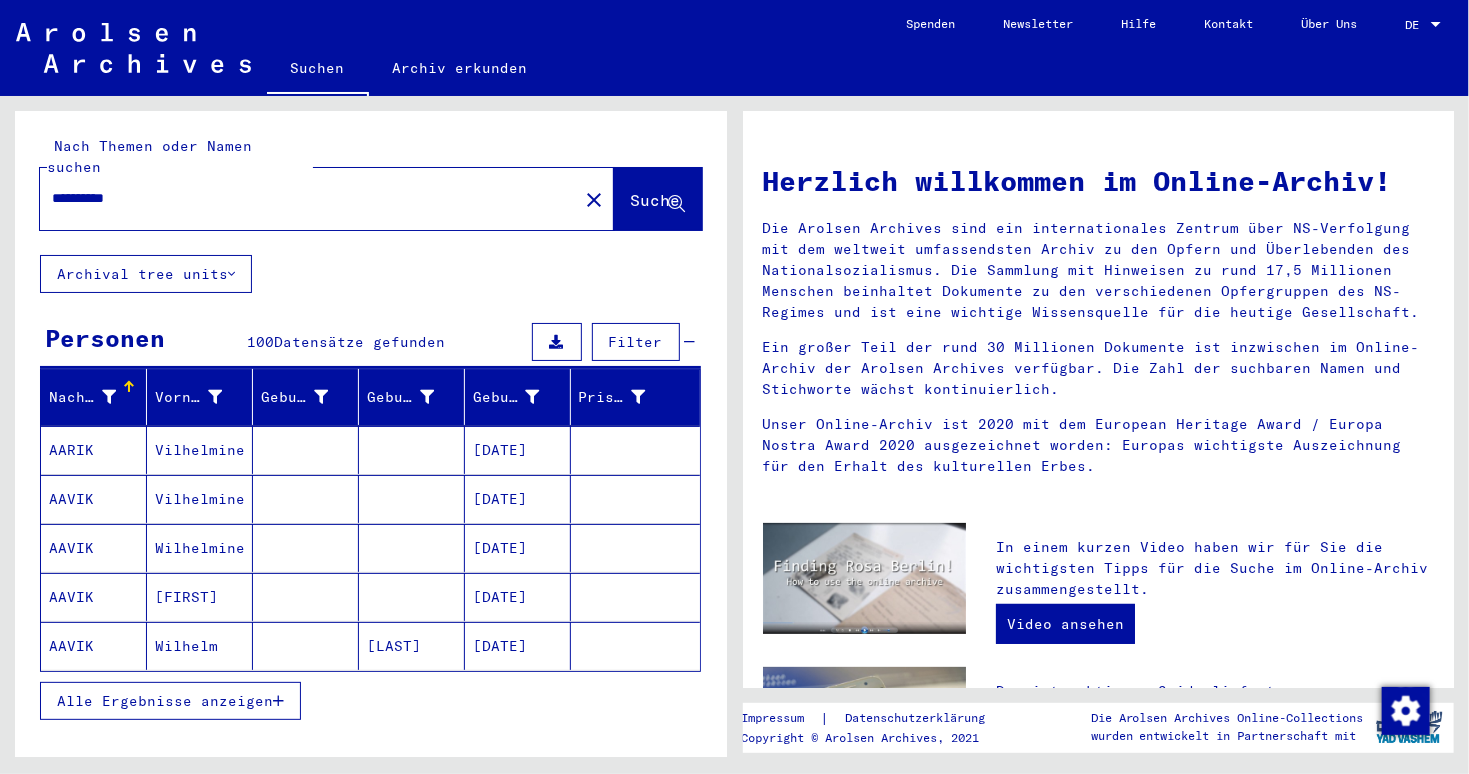 click 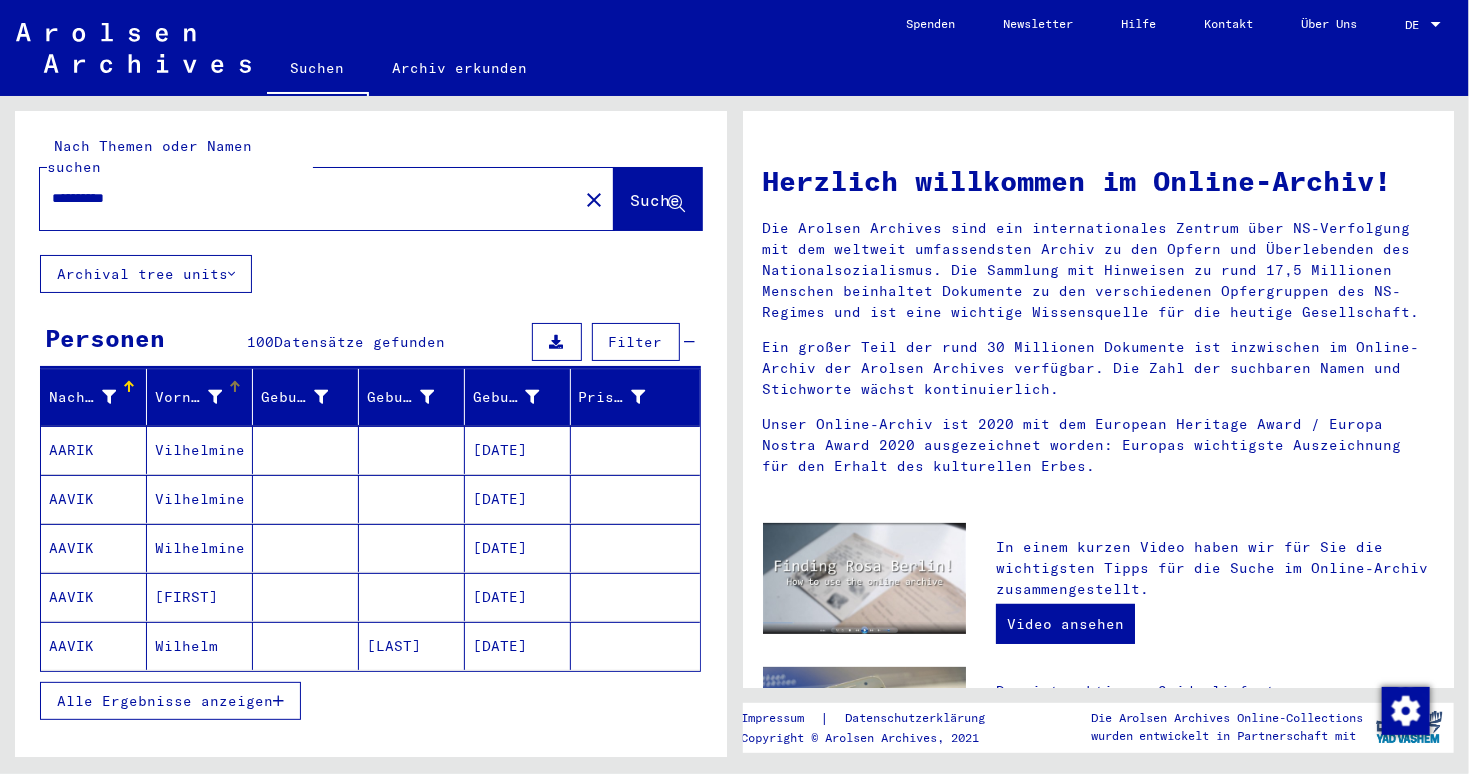 click at bounding box center (215, 397) 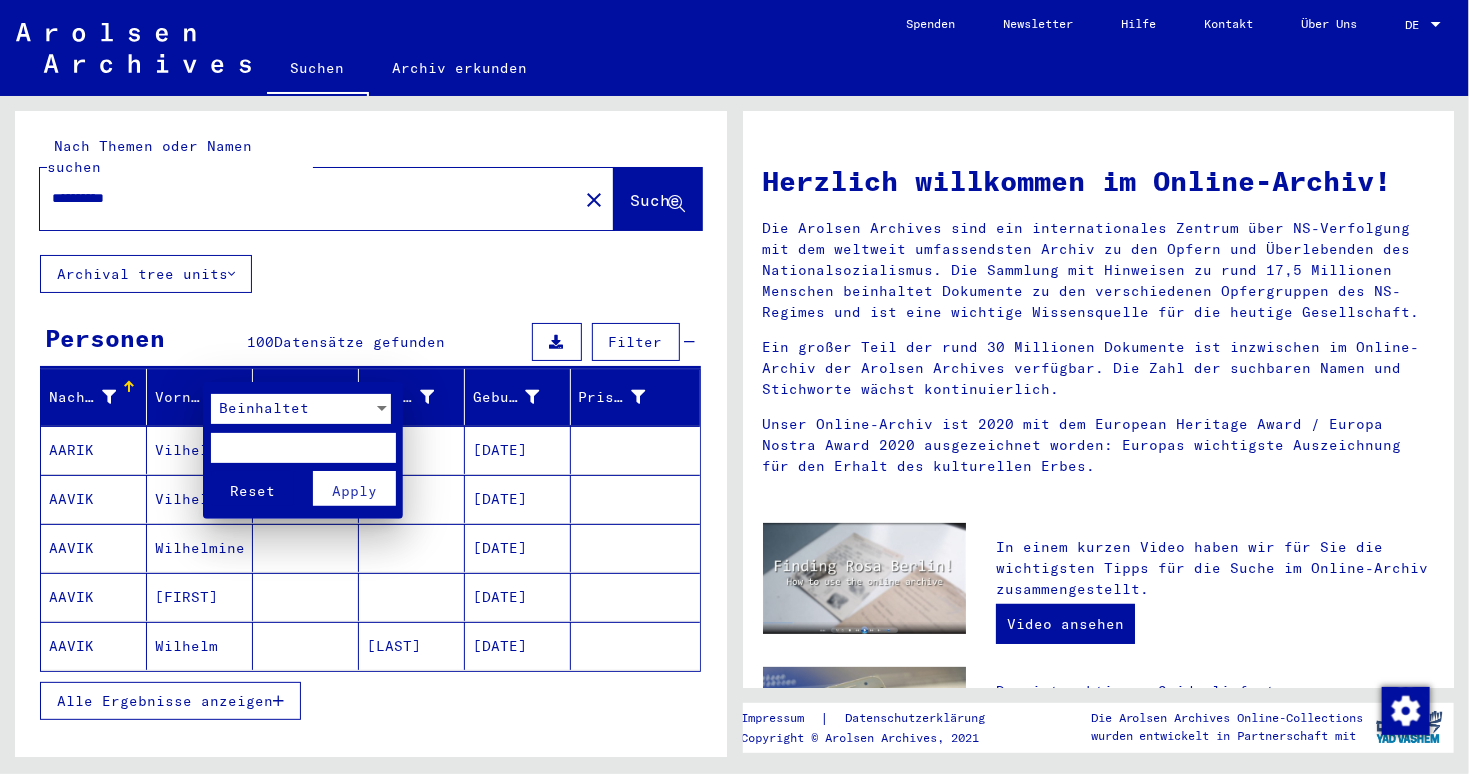 click on "Beinhaltet" at bounding box center [264, 408] 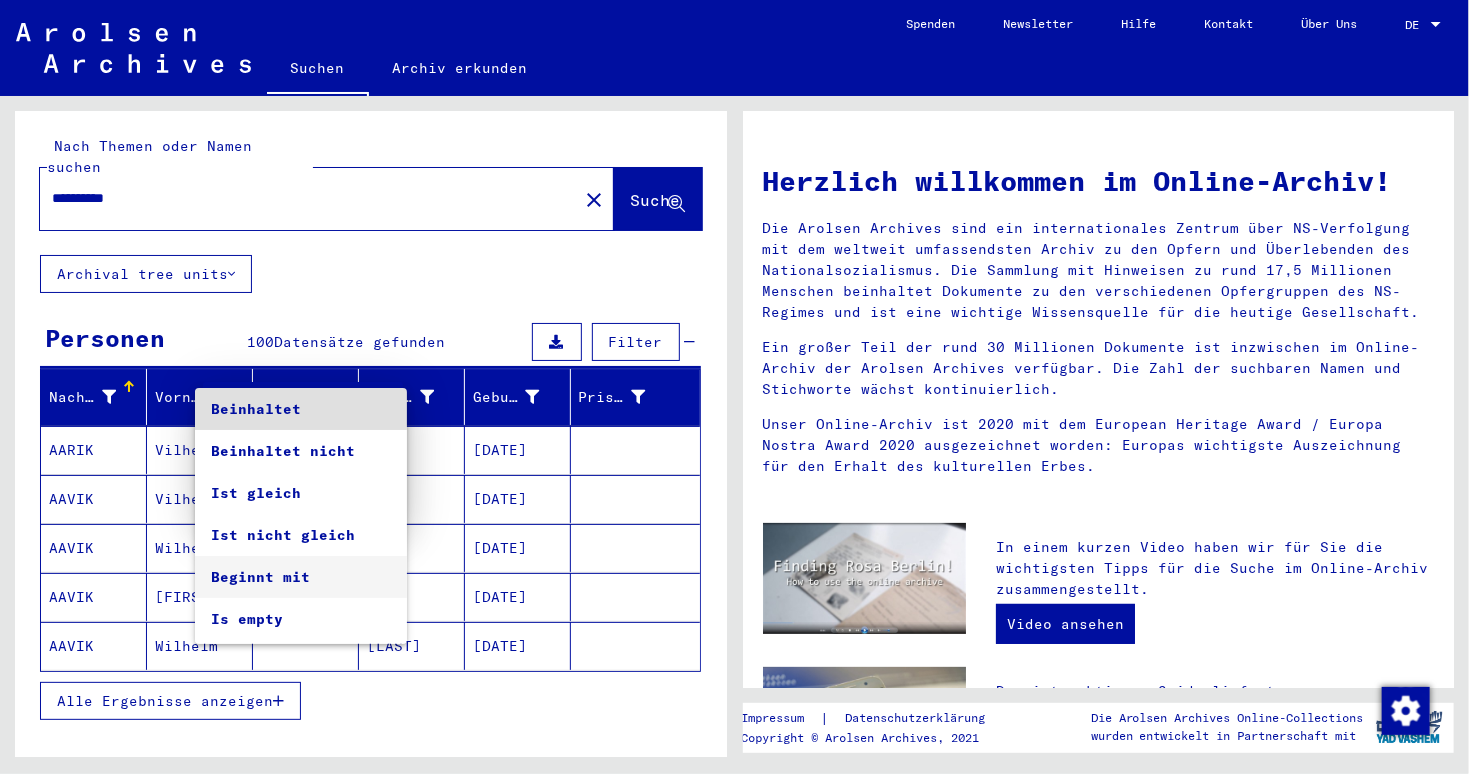 click on "Beginnt mit" at bounding box center [301, 577] 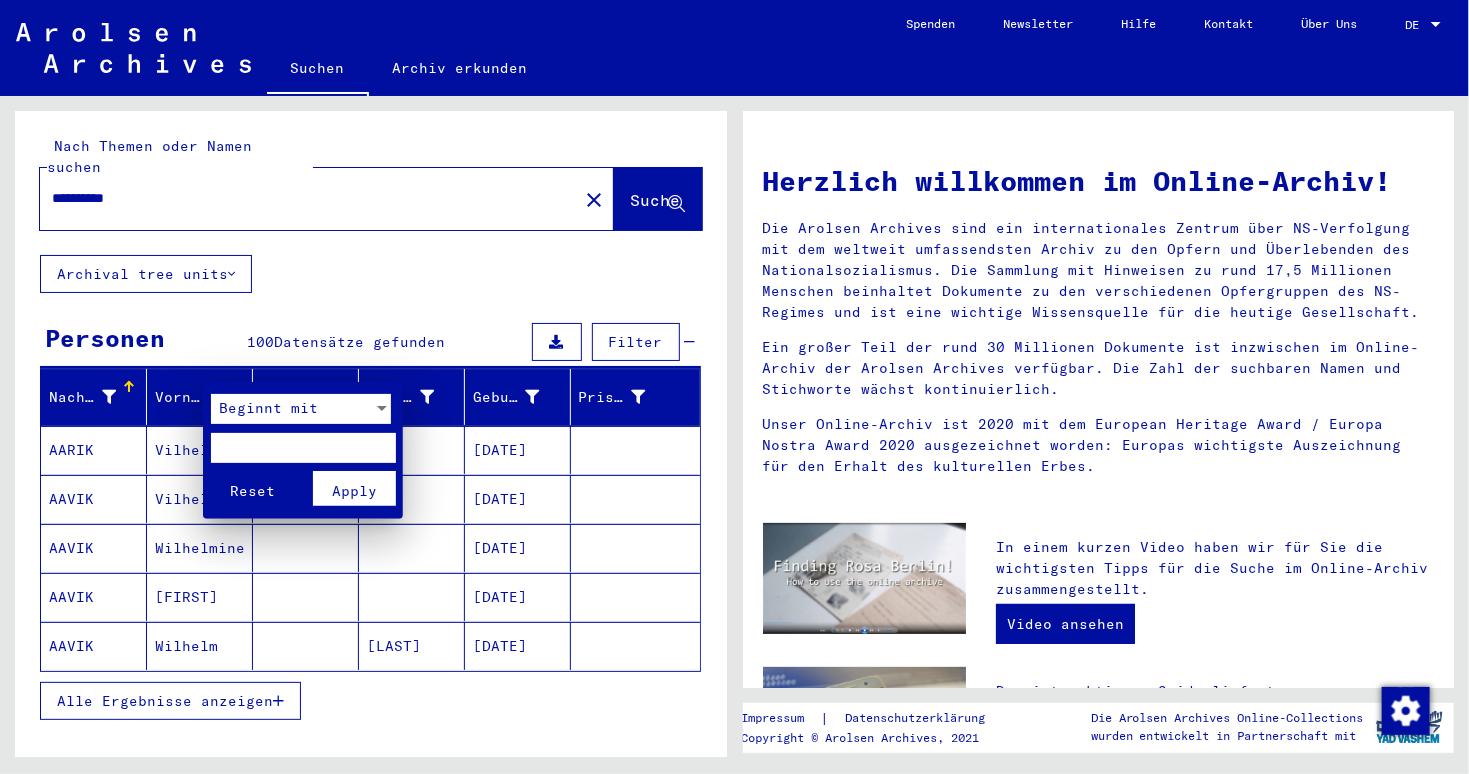 click at bounding box center [303, 448] 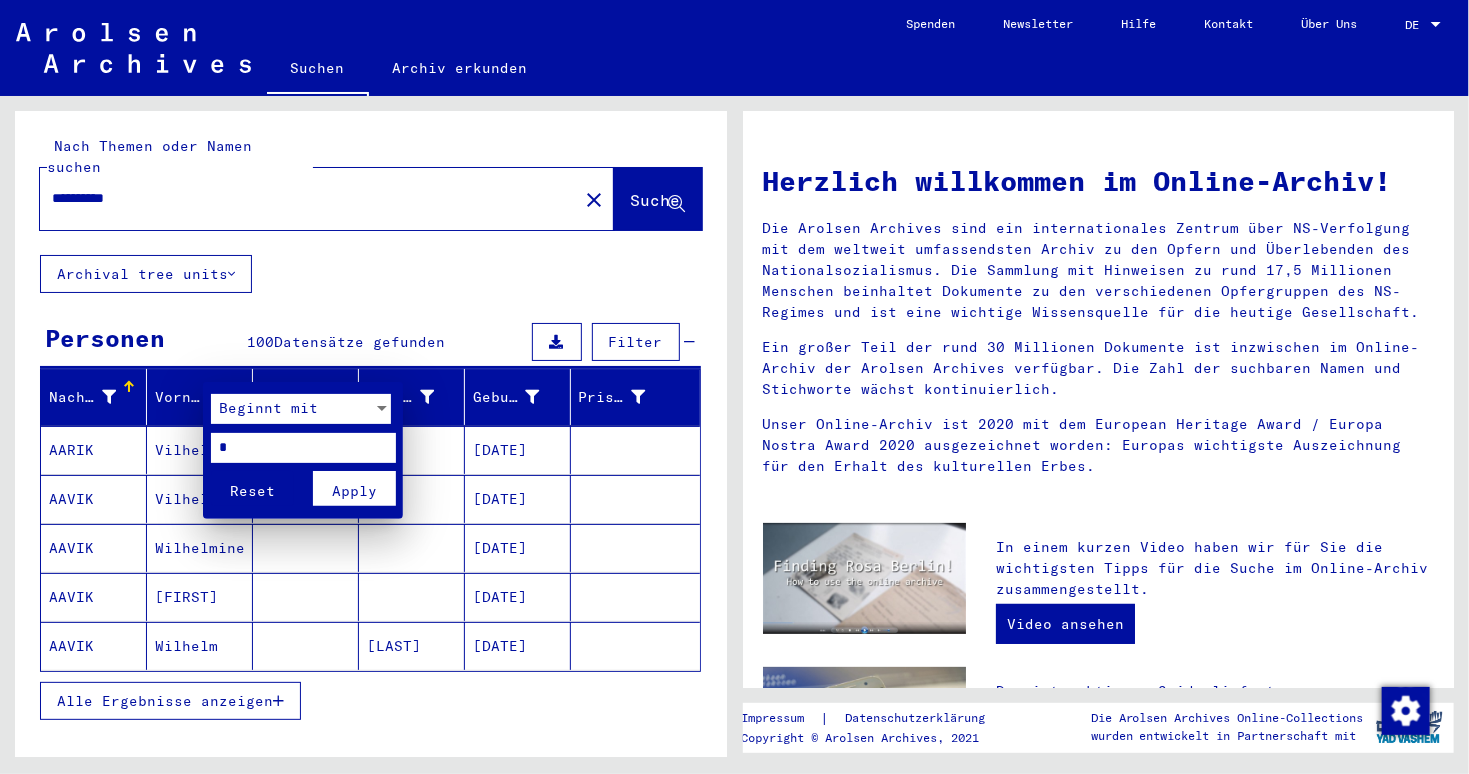 type on "*" 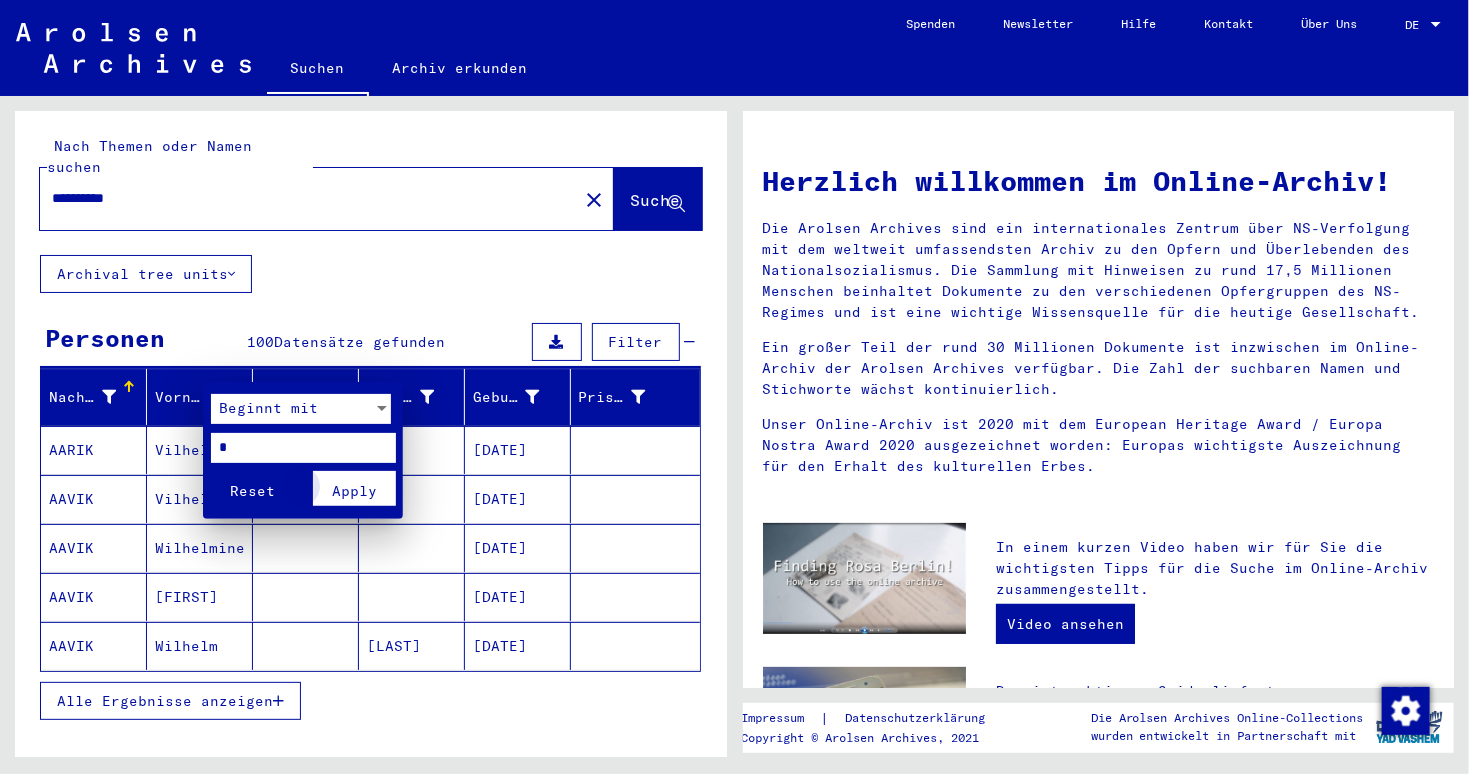 click on "Apply" at bounding box center [354, 491] 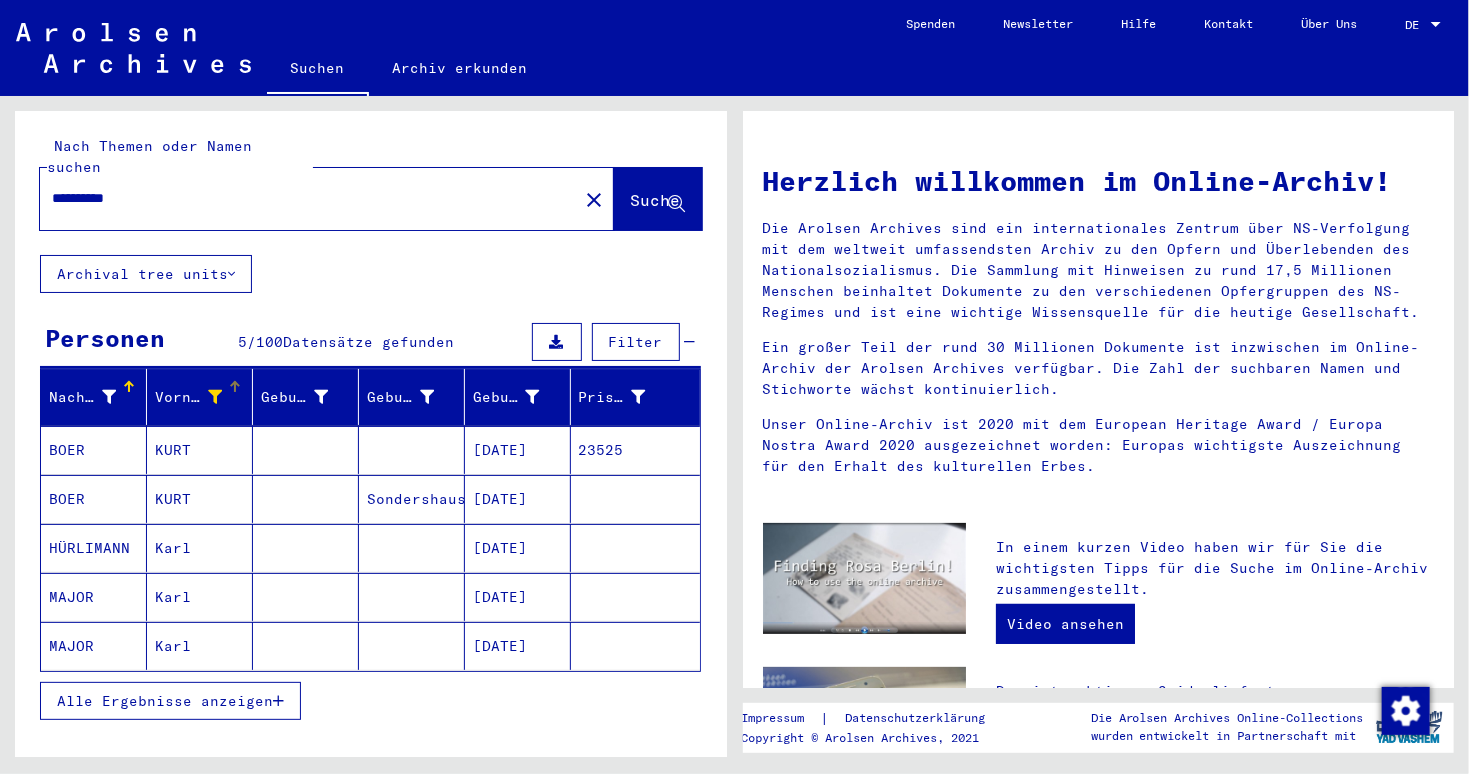 click at bounding box center [278, 701] 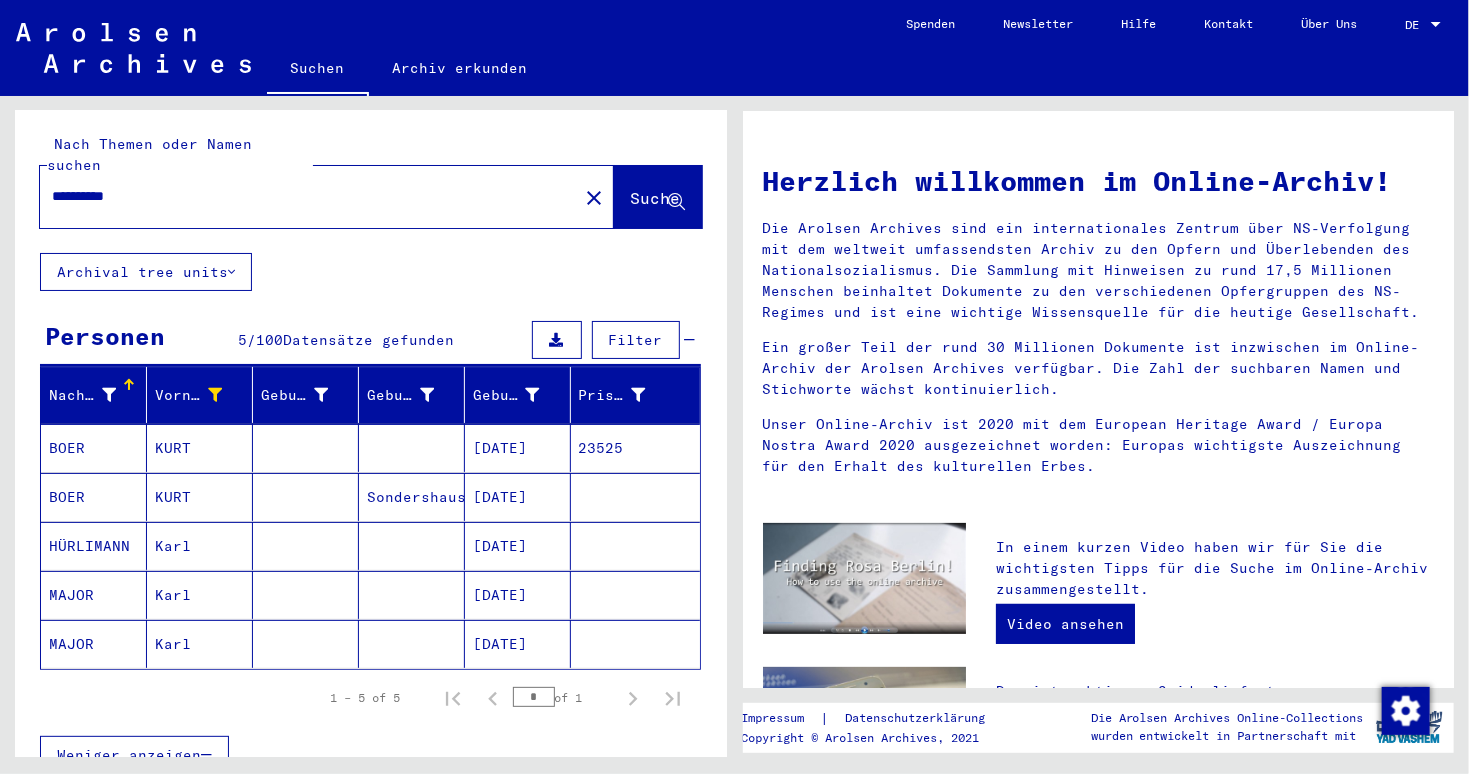 scroll, scrollTop: 0, scrollLeft: 0, axis: both 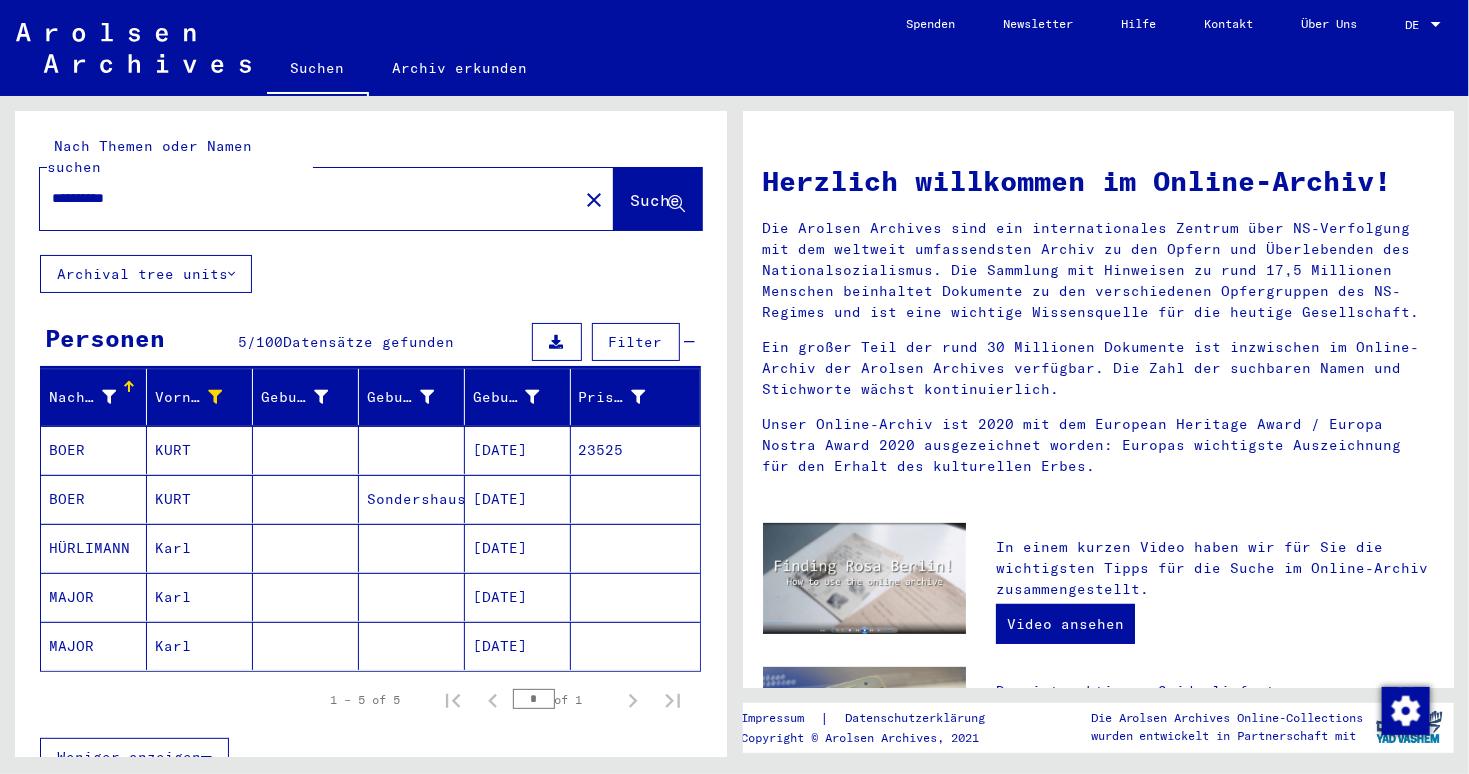 click on "Suchen   Archiv erkunden   Detailfragen/-infos zu den Dokumenten? Stelle hier einen kostenlosen Antrag.  Spenden Newsletter Hilfe Kontakt Über Uns DE DE" 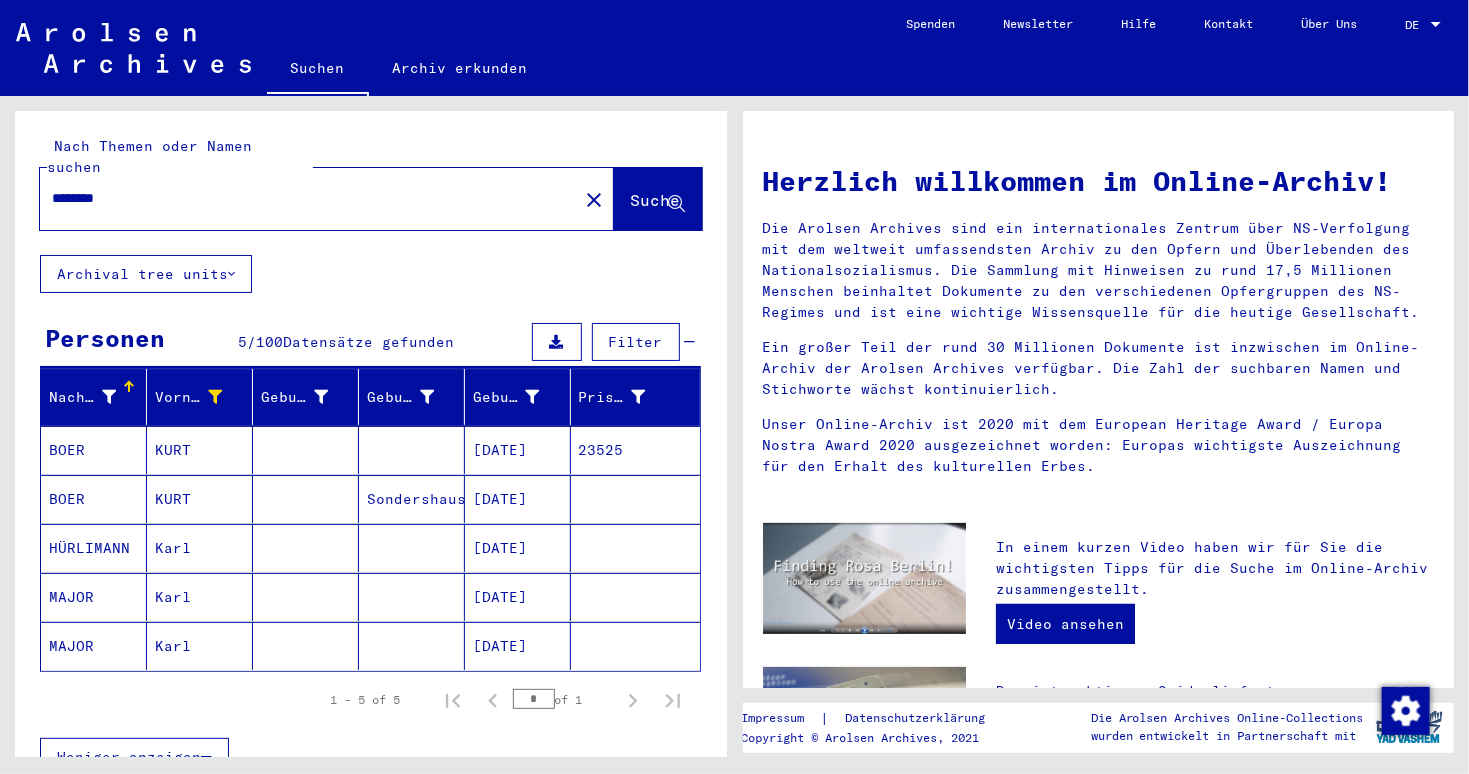 click on "Suchen   Archiv erkunden   Detailfragen/-infos zu den Dokumenten? Stelle hier einen kostenlosen Antrag.  Spenden Newsletter Hilfe Kontakt Über Uns DE DE" 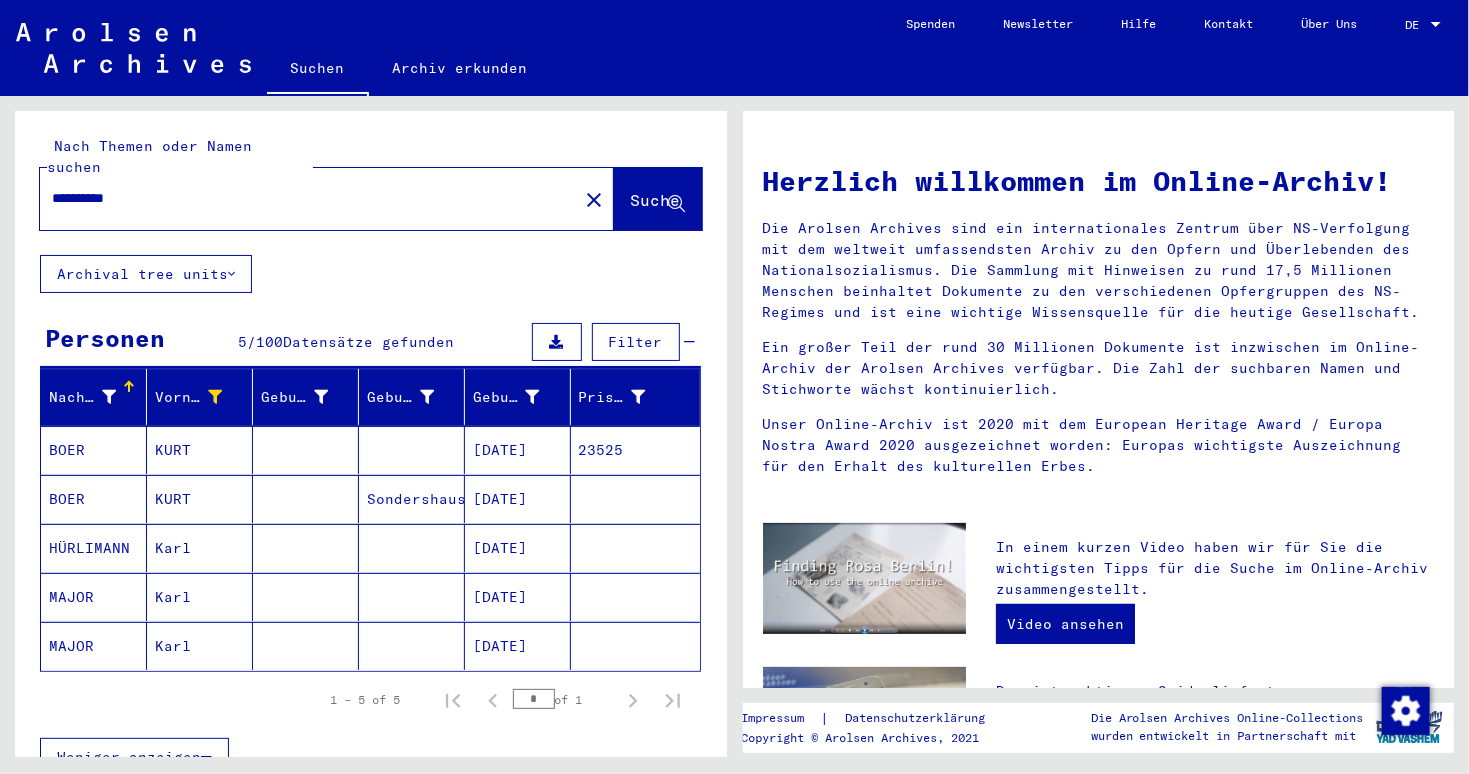 type on "**********" 